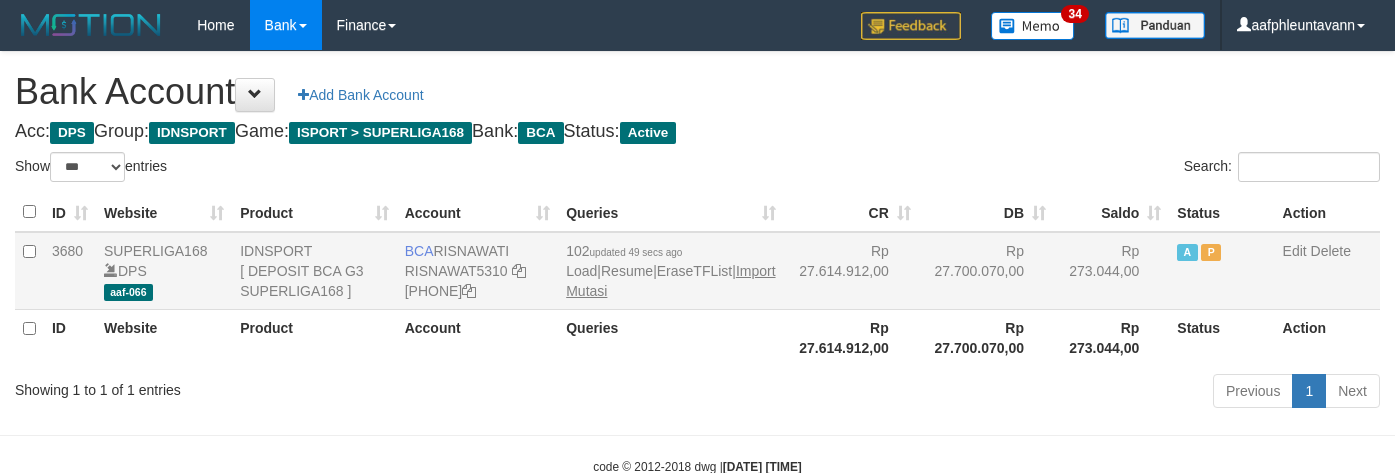 scroll, scrollTop: 75, scrollLeft: 0, axis: vertical 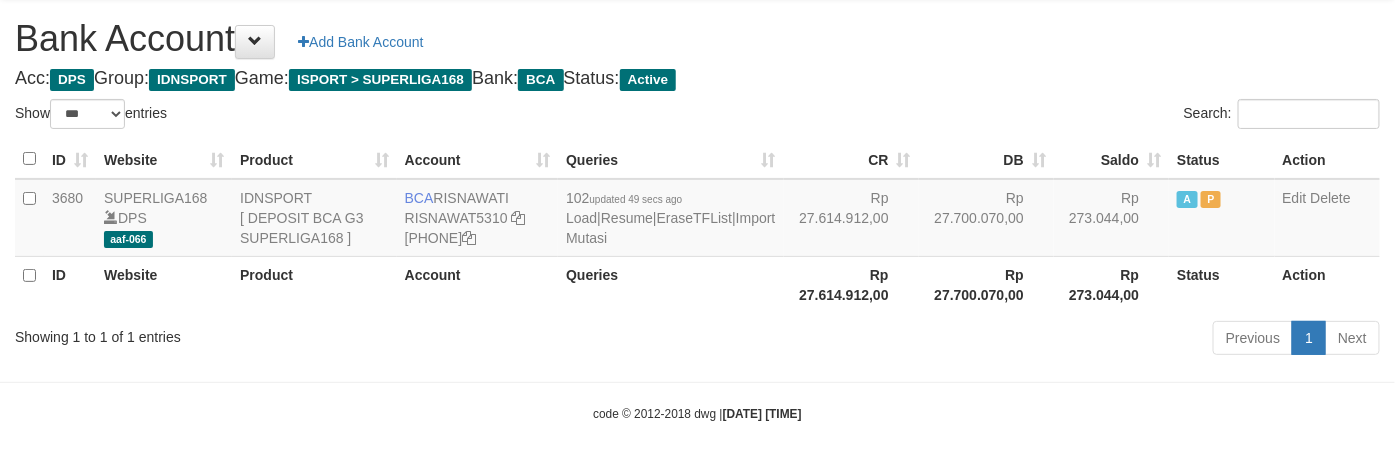 click on "Search:" at bounding box center [1047, 116] 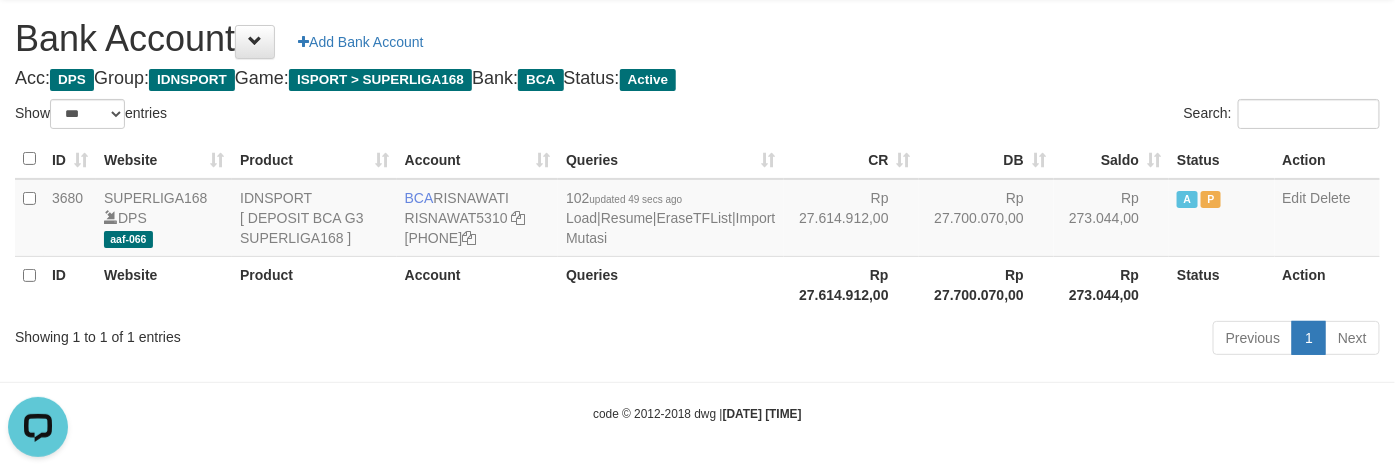 scroll, scrollTop: 0, scrollLeft: 0, axis: both 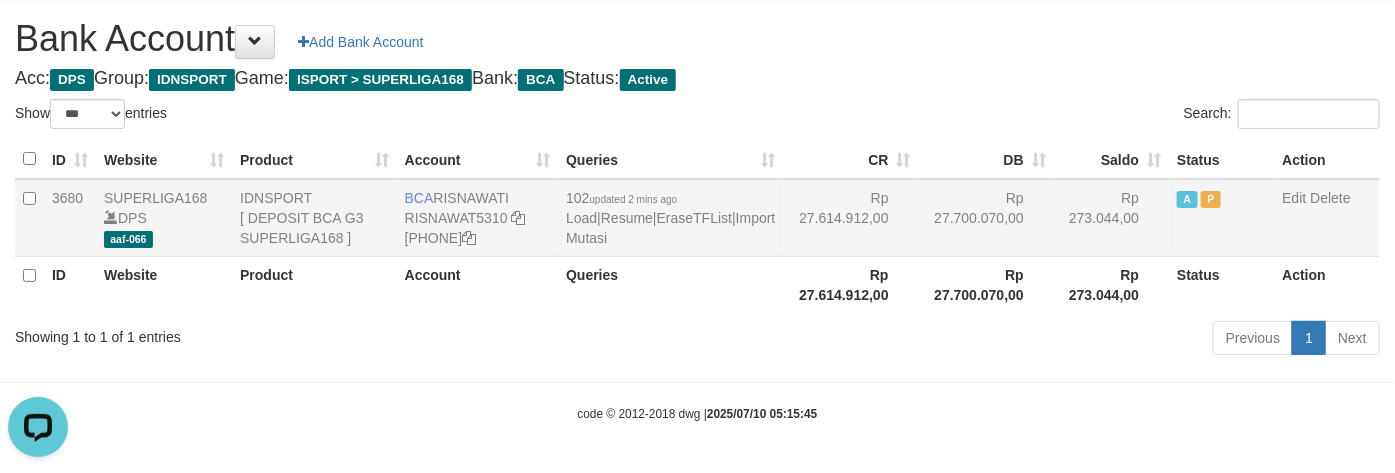 click on "102  updated 2 mins ago
Load
|
Resume
|
EraseTFList
|
Import Mutasi" at bounding box center (670, 218) 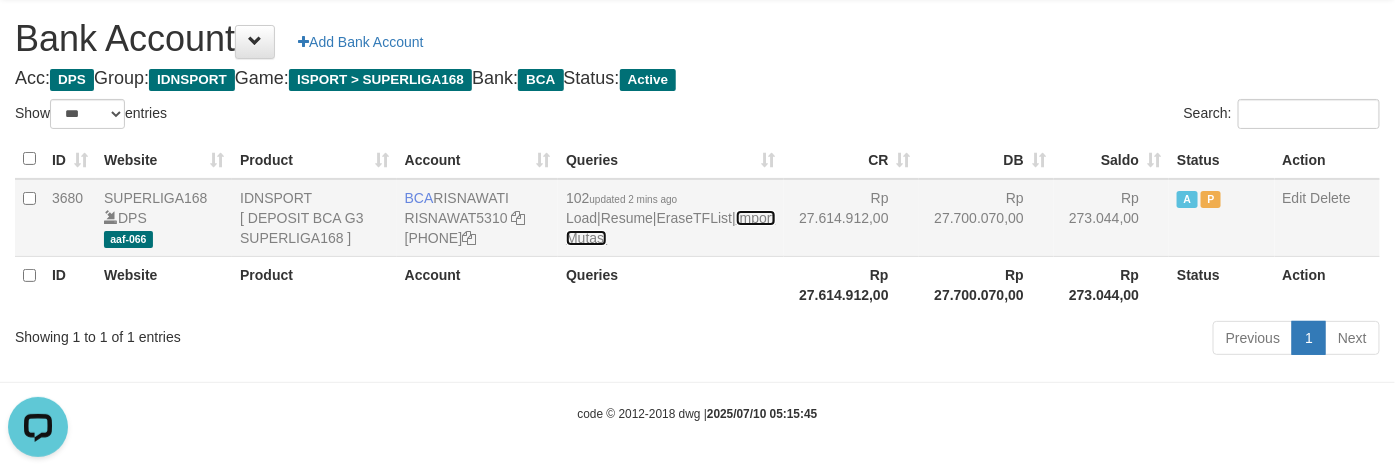 click on "Import Mutasi" at bounding box center (670, 228) 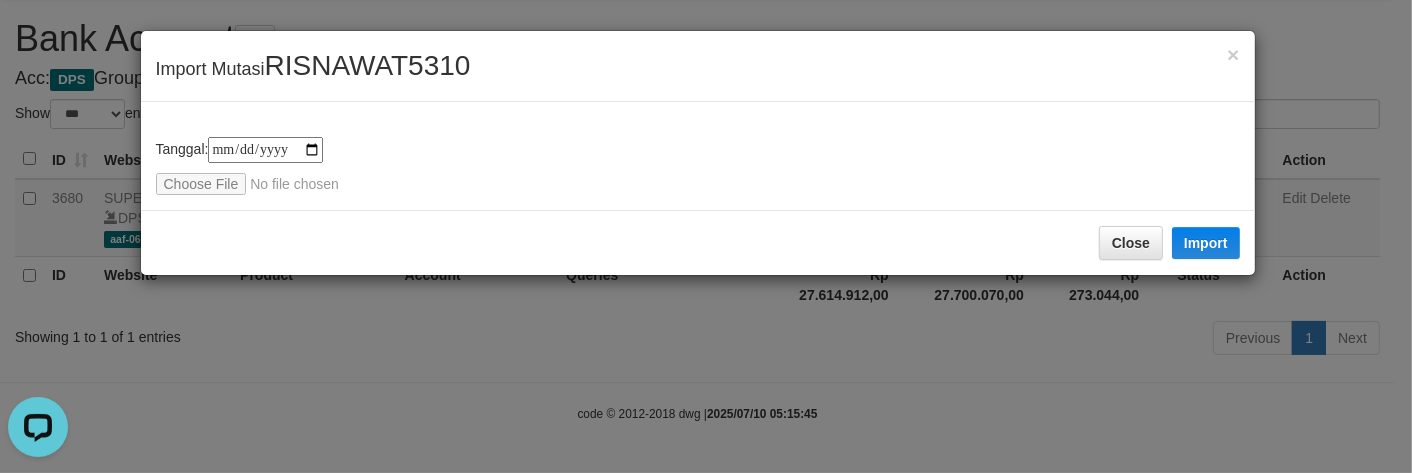 type on "**********" 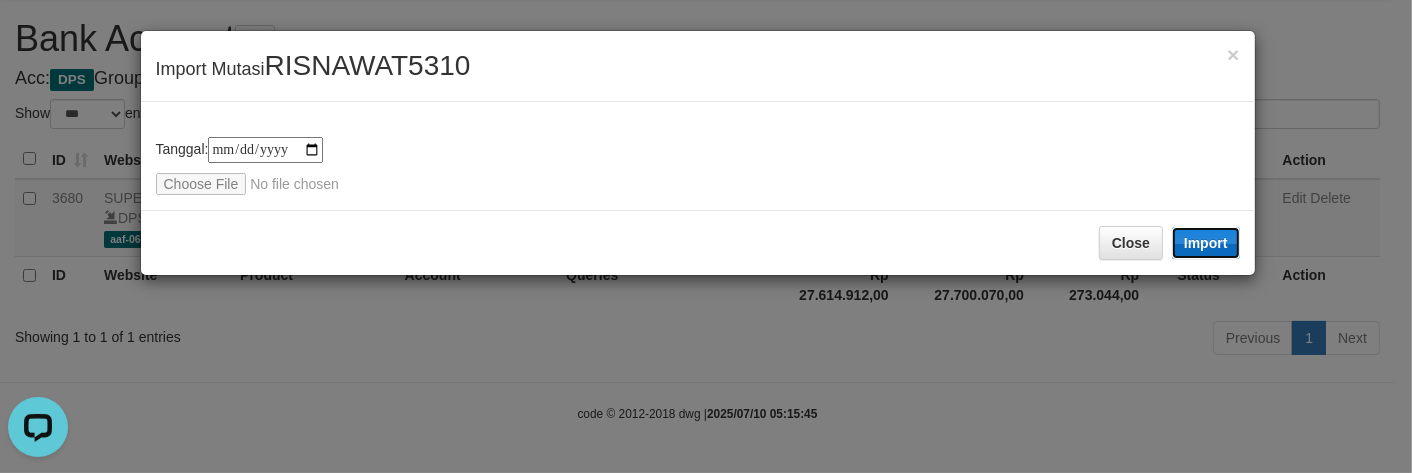click on "Import" at bounding box center (1206, 243) 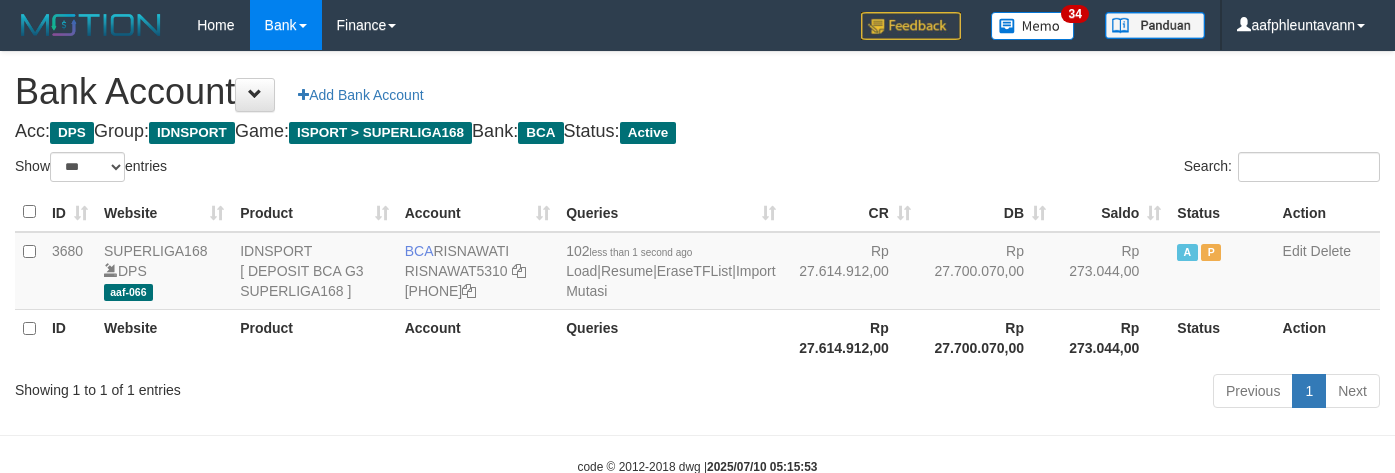 scroll, scrollTop: 75, scrollLeft: 0, axis: vertical 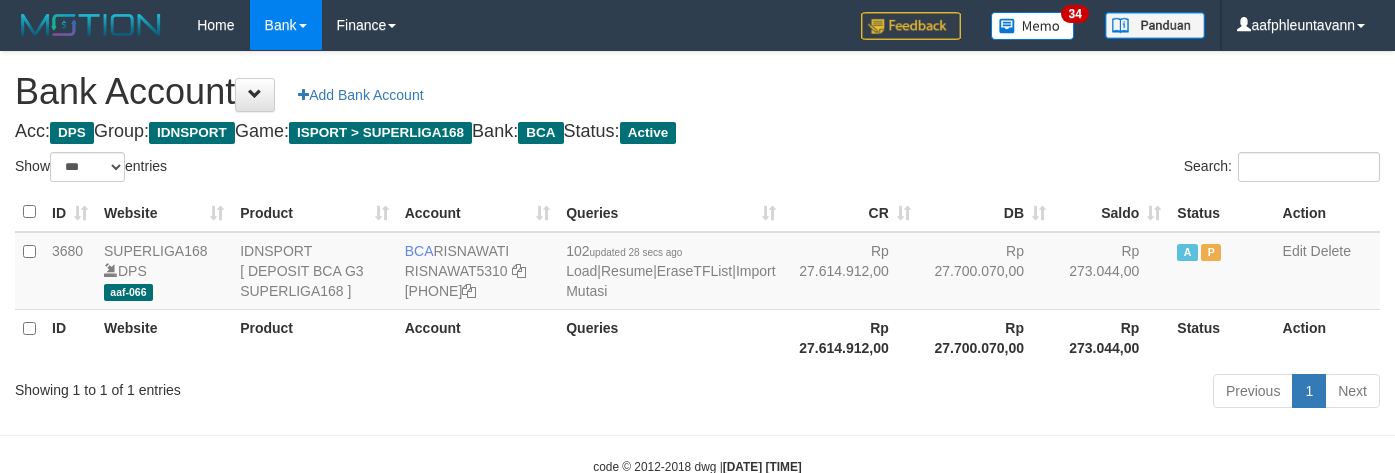 click on "DB" at bounding box center [986, 212] 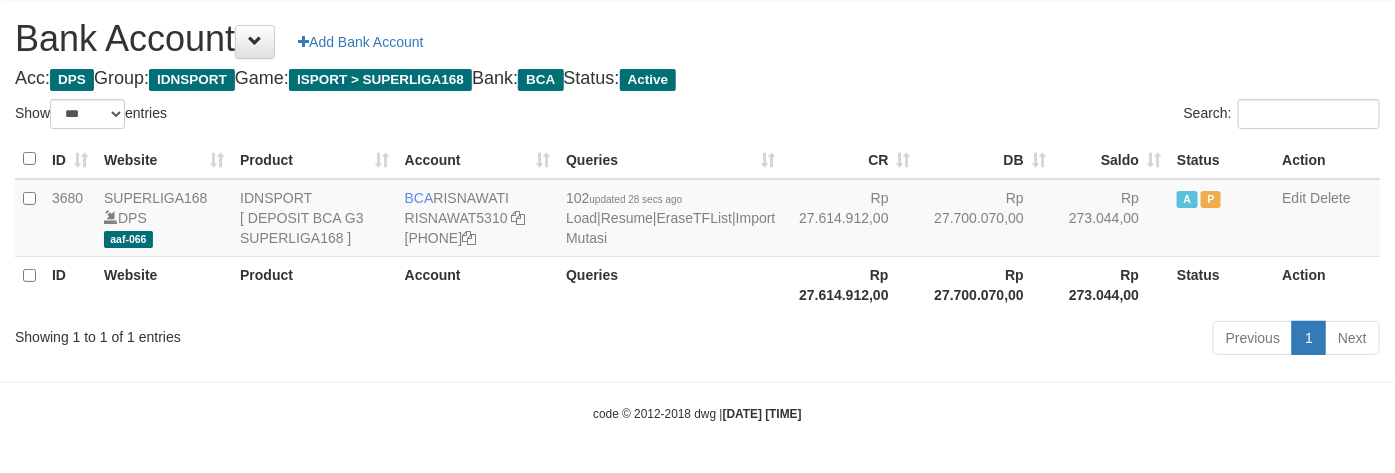 scroll, scrollTop: 75, scrollLeft: 0, axis: vertical 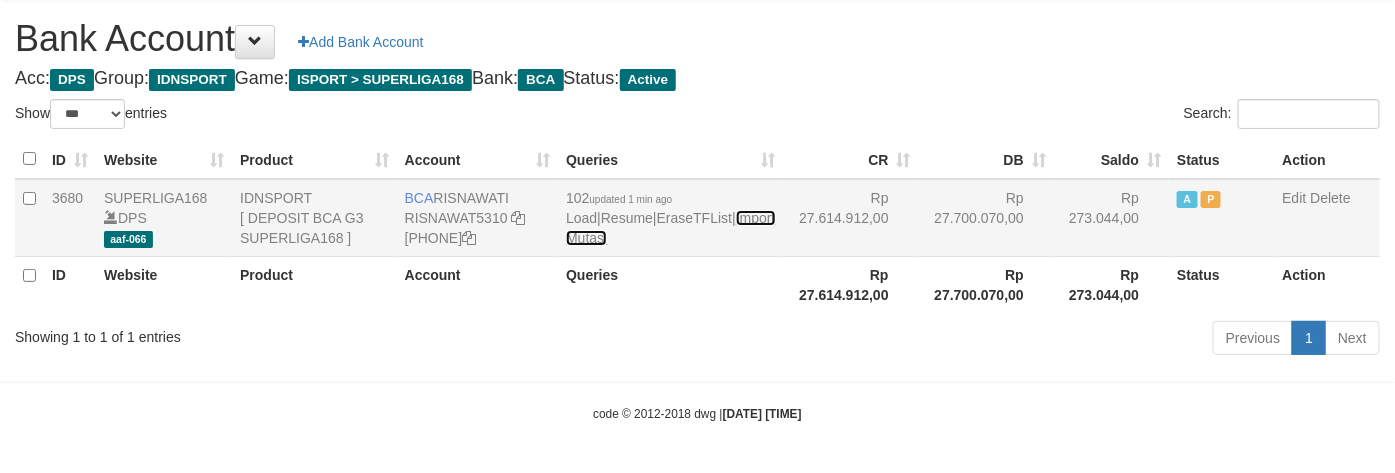 click on "Import Mutasi" at bounding box center [670, 228] 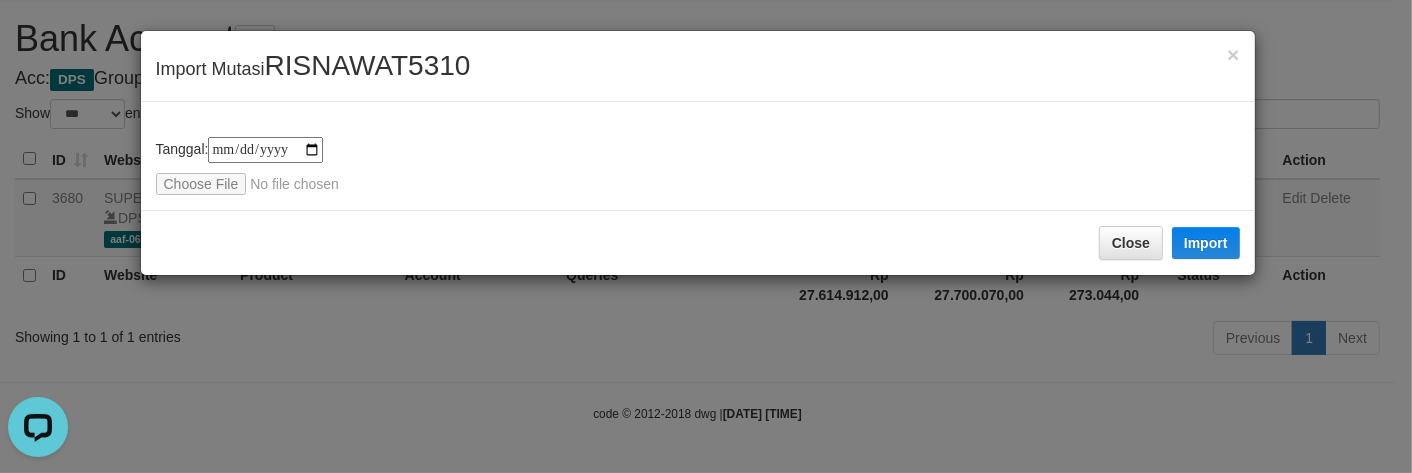 scroll, scrollTop: 0, scrollLeft: 0, axis: both 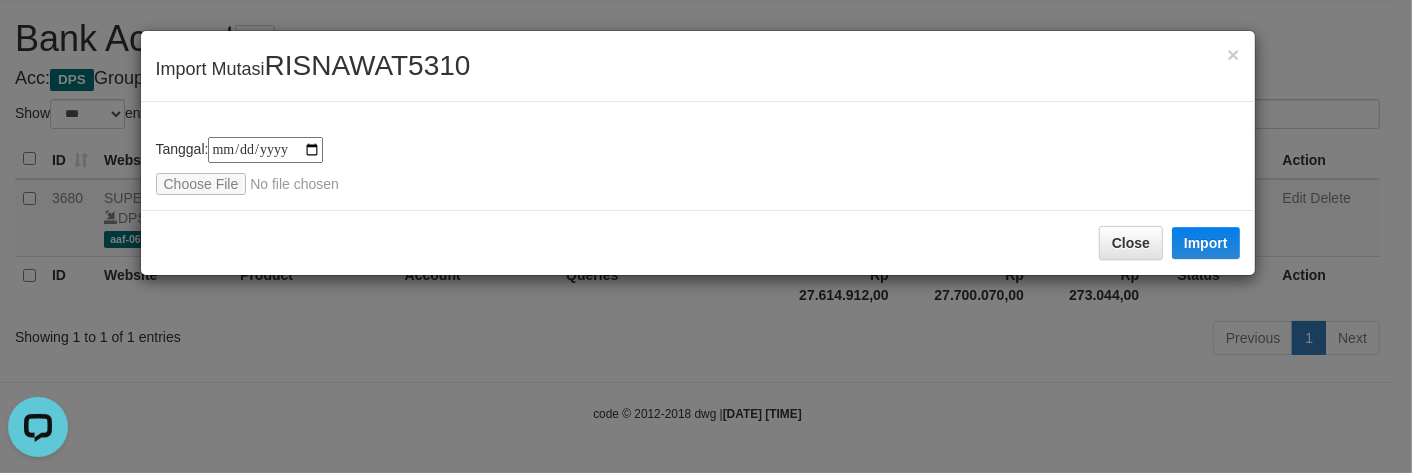 type on "**********" 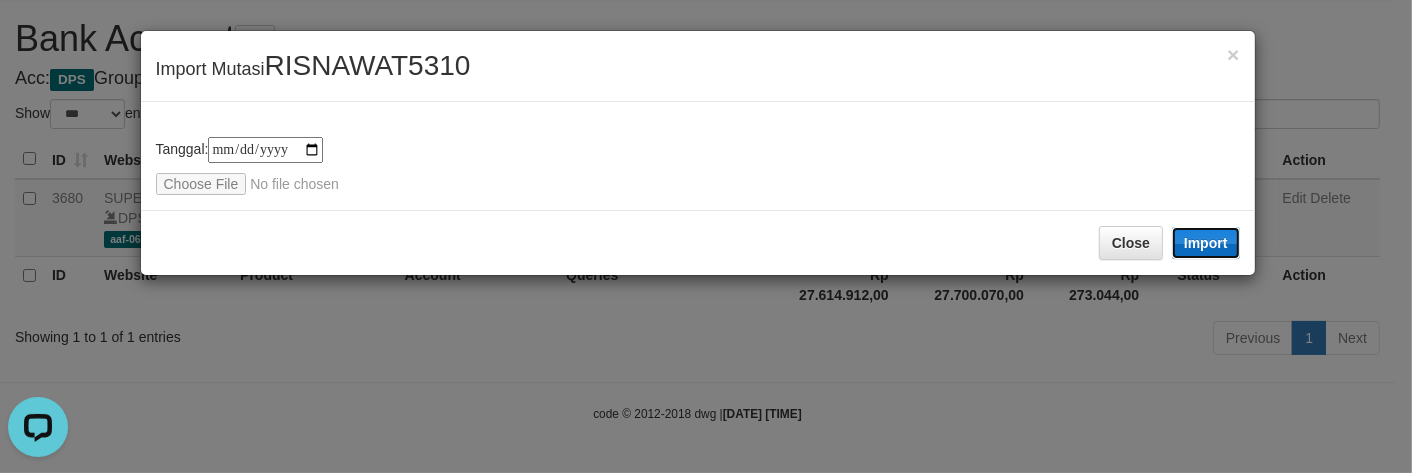 click on "Import" at bounding box center [1206, 243] 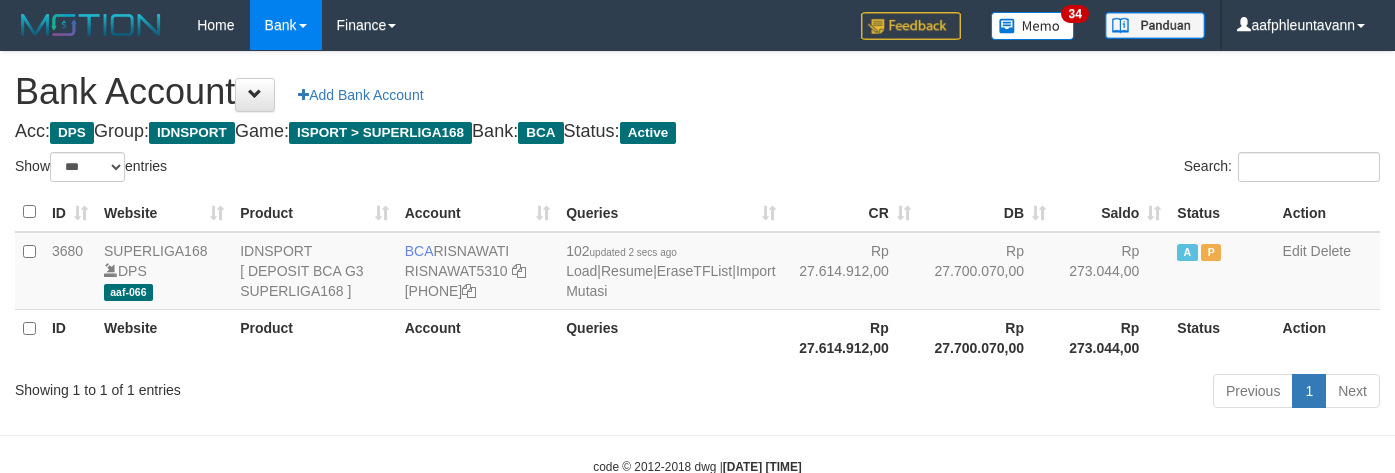 scroll, scrollTop: 75, scrollLeft: 0, axis: vertical 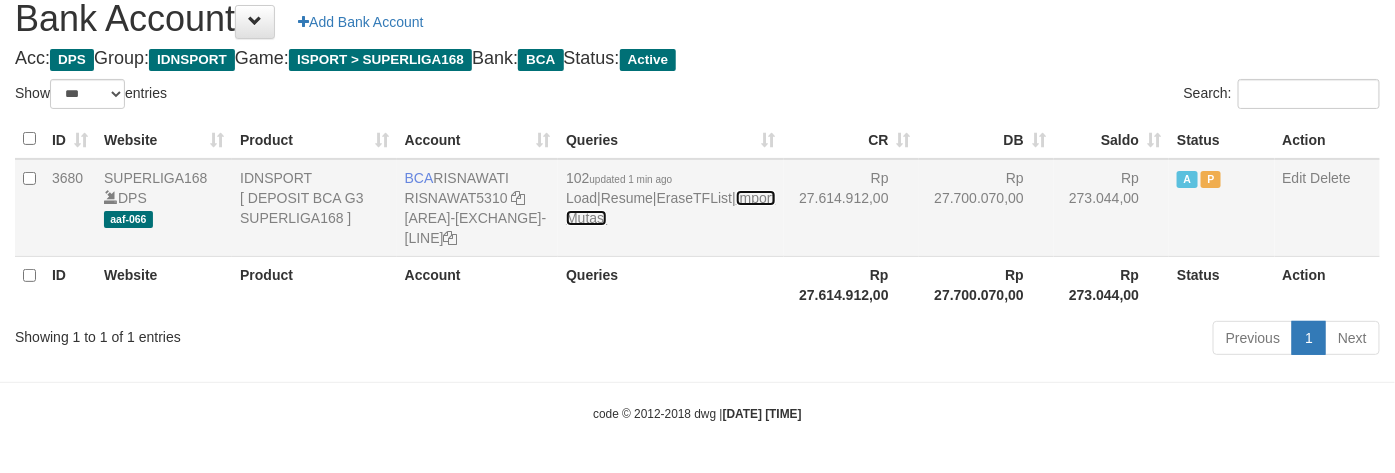click on "Import Mutasi" at bounding box center [670, 208] 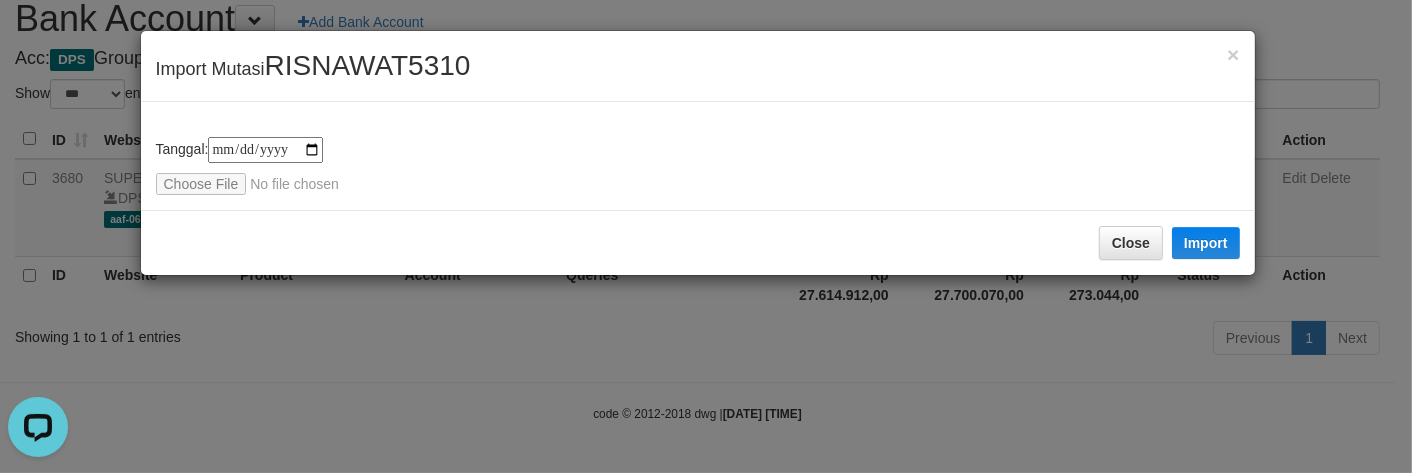 scroll, scrollTop: 0, scrollLeft: 0, axis: both 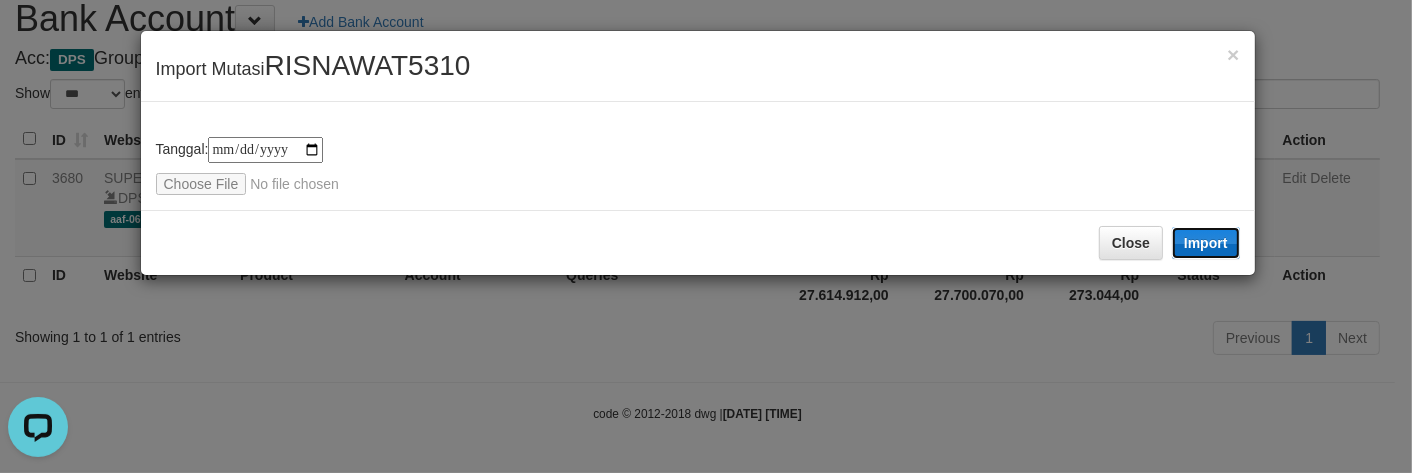 drag, startPoint x: 1196, startPoint y: 241, endPoint x: 7, endPoint y: 18, distance: 1209.7313 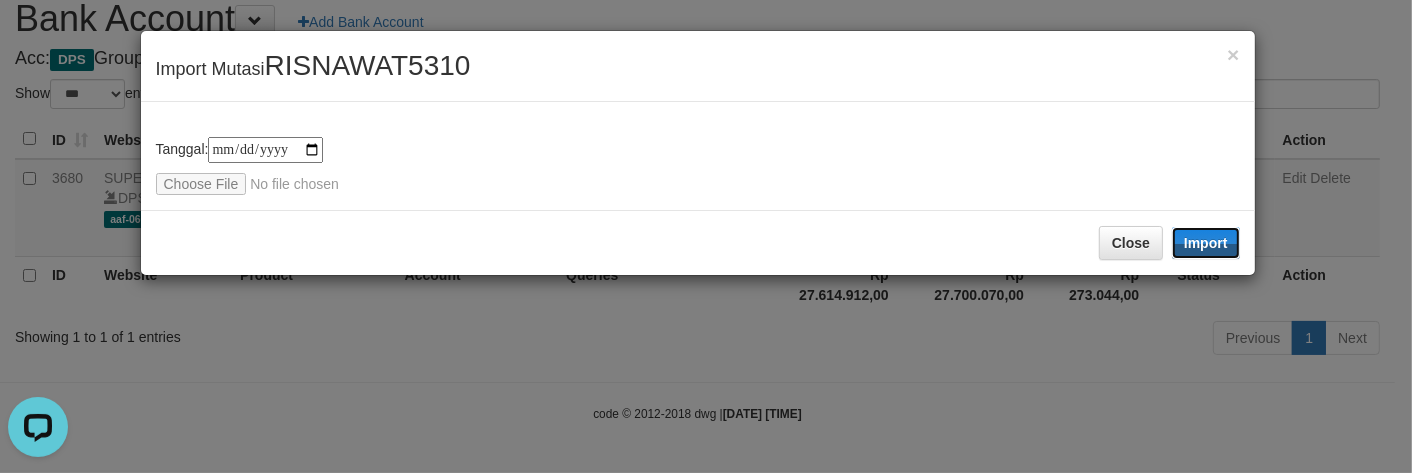 click on "Import" at bounding box center [1206, 243] 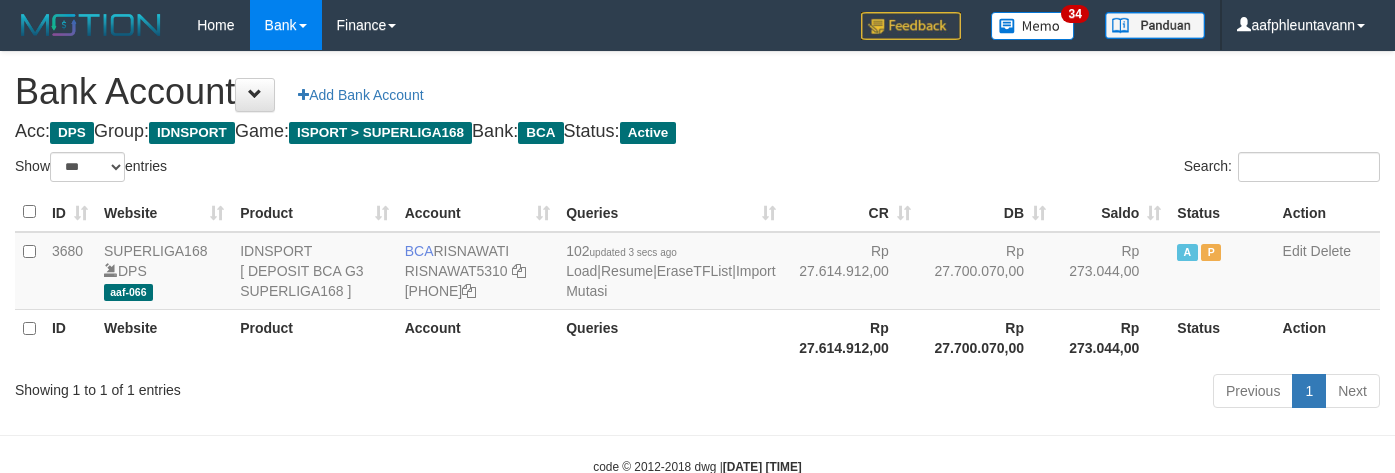 scroll, scrollTop: 75, scrollLeft: 0, axis: vertical 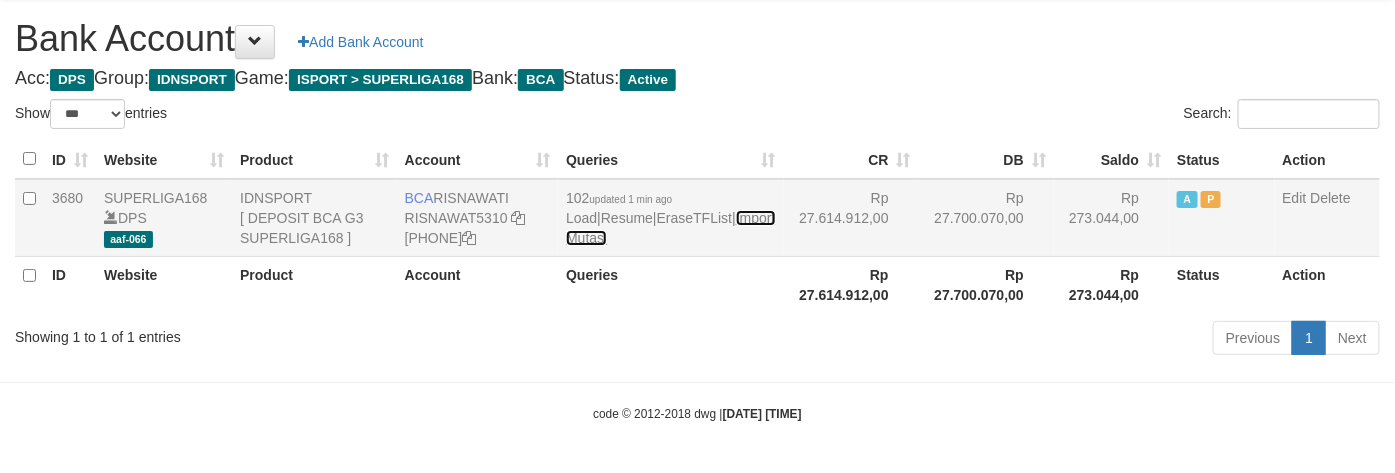 click on "Import Mutasi" at bounding box center [670, 228] 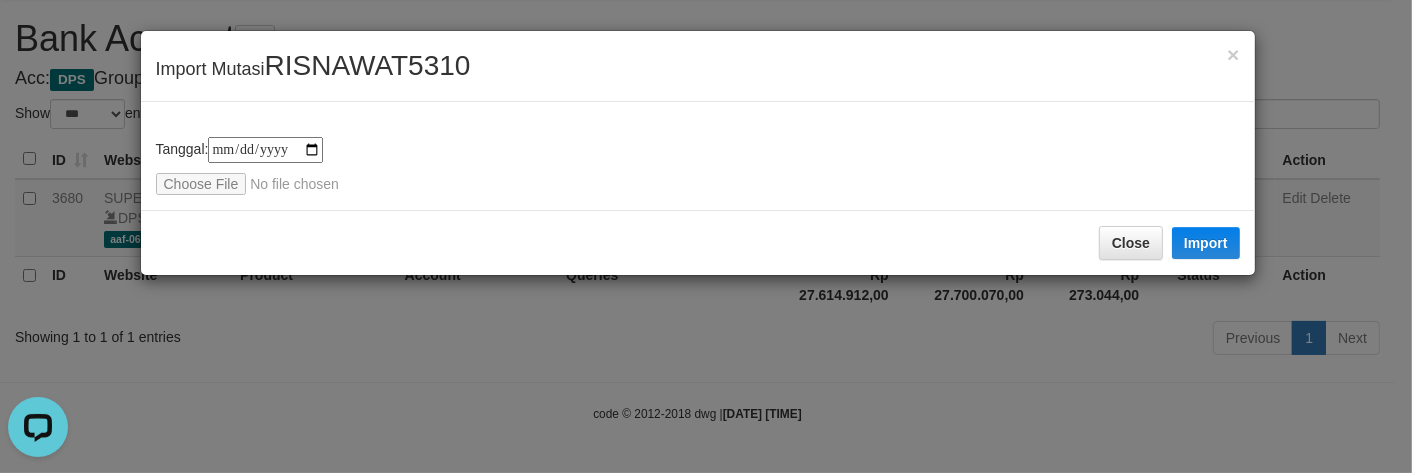 scroll, scrollTop: 0, scrollLeft: 0, axis: both 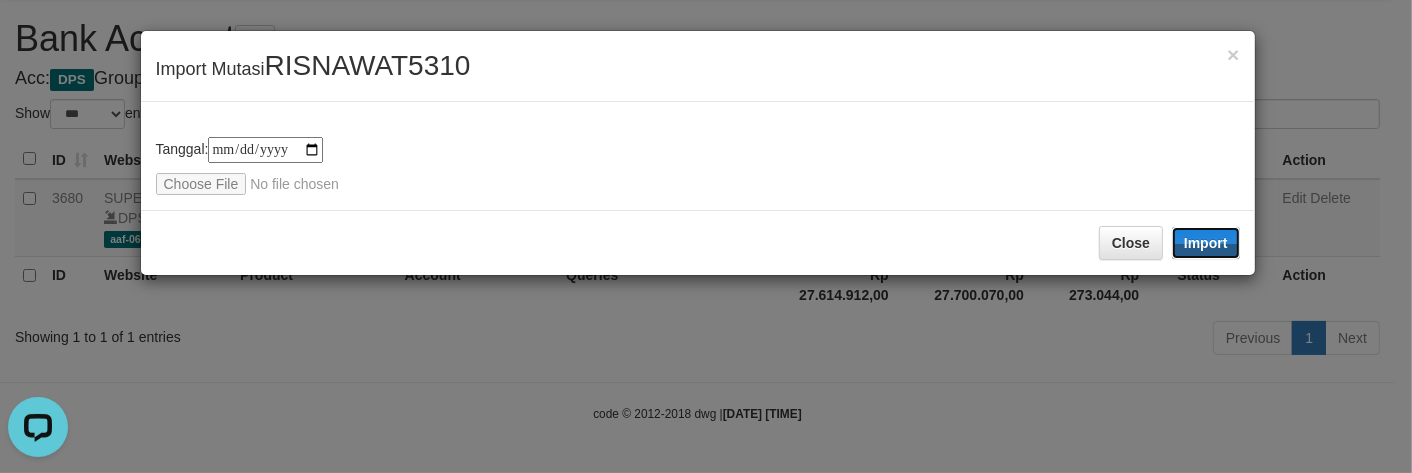 click on "Import" at bounding box center [1206, 243] 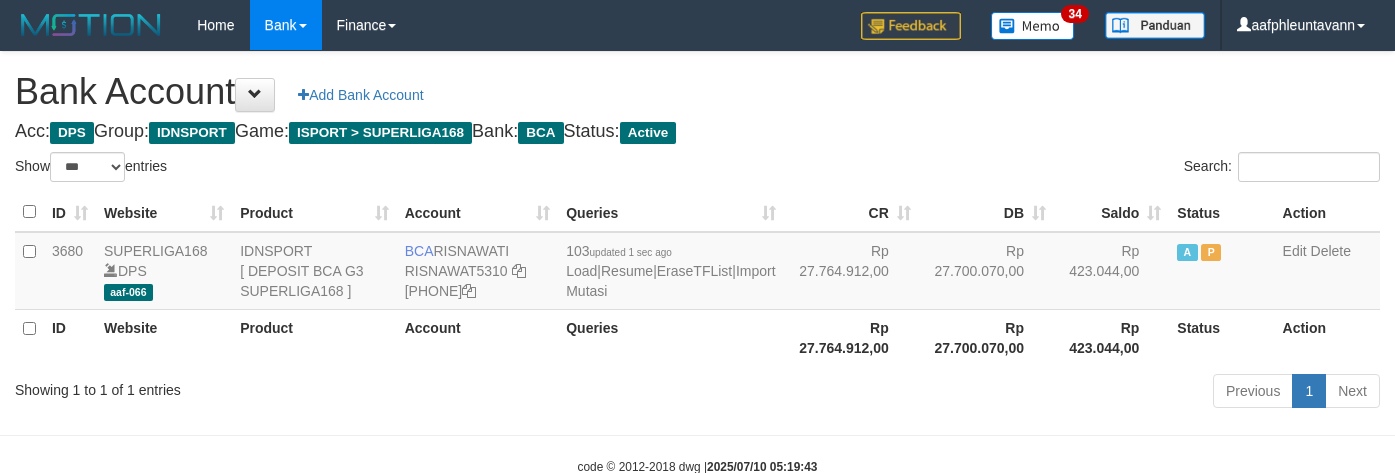 scroll, scrollTop: 75, scrollLeft: 0, axis: vertical 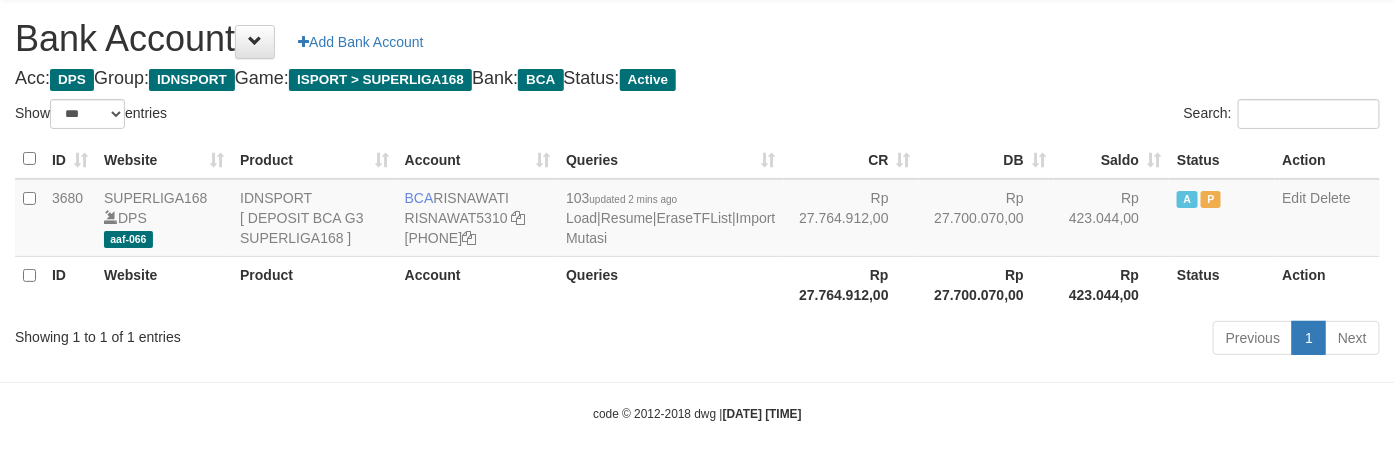 click on "Search:" at bounding box center (1047, 116) 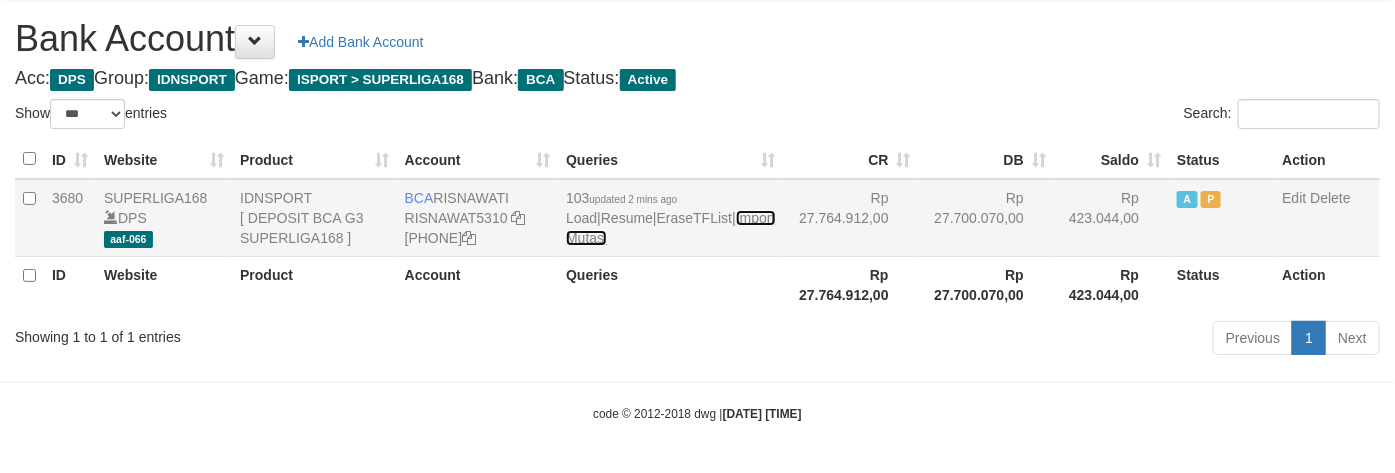 click on "Import Mutasi" at bounding box center [670, 228] 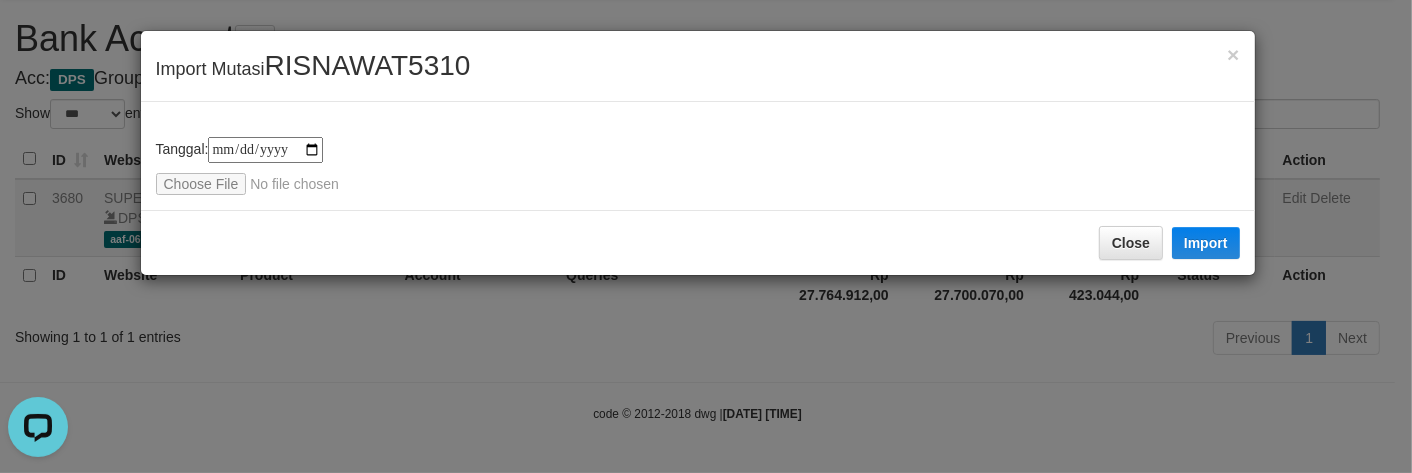 scroll, scrollTop: 0, scrollLeft: 0, axis: both 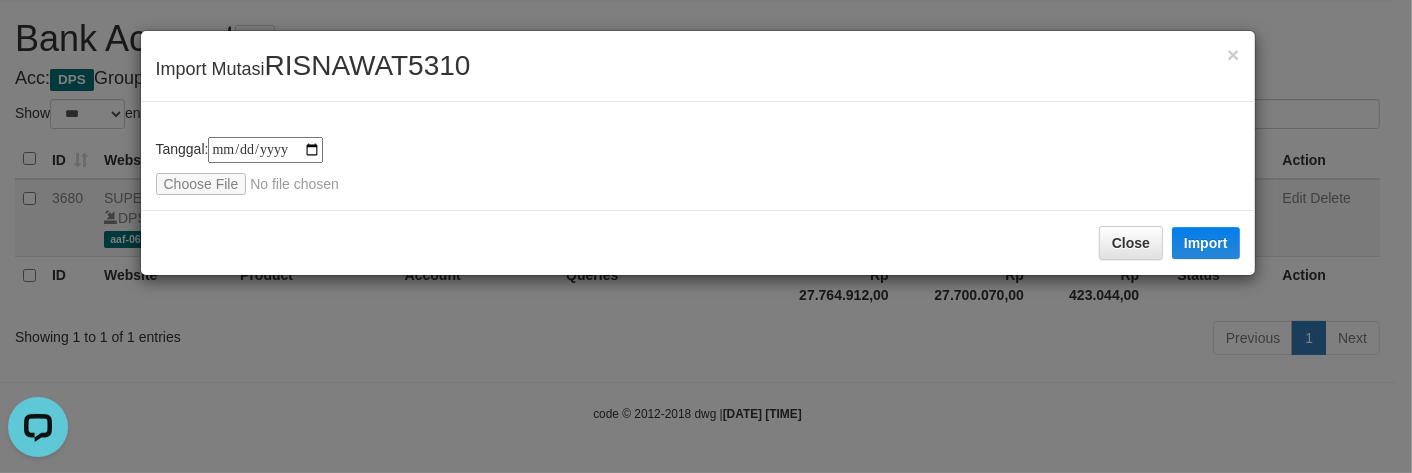 type on "**********" 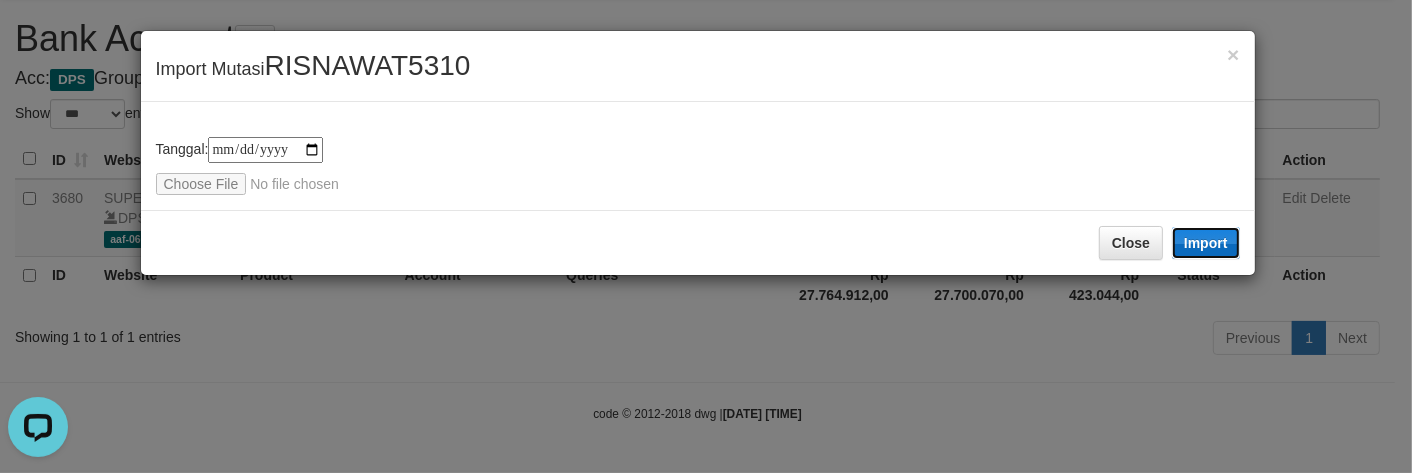 click on "Import" at bounding box center [1206, 243] 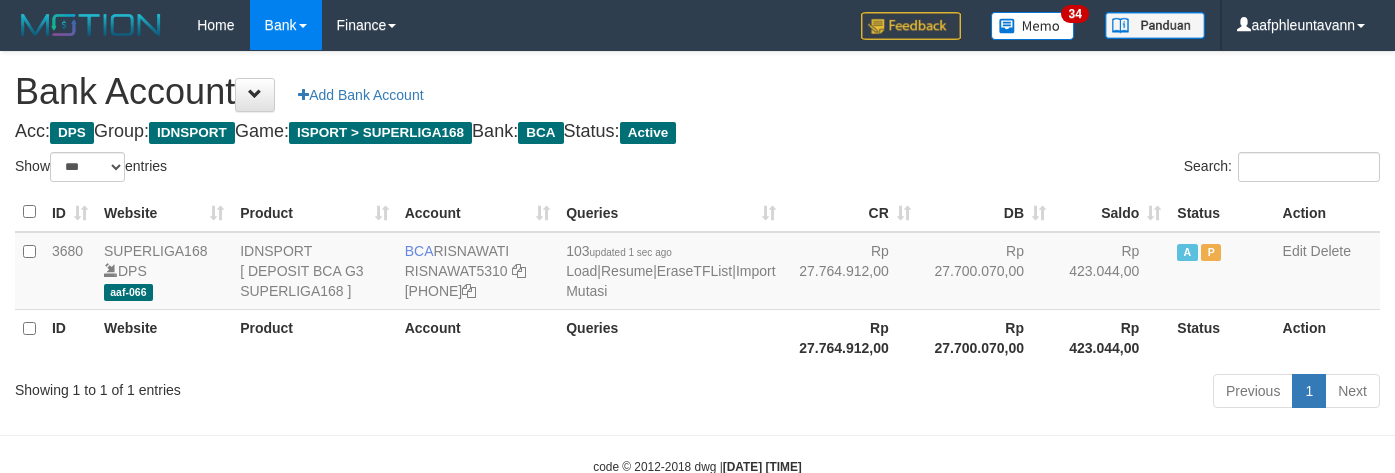 scroll, scrollTop: 75, scrollLeft: 0, axis: vertical 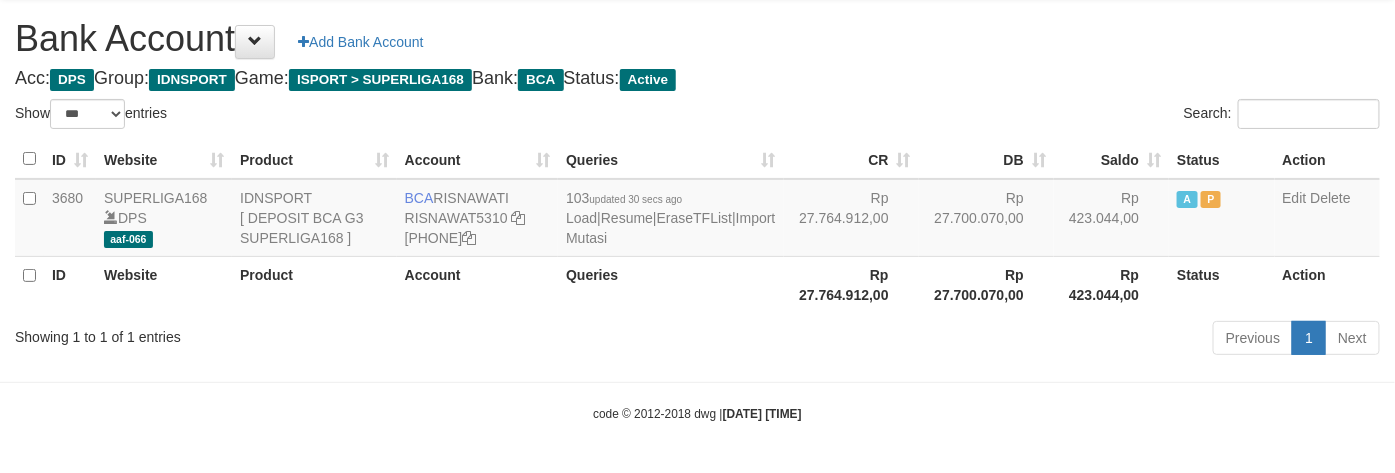 click on "Bank Account
Add Bank Account
Acc: 										 DPS
Group:   IDNSPORT    		Game:   ISPORT > SUPERLIGA168    		Bank:   BCA    		Status:  Active
Filter Account Type
*******
***
**
***
DPS
SELECT ALL  SELECT TYPE  - ALL -
DPS
WD
TMP
Filter Product
*******
******
********
********
*******
********
IDNSPORT
SELECT ALL  SELECT GROUP  - ALL -
BETHUB
IDNPOKER
IDNSPORT
IDNTOTO
LOADONLY
Filter Website
*******" at bounding box center (697, 180) 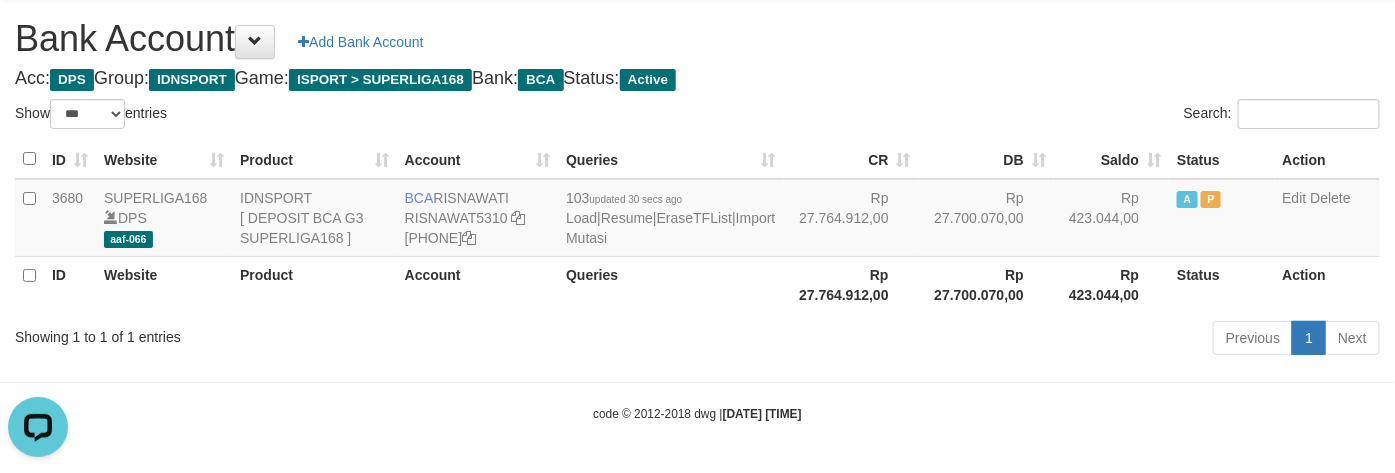 scroll, scrollTop: 0, scrollLeft: 0, axis: both 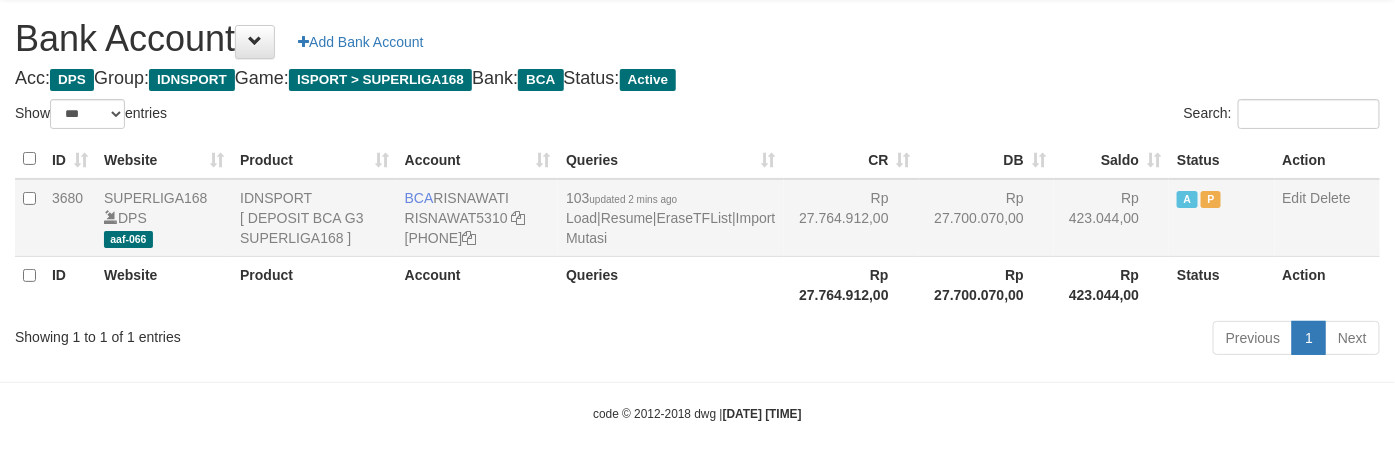 click on "103  updated 2 mins ago
Load
|
Resume
|
EraseTFList
|
Import Mutasi" at bounding box center (670, 218) 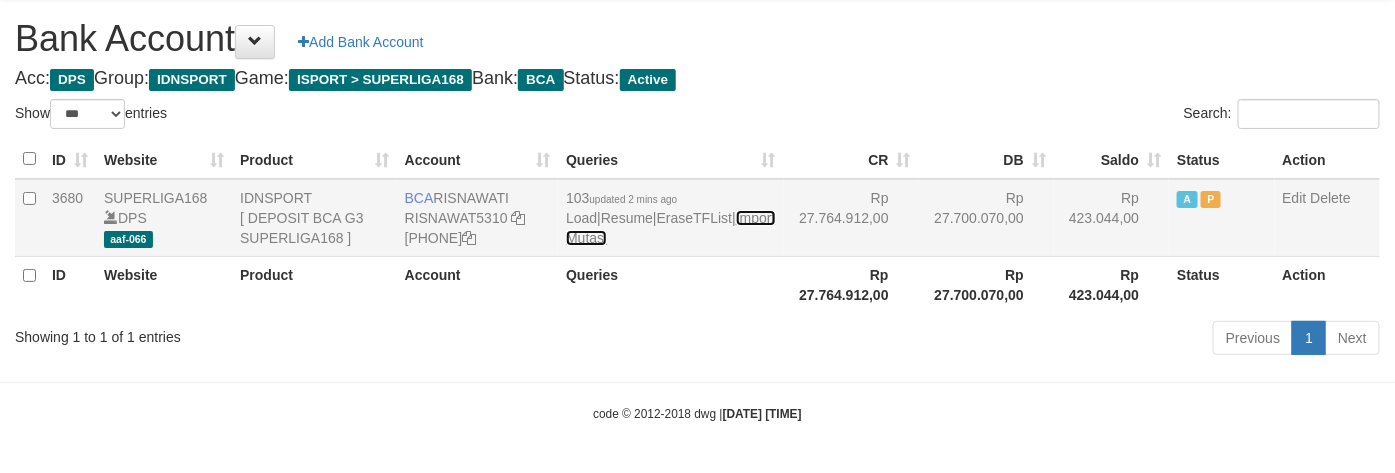 click on "Import Mutasi" at bounding box center [670, 228] 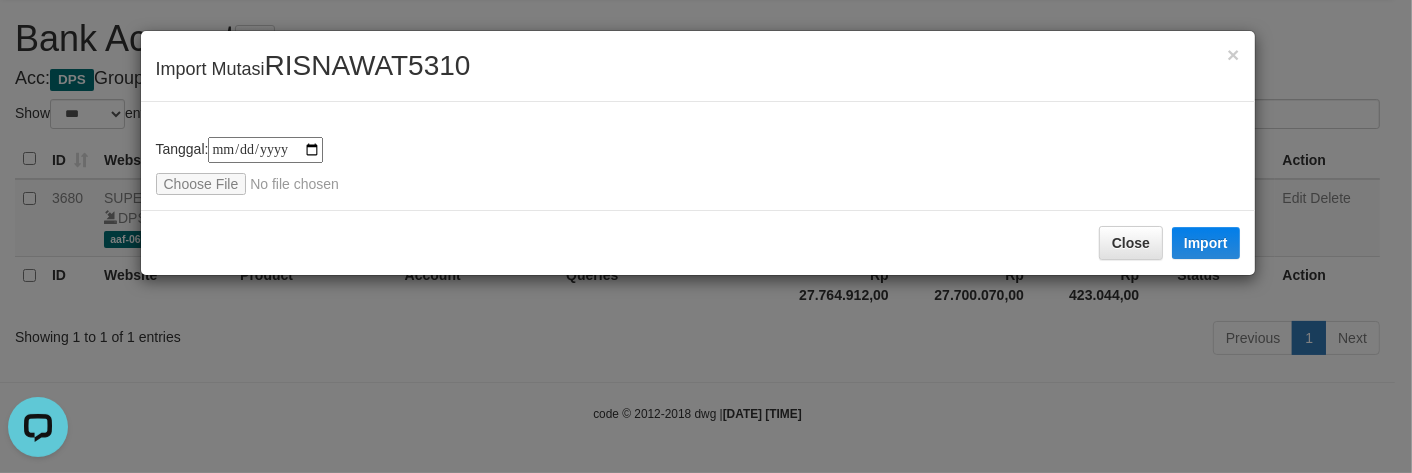 scroll, scrollTop: 0, scrollLeft: 0, axis: both 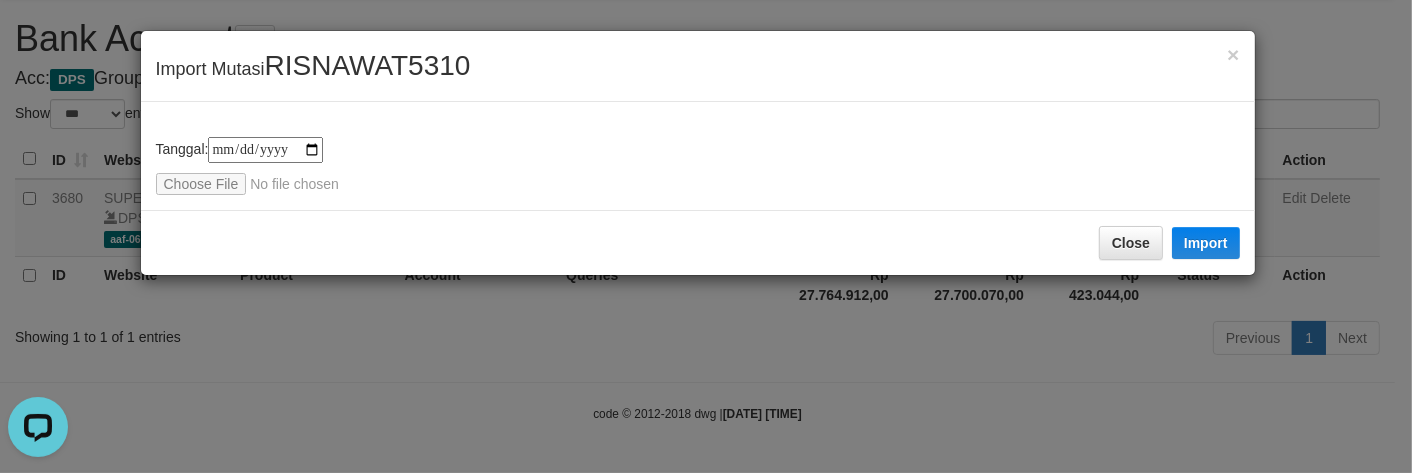 type on "**********" 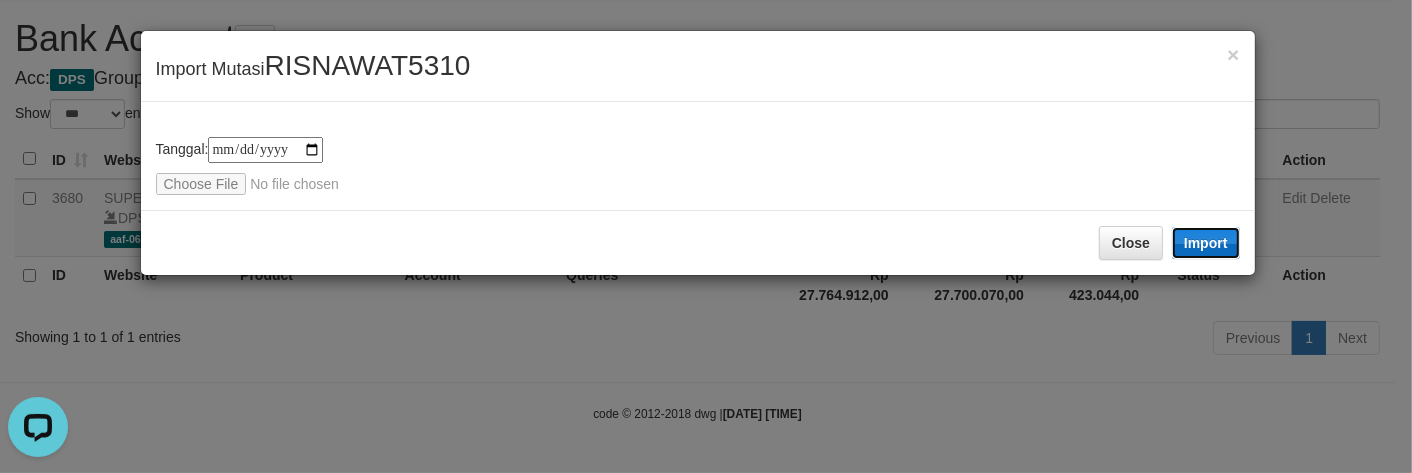 click on "Import" at bounding box center (1206, 243) 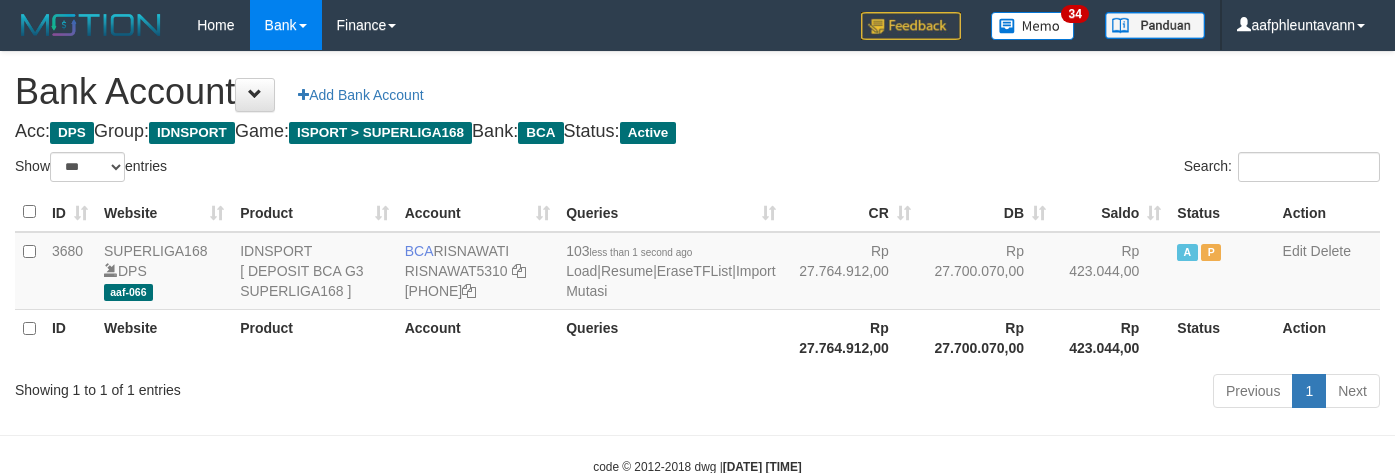 scroll, scrollTop: 75, scrollLeft: 0, axis: vertical 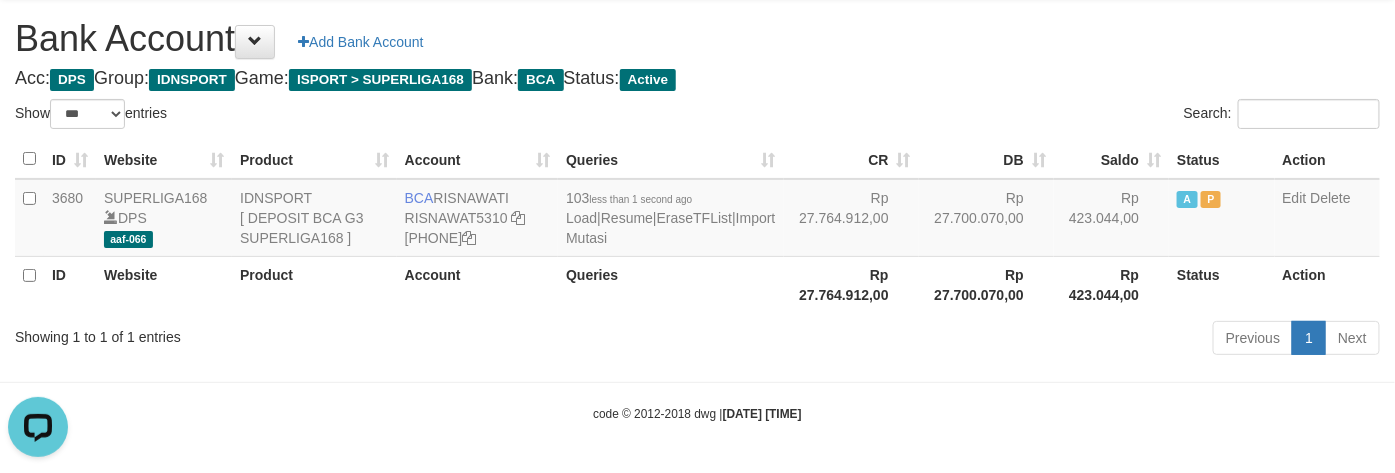 drag, startPoint x: 956, startPoint y: 48, endPoint x: 954, endPoint y: 37, distance: 11.18034 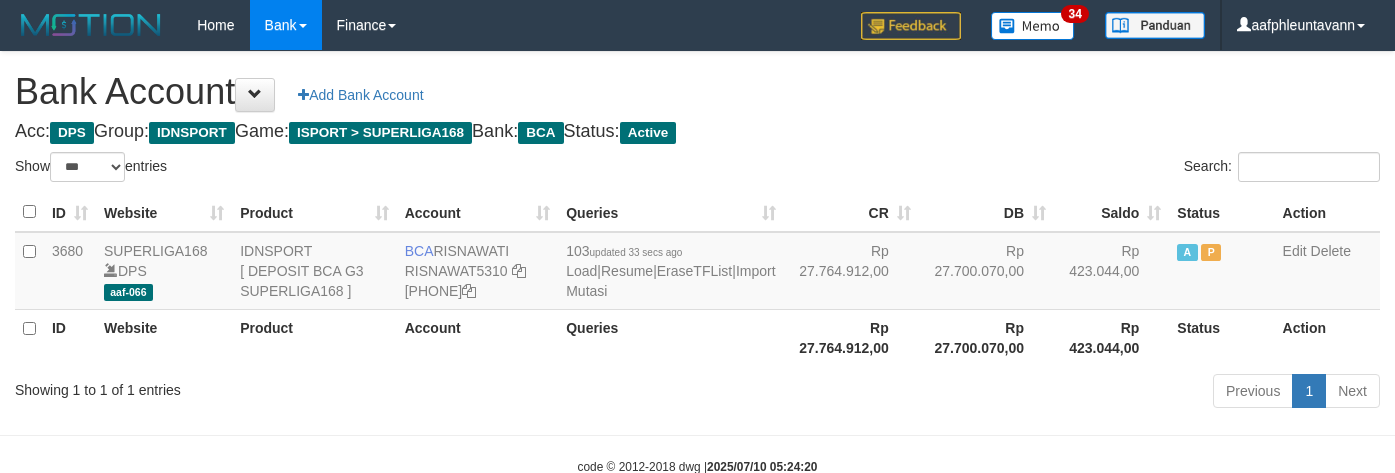 scroll, scrollTop: 75, scrollLeft: 0, axis: vertical 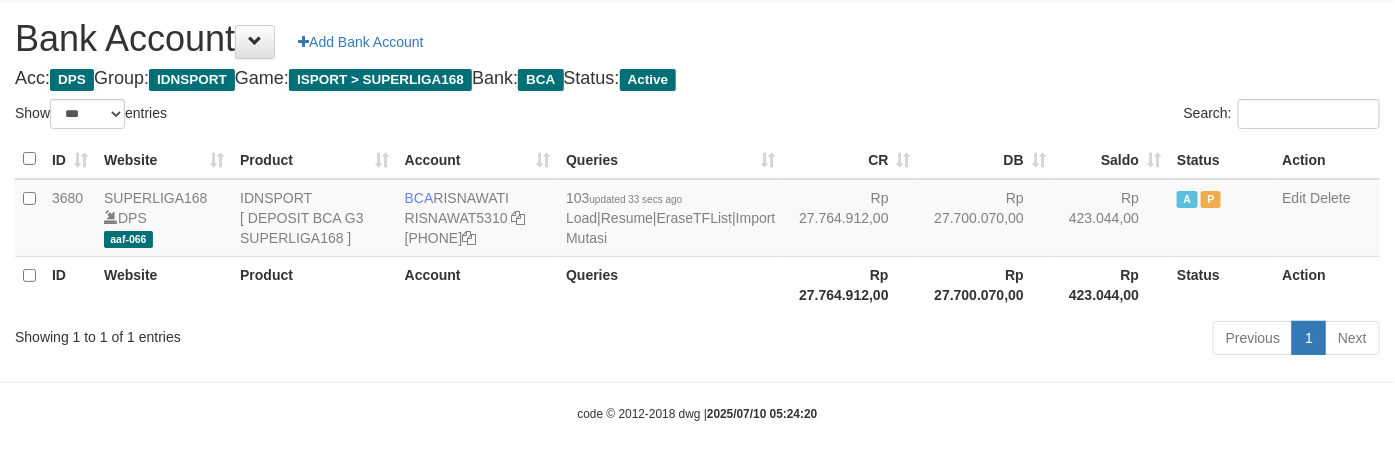 click on "Search:" at bounding box center (1047, 116) 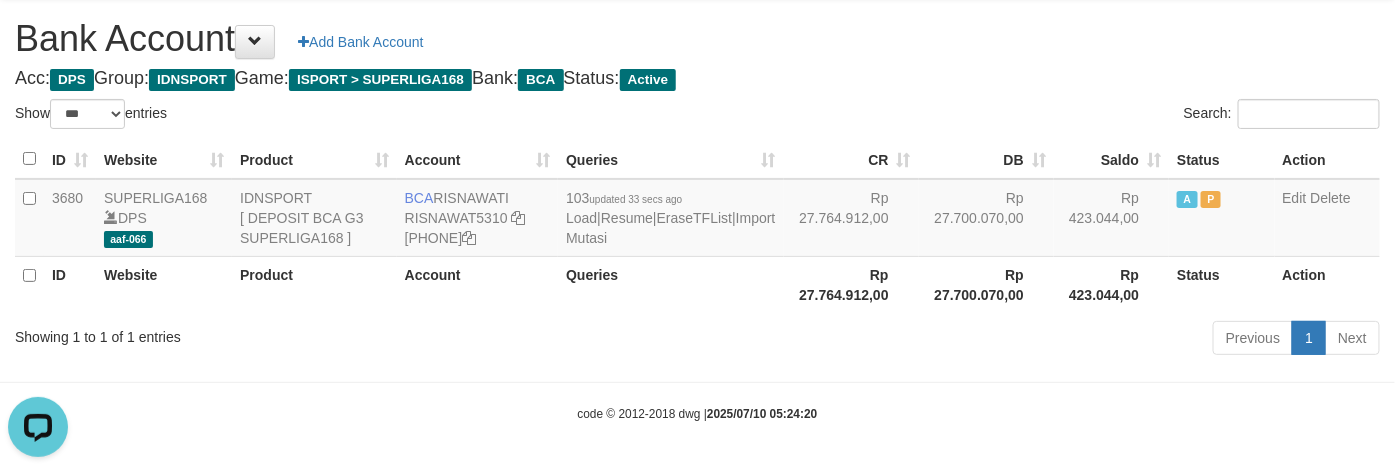 scroll, scrollTop: 0, scrollLeft: 0, axis: both 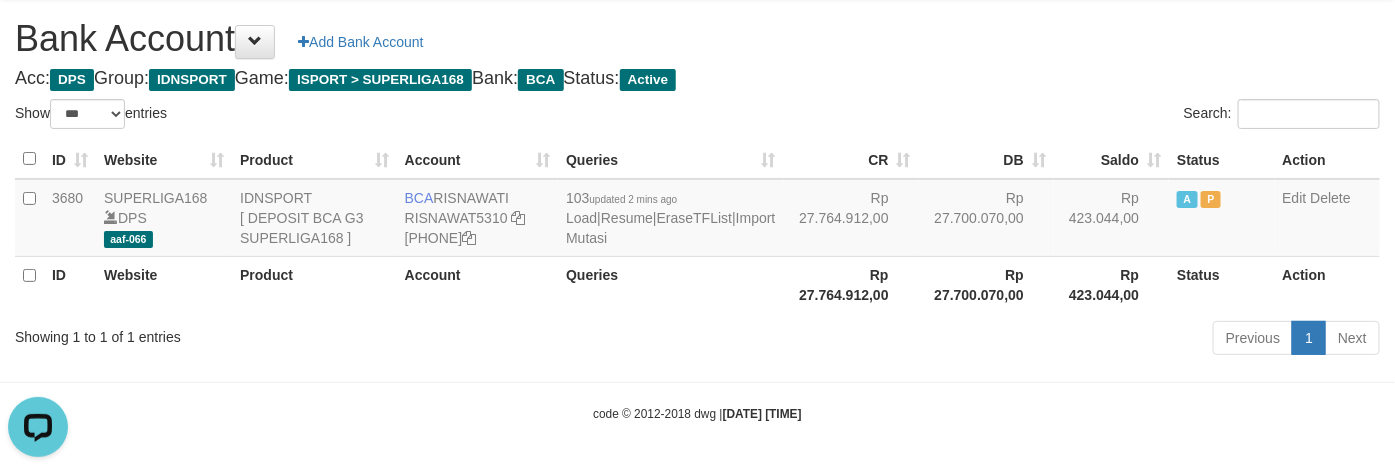 click on "Previous 1 Next" at bounding box center (988, 340) 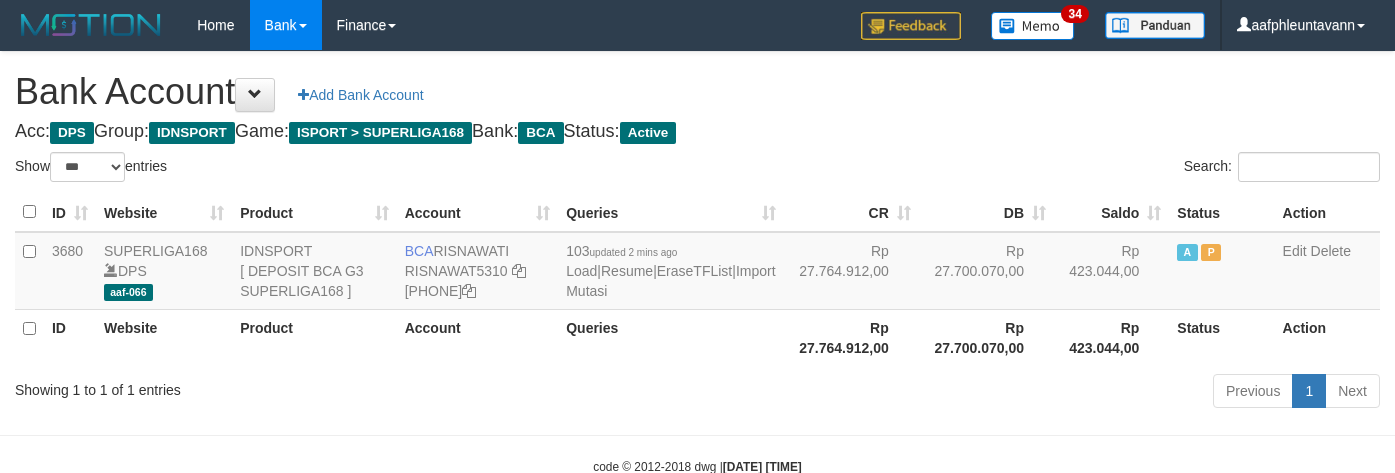 scroll, scrollTop: 75, scrollLeft: 0, axis: vertical 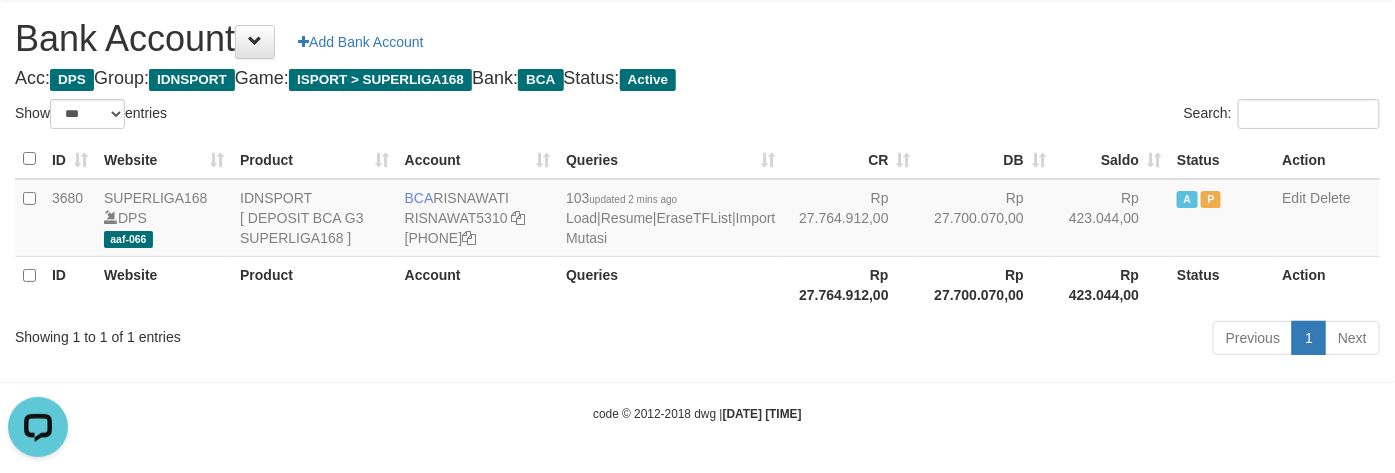 click on "Previous 1 Next" at bounding box center (988, 340) 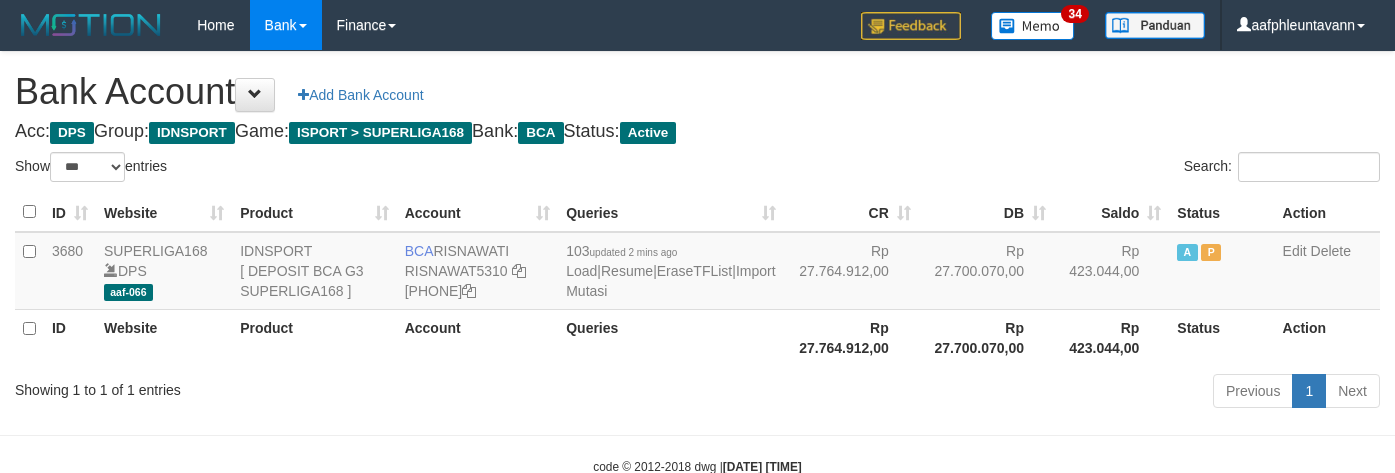 scroll, scrollTop: 75, scrollLeft: 0, axis: vertical 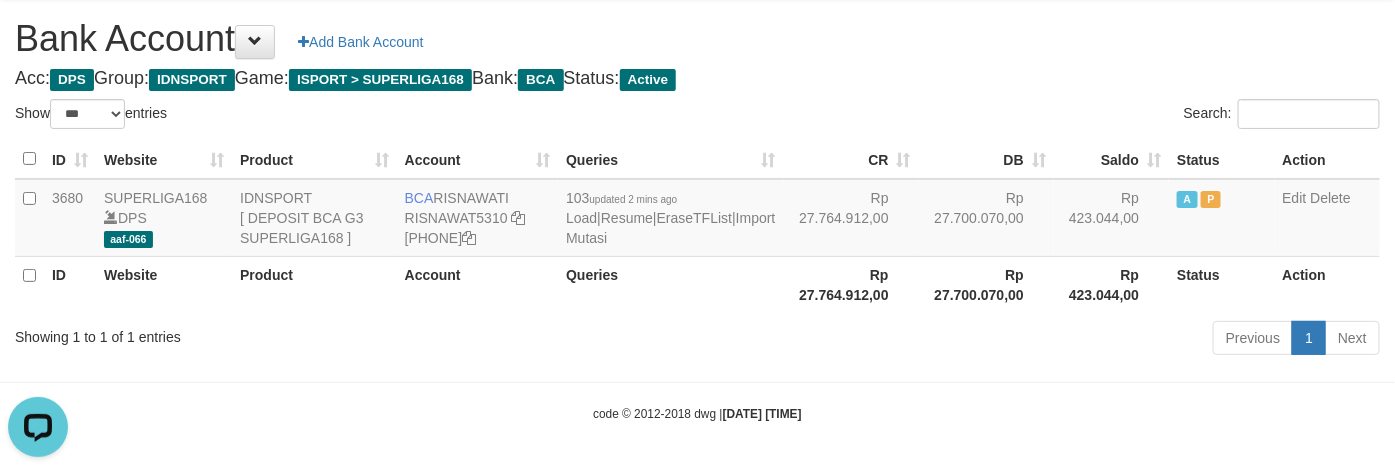 click on "Bank Account
Add Bank Account" at bounding box center [697, 39] 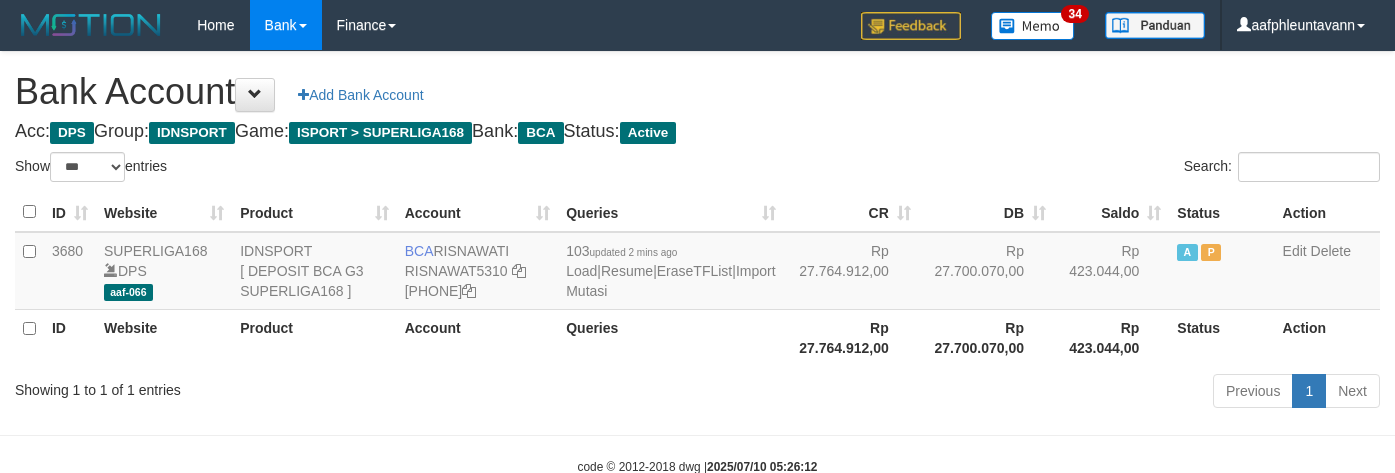 scroll, scrollTop: 75, scrollLeft: 0, axis: vertical 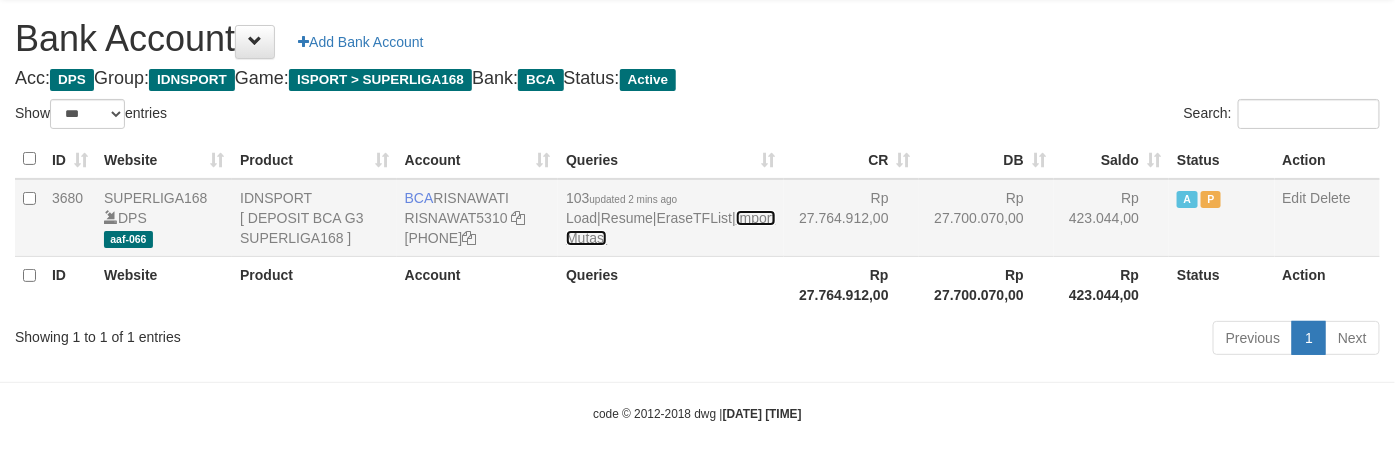 click on "Import Mutasi" at bounding box center [670, 228] 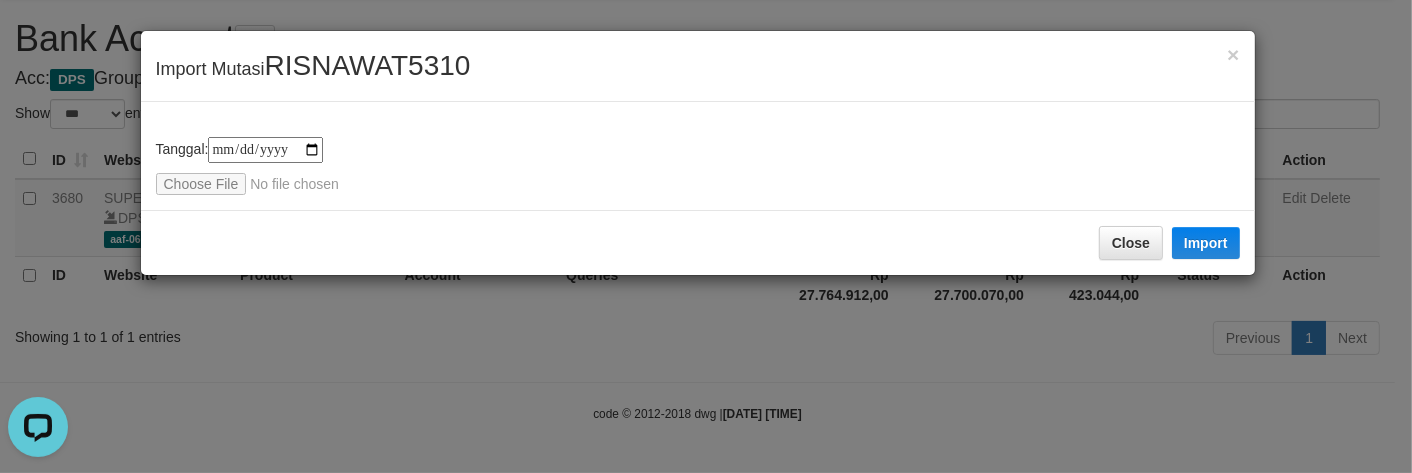 scroll, scrollTop: 0, scrollLeft: 0, axis: both 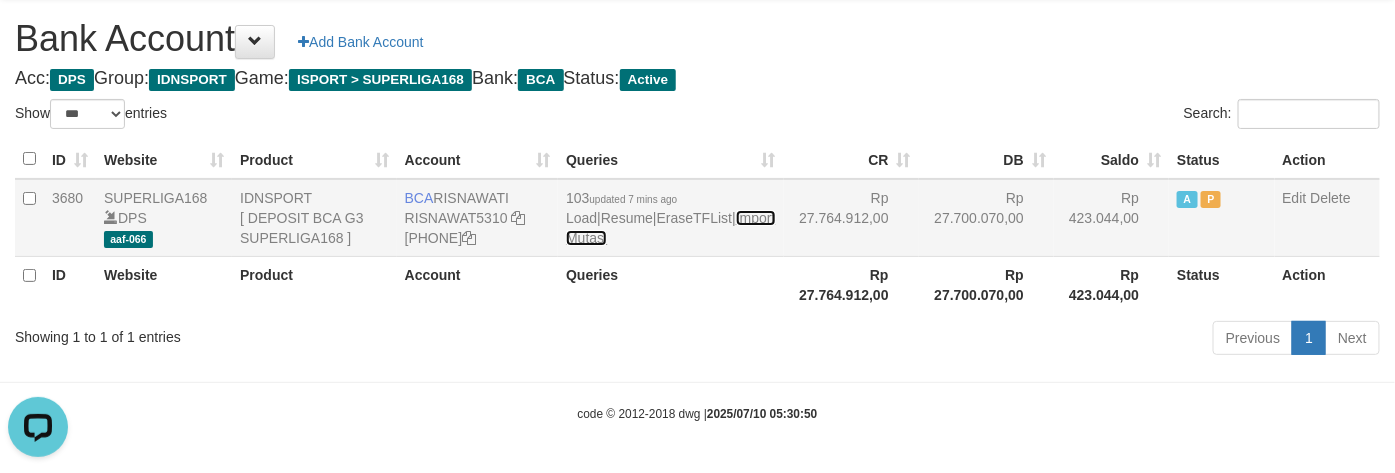 click on "Import Mutasi" at bounding box center (670, 228) 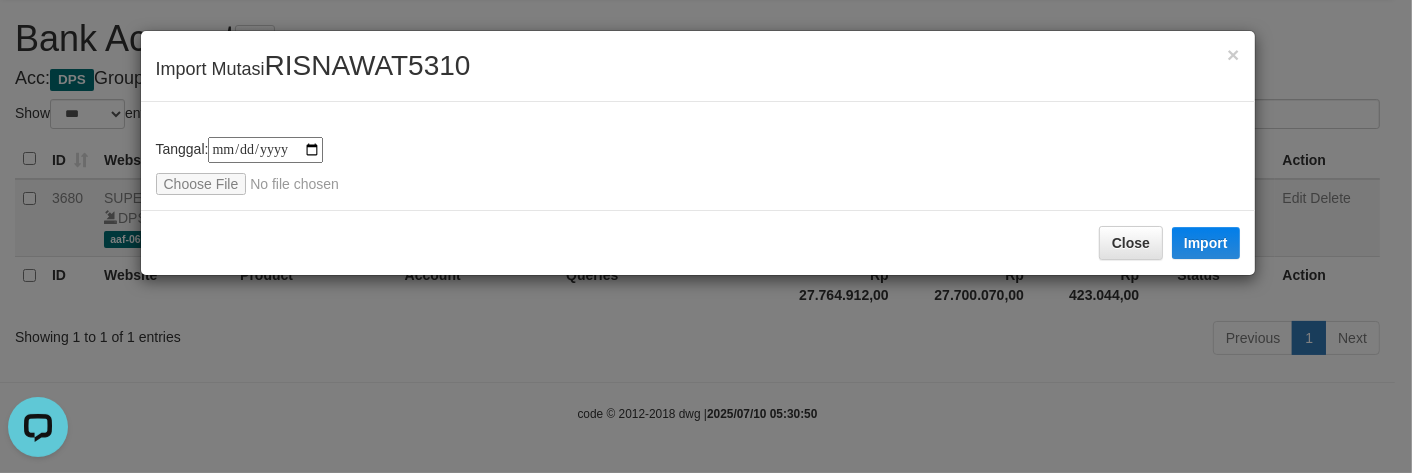 type on "**********" 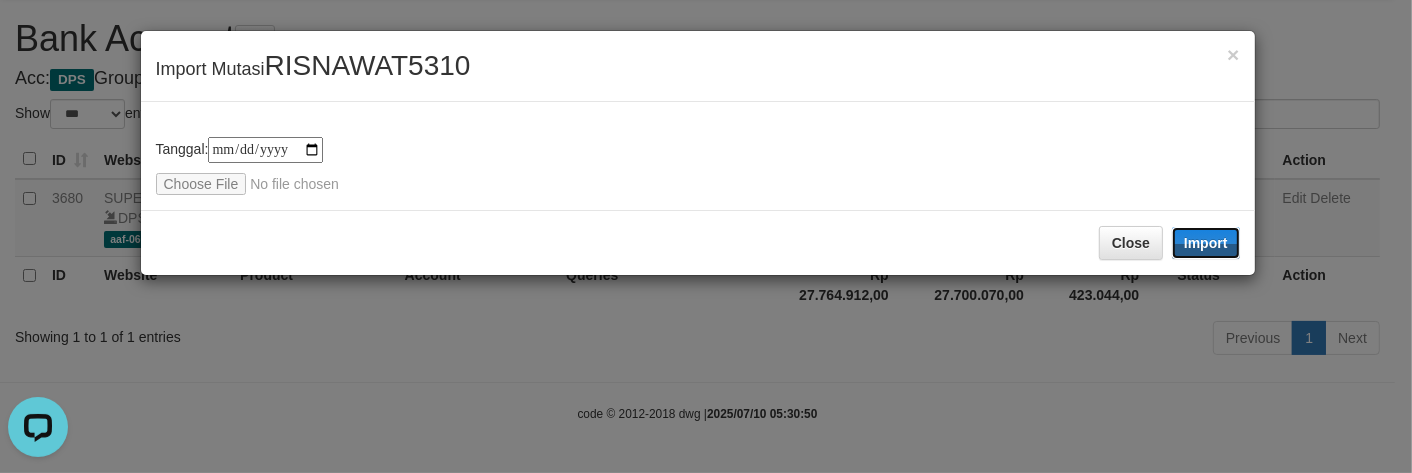 drag, startPoint x: 1204, startPoint y: 238, endPoint x: 587, endPoint y: 0, distance: 661.3116 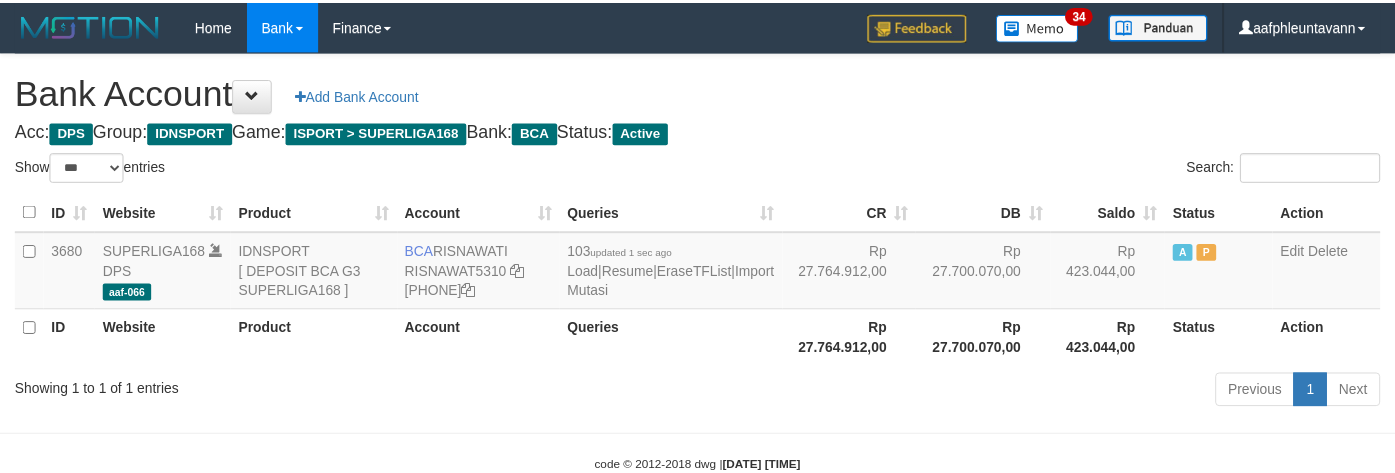 scroll, scrollTop: 75, scrollLeft: 0, axis: vertical 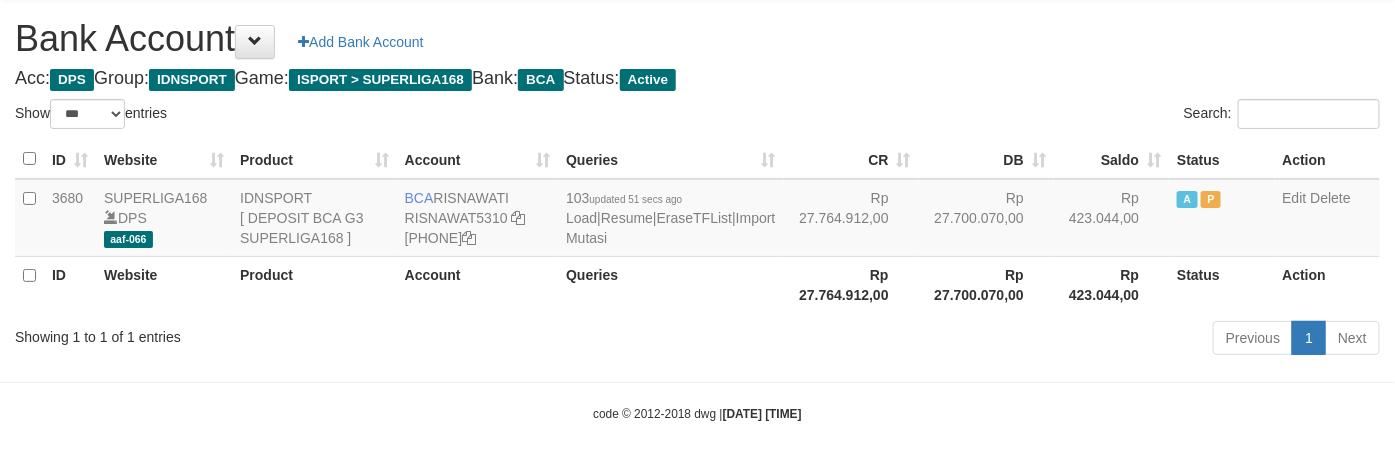 click on "Bank Account
Add Bank Account
Acc: 										 DPS
Group:   IDNSPORT    		Game:   ISPORT > SUPERLIGA168    		Bank:   BCA    		Status:  Active
Filter Account Type
*******
***
**
***
DPS
SELECT ALL  SELECT TYPE  - ALL -
DPS
WD
TMP
Filter Product
*******
******
********
********
*******
********
IDNSPORT
SELECT ALL  SELECT GROUP  - ALL -
BETHUB
IDNPOKER
IDNSPORT
IDNTOTO
LOADONLY
Filter Website
*******" at bounding box center [697, 180] 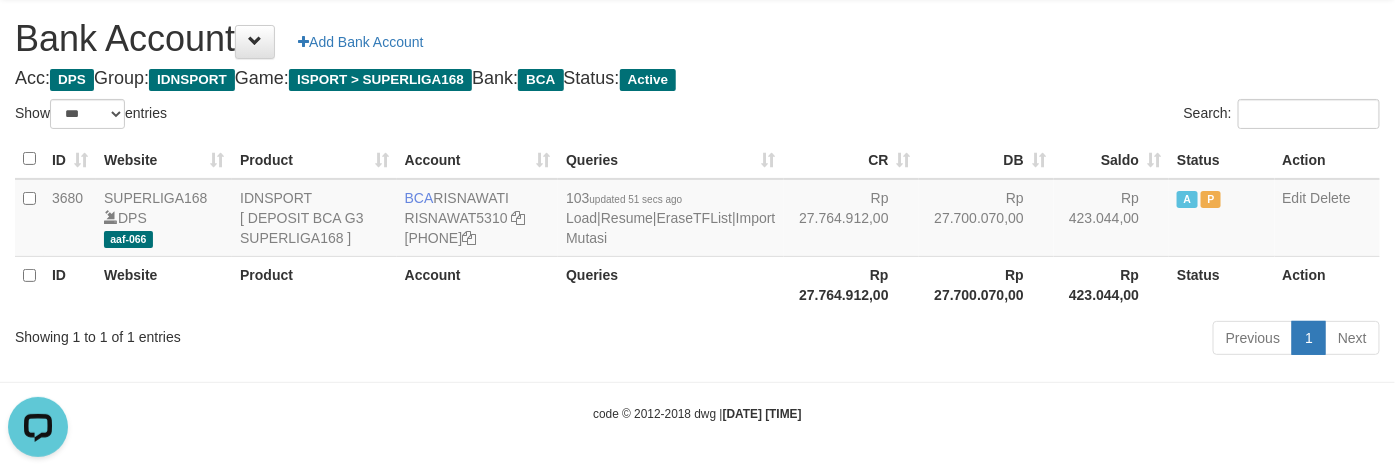 scroll, scrollTop: 0, scrollLeft: 0, axis: both 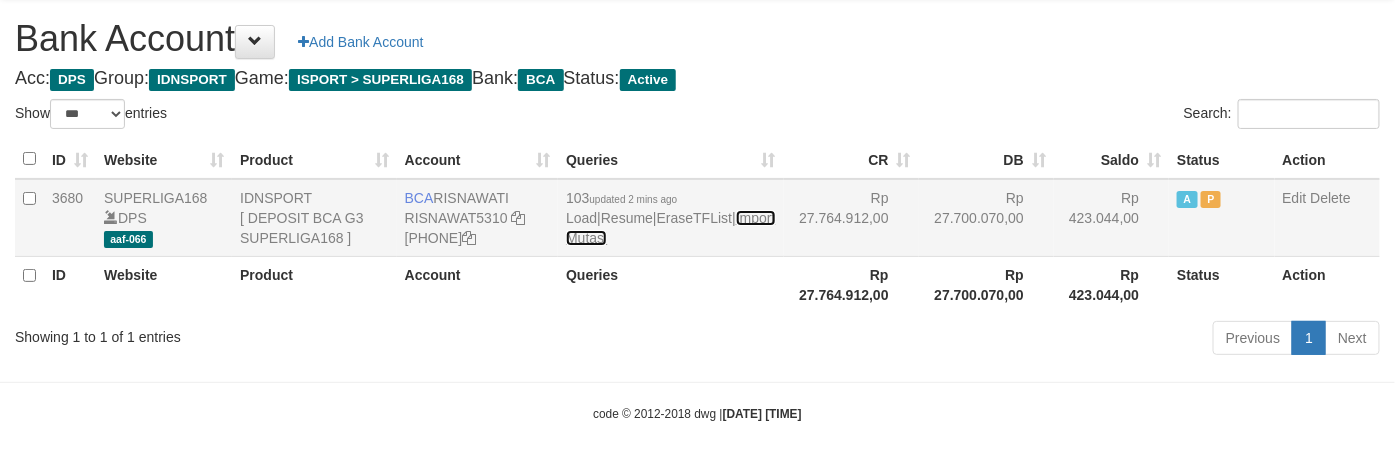 click on "Import Mutasi" at bounding box center [670, 228] 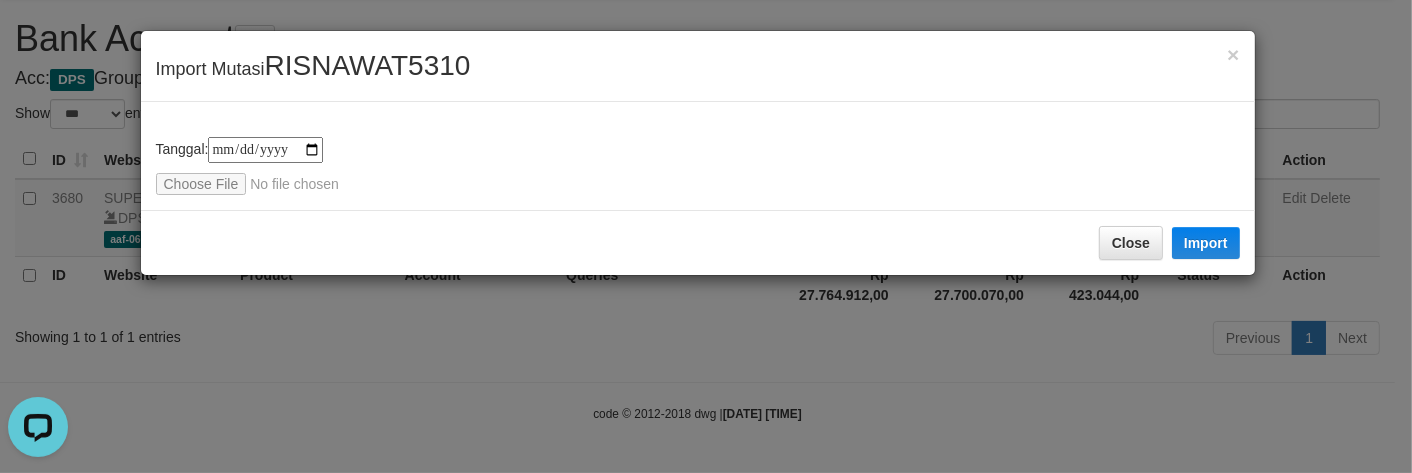 scroll, scrollTop: 0, scrollLeft: 0, axis: both 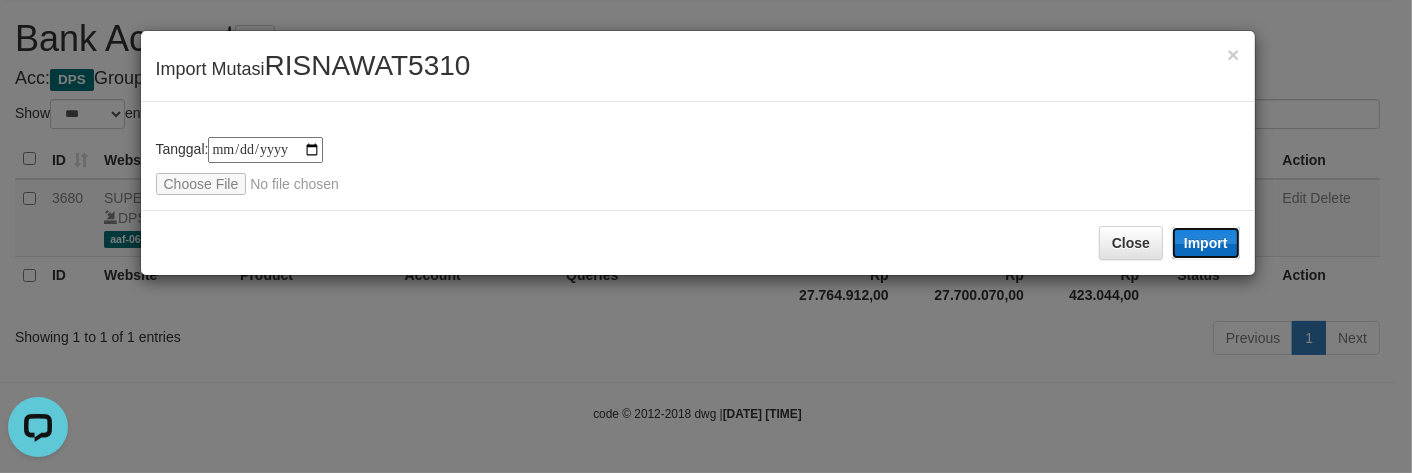 click on "Import" at bounding box center [1206, 243] 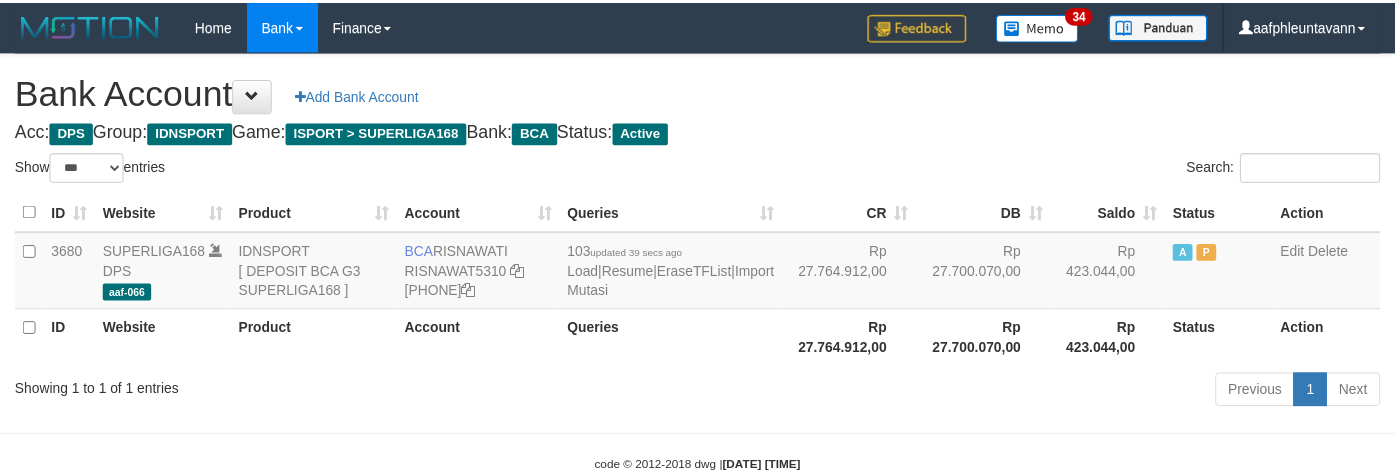 scroll, scrollTop: 75, scrollLeft: 0, axis: vertical 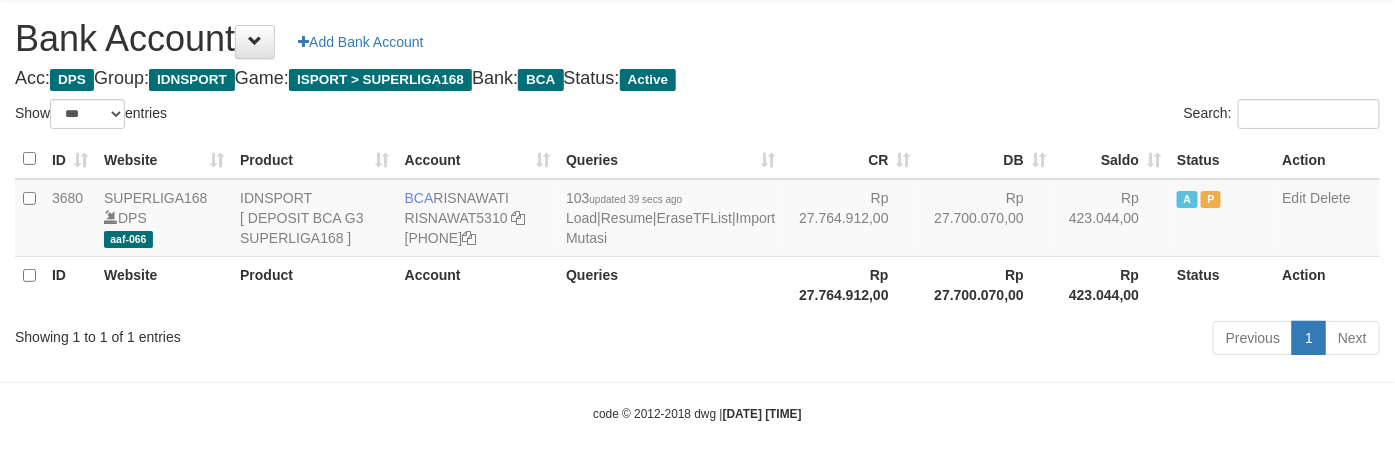 click on "Search:" at bounding box center [1047, 116] 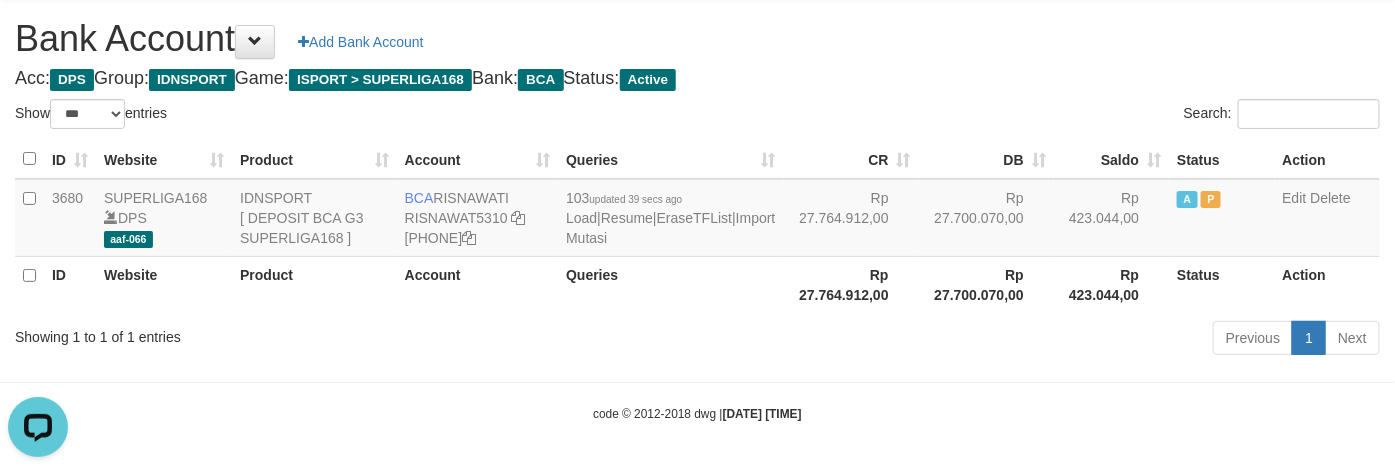 scroll, scrollTop: 0, scrollLeft: 0, axis: both 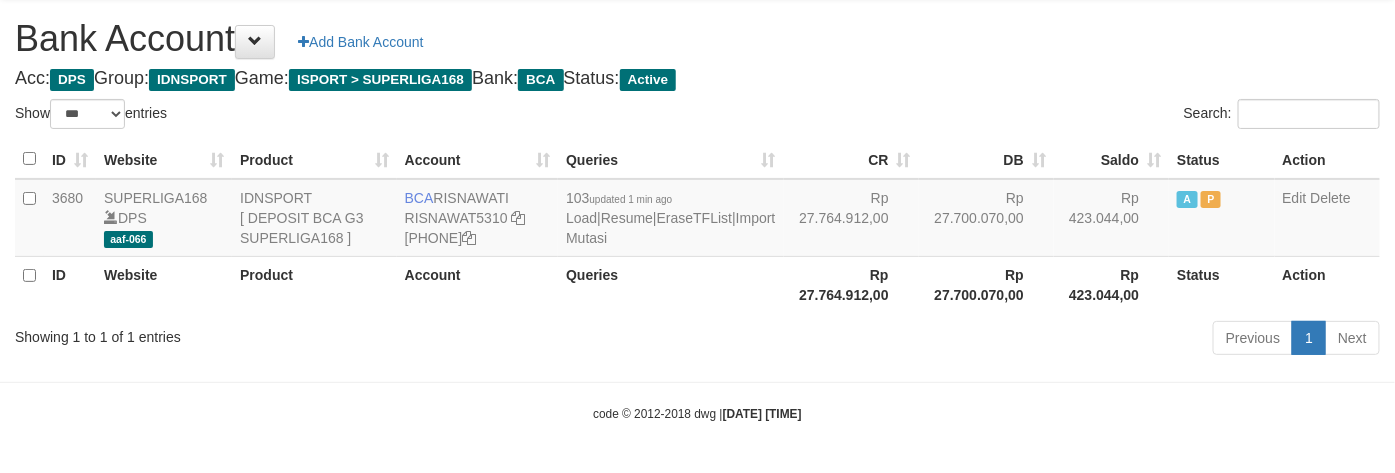 click on "CR" at bounding box center [851, 159] 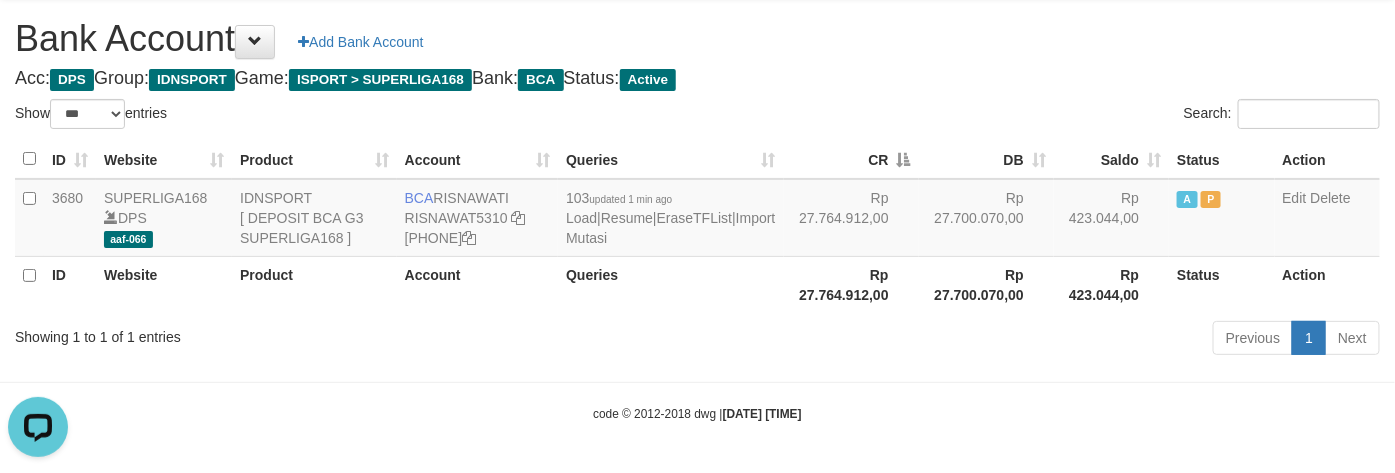 scroll, scrollTop: 0, scrollLeft: 0, axis: both 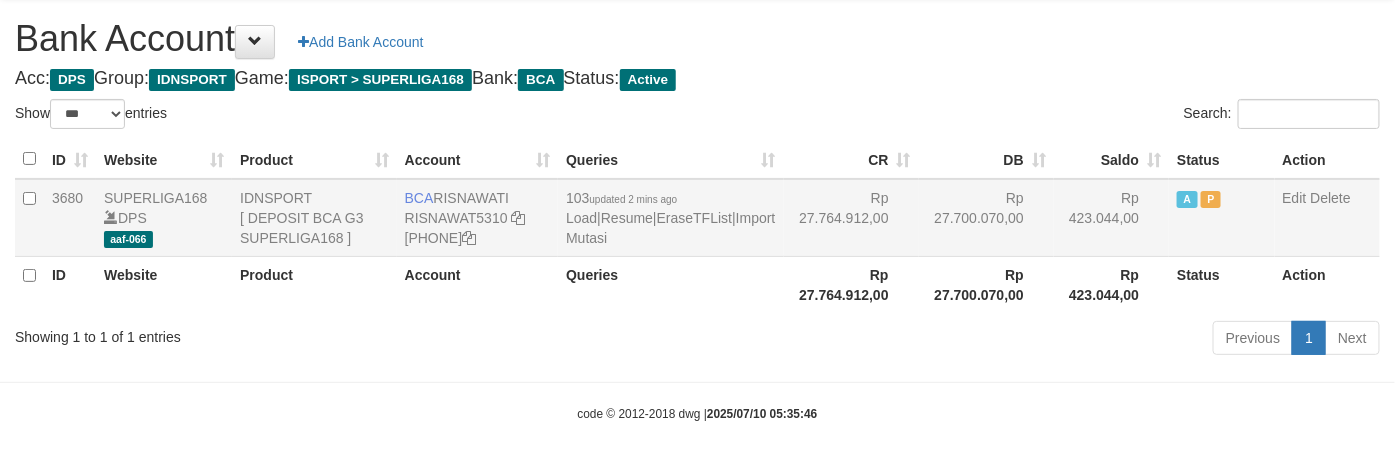 click on "103  updated 2 mins ago
Load
|
Resume
|
EraseTFList
|
Import Mutasi" at bounding box center (670, 218) 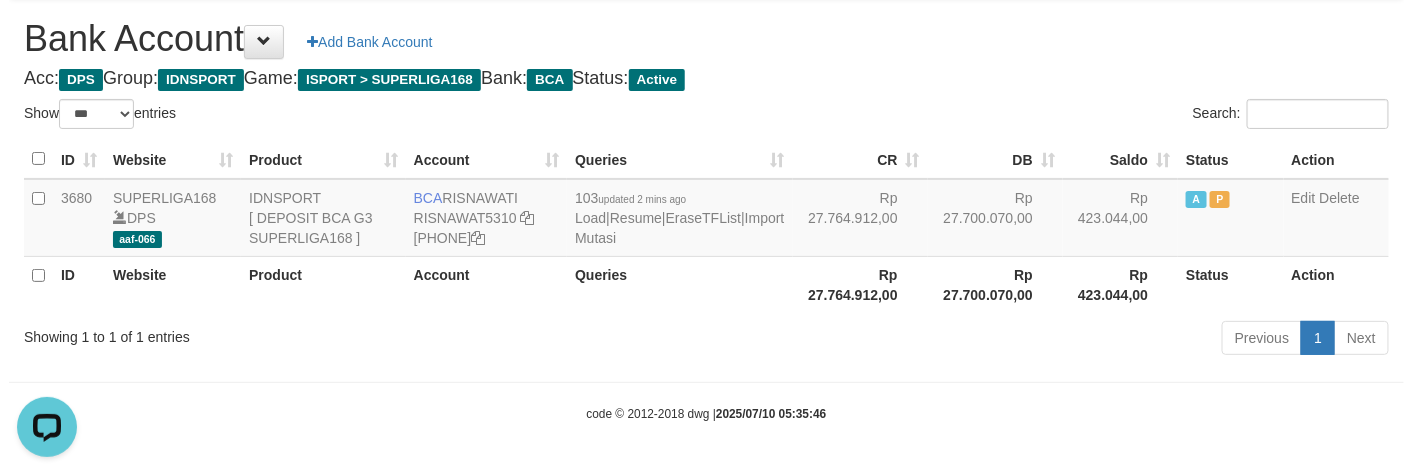 scroll, scrollTop: 0, scrollLeft: 0, axis: both 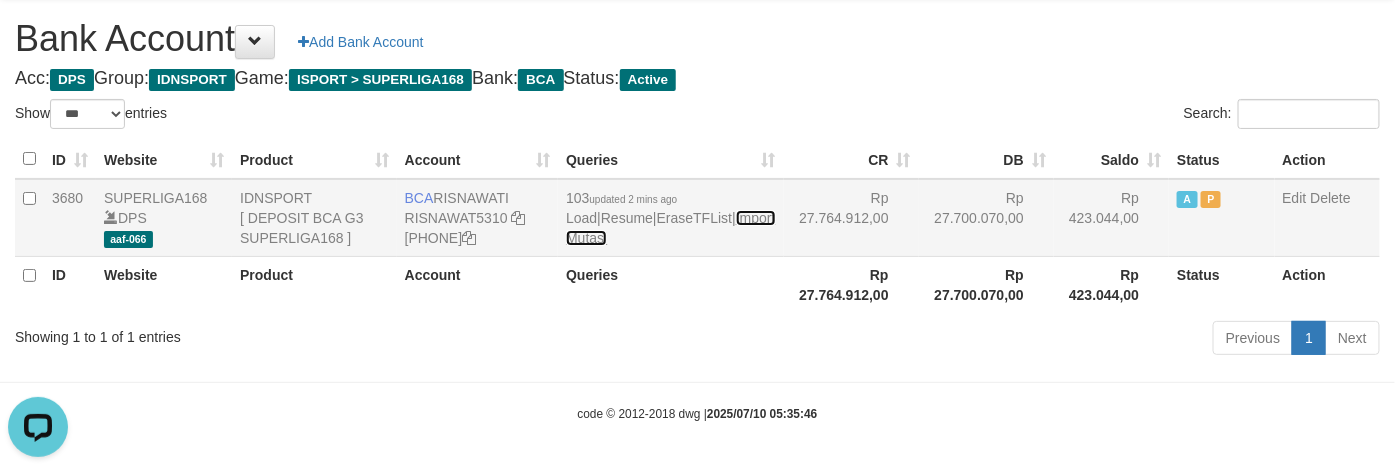 click on "Import Mutasi" at bounding box center (670, 228) 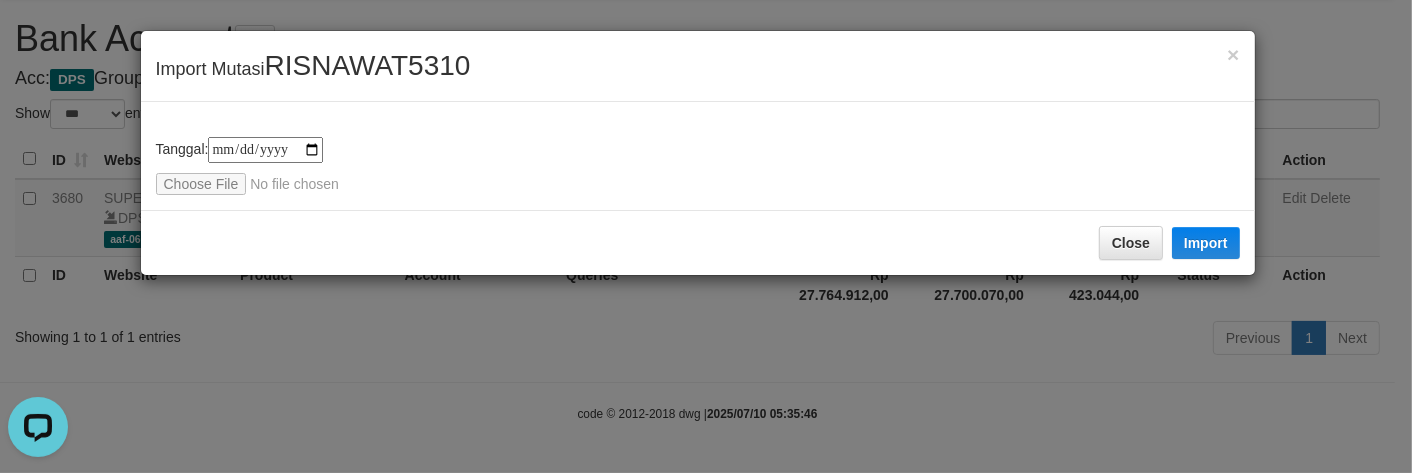 type on "**********" 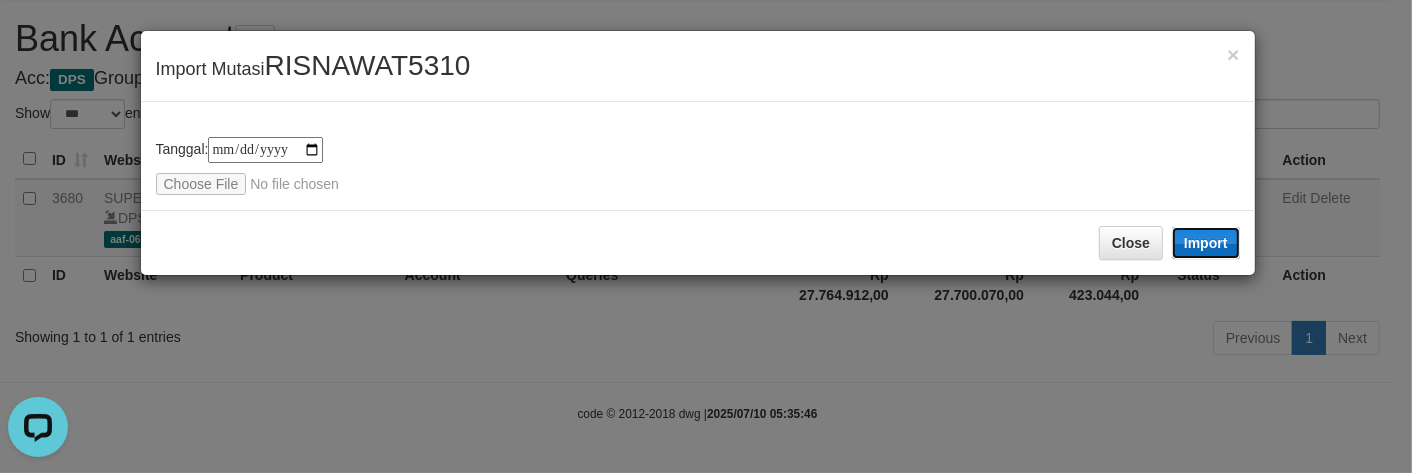 click on "Import" at bounding box center (1206, 243) 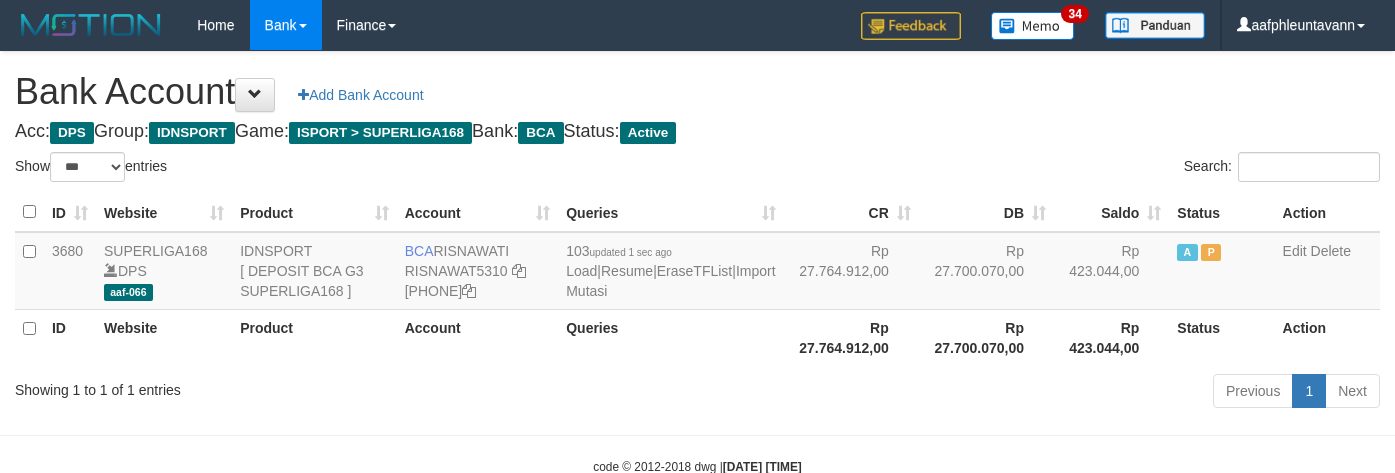 scroll, scrollTop: 75, scrollLeft: 0, axis: vertical 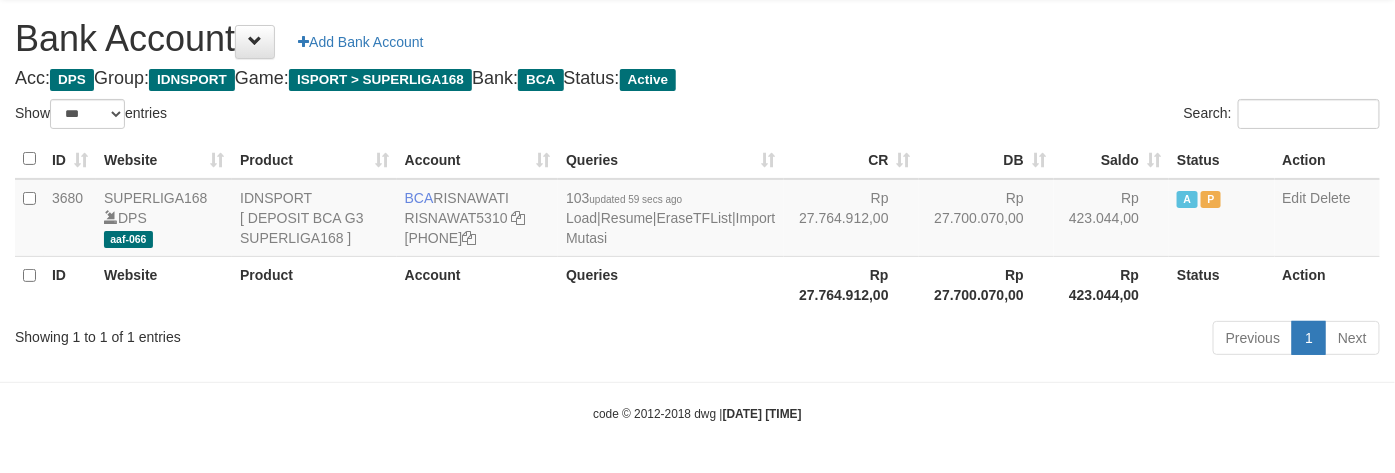 click on "Search:" at bounding box center [1047, 116] 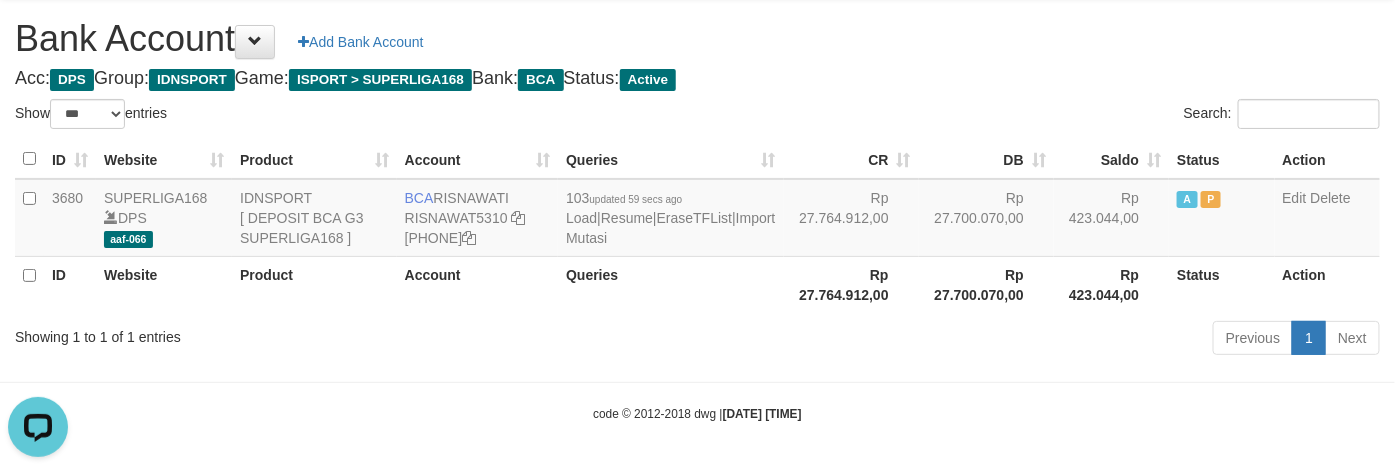 scroll, scrollTop: 0, scrollLeft: 0, axis: both 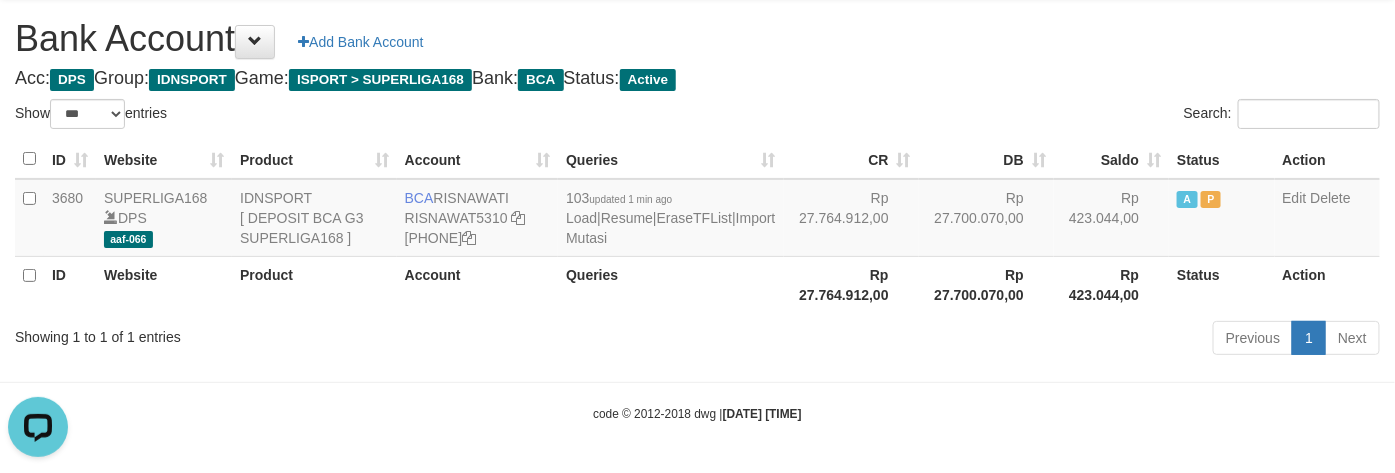 click on "Bank Account
Add Bank Account
Acc: 										 DPS
Group:   IDNSPORT    		Game:   ISPORT > SUPERLIGA168    		Bank:   BCA    		Status:  Active
Filter Account Type
*******
***
**
***
DPS
SELECT ALL  SELECT TYPE  - ALL -
DPS
WD
TMP
Filter Product
*******
******
********
********
*******
********
IDNSPORT
SELECT ALL  SELECT GROUP  - ALL -
BETHUB
IDNPOKER
IDNSPORT
IDNTOTO
LOADONLY
Filter Website
*******" at bounding box center (697, 180) 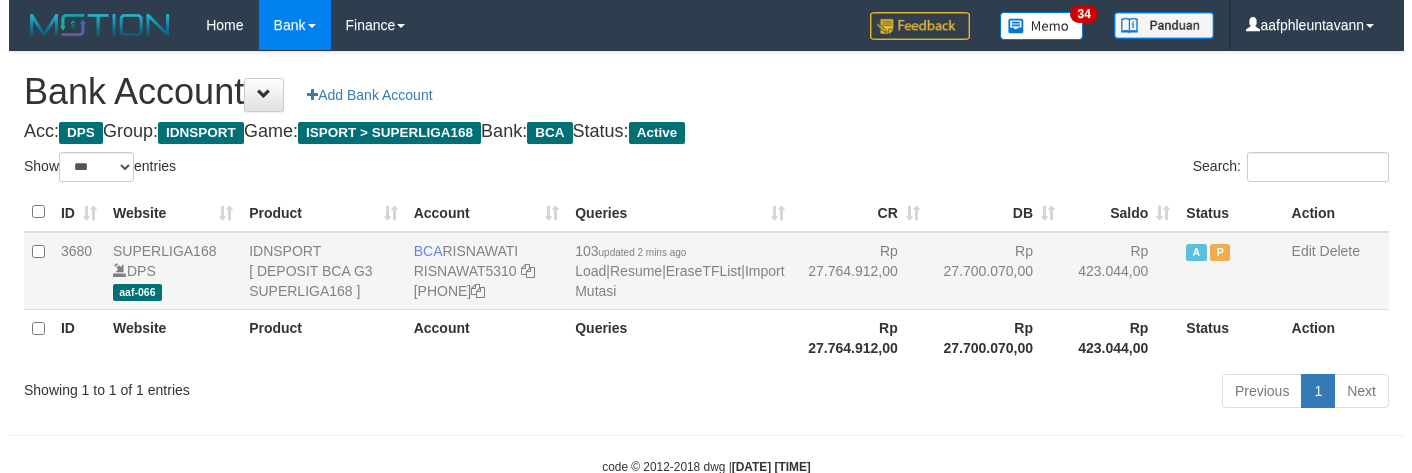 scroll, scrollTop: 57, scrollLeft: 0, axis: vertical 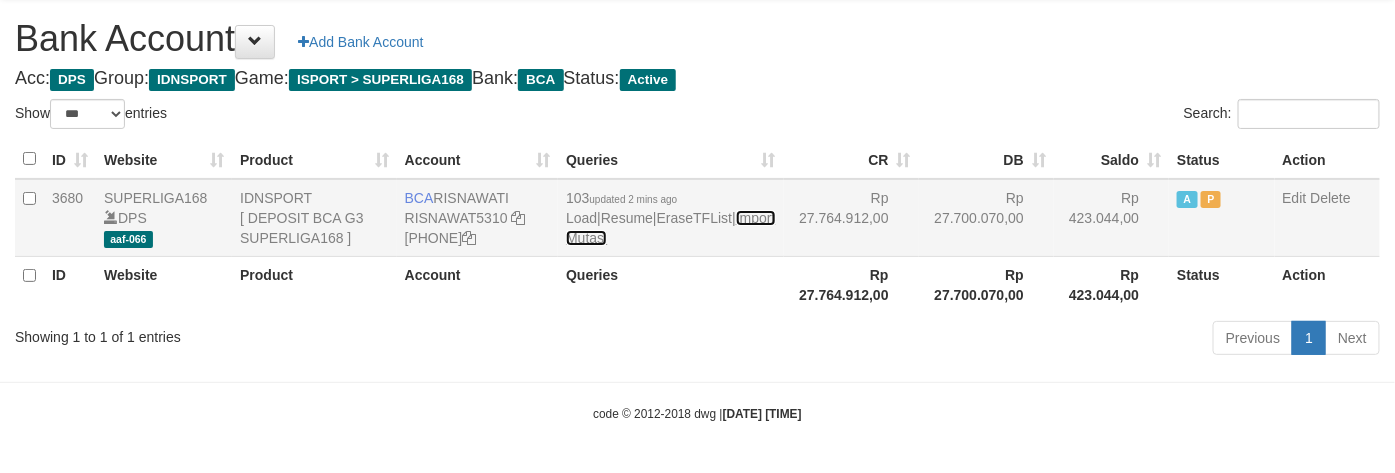 click on "Import Mutasi" at bounding box center (670, 228) 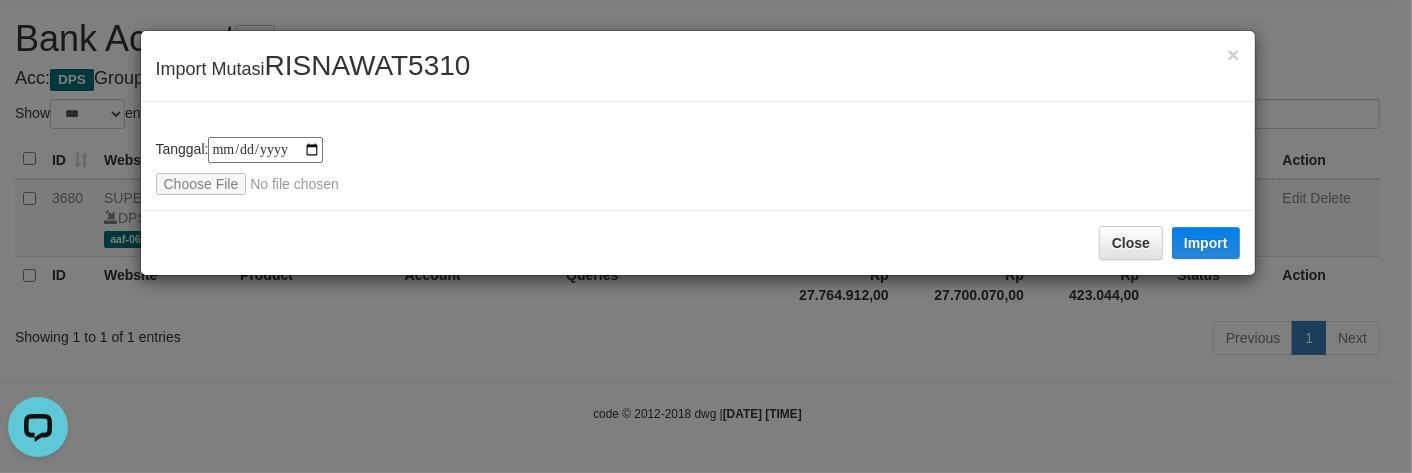 scroll, scrollTop: 0, scrollLeft: 0, axis: both 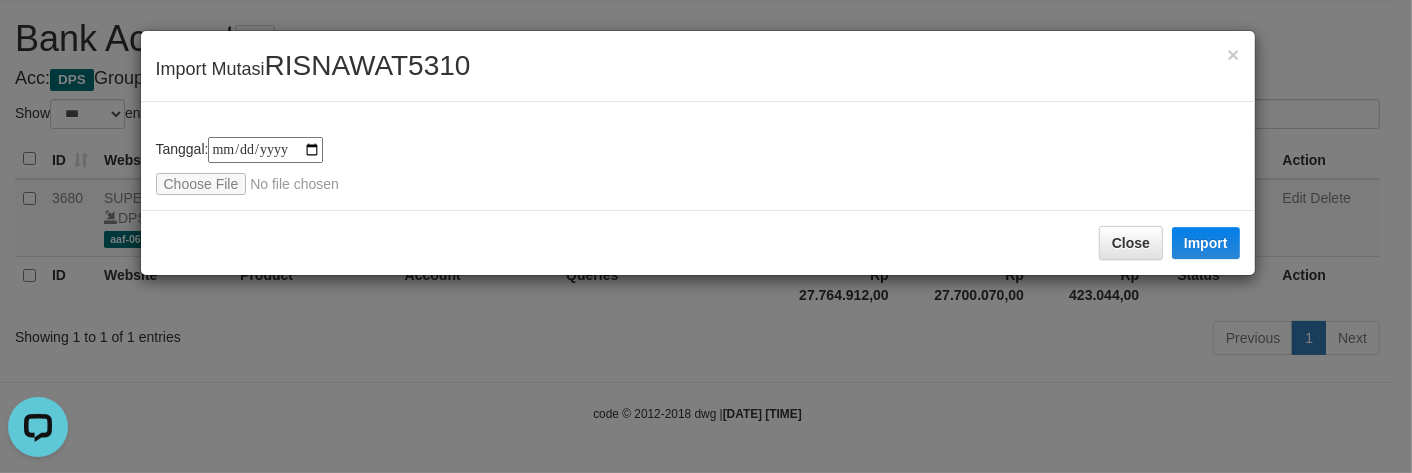 type on "**********" 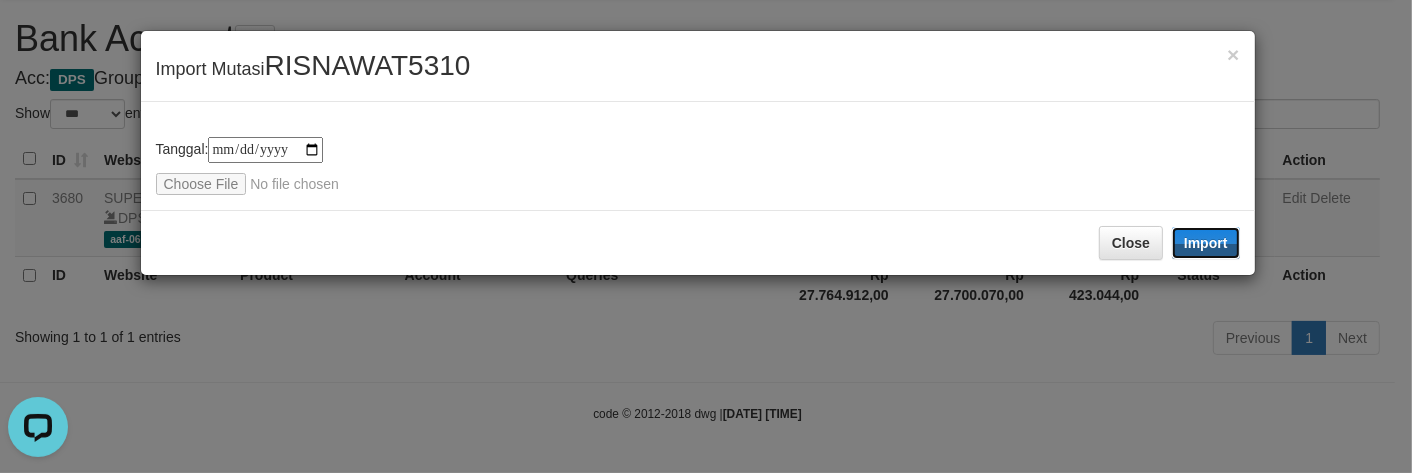 drag, startPoint x: 1183, startPoint y: 240, endPoint x: 954, endPoint y: 188, distance: 234.82973 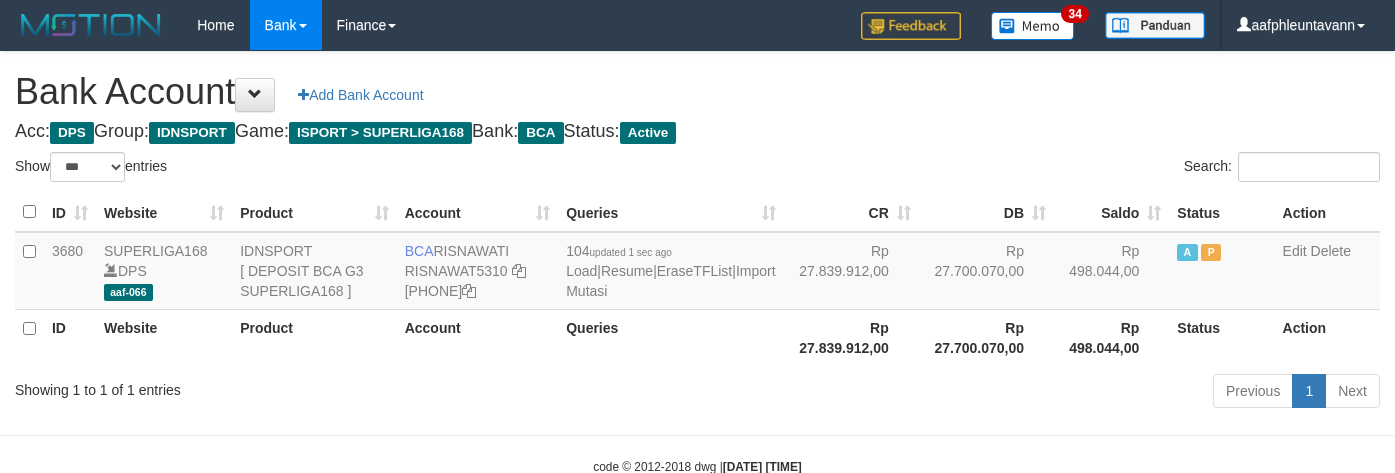 scroll, scrollTop: 57, scrollLeft: 0, axis: vertical 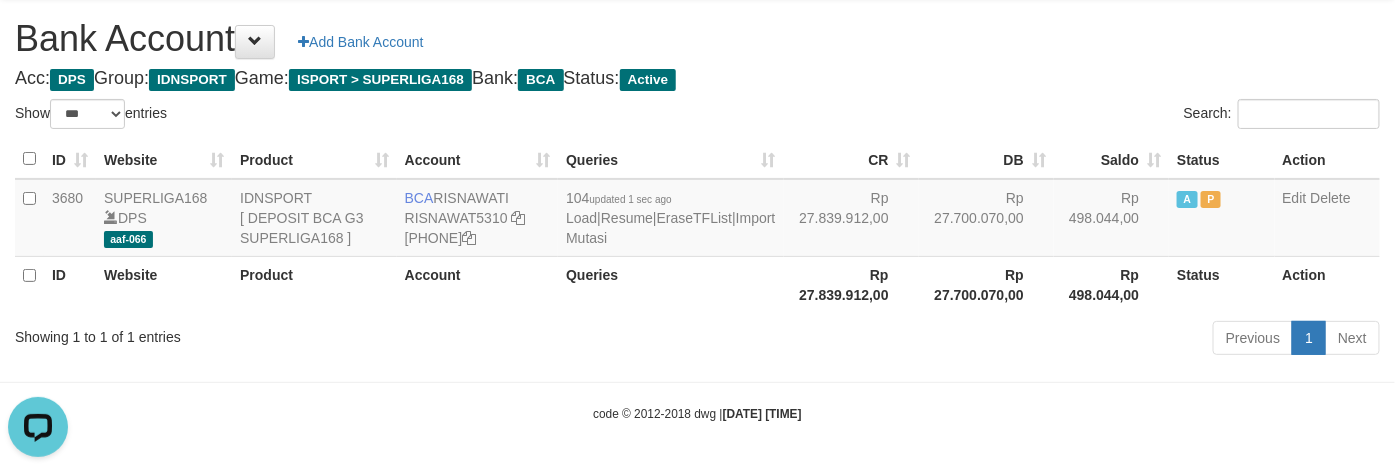 click on "Bank Account
Add Bank Account" at bounding box center (697, 39) 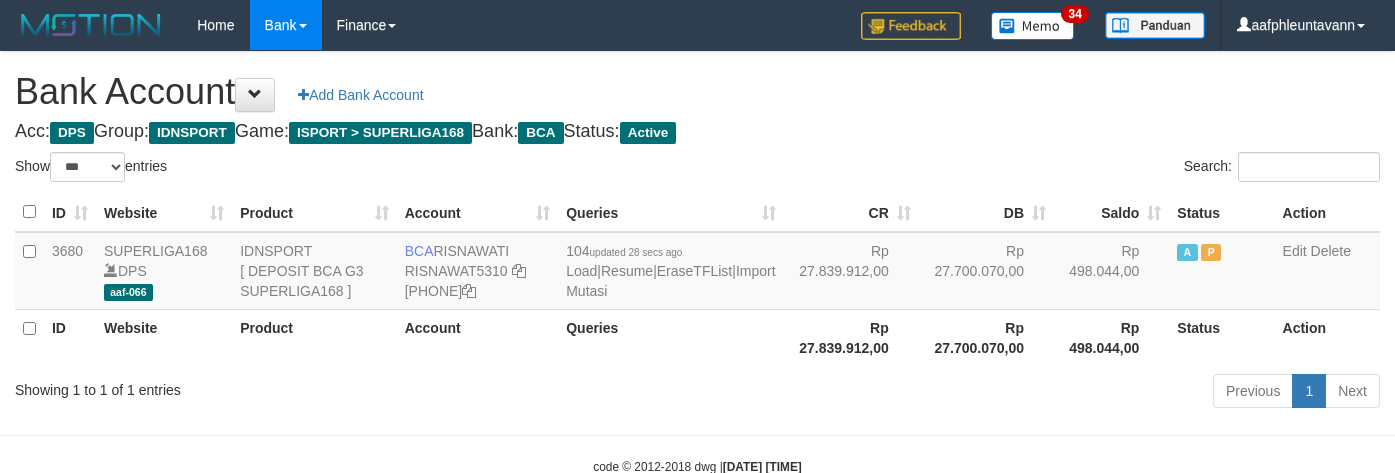 scroll, scrollTop: 57, scrollLeft: 0, axis: vertical 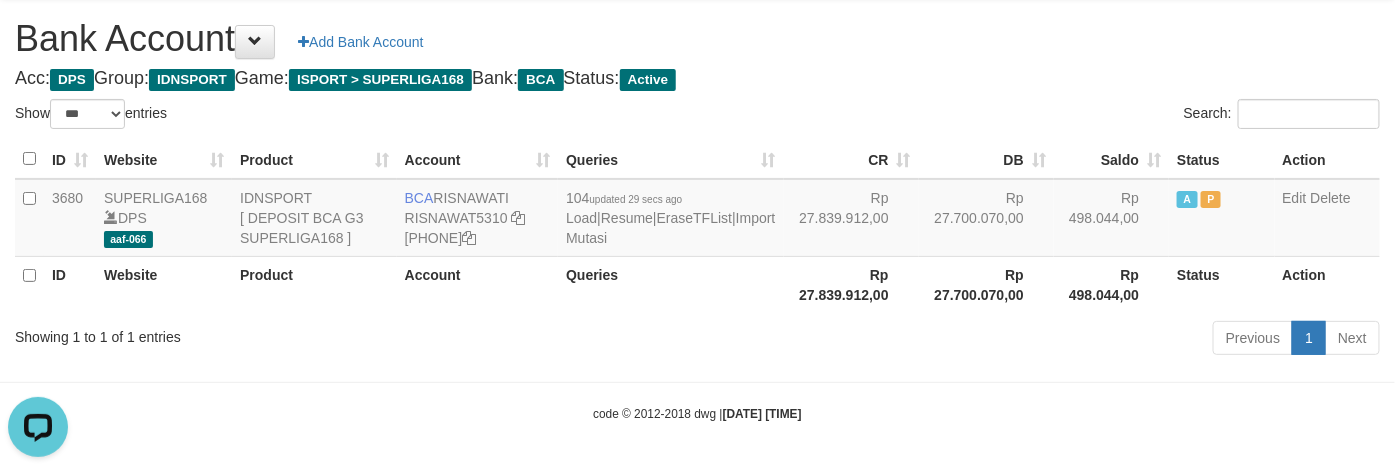 click on "Bank Account
Add Bank Account" at bounding box center [697, 39] 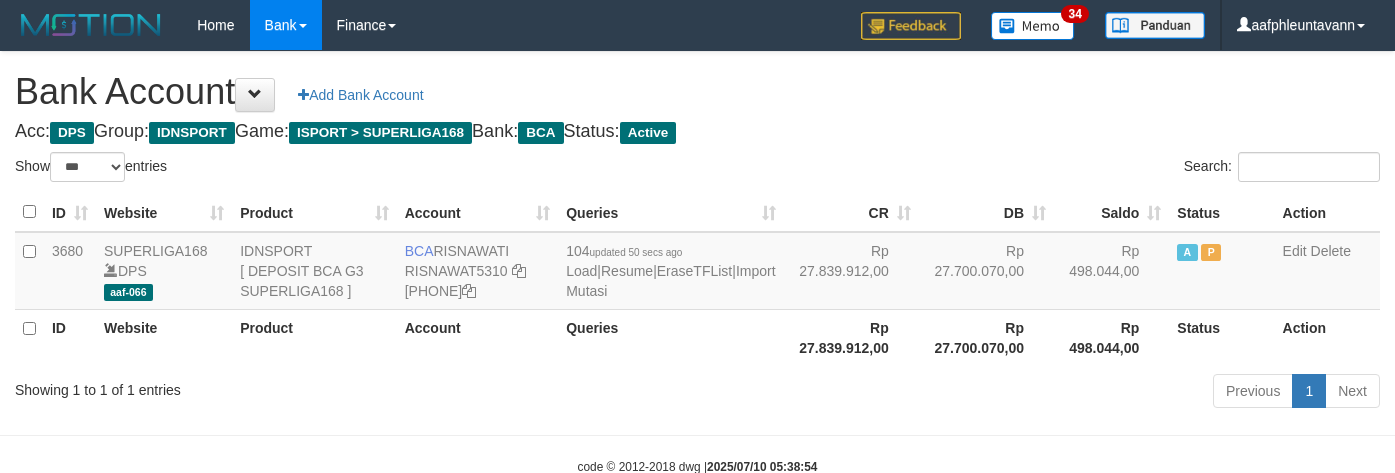 scroll, scrollTop: 57, scrollLeft: 0, axis: vertical 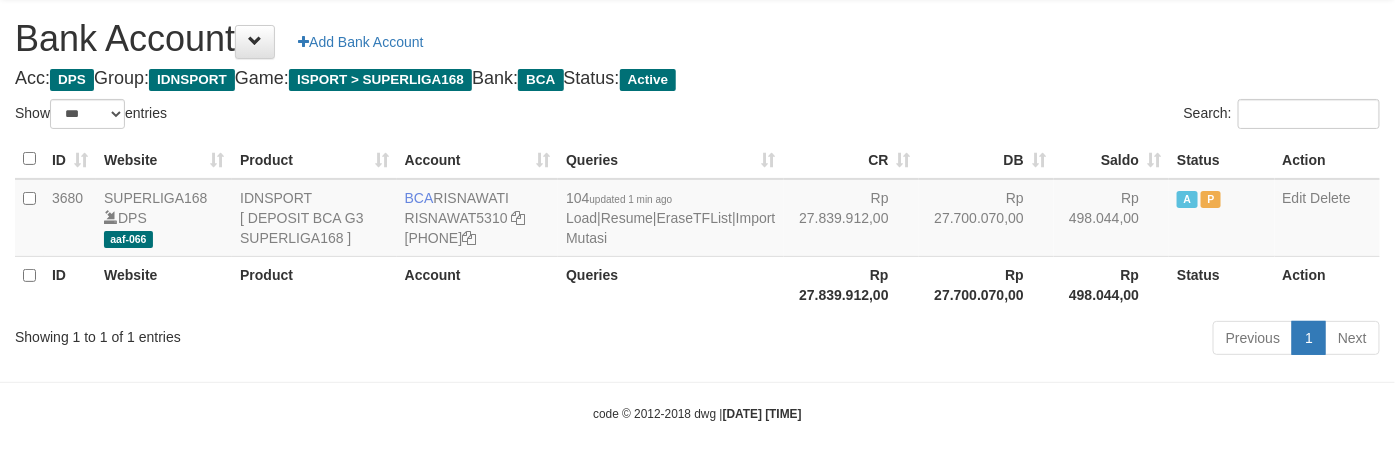 drag, startPoint x: 0, startPoint y: 0, endPoint x: 961, endPoint y: 152, distance: 972.94653 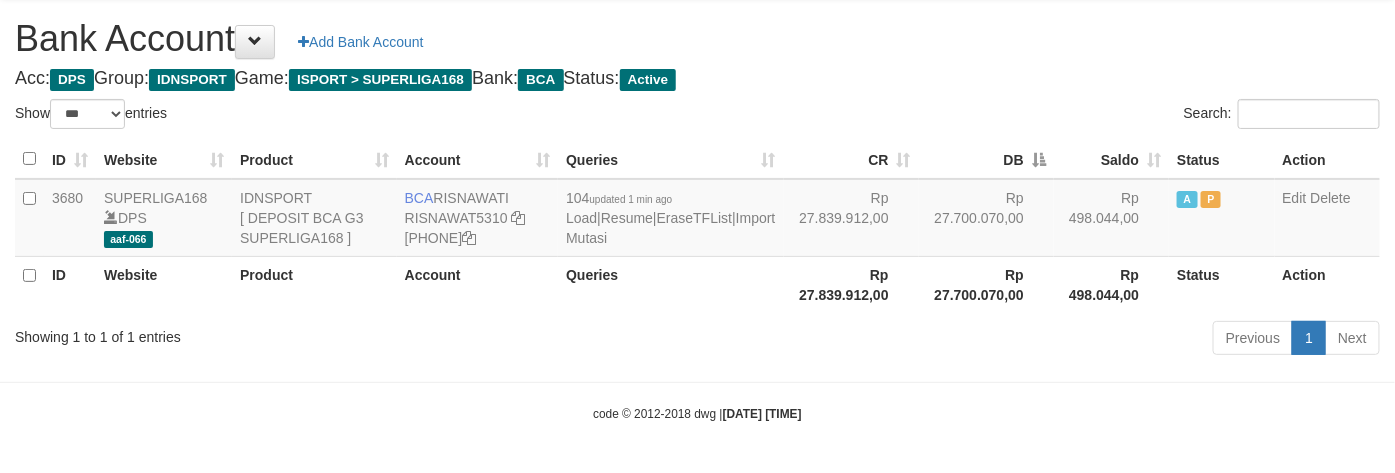 click on "Search:" at bounding box center (1047, 116) 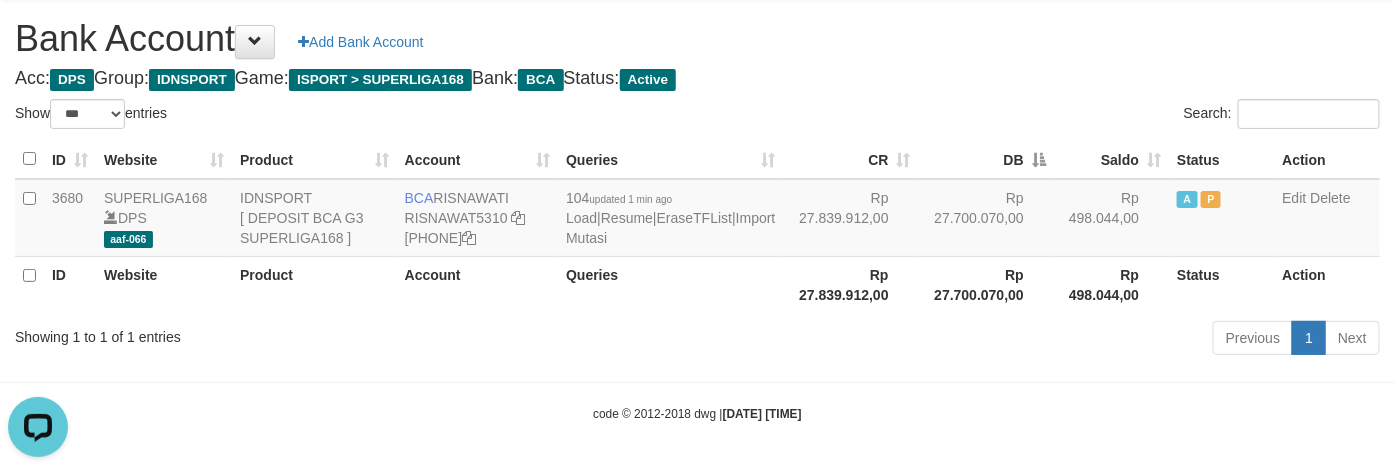 scroll, scrollTop: 0, scrollLeft: 0, axis: both 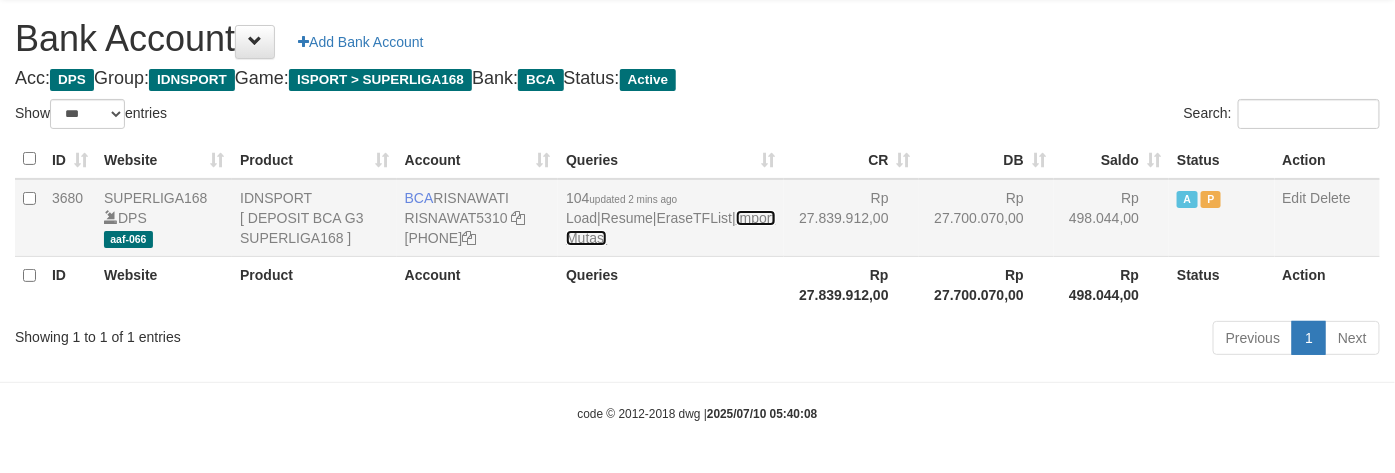 click on "Import Mutasi" at bounding box center [670, 228] 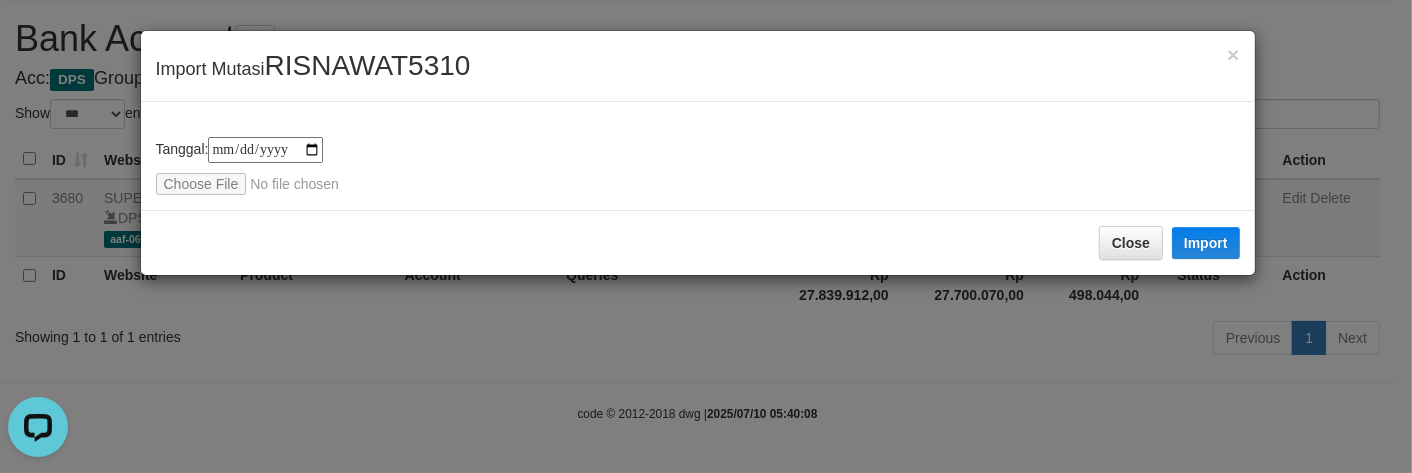 scroll, scrollTop: 0, scrollLeft: 0, axis: both 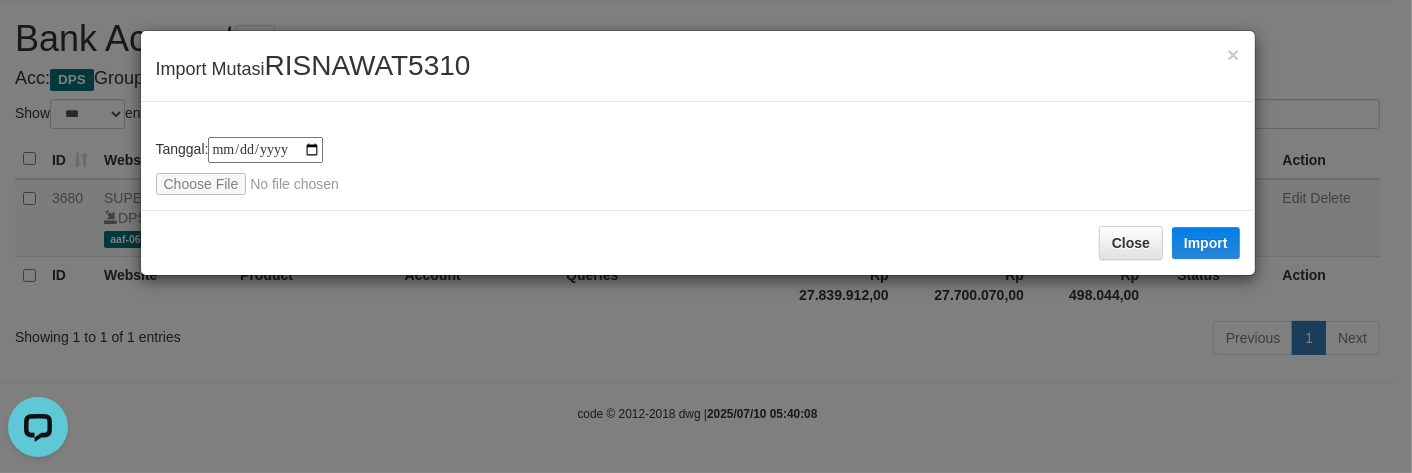 type on "**********" 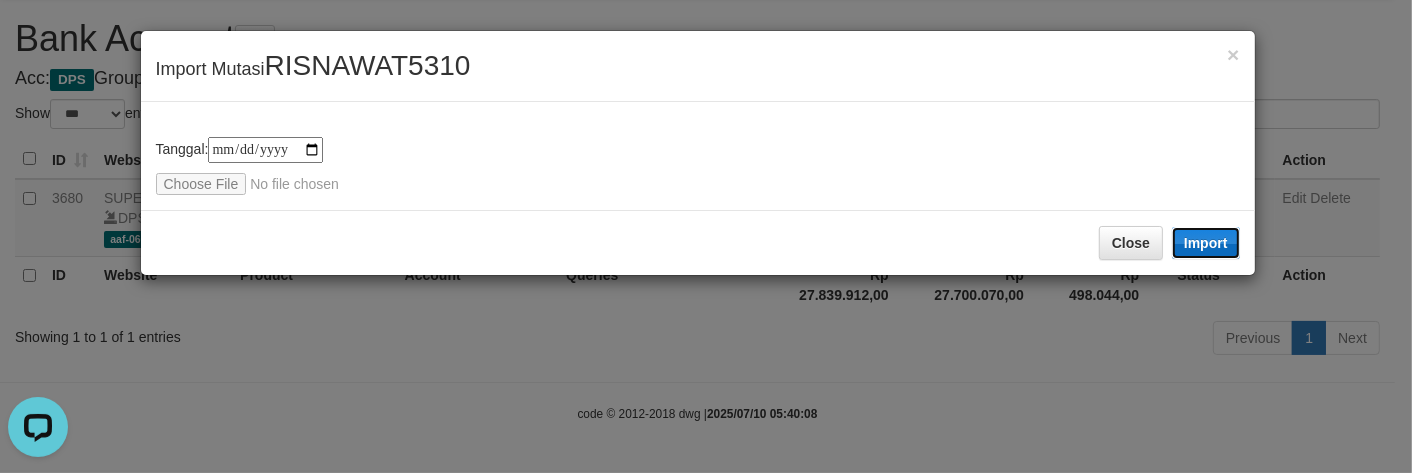 click on "Import" at bounding box center (1206, 243) 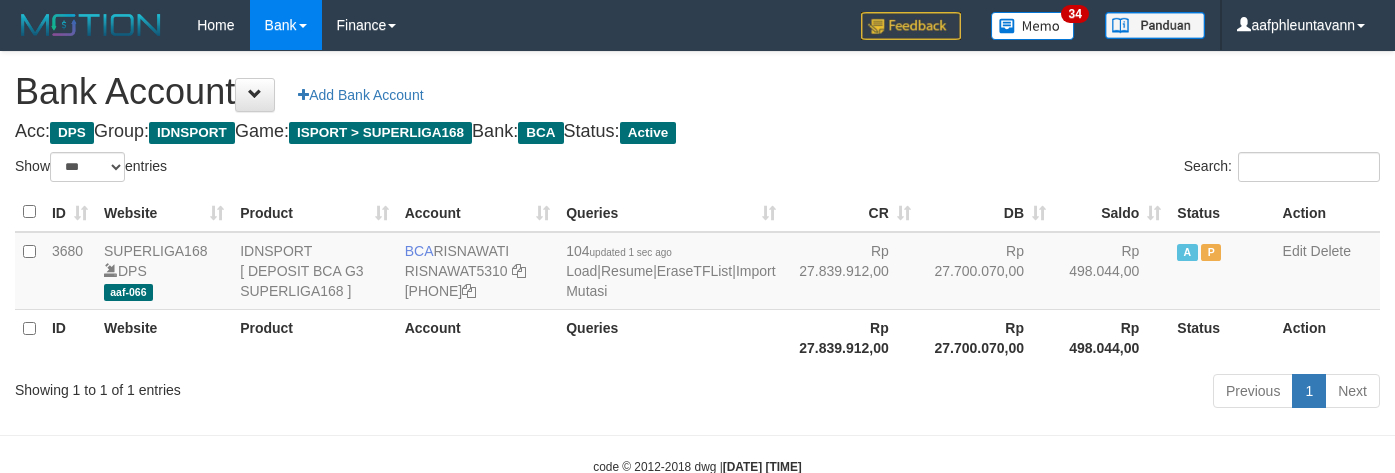 scroll, scrollTop: 57, scrollLeft: 0, axis: vertical 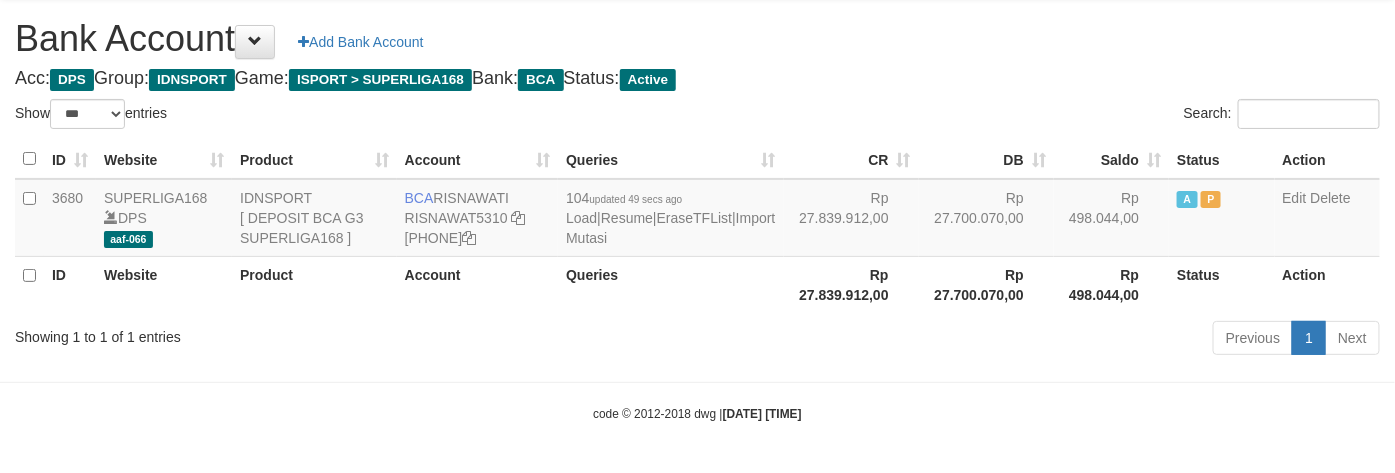 click on "Bank Account
Add Bank Account
Acc: 										 DPS
Group:   IDNSPORT    		Game:   ISPORT > SUPERLIGA168    		Bank:   BCA    		Status:  Active
Filter Account Type
*******
***
**
***
DPS
SELECT ALL  SELECT TYPE  - ALL -
DPS
WD
TMP
Filter Product
*******
******
********
********
*******
********
IDNSPORT
SELECT ALL  SELECT GROUP  - ALL -
BETHUB
IDNPOKER
IDNSPORT
IDNTOTO
LOADONLY
Filter Website
*******" at bounding box center (697, 180) 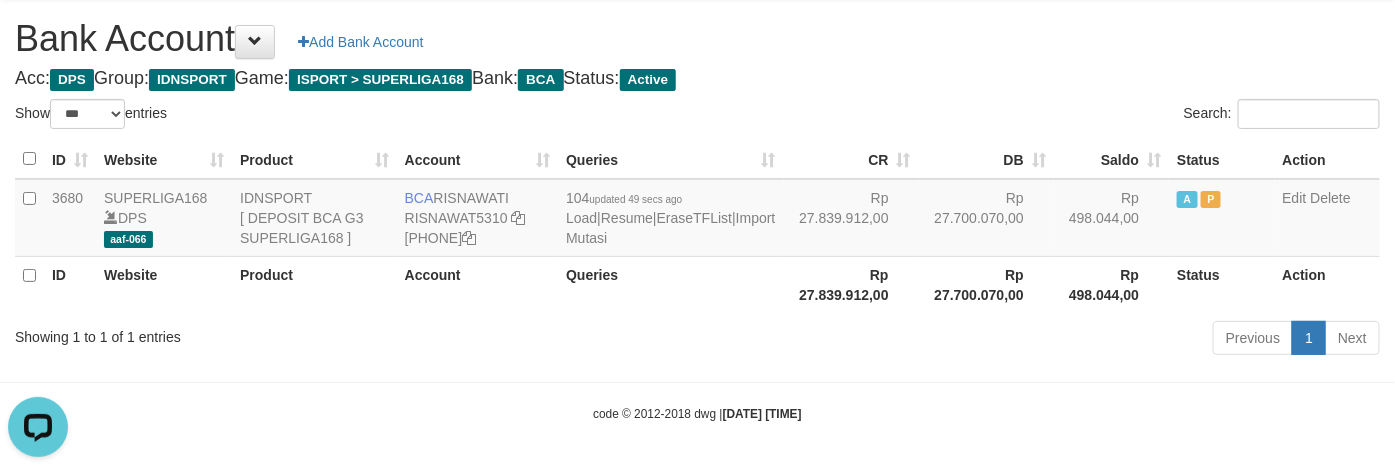 scroll, scrollTop: 0, scrollLeft: 0, axis: both 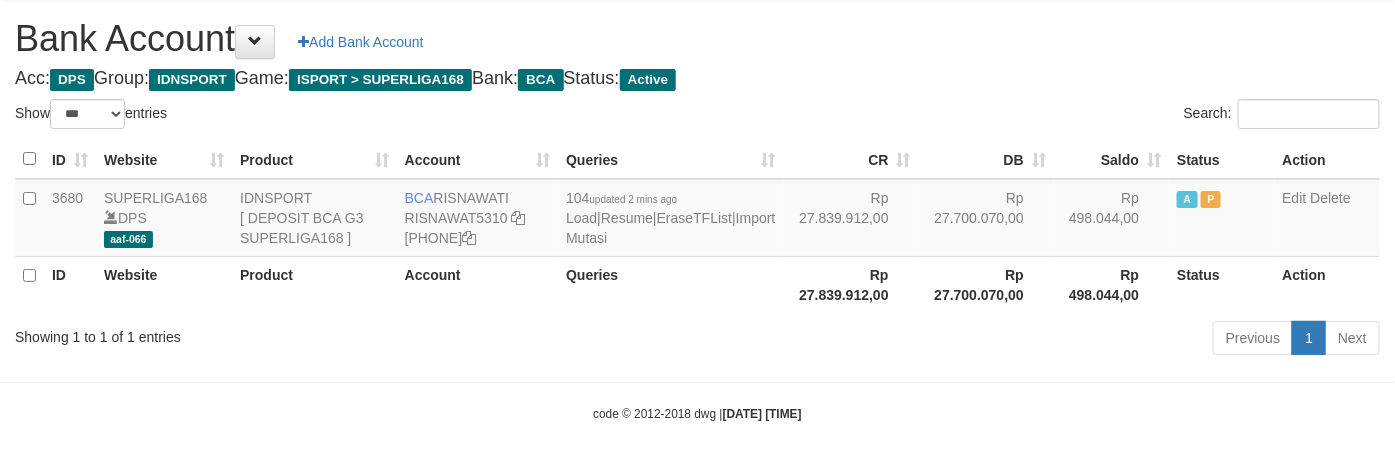 click on "Bank Account
Add Bank Account
Acc: 										 DPS
Group:   IDNSPORT    		Game:   ISPORT > SUPERLIGA168    		Bank:   BCA    		Status:  Active
Filter Account Type
*******
***
**
***
DPS
SELECT ALL  SELECT TYPE  - ALL -
DPS
WD
TMP
Filter Product
*******
******
********
********
*******
********
IDNSPORT
SELECT ALL  SELECT GROUP  - ALL -
BETHUB
IDNPOKER
IDNSPORT
IDNTOTO
LOADONLY
Filter Website
*******" at bounding box center (697, 180) 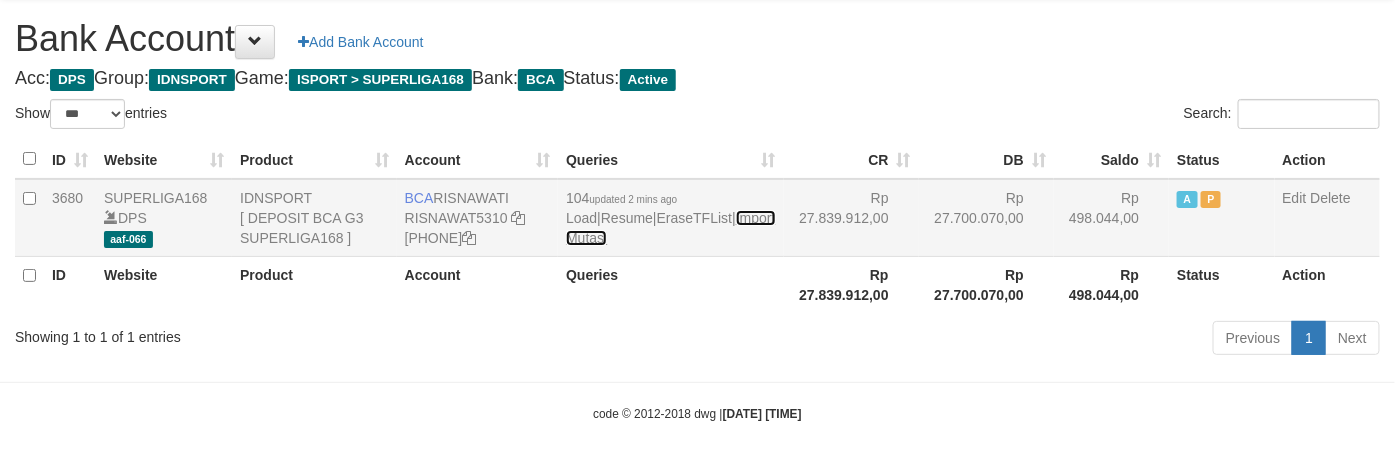 click on "Import Mutasi" at bounding box center [670, 228] 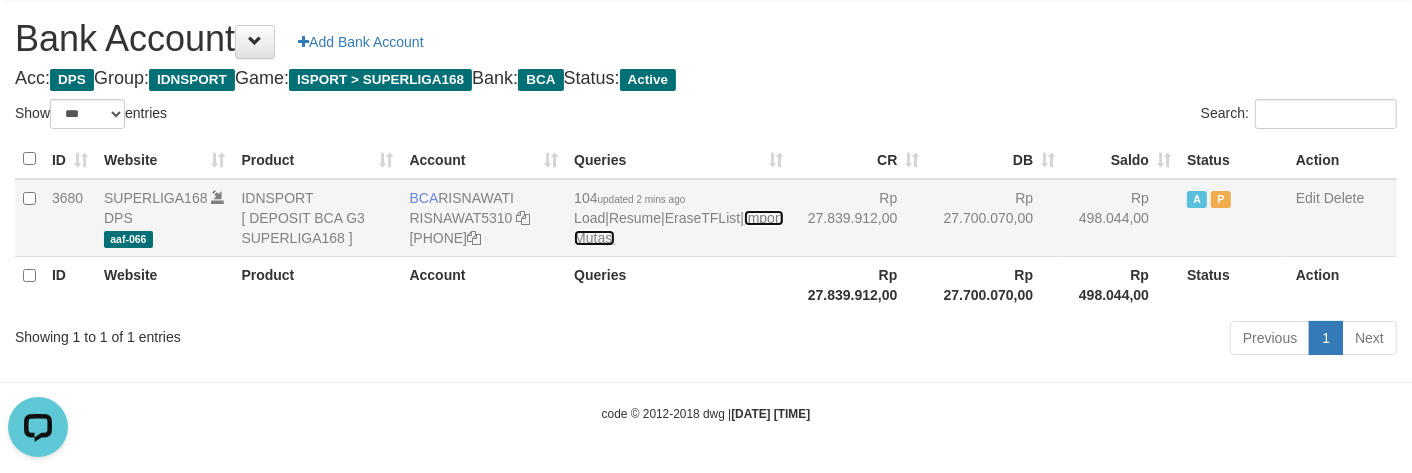 scroll, scrollTop: 0, scrollLeft: 0, axis: both 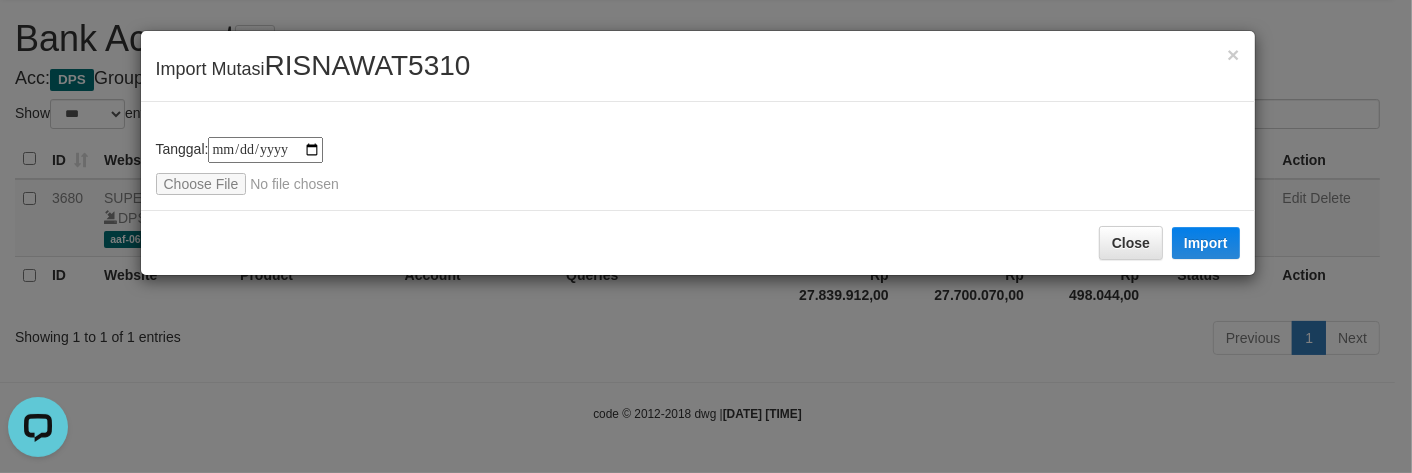 type on "**********" 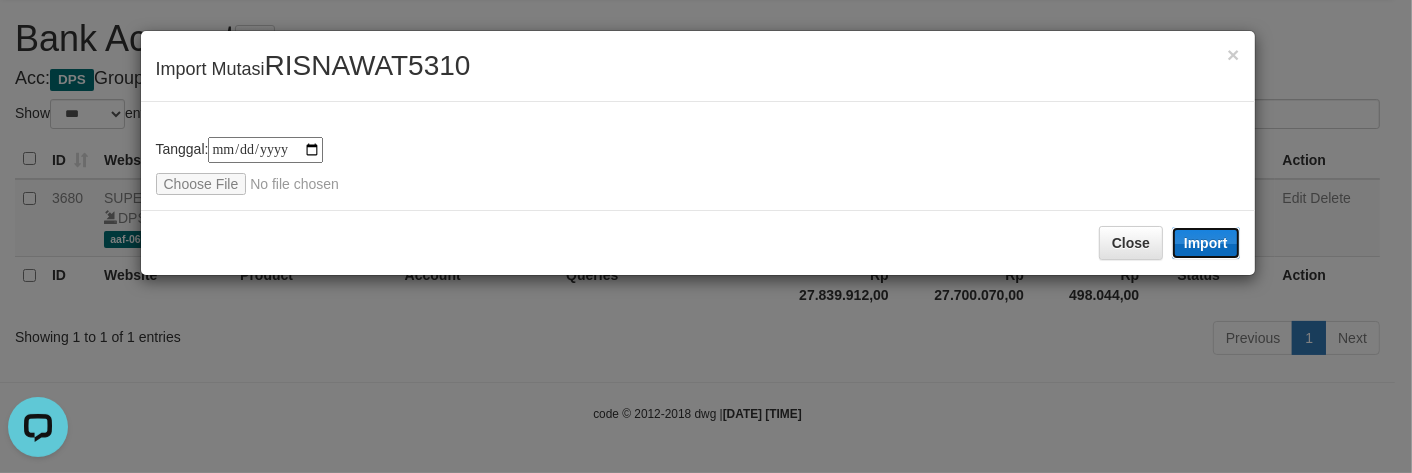 click on "Import" at bounding box center (1206, 243) 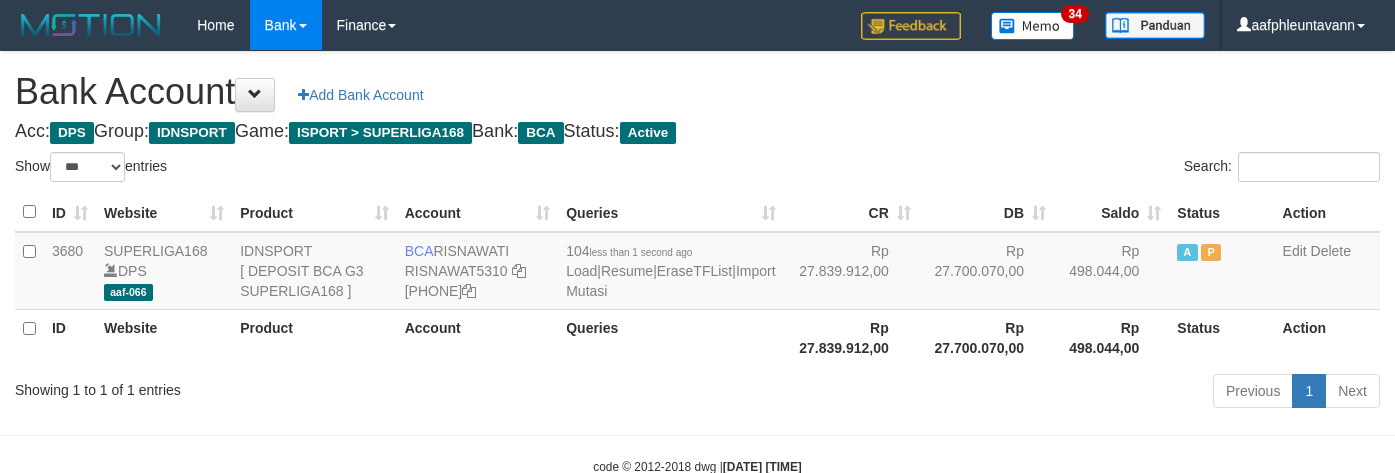 scroll, scrollTop: 57, scrollLeft: 0, axis: vertical 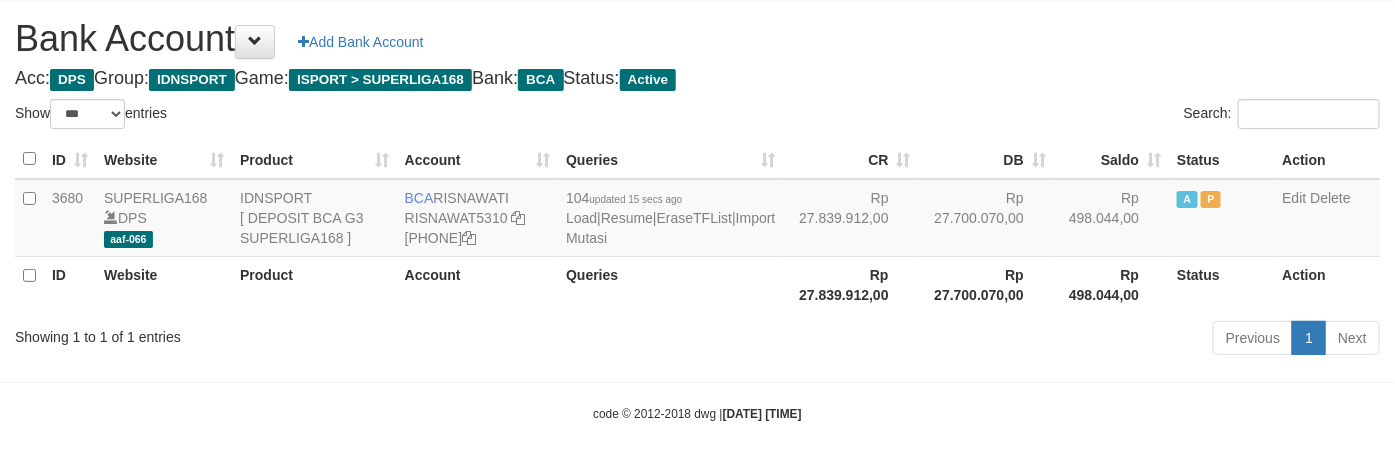 click on "Bank Account
Add Bank Account" at bounding box center [697, 39] 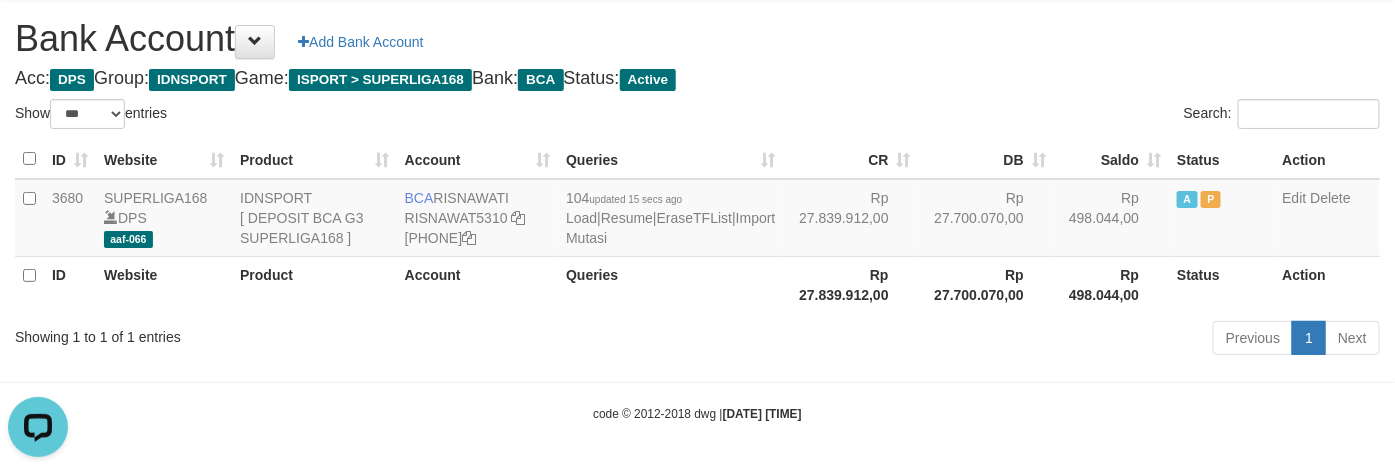 scroll, scrollTop: 0, scrollLeft: 0, axis: both 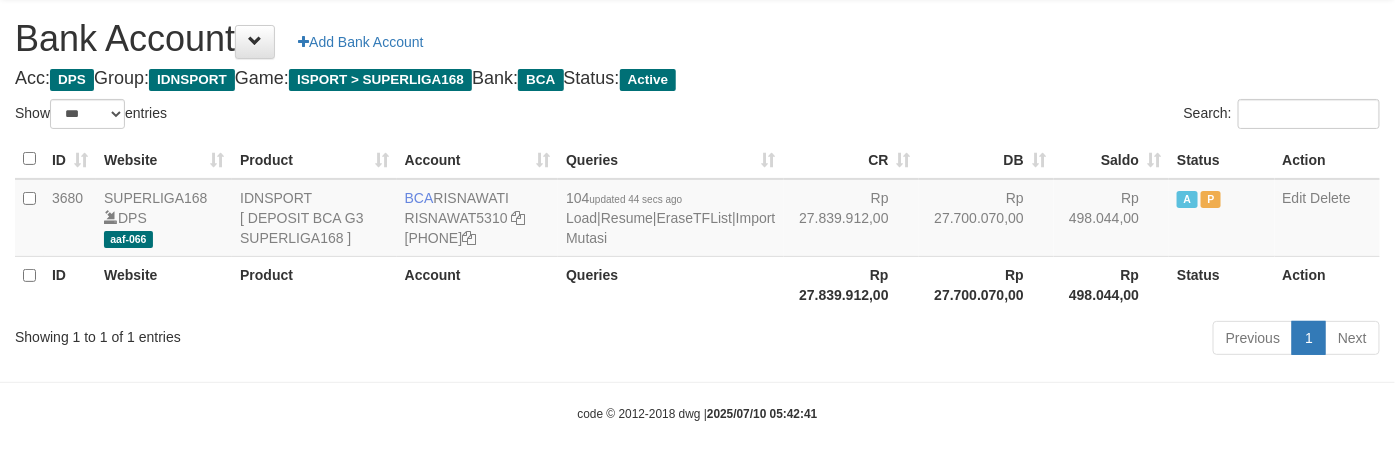 click on "Bank Account
Add Bank Account
Acc: 										 DPS
Group:   IDNSPORT    		Game:   ISPORT > SUPERLIGA168    		Bank:   BCA    		Status:  Active
Filter Account Type
*******
***
**
***
DPS
SELECT ALL  SELECT TYPE  - ALL -
DPS
WD
TMP
Filter Product
*******
******
********
********
*******
********
IDNSPORT
SELECT ALL  SELECT GROUP  - ALL -
BETHUB
IDNPOKER
IDNSPORT
IDNTOTO
LOADONLY
Filter Website
*******" at bounding box center (697, 180) 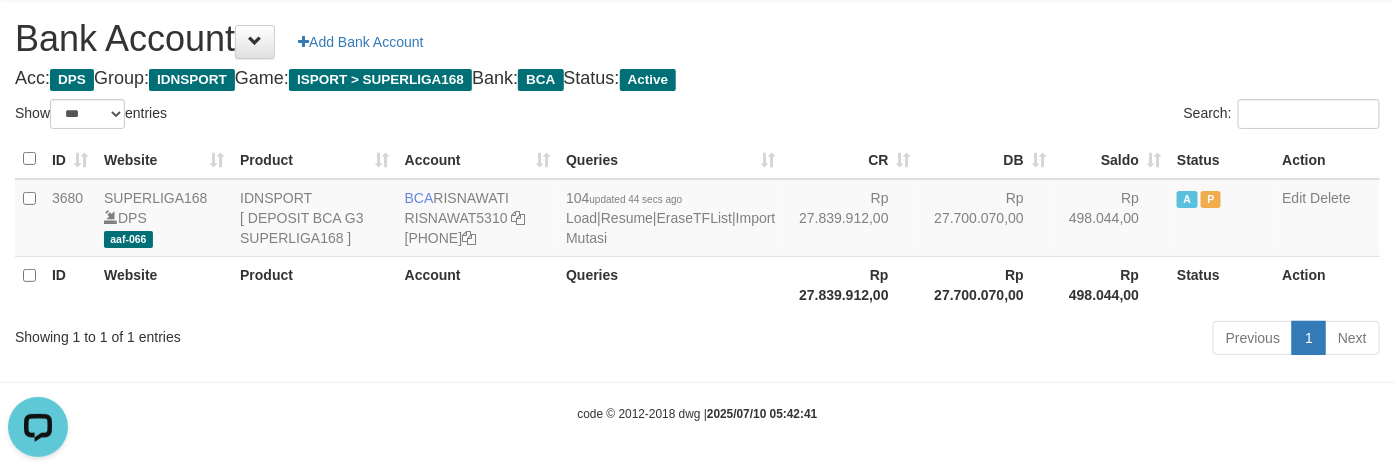 scroll, scrollTop: 0, scrollLeft: 0, axis: both 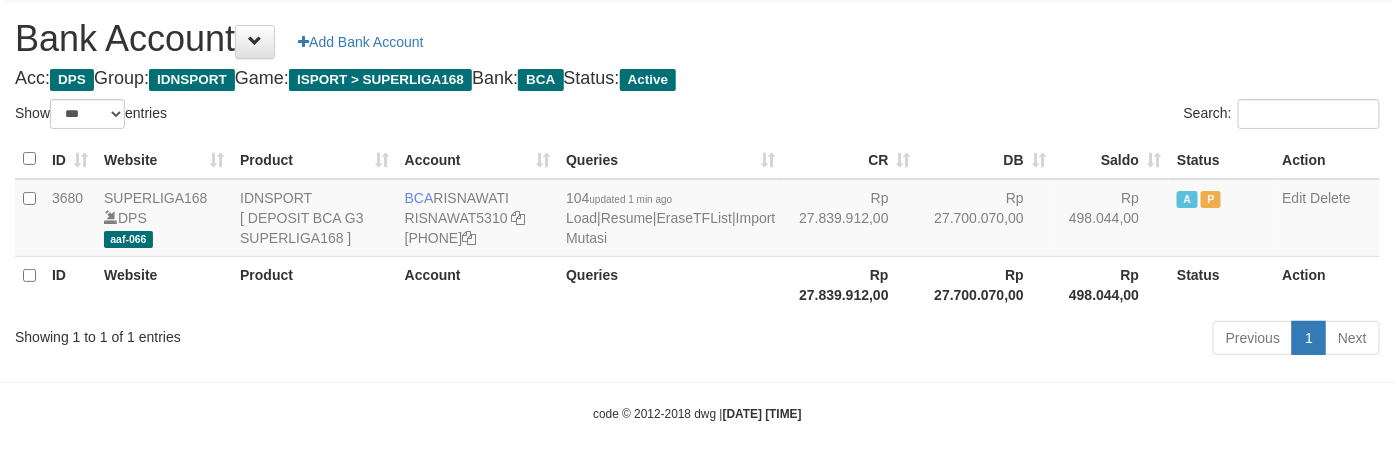 drag, startPoint x: 864, startPoint y: 104, endPoint x: 1186, endPoint y: 75, distance: 323.30325 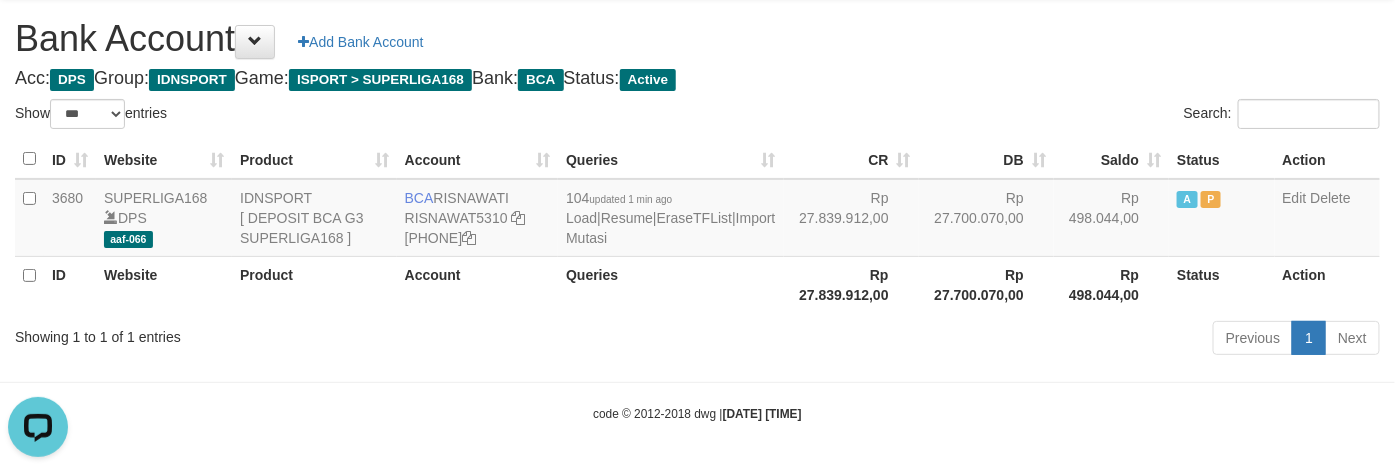 scroll, scrollTop: 0, scrollLeft: 0, axis: both 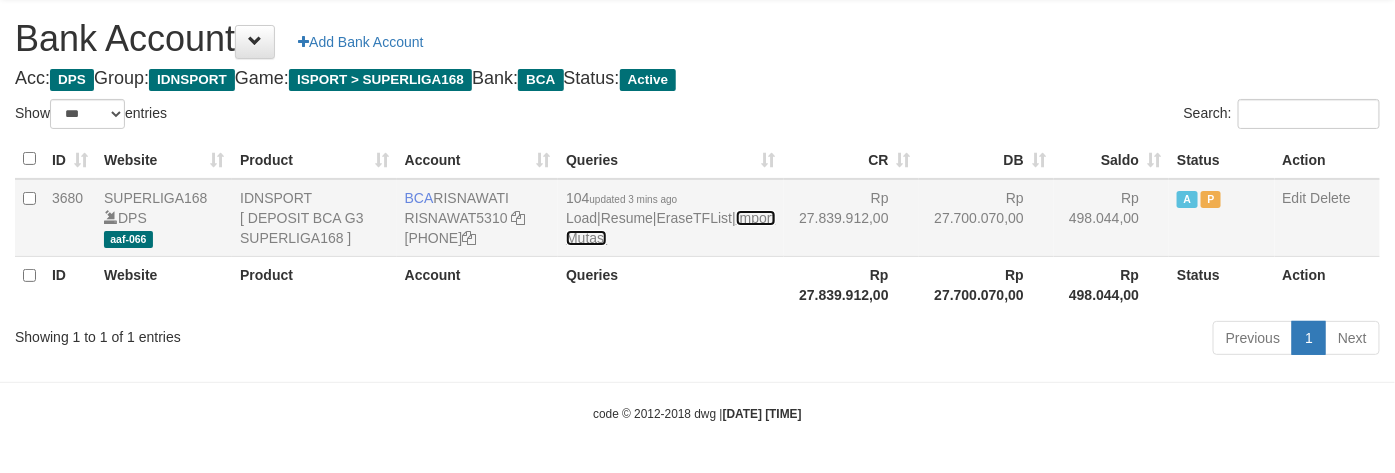 click on "Import Mutasi" at bounding box center [670, 228] 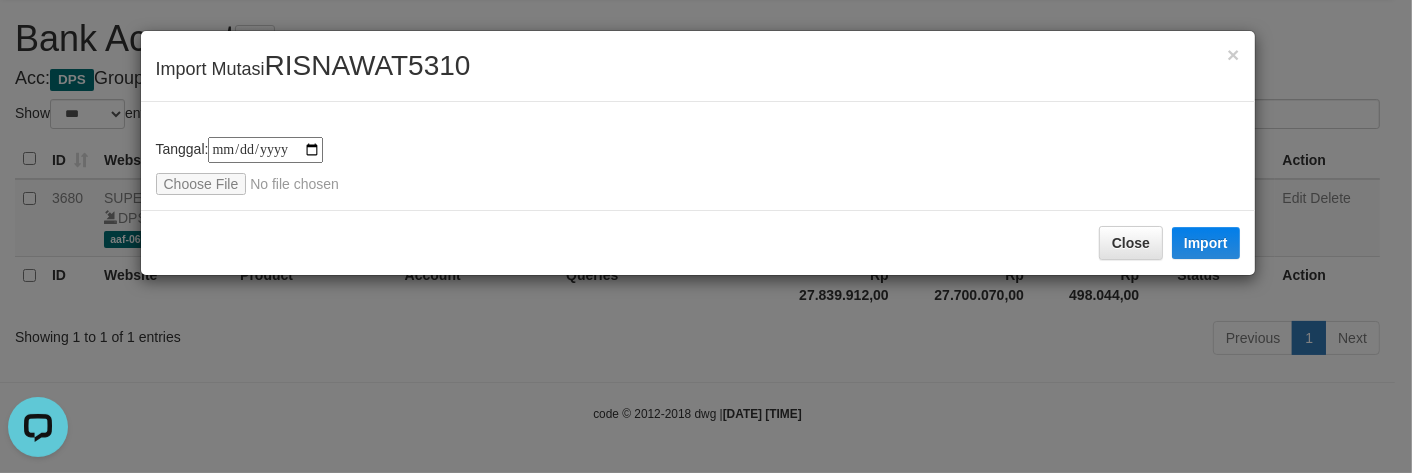 scroll, scrollTop: 0, scrollLeft: 0, axis: both 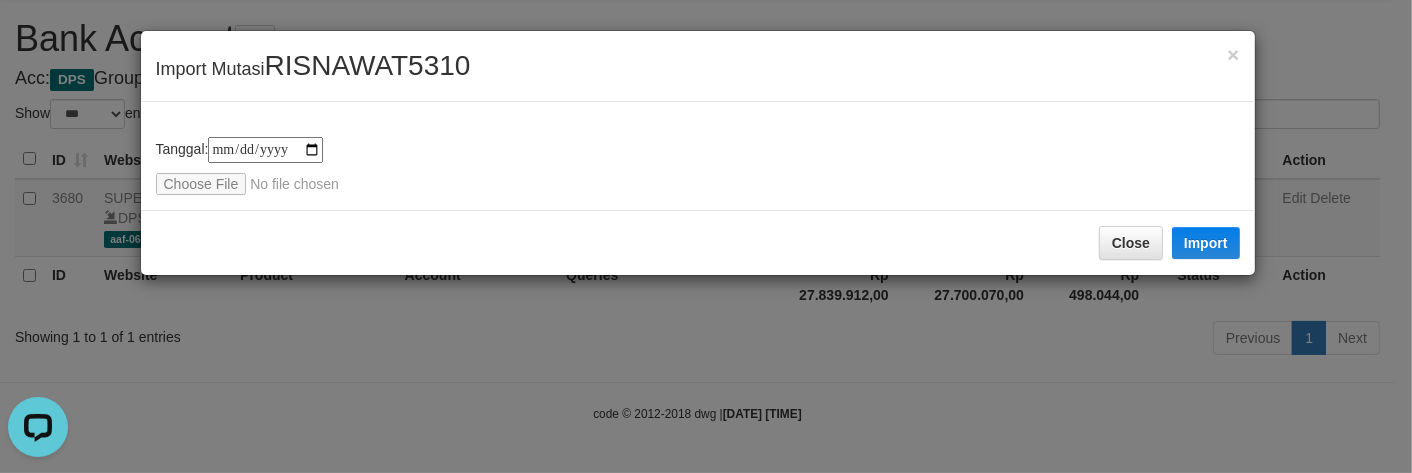 type on "**********" 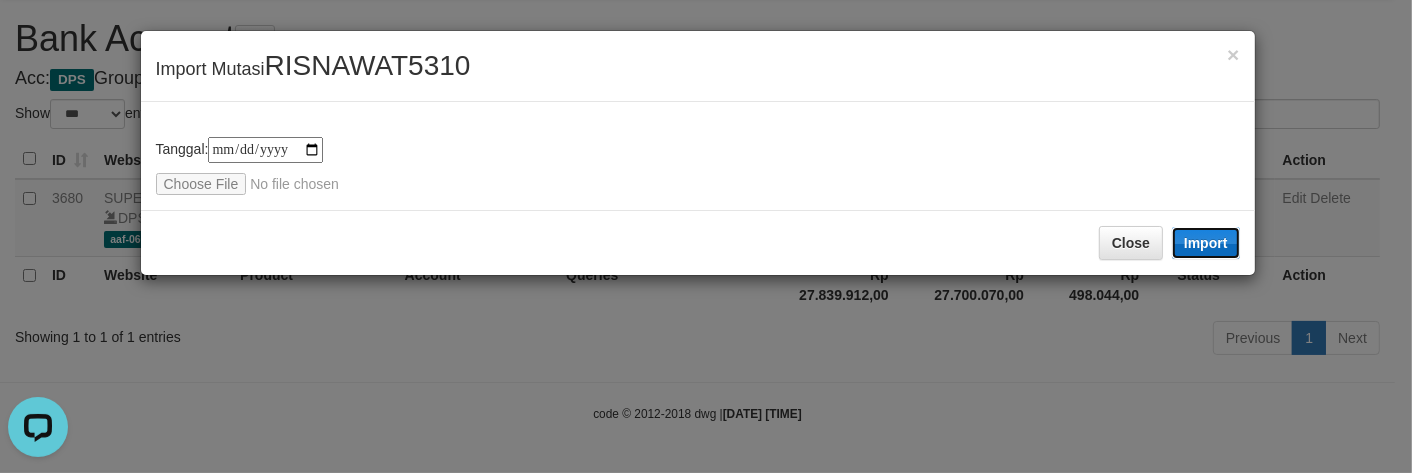 click on "Import" at bounding box center [1206, 243] 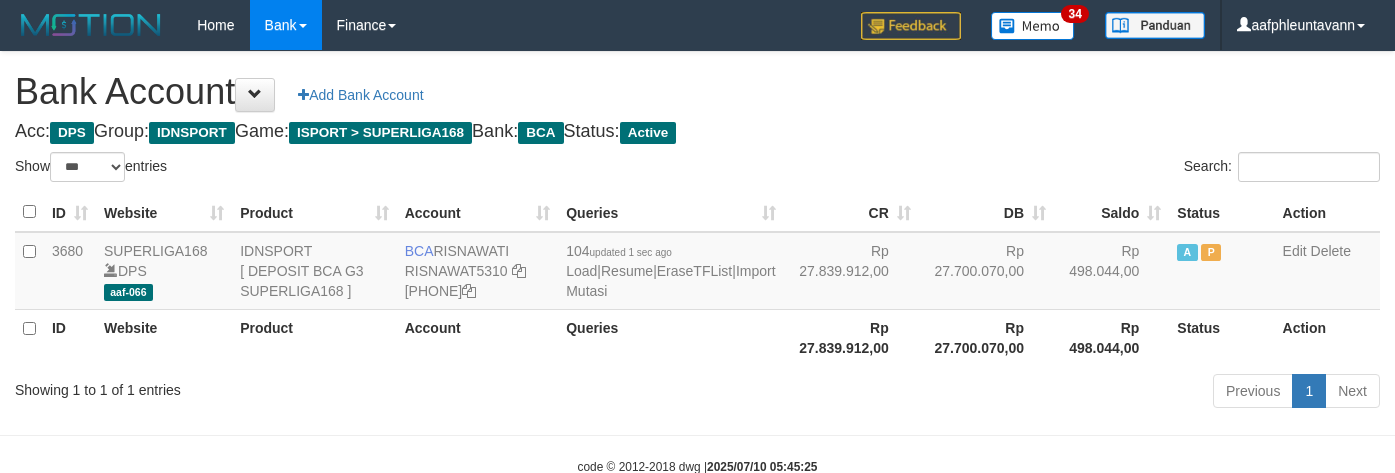 scroll, scrollTop: 57, scrollLeft: 0, axis: vertical 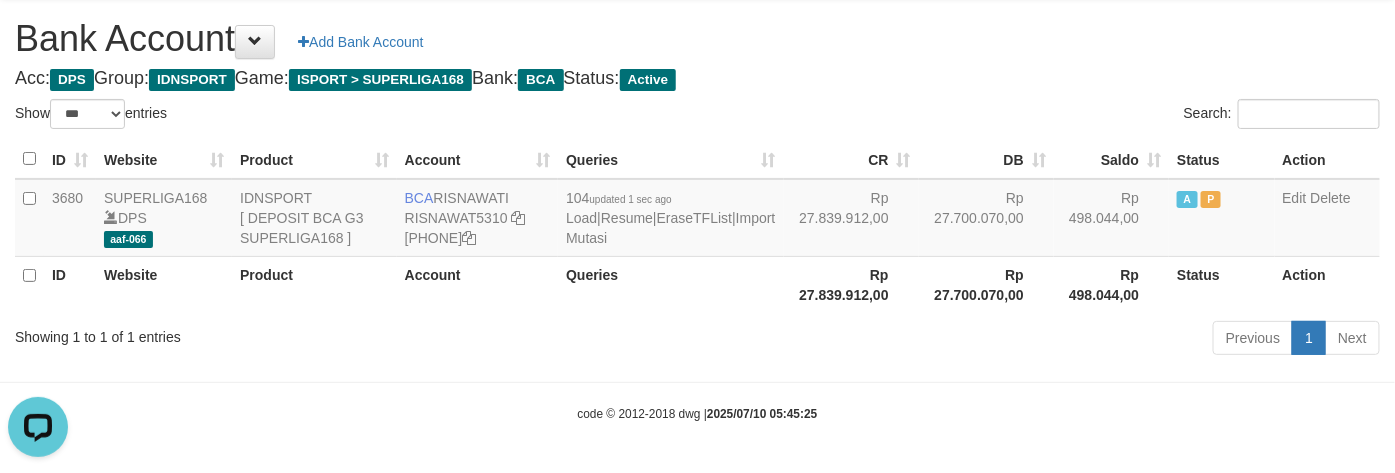 click on "Search:" at bounding box center [1047, 116] 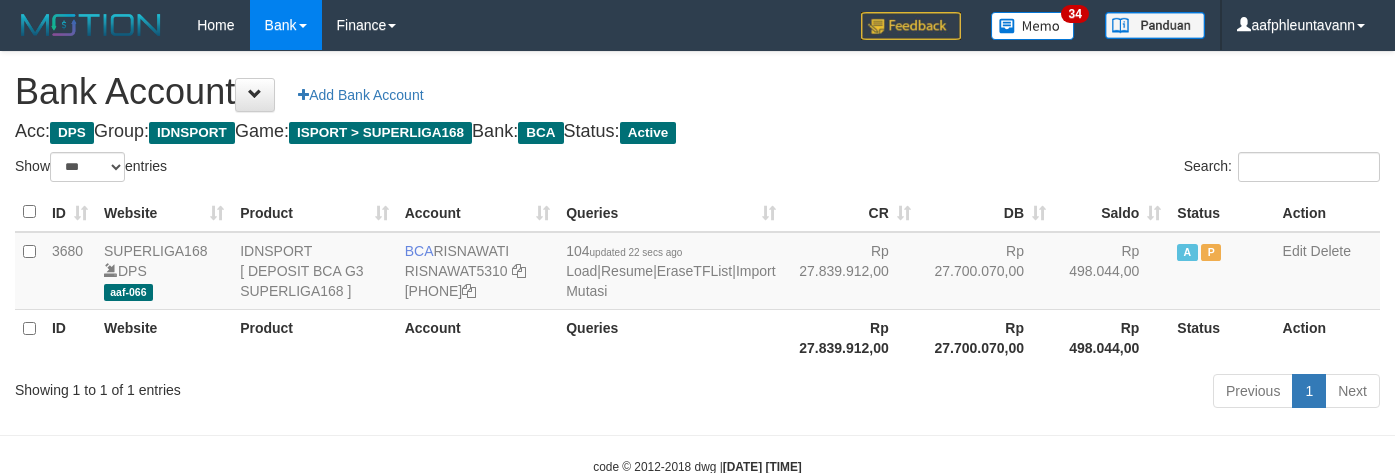 scroll, scrollTop: 57, scrollLeft: 0, axis: vertical 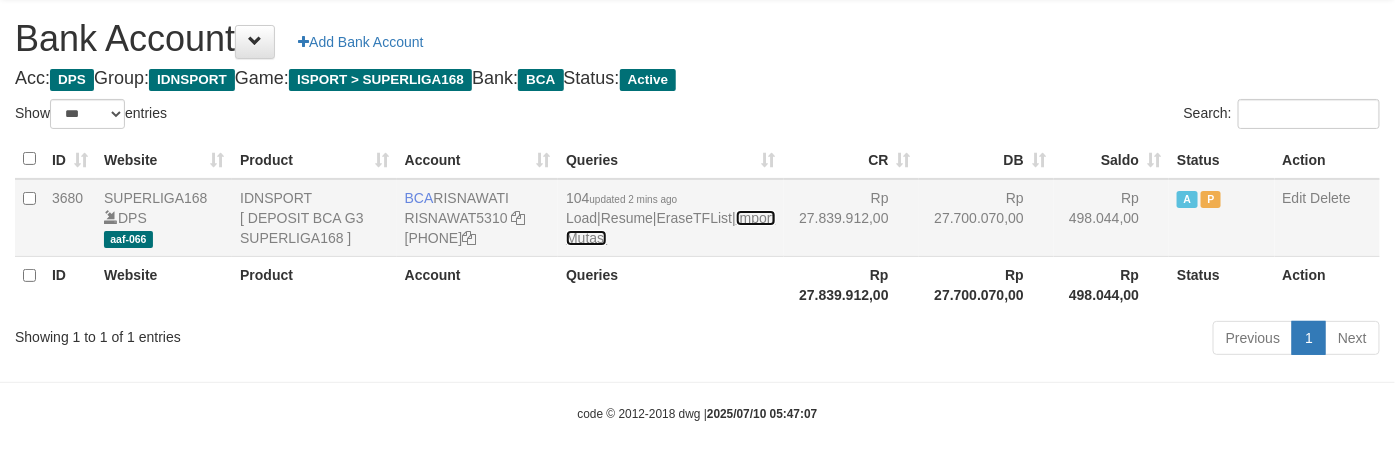 click on "Import Mutasi" at bounding box center [670, 228] 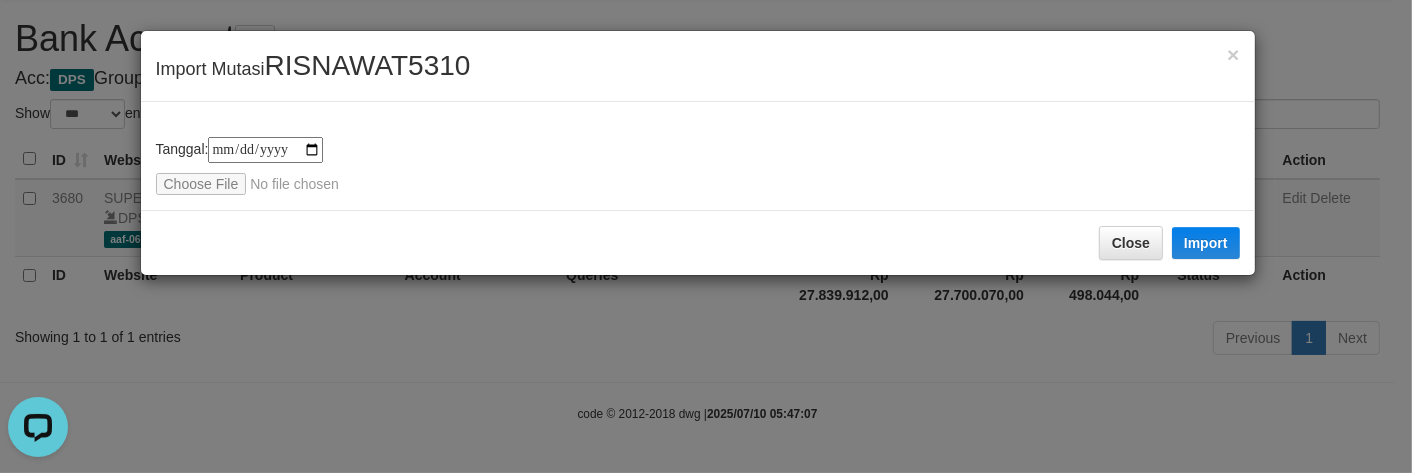 scroll, scrollTop: 0, scrollLeft: 0, axis: both 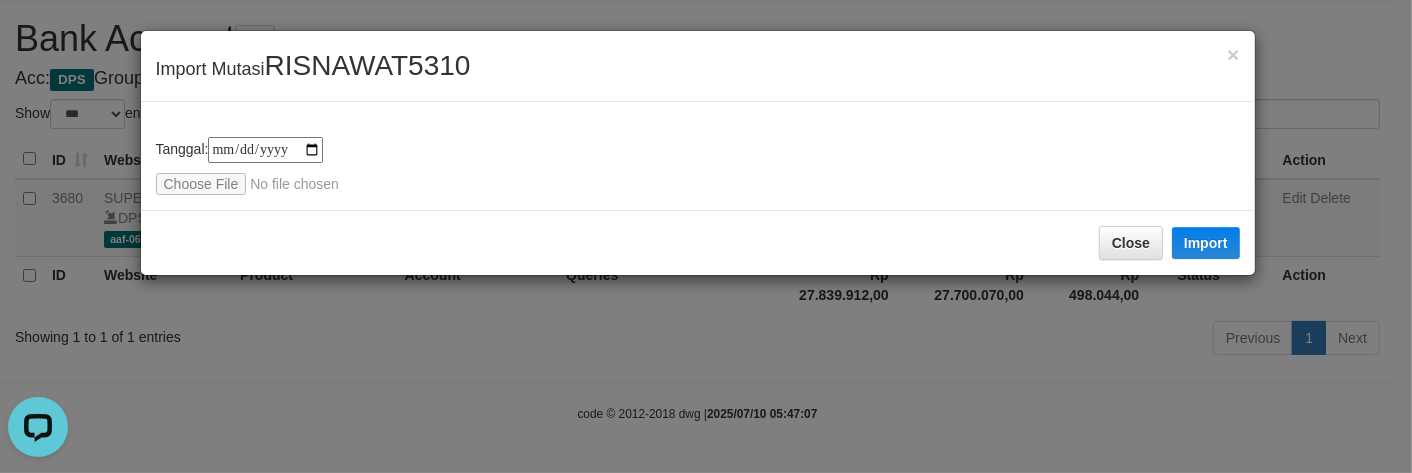 type on "**********" 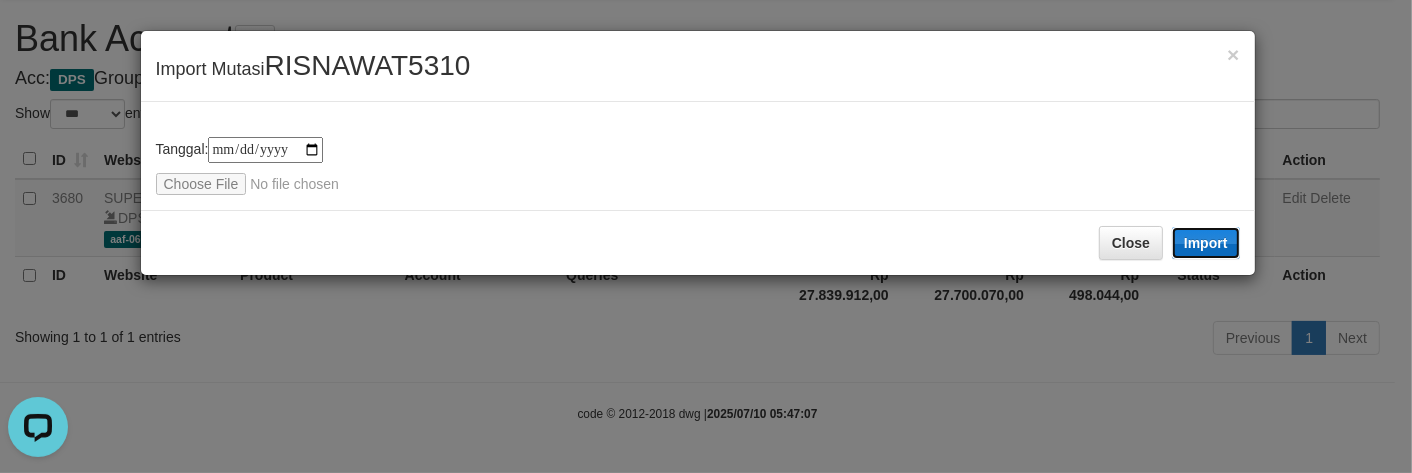 click on "Import" at bounding box center [1206, 243] 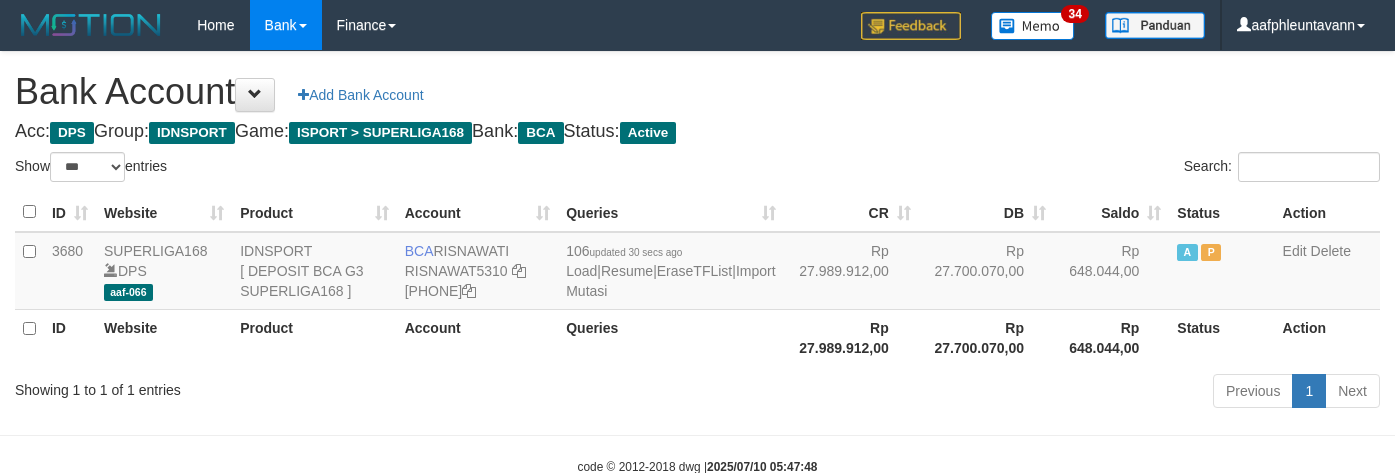 scroll, scrollTop: 57, scrollLeft: 0, axis: vertical 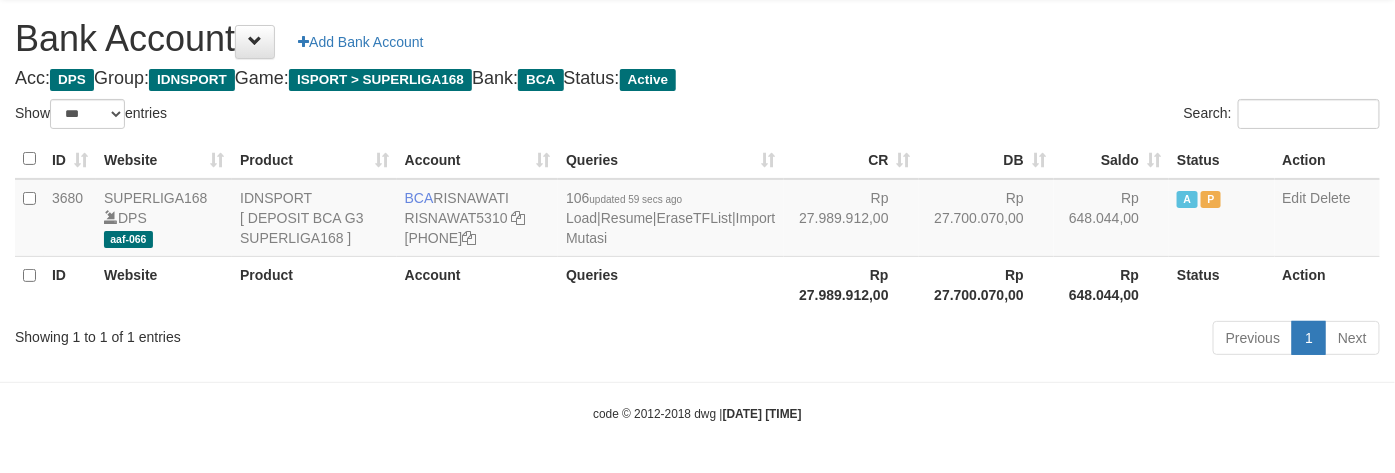 drag, startPoint x: 860, startPoint y: 155, endPoint x: 1410, endPoint y: 104, distance: 552.3595 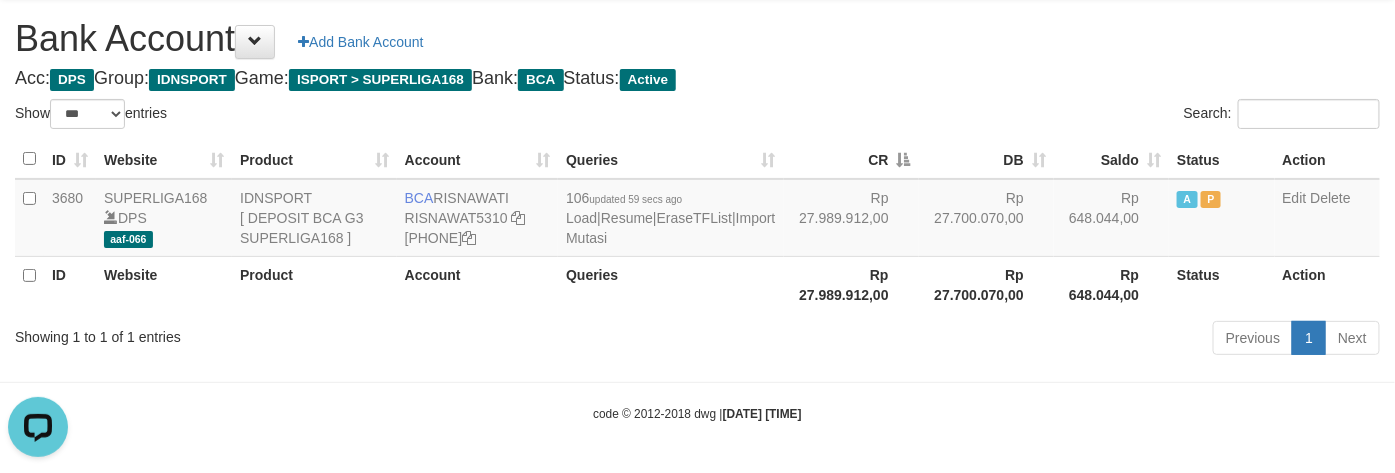scroll, scrollTop: 0, scrollLeft: 0, axis: both 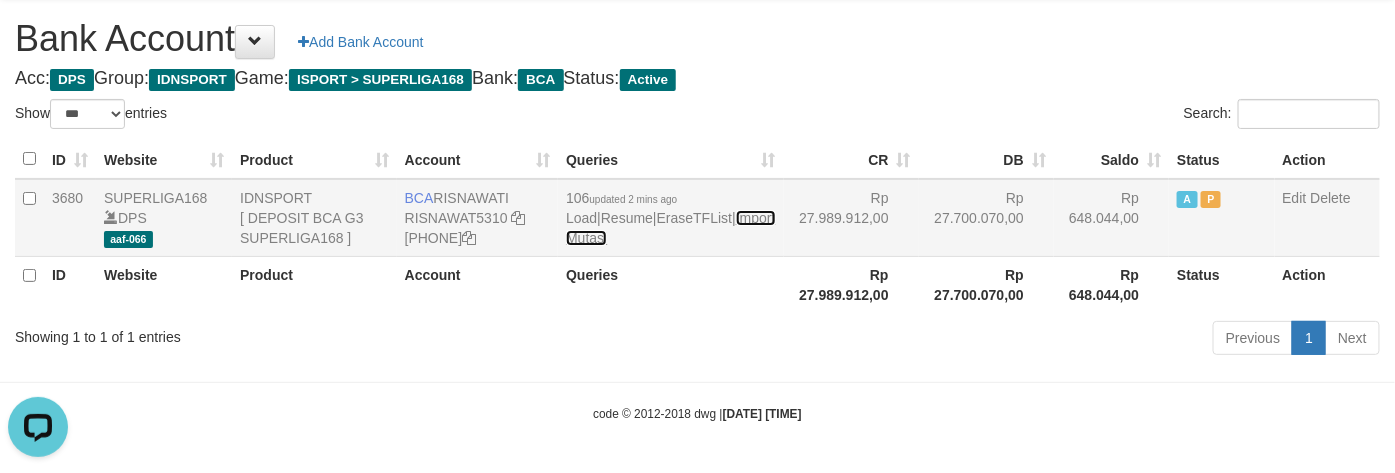 click on "Import Mutasi" at bounding box center (670, 228) 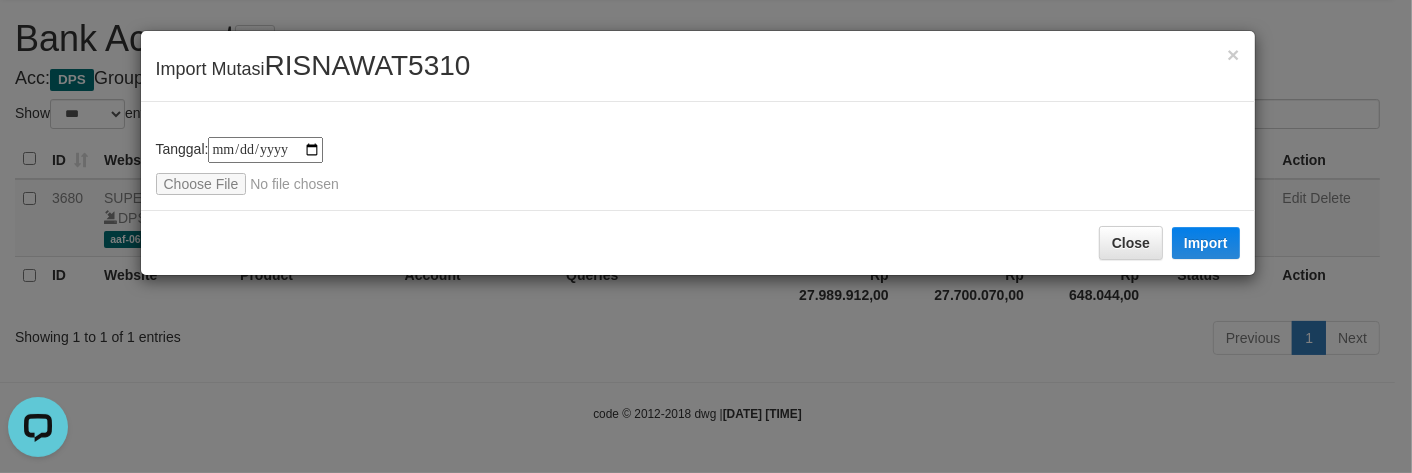type on "**********" 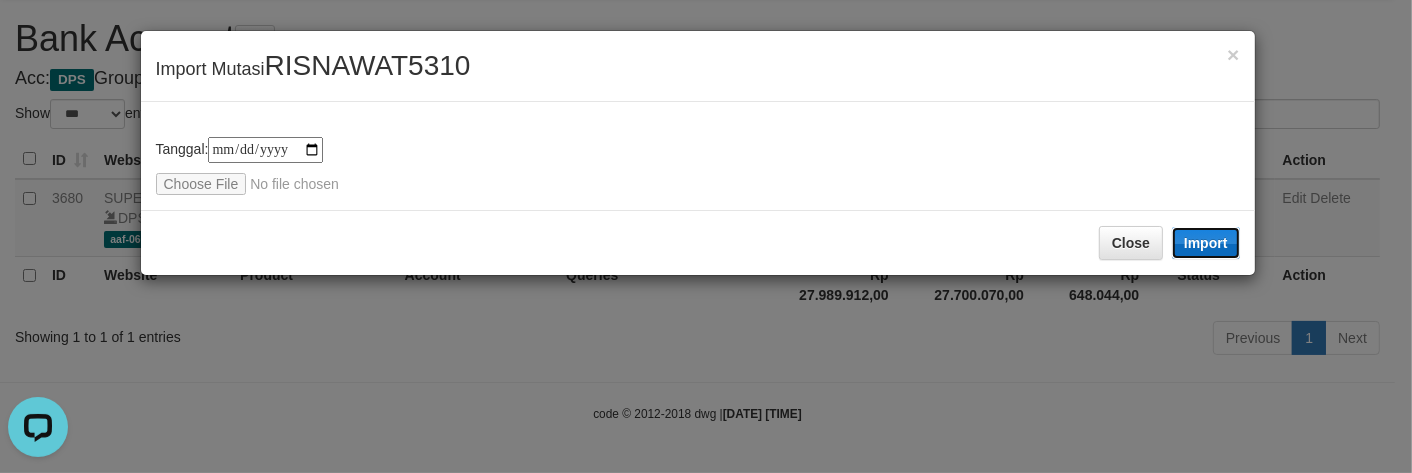 click on "Import" at bounding box center [1206, 243] 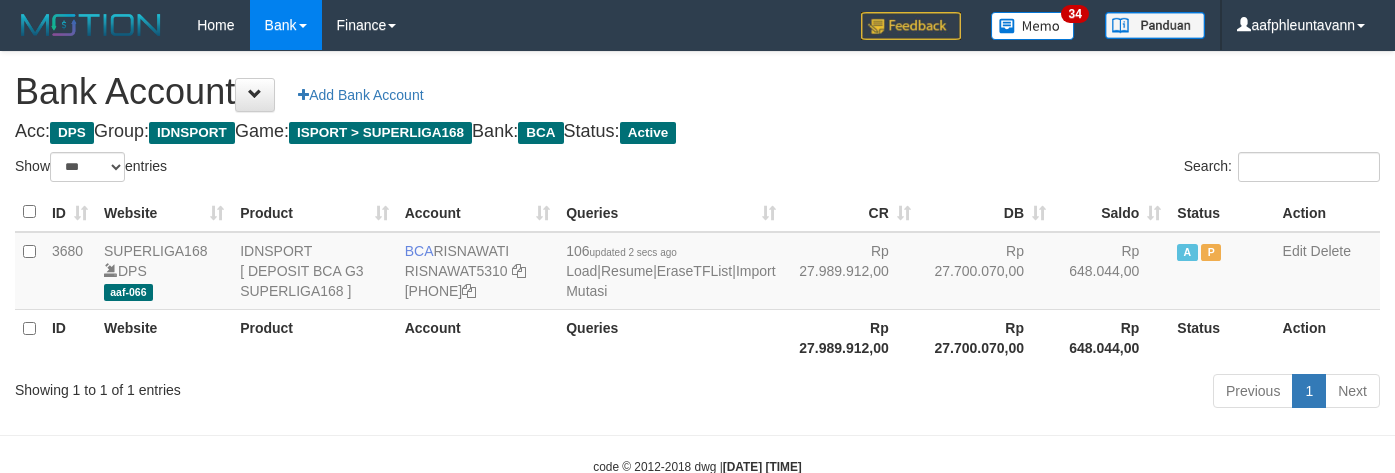 scroll, scrollTop: 57, scrollLeft: 0, axis: vertical 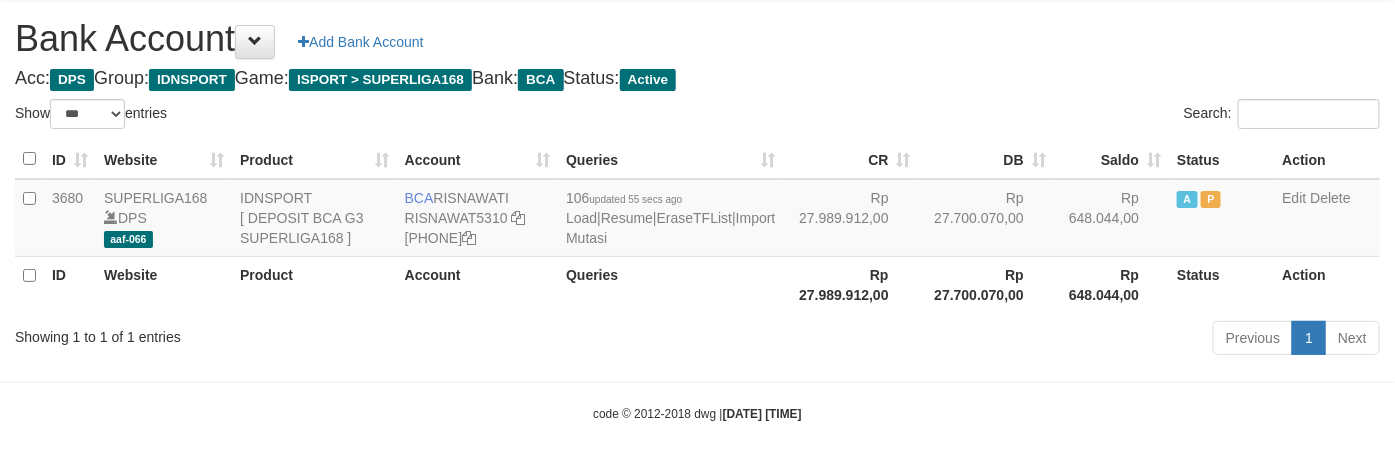 click on "Acc: 										 DPS
Group:   IDNSPORT    		Game:   ISPORT > SUPERLIGA168    		Bank:   BCA    		Status:  Active" at bounding box center [697, 79] 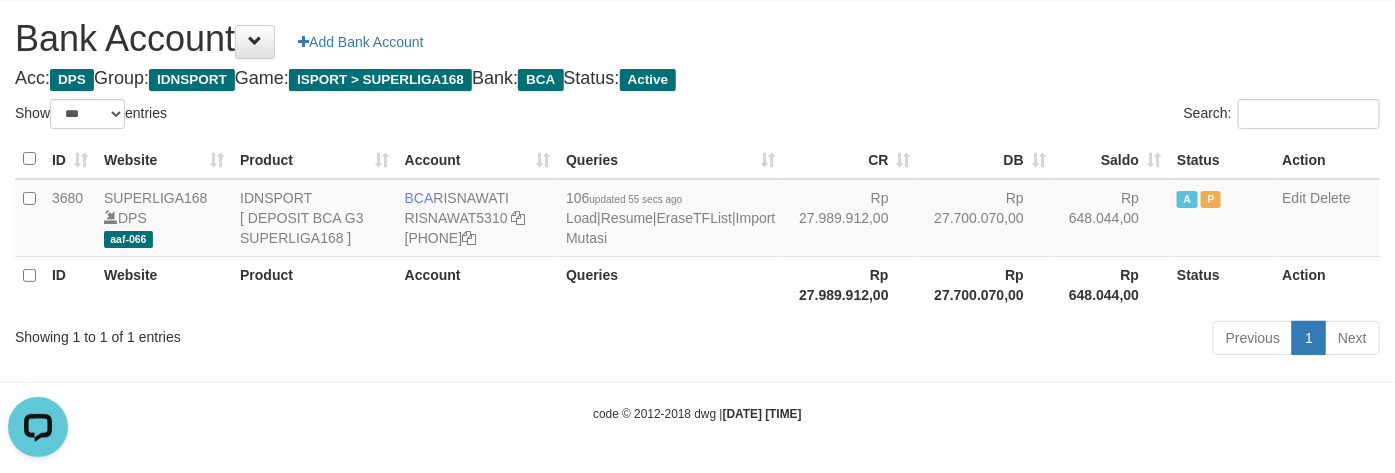 scroll, scrollTop: 0, scrollLeft: 0, axis: both 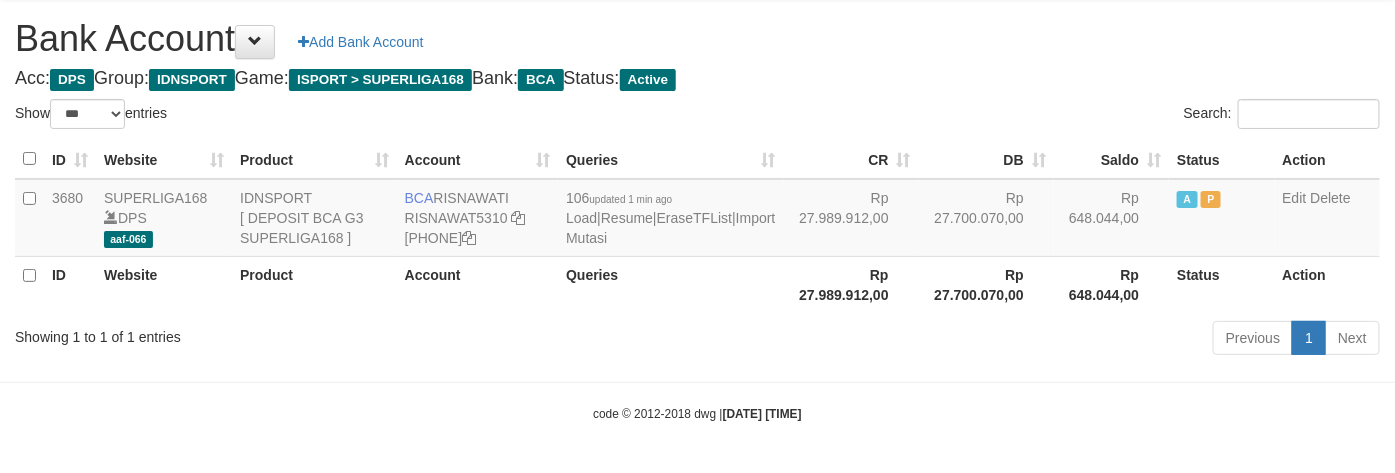 click on "Search:" at bounding box center [1047, 116] 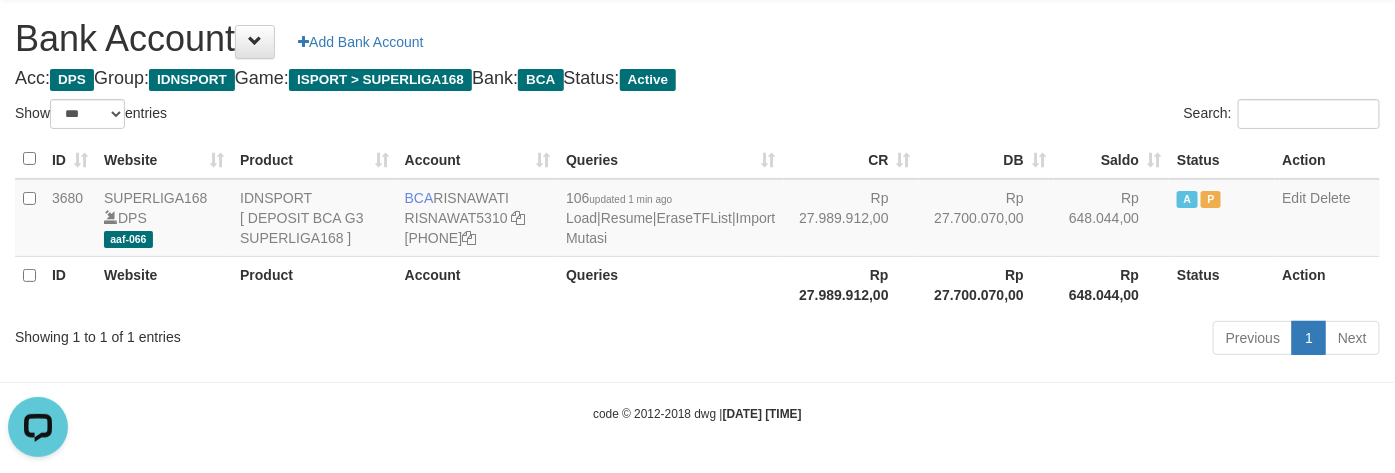 scroll, scrollTop: 0, scrollLeft: 0, axis: both 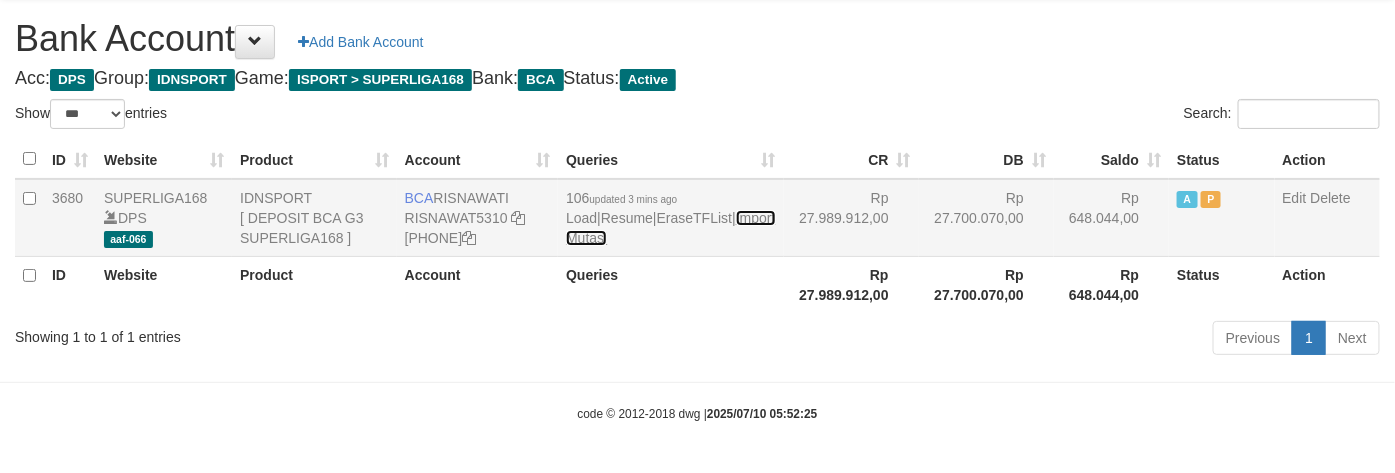 click on "Import Mutasi" at bounding box center (670, 228) 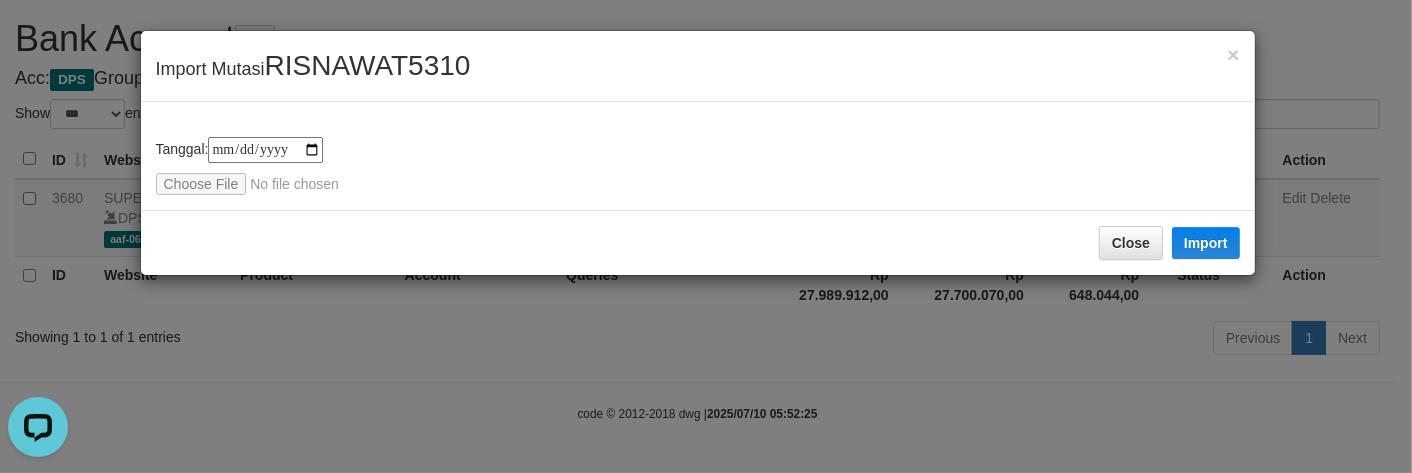 scroll, scrollTop: 0, scrollLeft: 0, axis: both 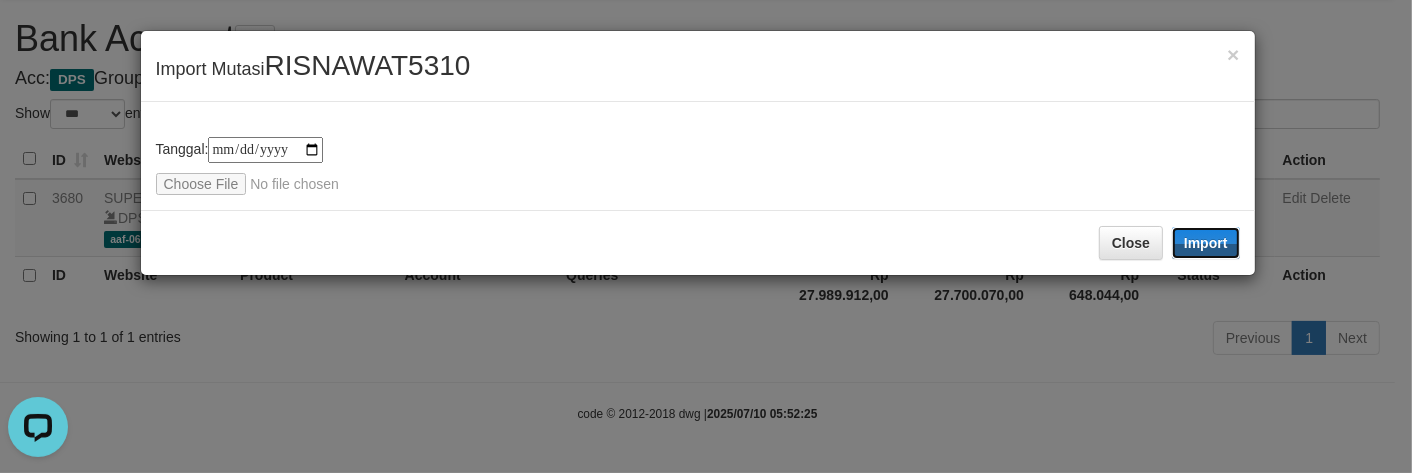 drag, startPoint x: 1230, startPoint y: 240, endPoint x: 1245, endPoint y: 222, distance: 23.43075 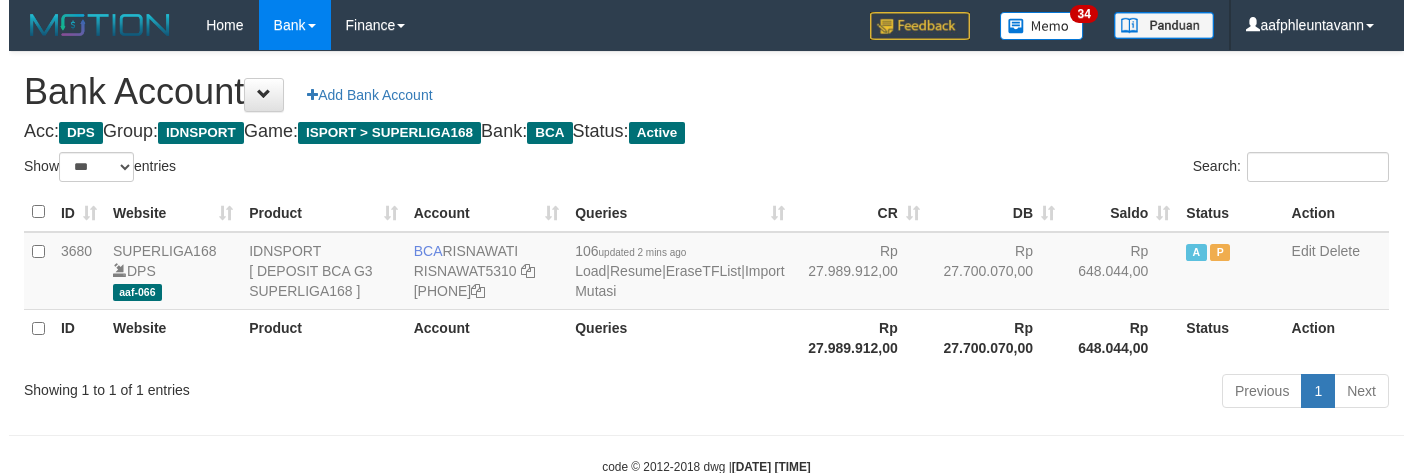 scroll, scrollTop: 57, scrollLeft: 0, axis: vertical 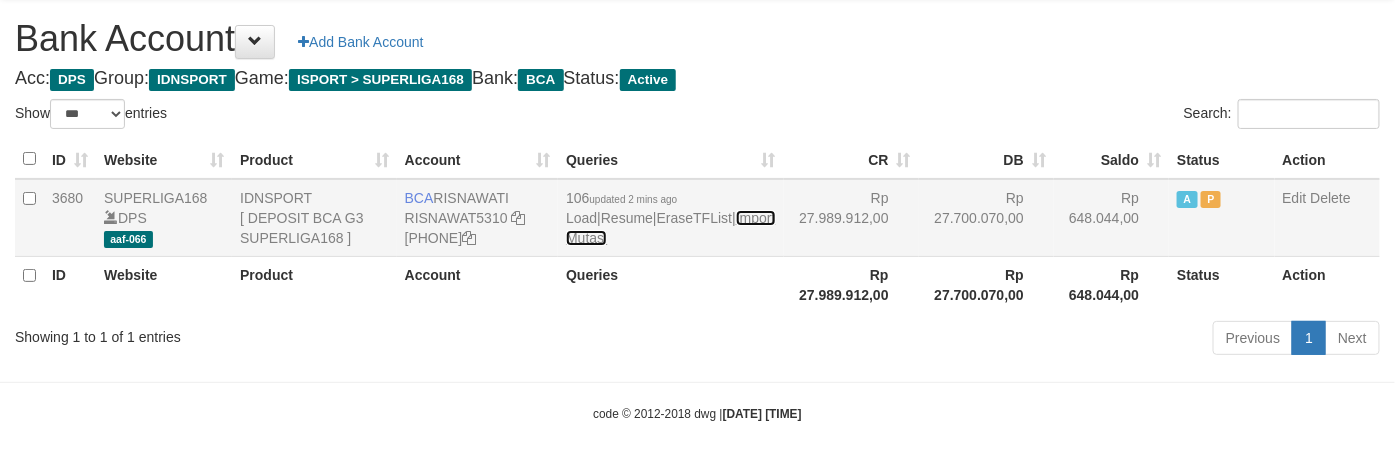 click on "Import Mutasi" at bounding box center [670, 228] 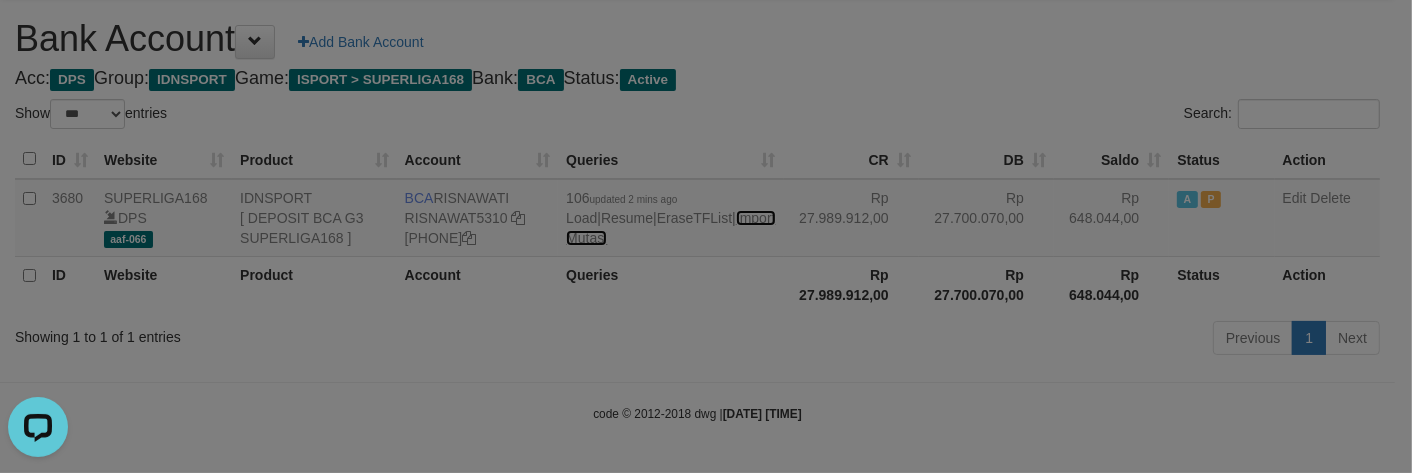 scroll, scrollTop: 0, scrollLeft: 0, axis: both 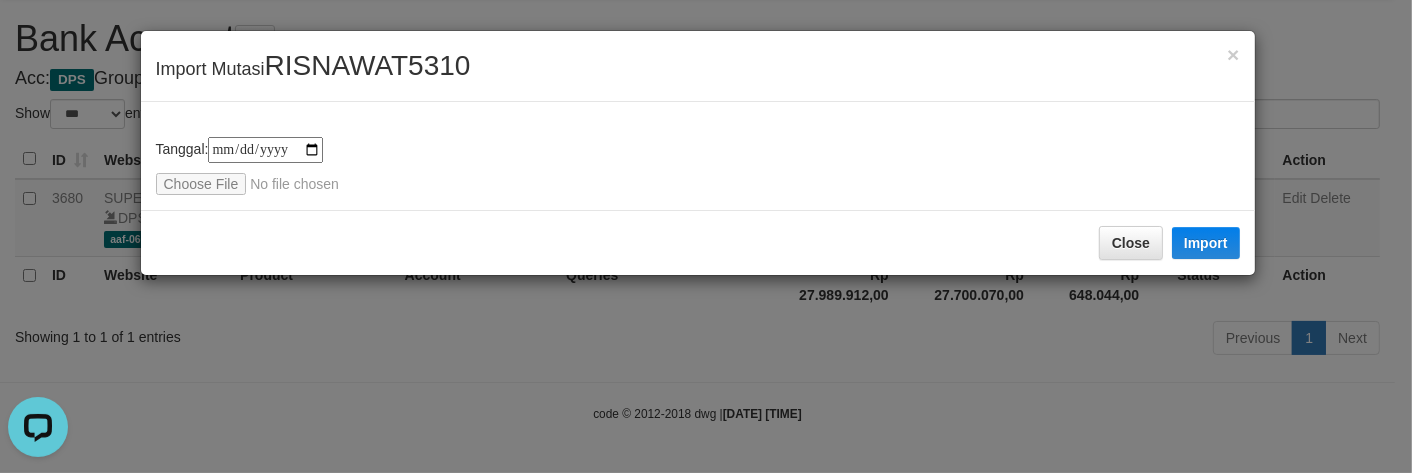 type on "**********" 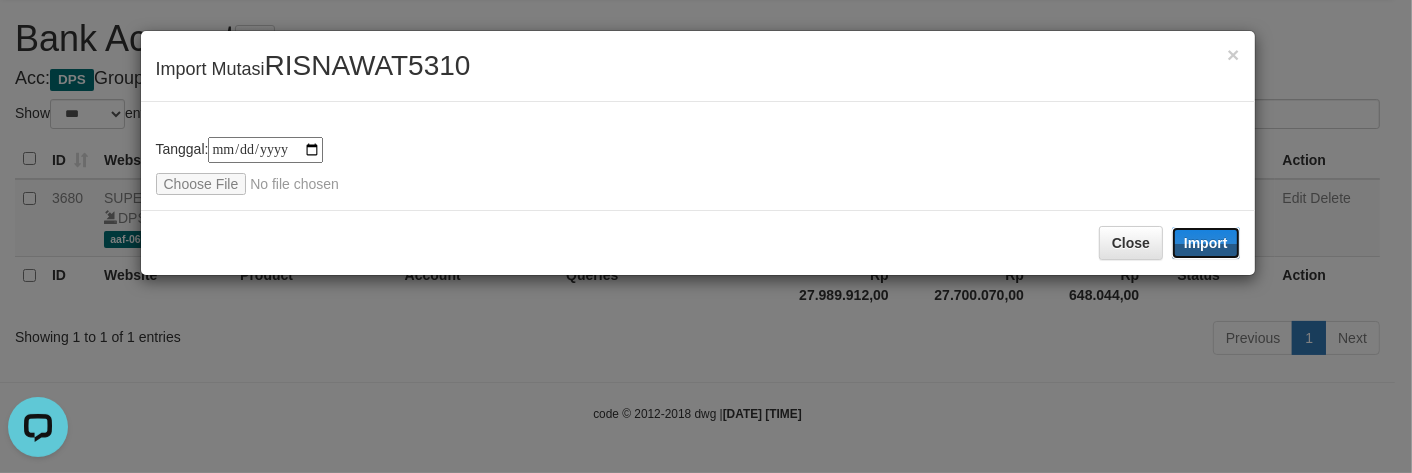drag, startPoint x: 1224, startPoint y: 250, endPoint x: 1407, endPoint y: 212, distance: 186.90372 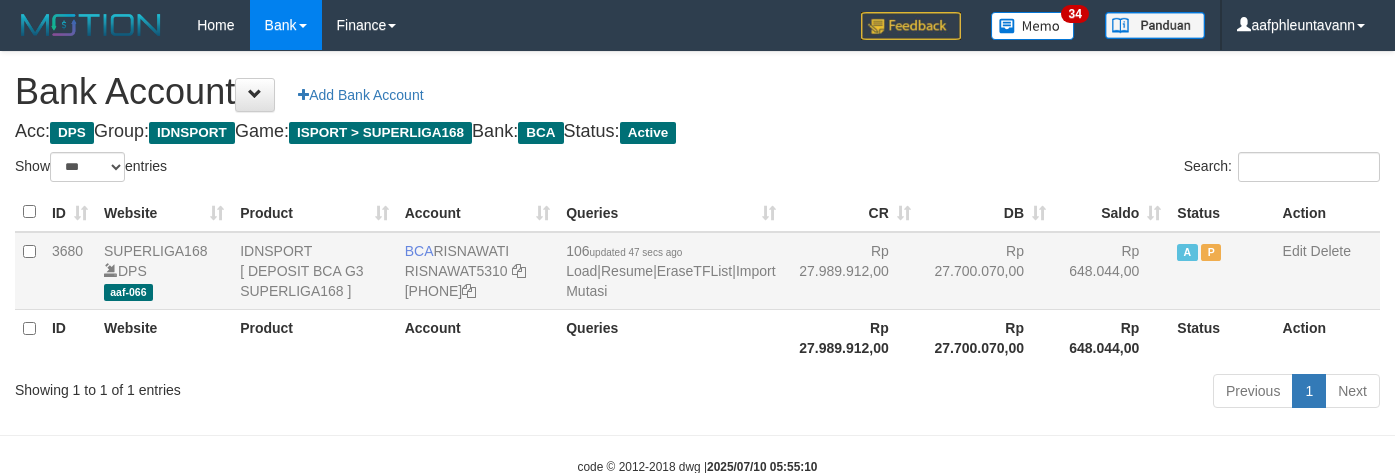scroll, scrollTop: 57, scrollLeft: 0, axis: vertical 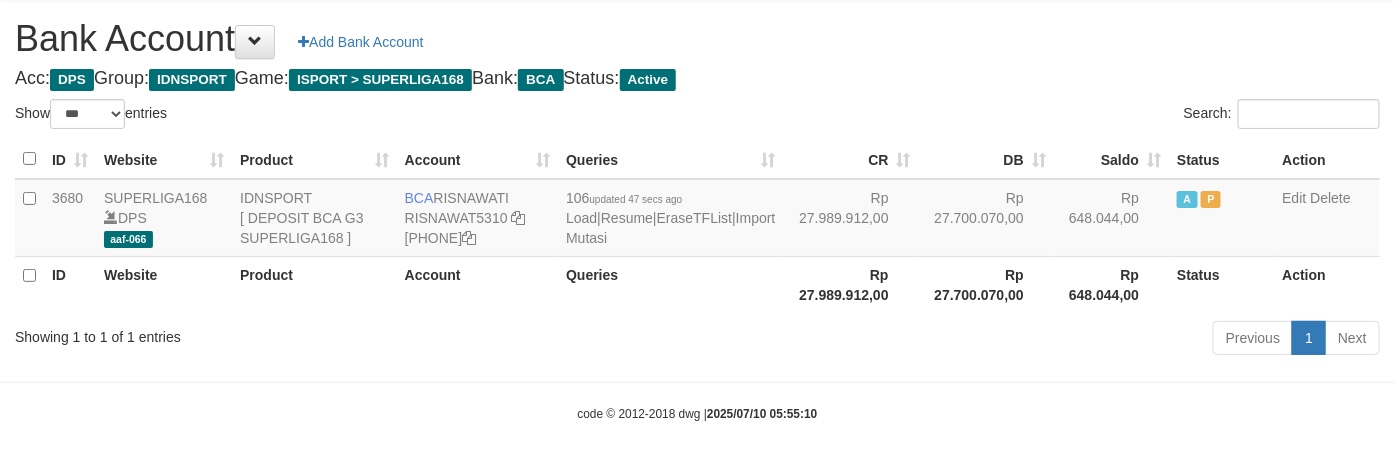 click on "Search:" at bounding box center [1047, 116] 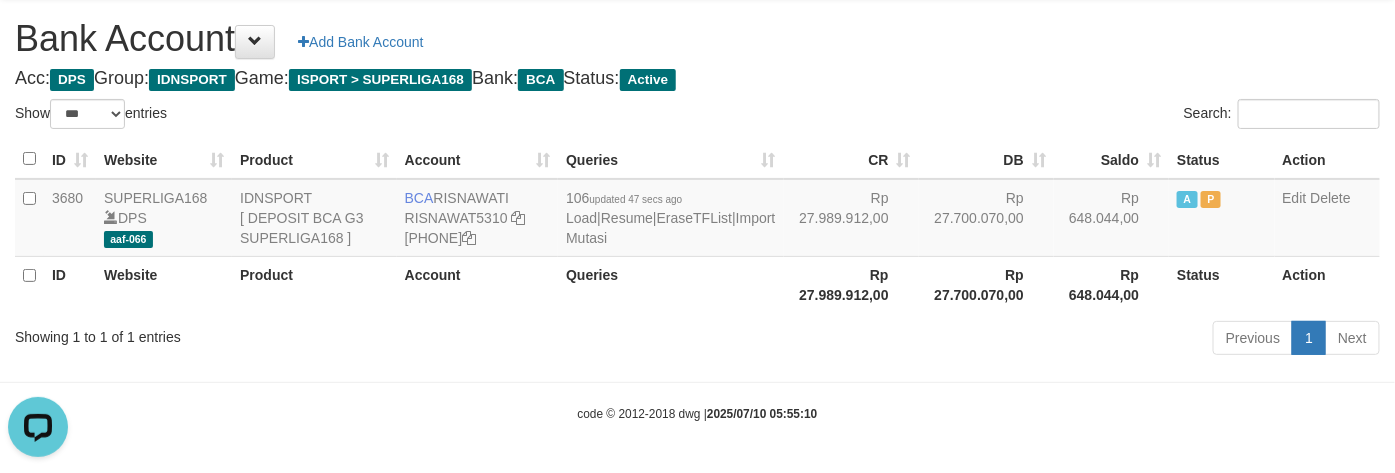 scroll, scrollTop: 0, scrollLeft: 0, axis: both 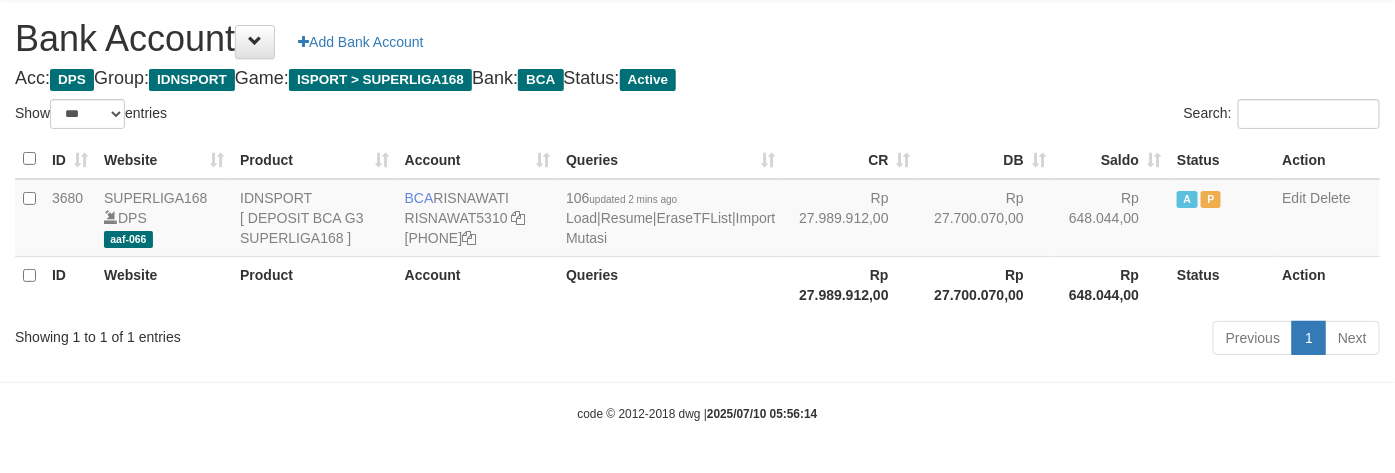 click on "Search:" at bounding box center [1047, 116] 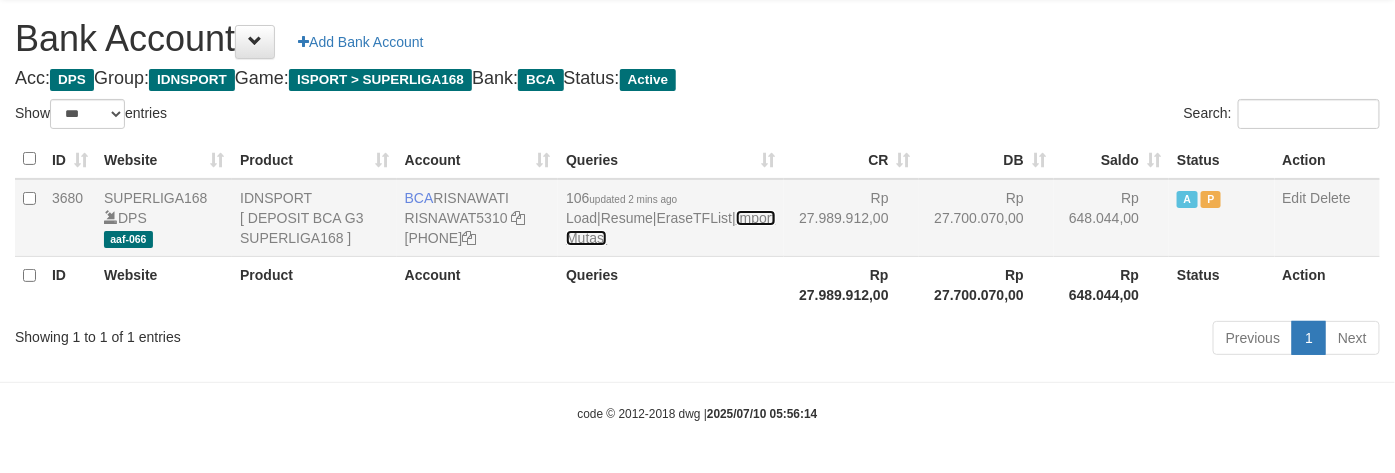 click on "Import Mutasi" at bounding box center [670, 228] 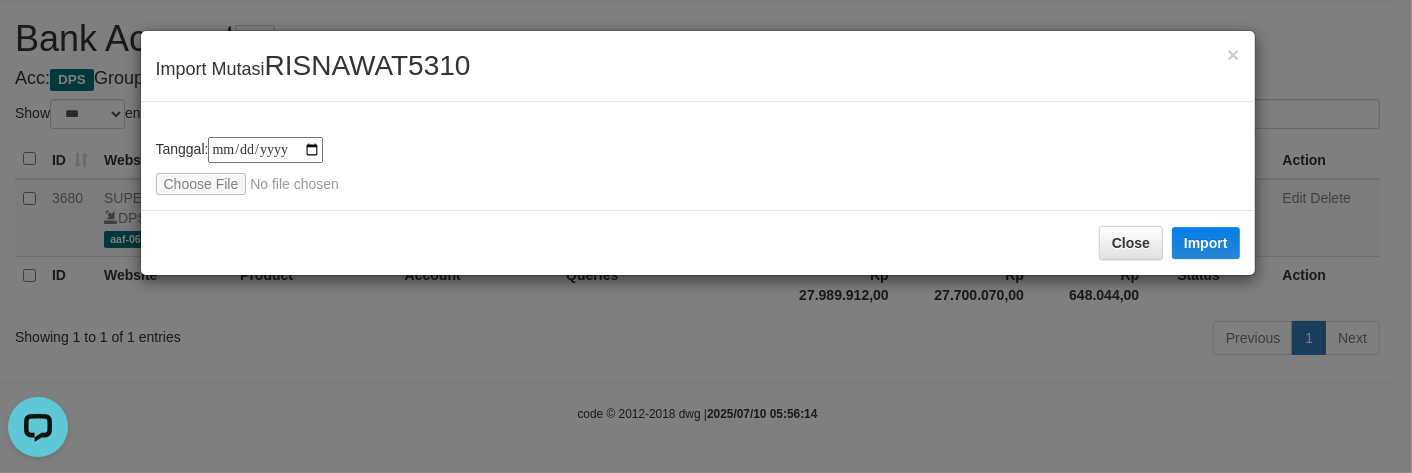 scroll, scrollTop: 0, scrollLeft: 0, axis: both 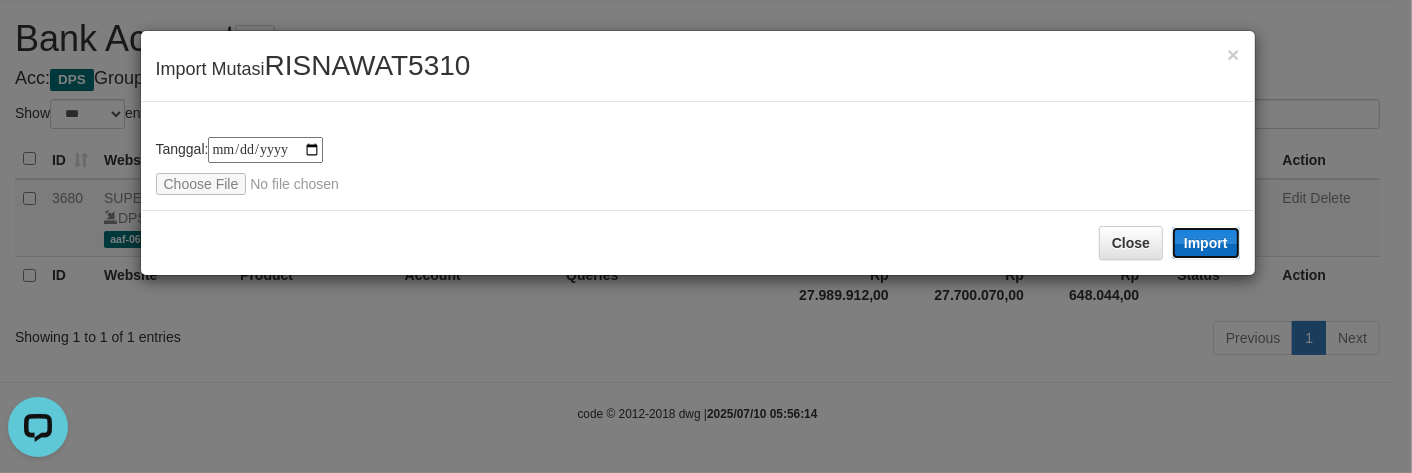 click on "Import" at bounding box center [1206, 243] 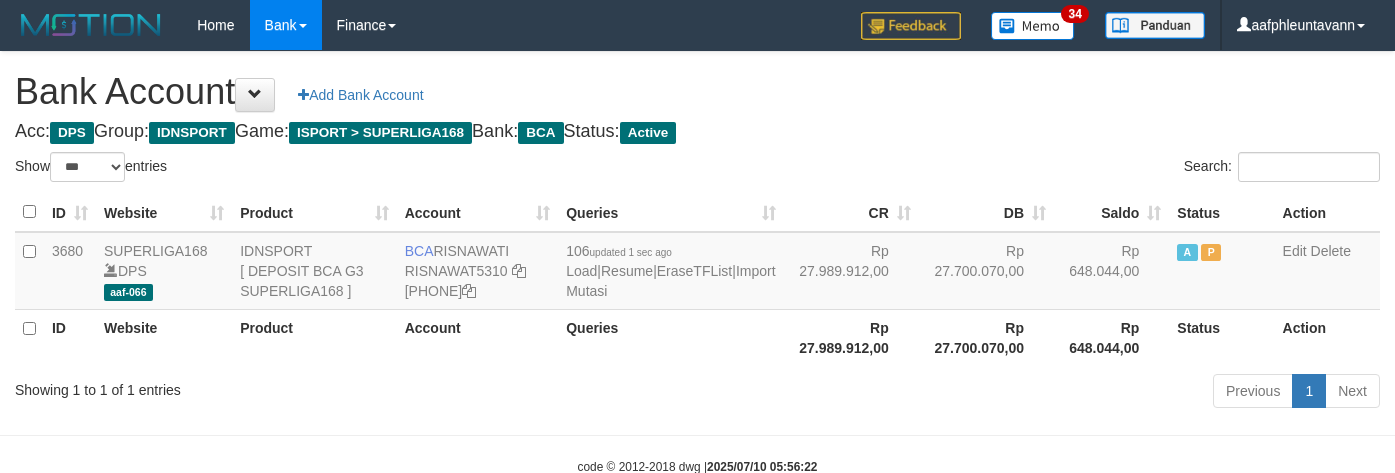 scroll, scrollTop: 57, scrollLeft: 0, axis: vertical 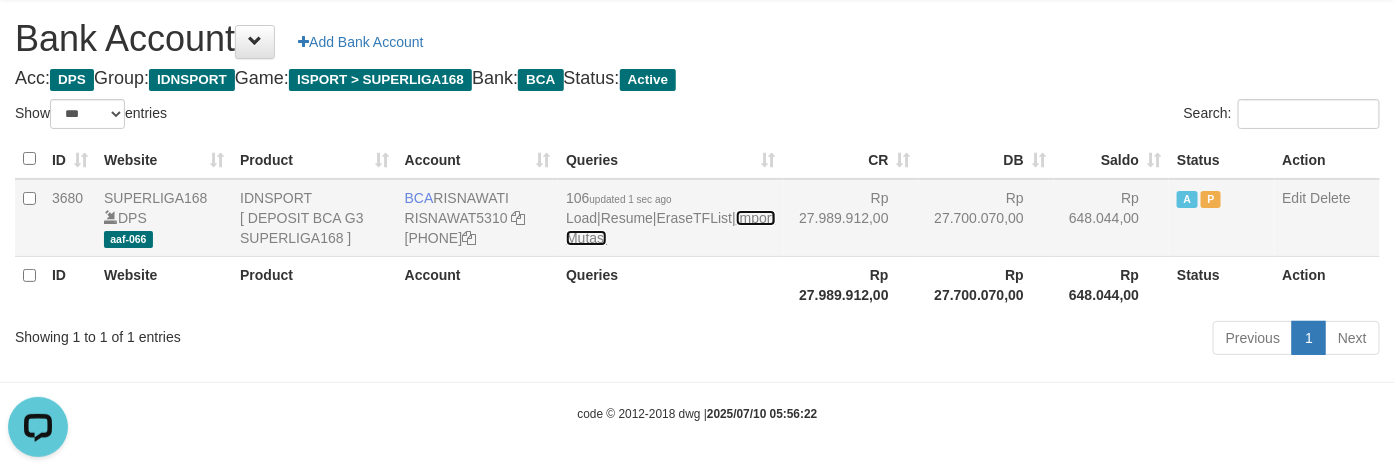 click on "Import Mutasi" at bounding box center [670, 228] 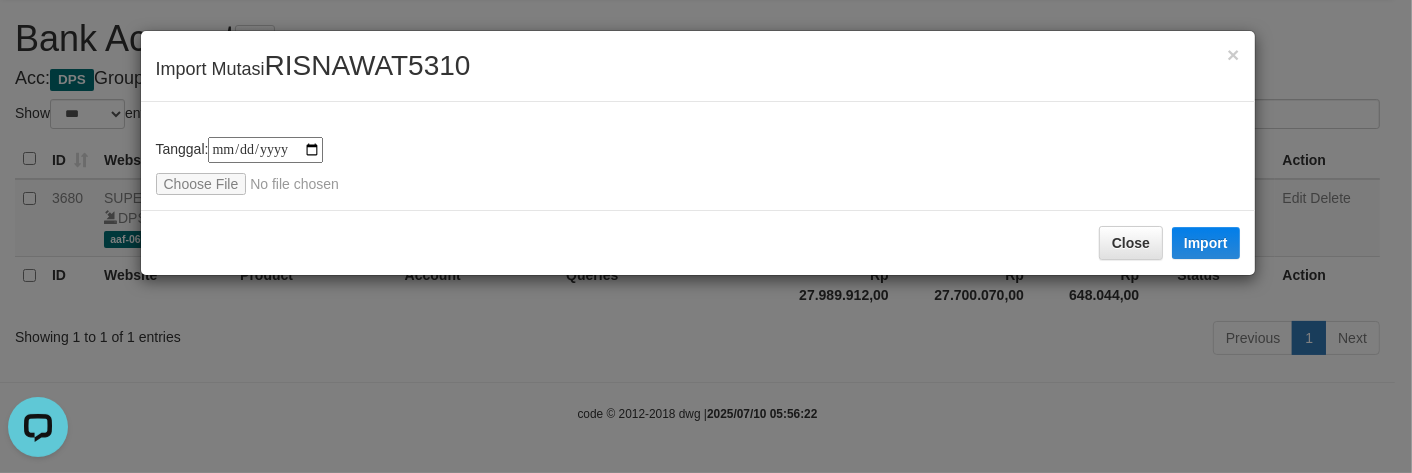 type on "**********" 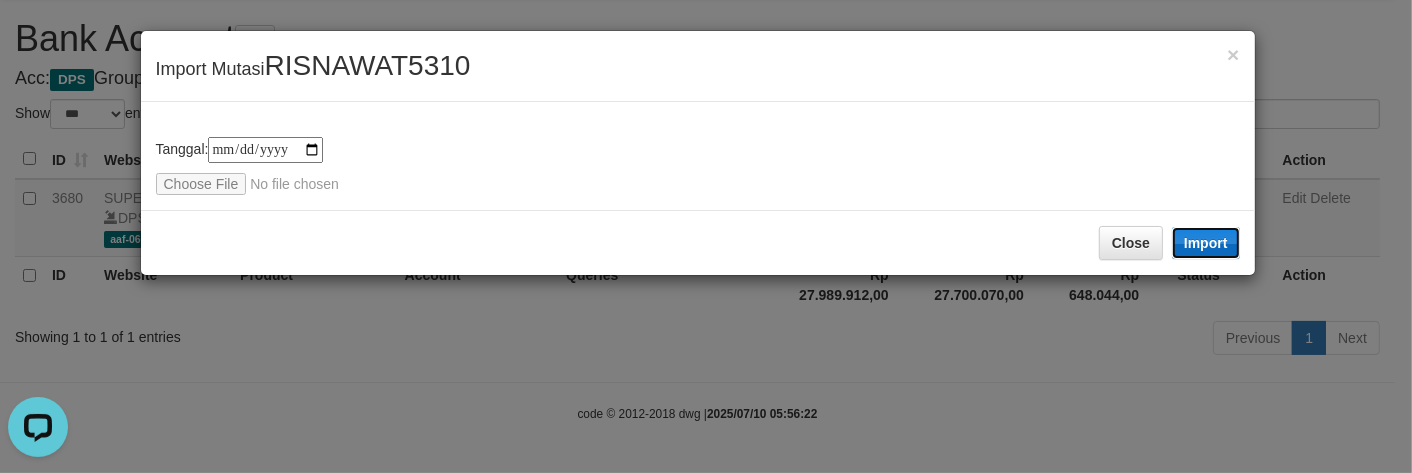 click on "Import" at bounding box center (1206, 243) 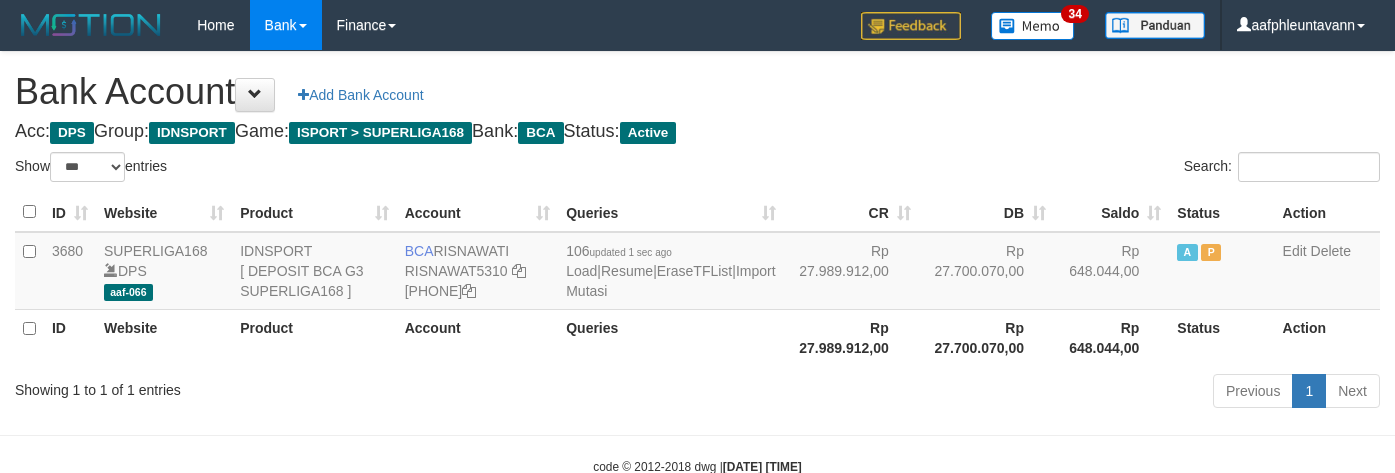 scroll, scrollTop: 57, scrollLeft: 0, axis: vertical 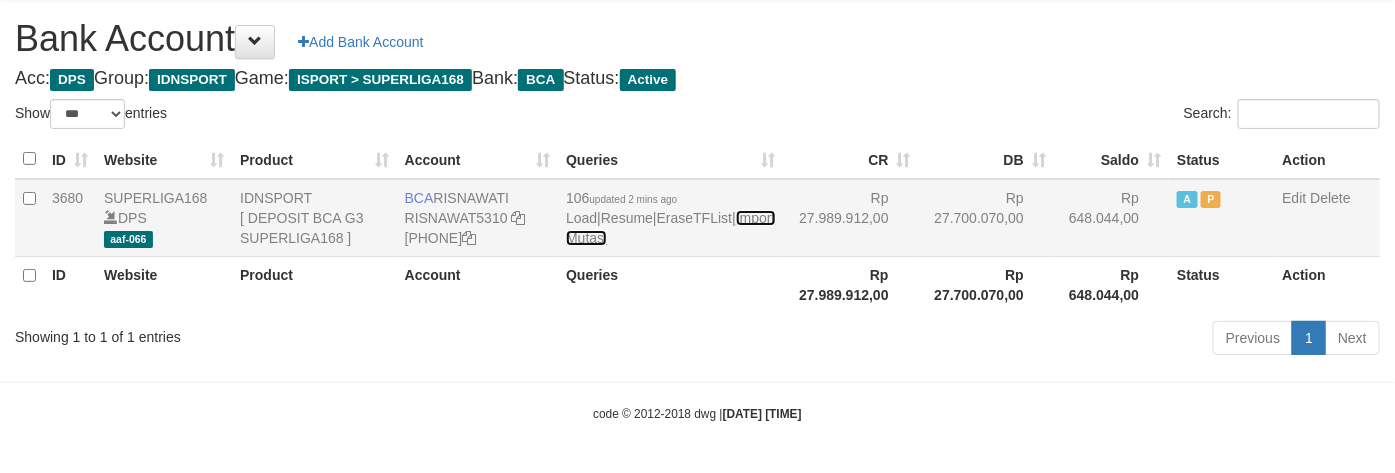 click on "Import Mutasi" at bounding box center [670, 228] 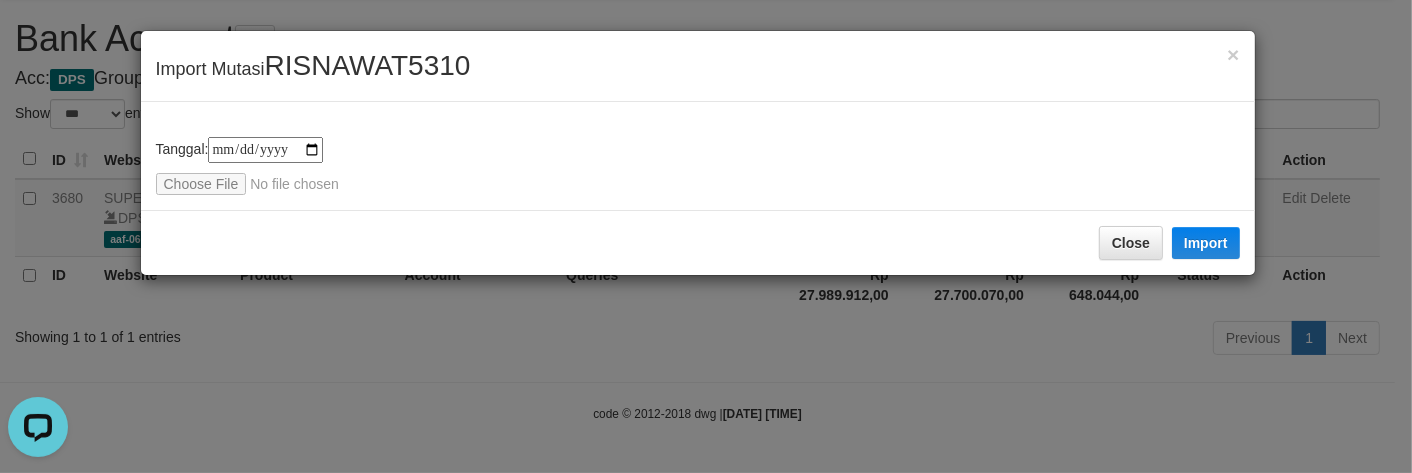 scroll, scrollTop: 0, scrollLeft: 0, axis: both 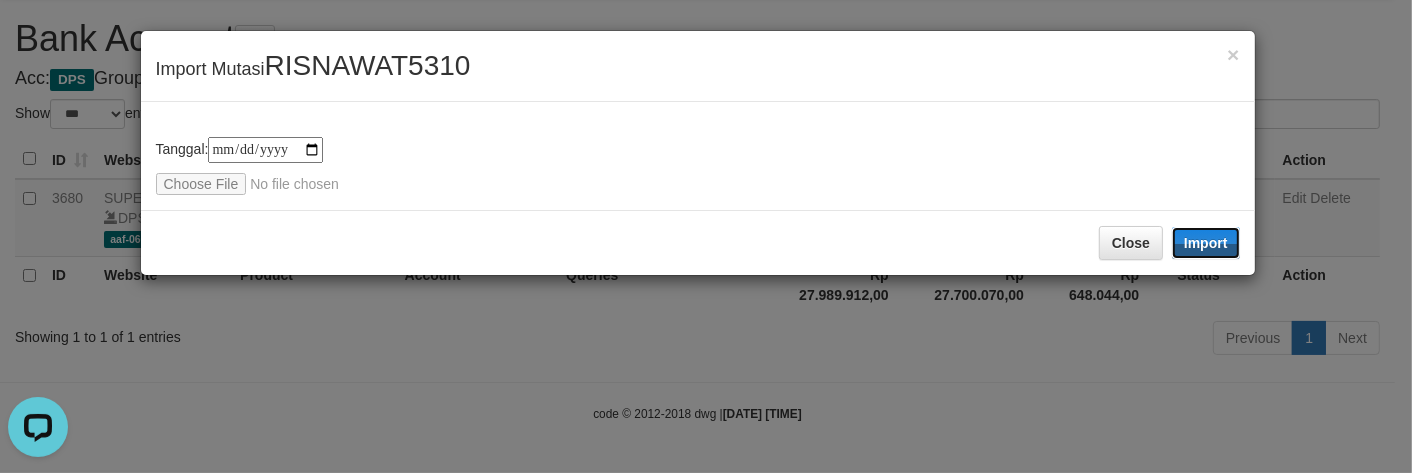 drag, startPoint x: 1202, startPoint y: 236, endPoint x: 1211, endPoint y: 194, distance: 42.953465 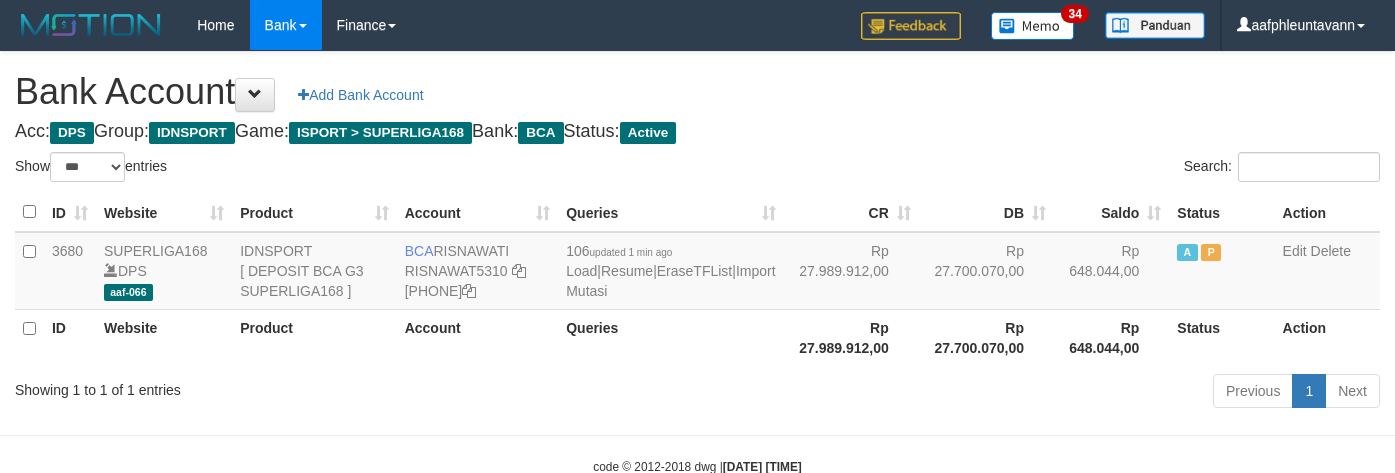 scroll, scrollTop: 57, scrollLeft: 0, axis: vertical 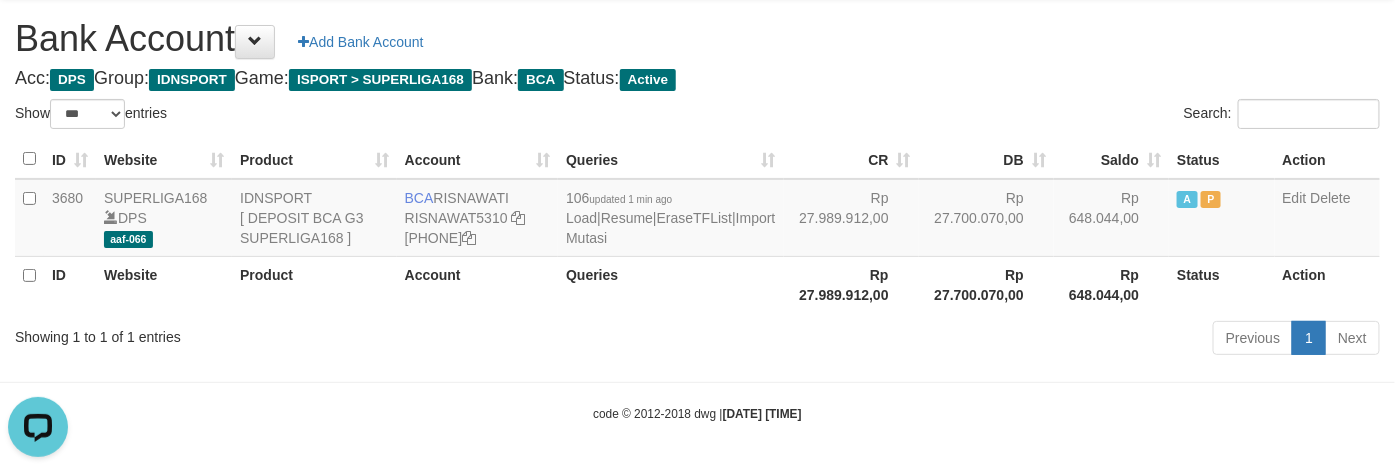 click on "Bank Account
Add Bank Account" at bounding box center (697, 39) 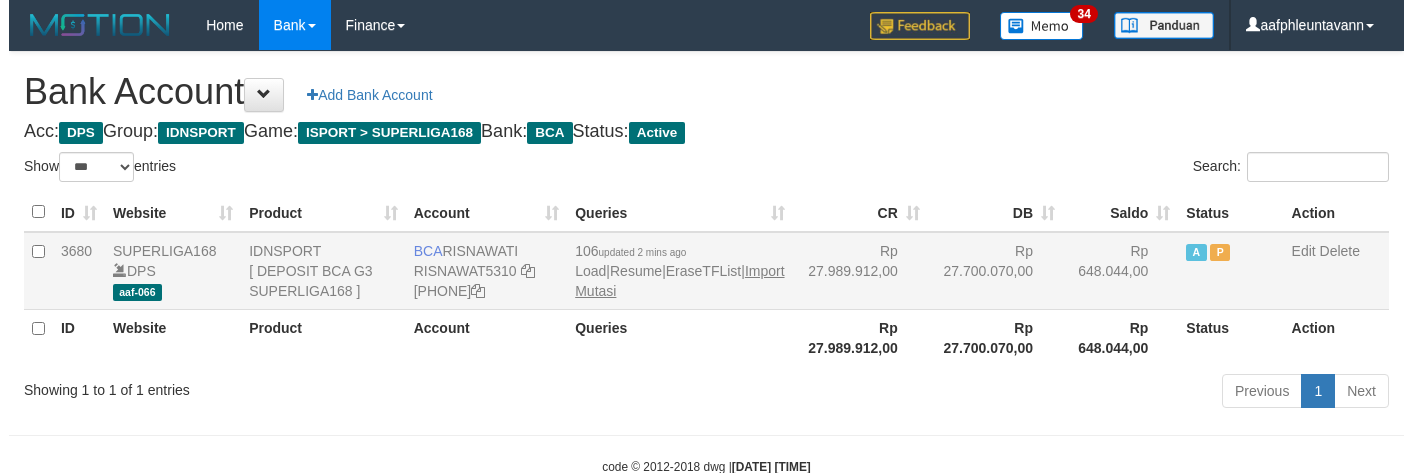 scroll, scrollTop: 57, scrollLeft: 0, axis: vertical 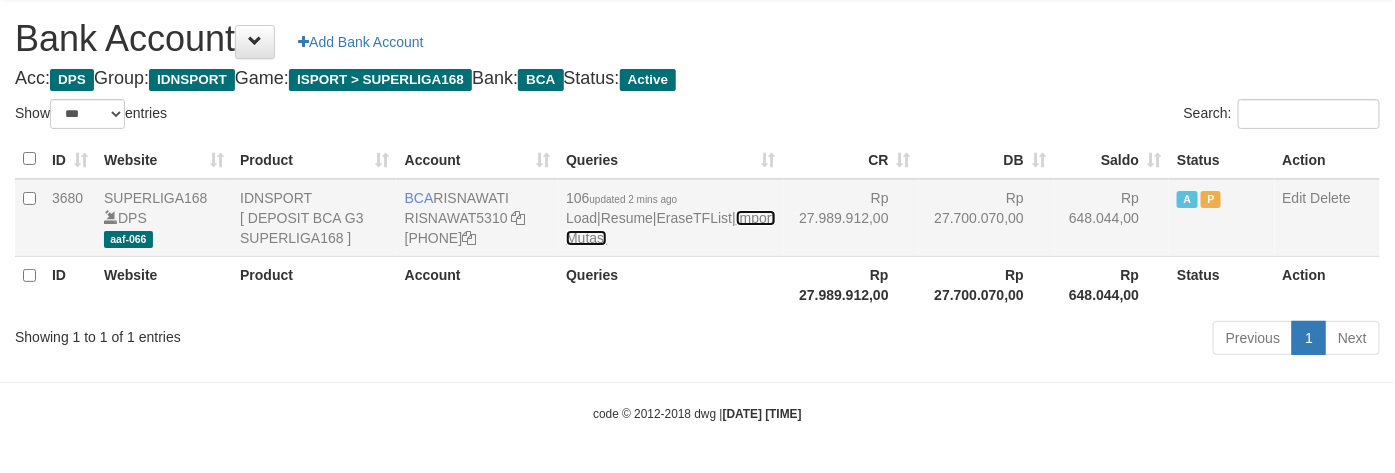 click on "Import Mutasi" at bounding box center [670, 228] 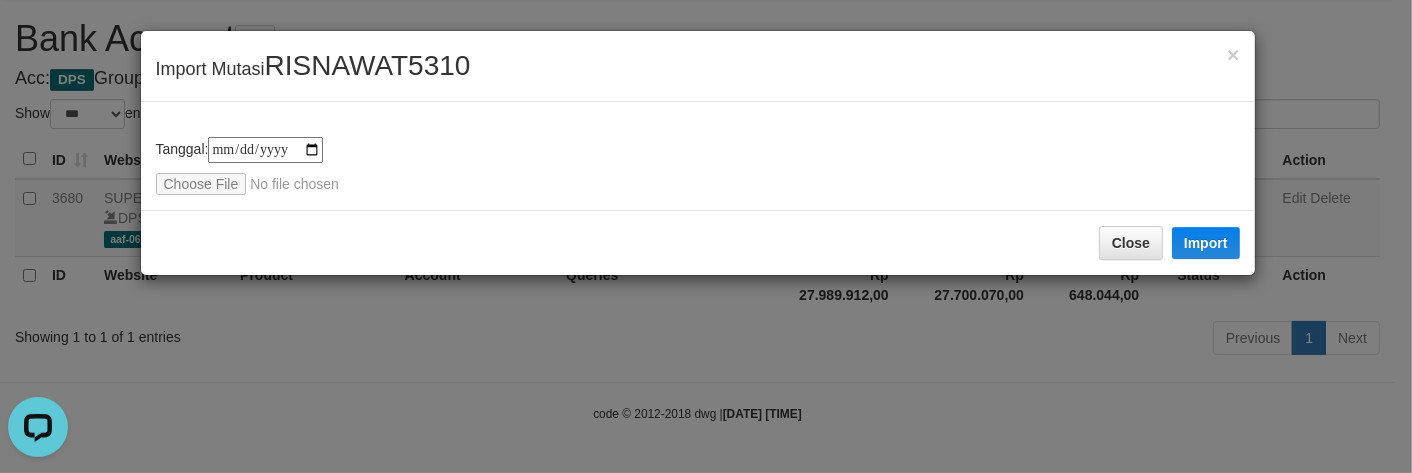 scroll, scrollTop: 0, scrollLeft: 0, axis: both 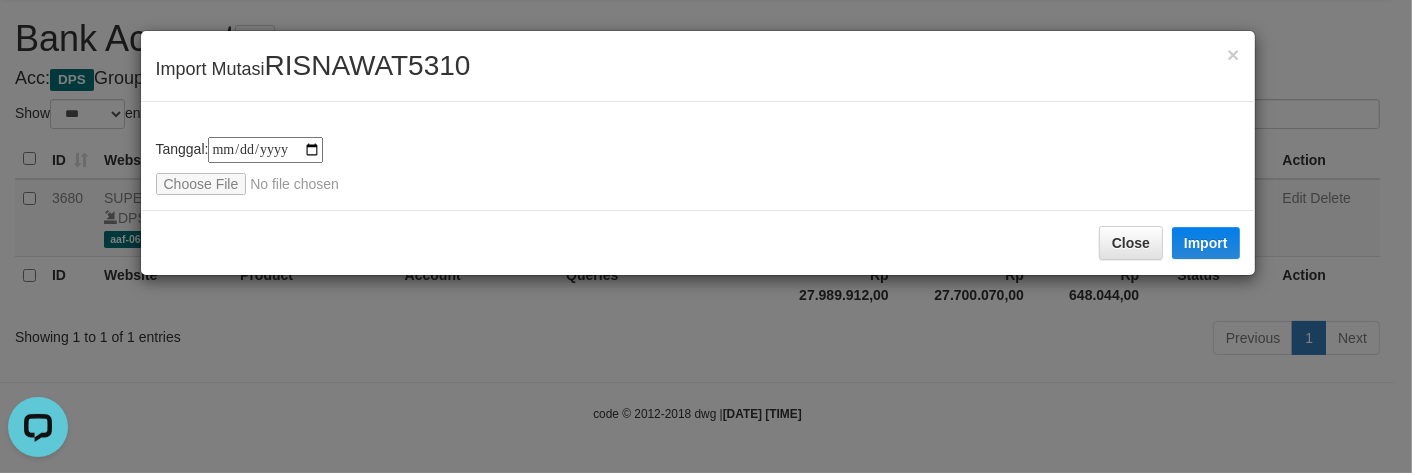 type on "**********" 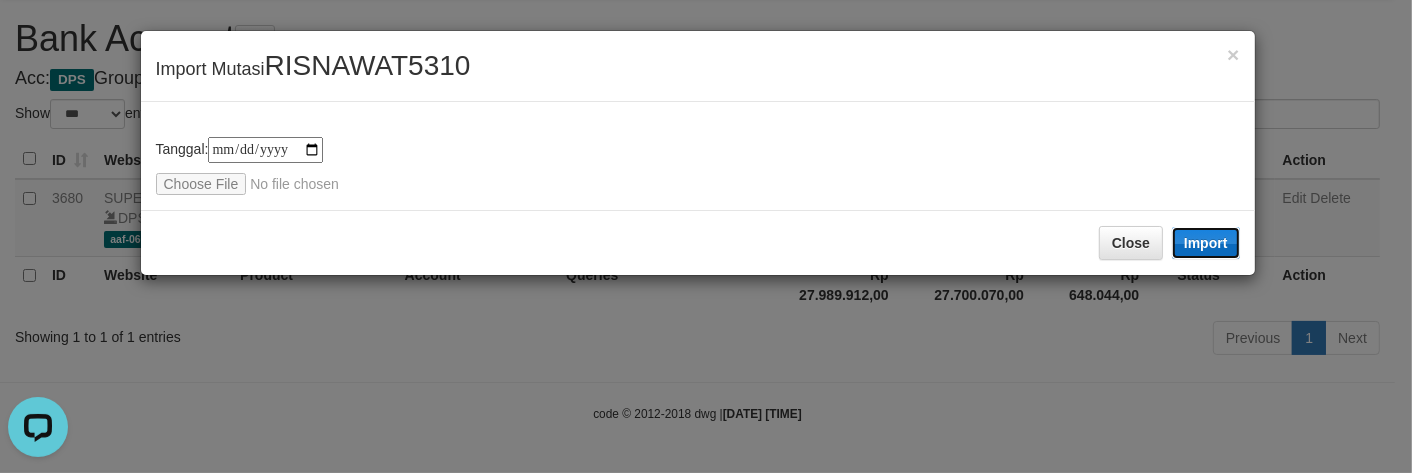 click on "Import" at bounding box center (1206, 243) 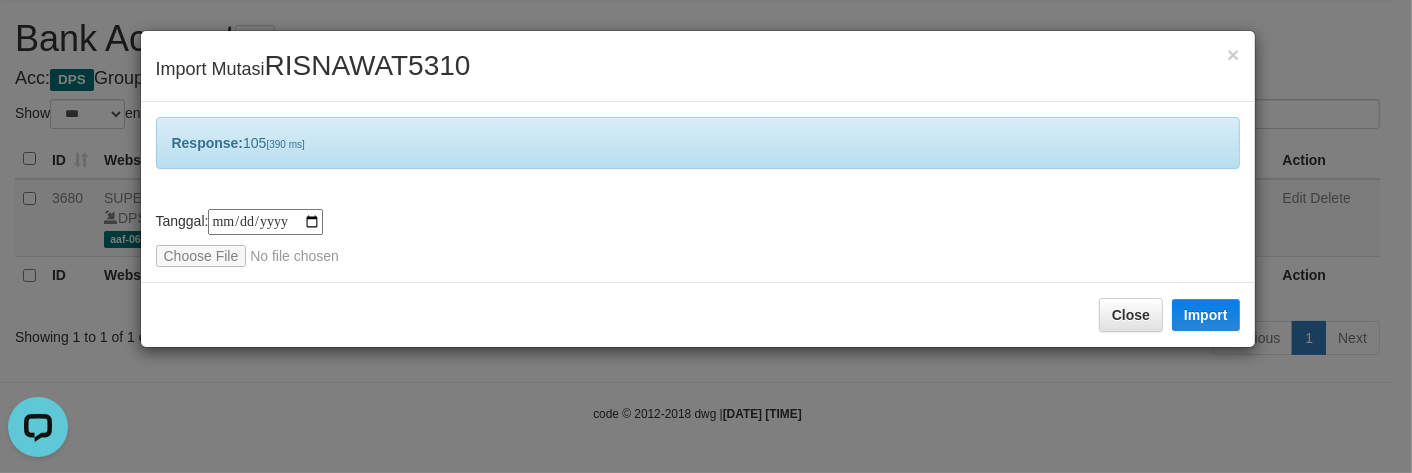 drag, startPoint x: 844, startPoint y: 226, endPoint x: 830, endPoint y: 232, distance: 15.231546 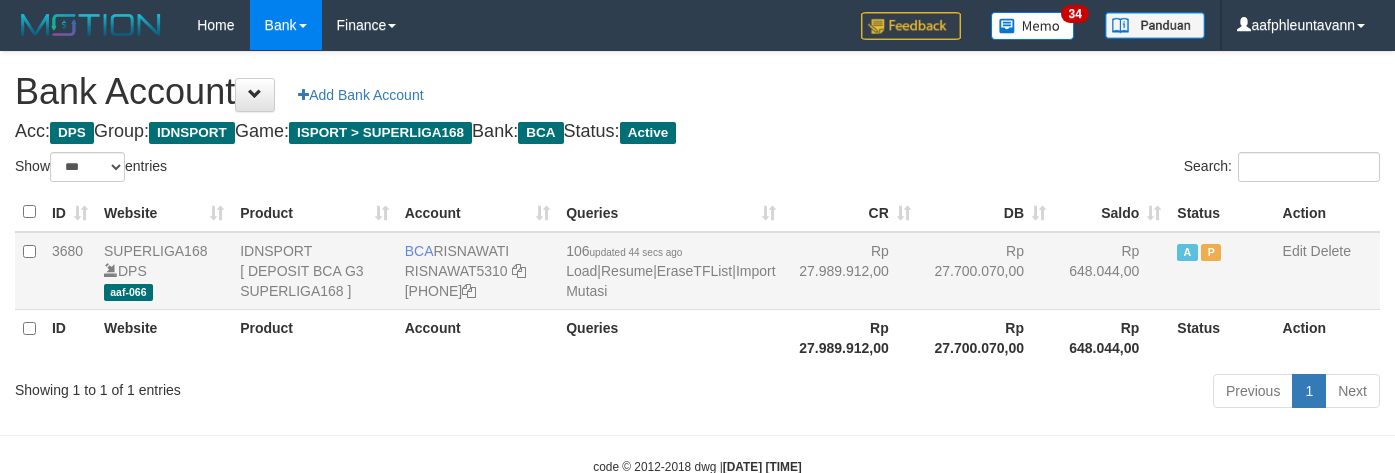 scroll, scrollTop: 57, scrollLeft: 0, axis: vertical 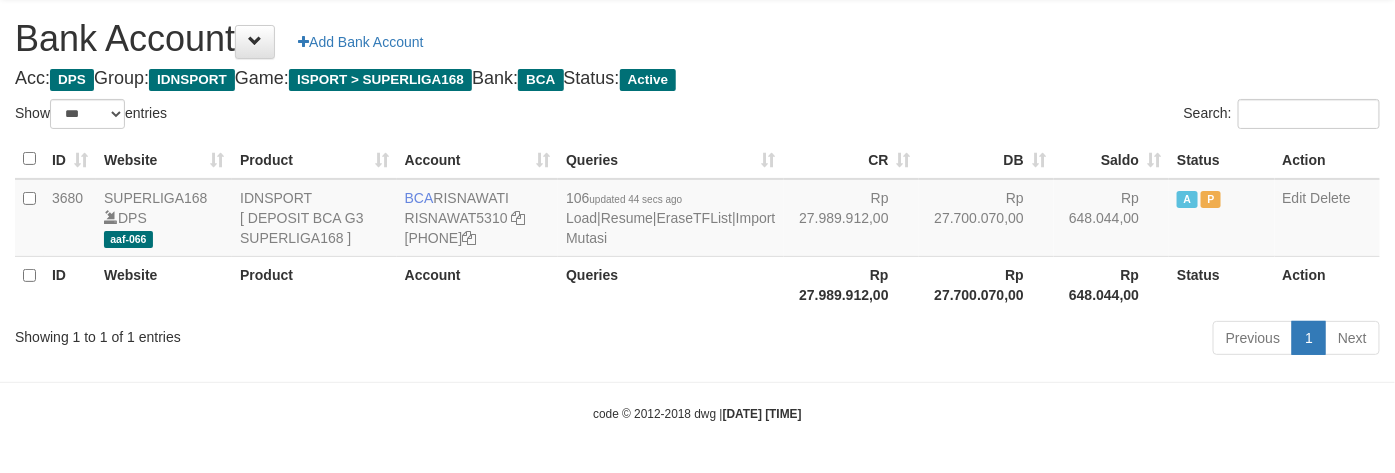 click on "Search:" at bounding box center (1047, 116) 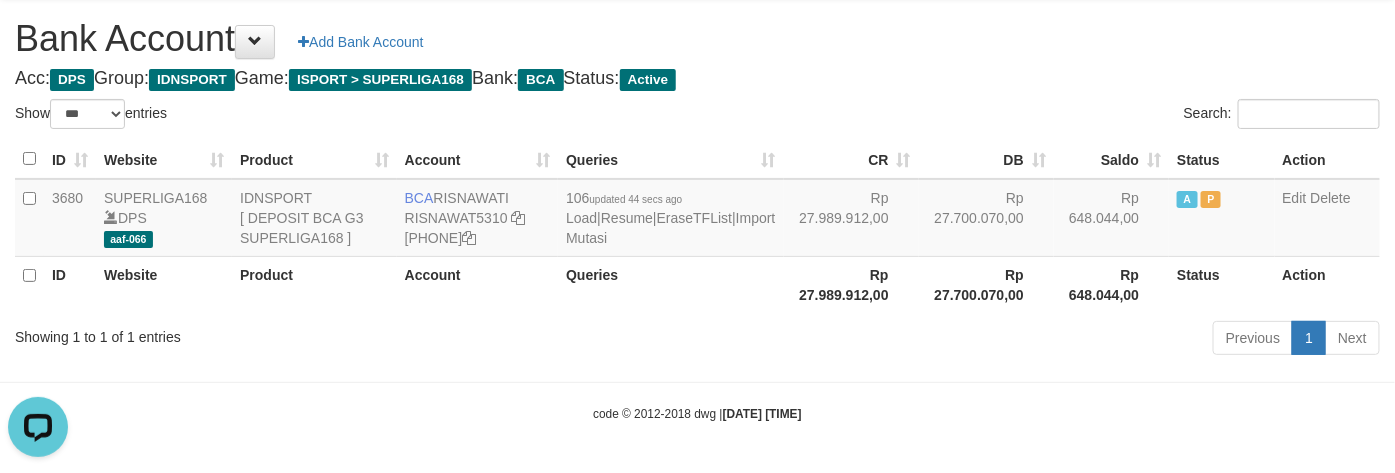 scroll, scrollTop: 0, scrollLeft: 0, axis: both 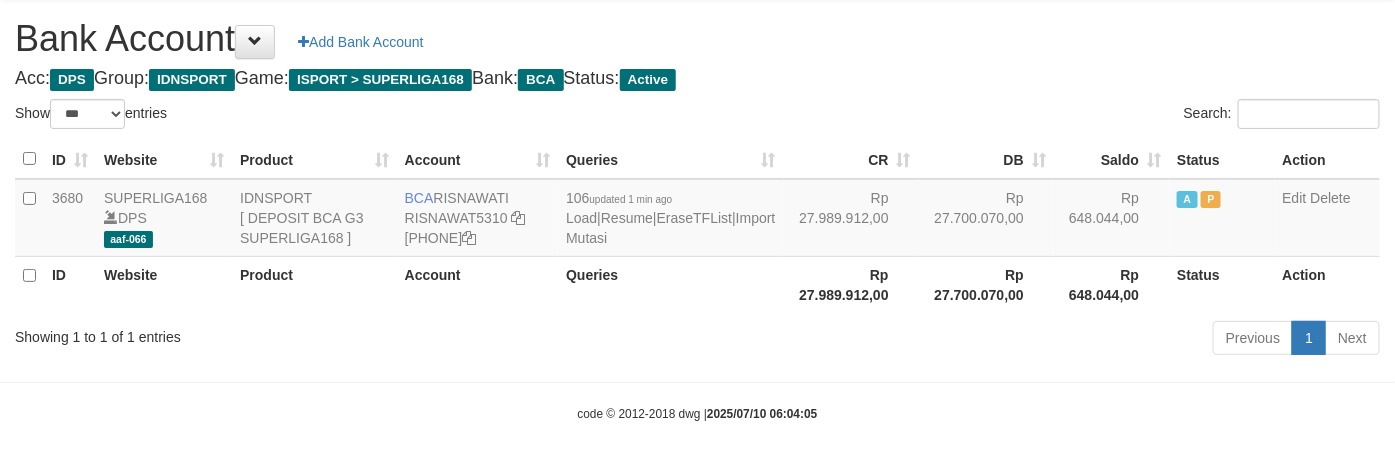 click on "Acc: 										 DPS
Group:   IDNSPORT    		Game:   ISPORT > SUPERLIGA168    		Bank:   BCA    		Status:  Active" at bounding box center [697, 79] 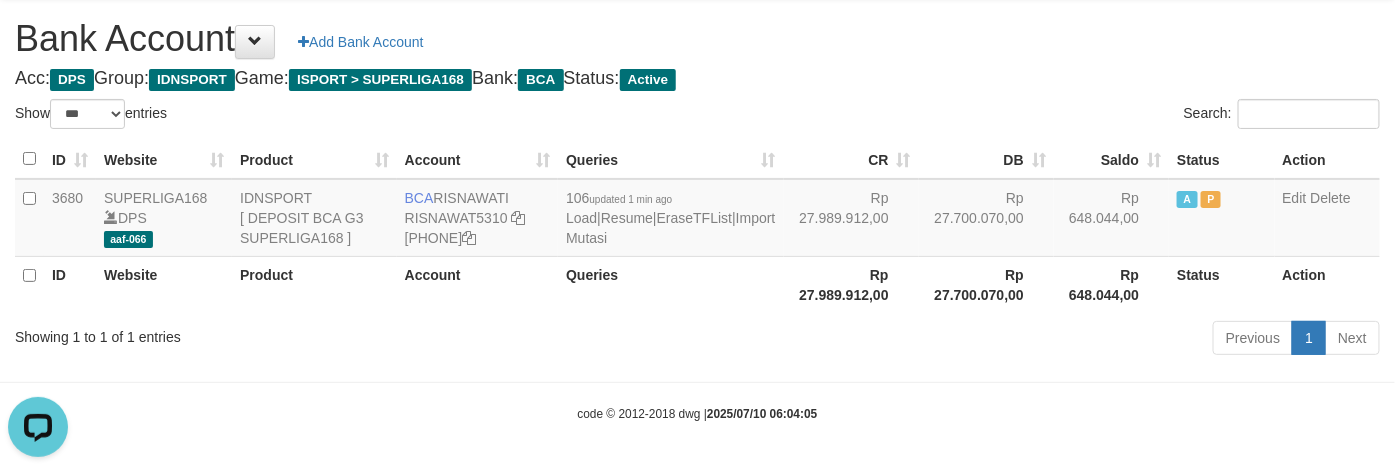 scroll, scrollTop: 0, scrollLeft: 0, axis: both 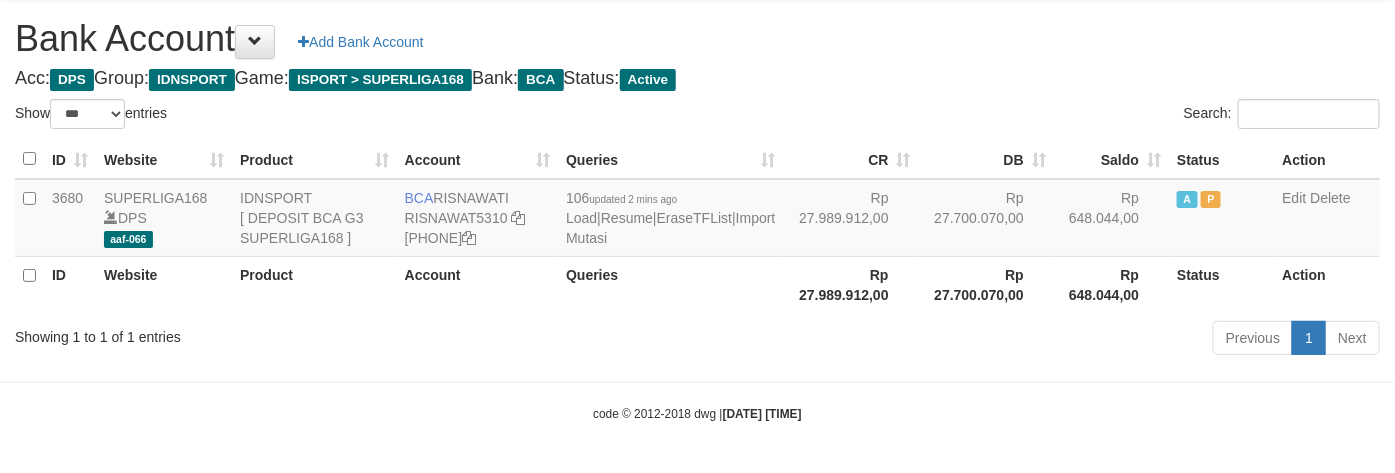 click on "Search:" at bounding box center [1047, 116] 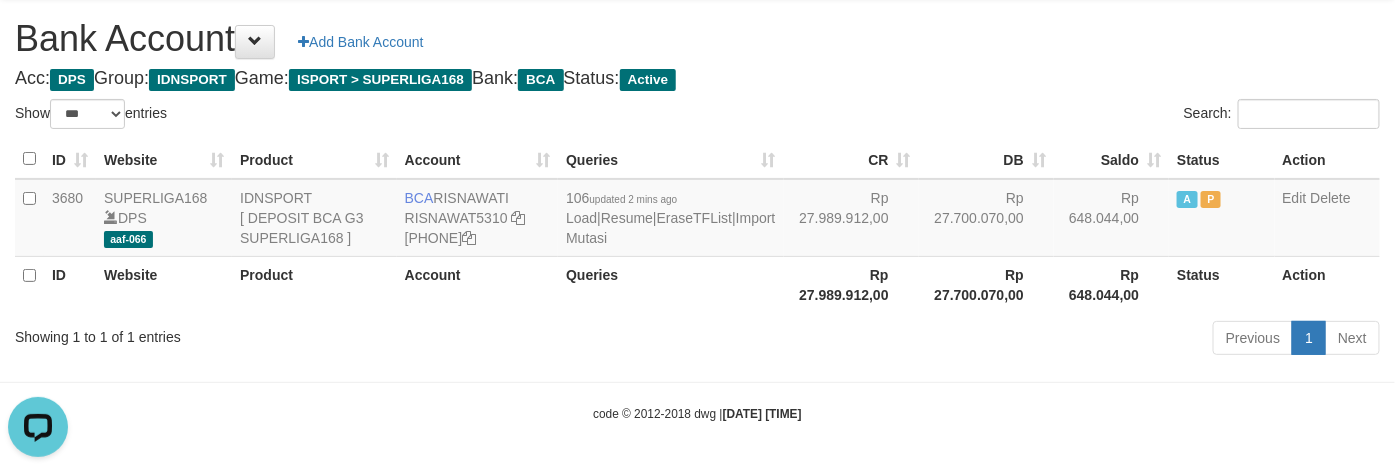 scroll, scrollTop: 0, scrollLeft: 0, axis: both 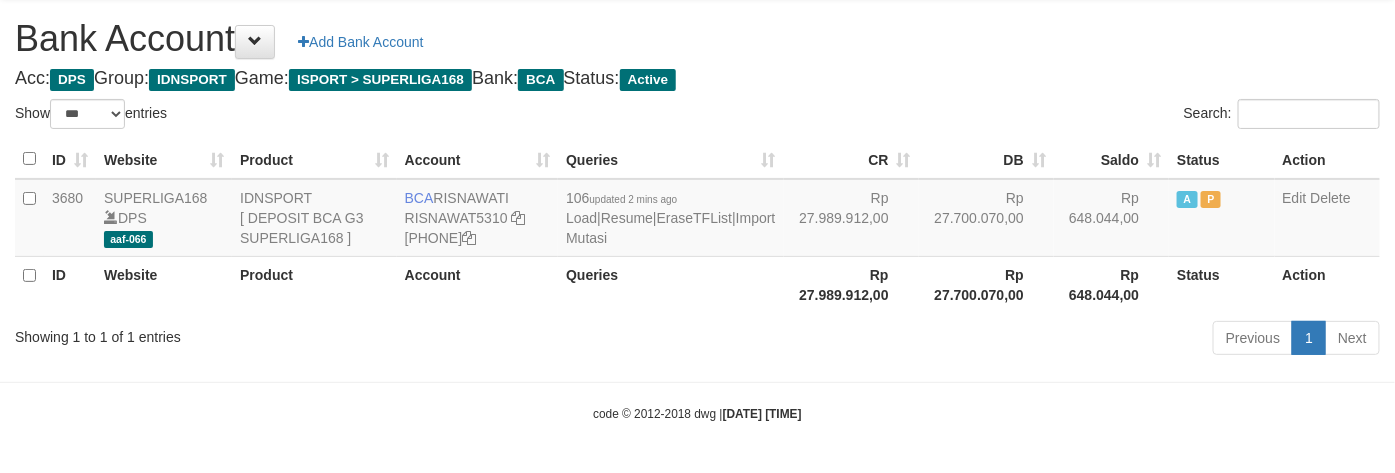 click on "Bank Account
Add Bank Account
Acc: 										 DPS
Group:   IDNSPORT    		Game:   ISPORT > SUPERLIGA168    		Bank:   BCA    		Status:  Active
Filter Account Type
*******
***
**
***
DPS
SELECT ALL  SELECT TYPE  - ALL -
DPS
WD
TMP
Filter Product
*******
******
********
********
*******
********
IDNSPORT
SELECT ALL  SELECT GROUP  - ALL -
BETHUB
IDNPOKER
IDNSPORT
IDNTOTO
LOADONLY
Filter Website
*******" at bounding box center [697, 180] 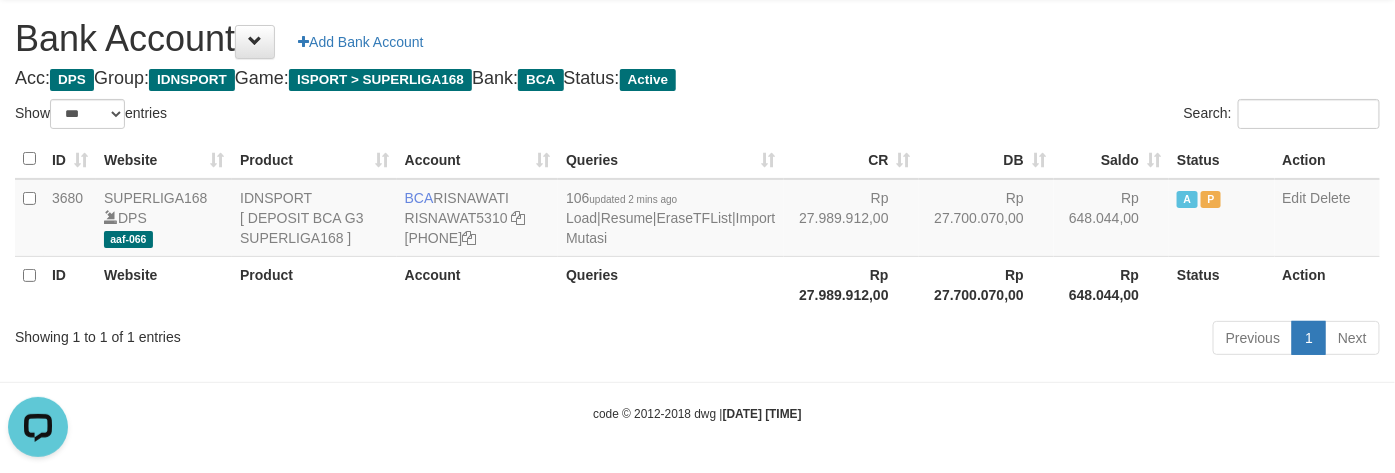 scroll, scrollTop: 0, scrollLeft: 0, axis: both 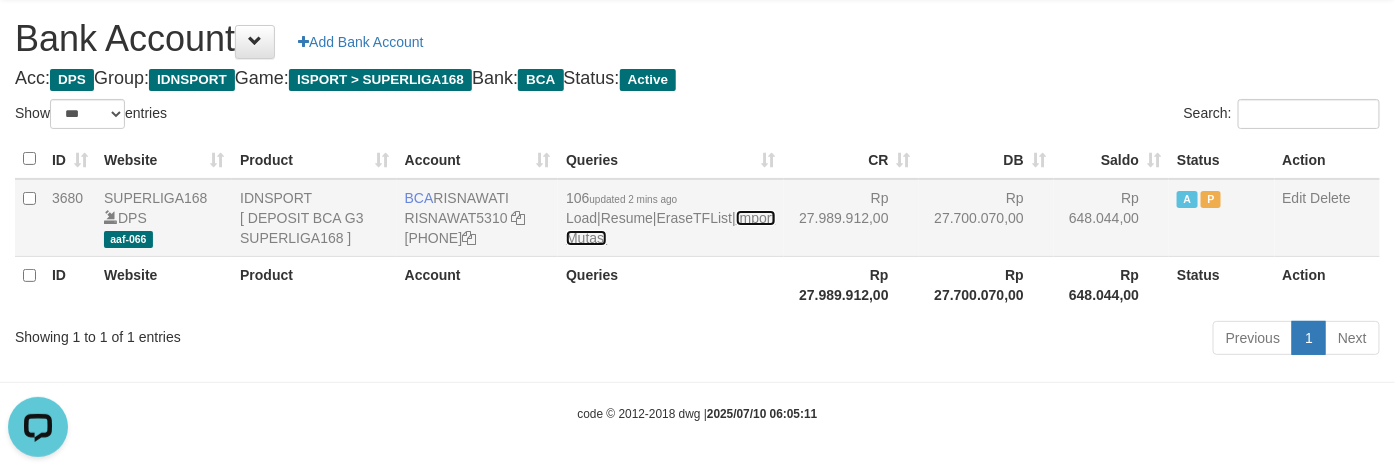 click on "Import Mutasi" at bounding box center (670, 228) 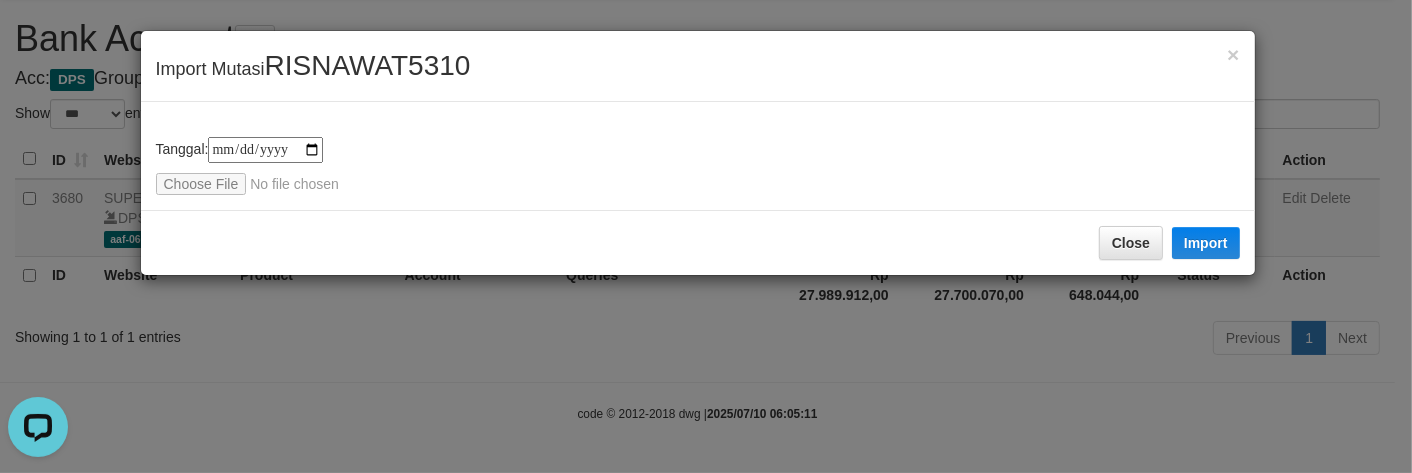 type on "**********" 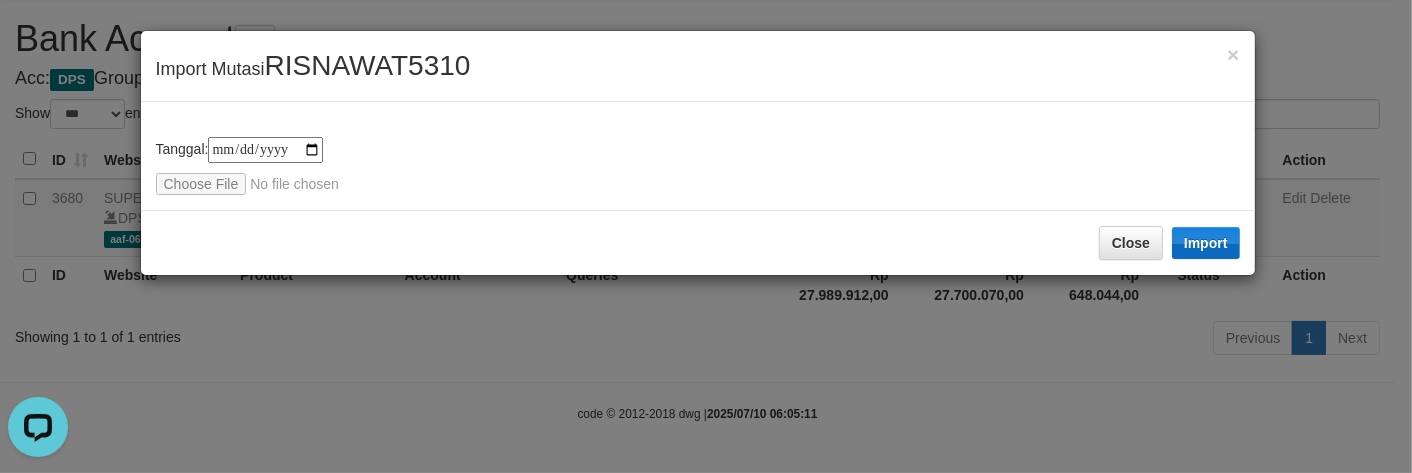 drag, startPoint x: 1223, startPoint y: 225, endPoint x: 1207, endPoint y: 248, distance: 28.01785 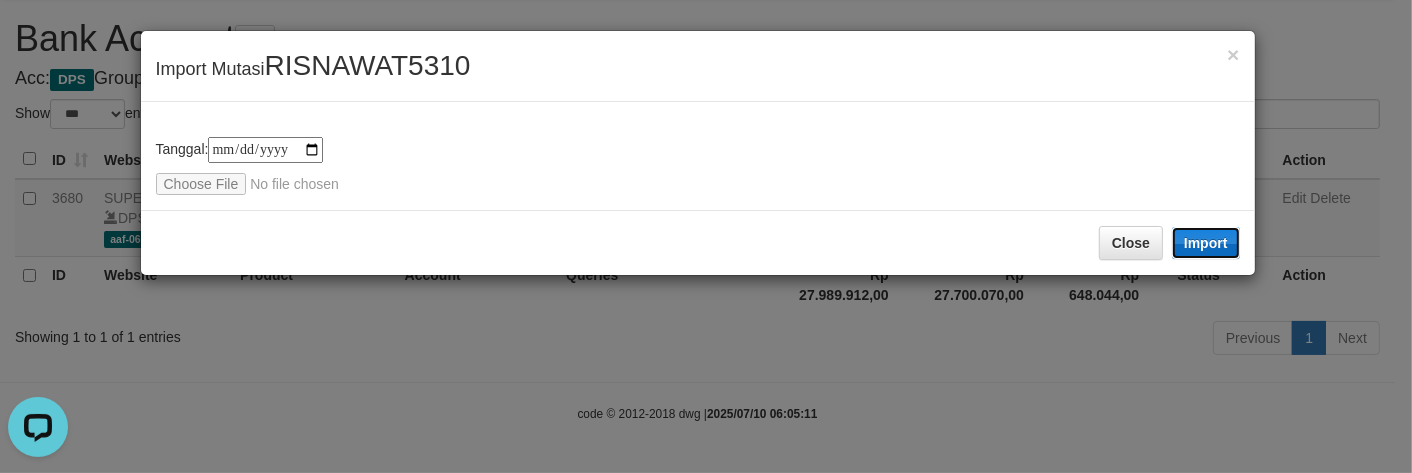 click on "Import" at bounding box center [1206, 243] 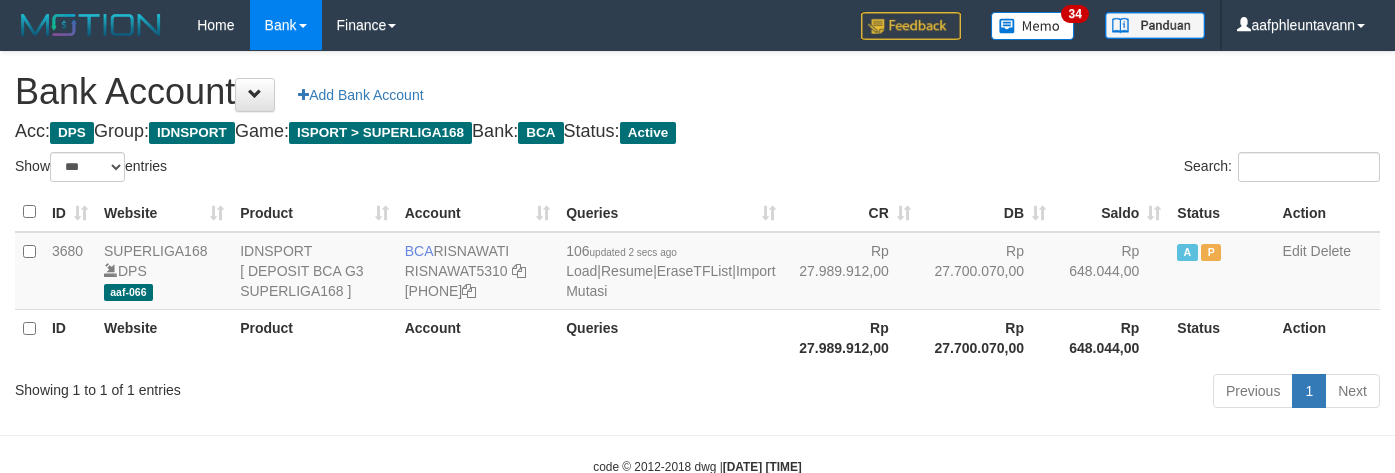 scroll, scrollTop: 57, scrollLeft: 0, axis: vertical 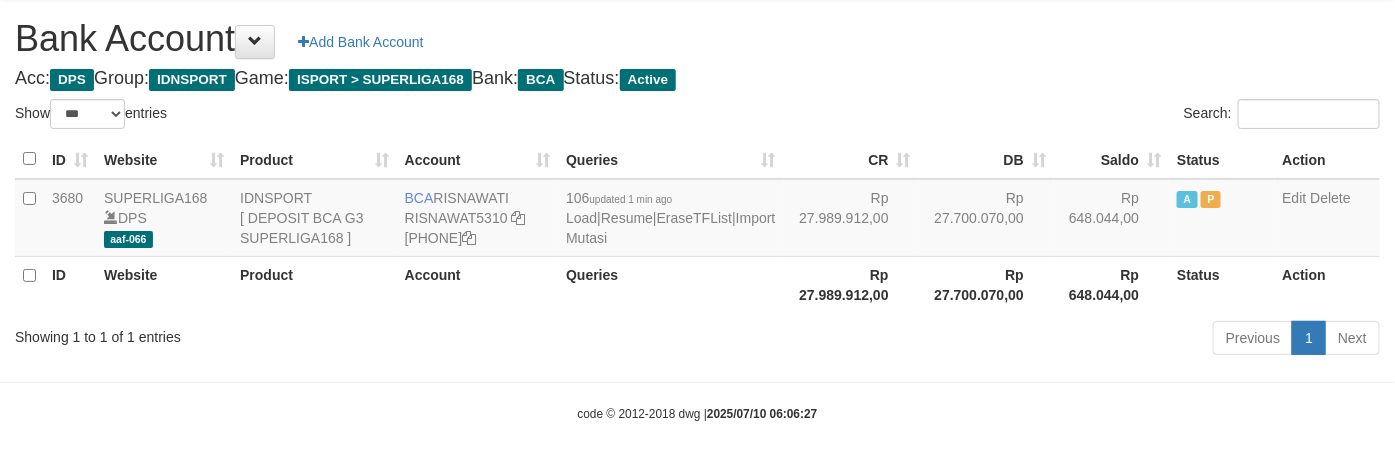 click on "DB" at bounding box center (986, 159) 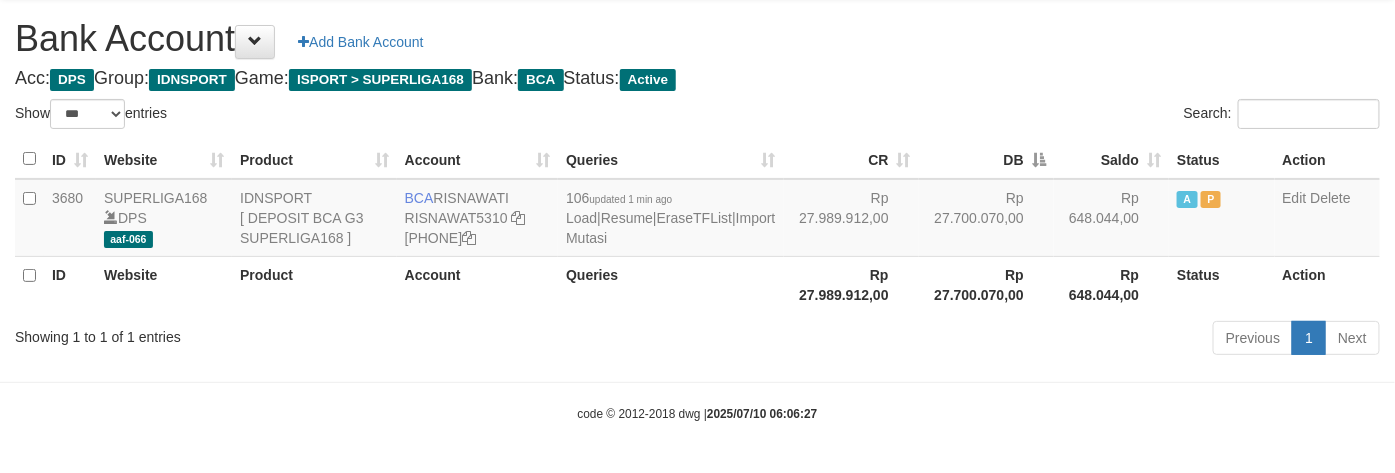 click on "Search:" at bounding box center [1047, 116] 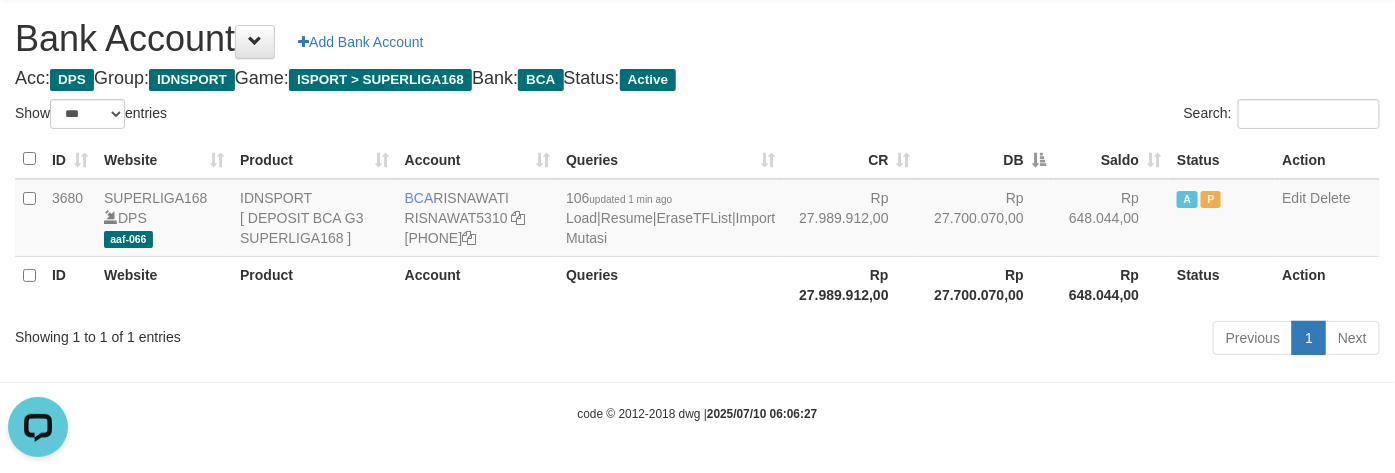 scroll, scrollTop: 0, scrollLeft: 0, axis: both 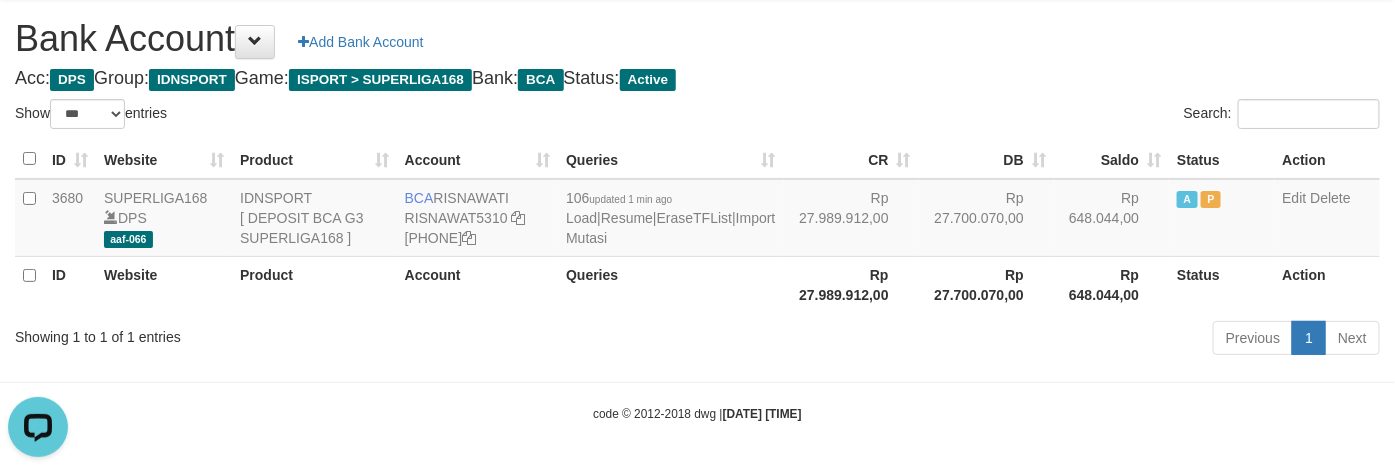 drag, startPoint x: 0, startPoint y: 0, endPoint x: 966, endPoint y: 105, distance: 971.68976 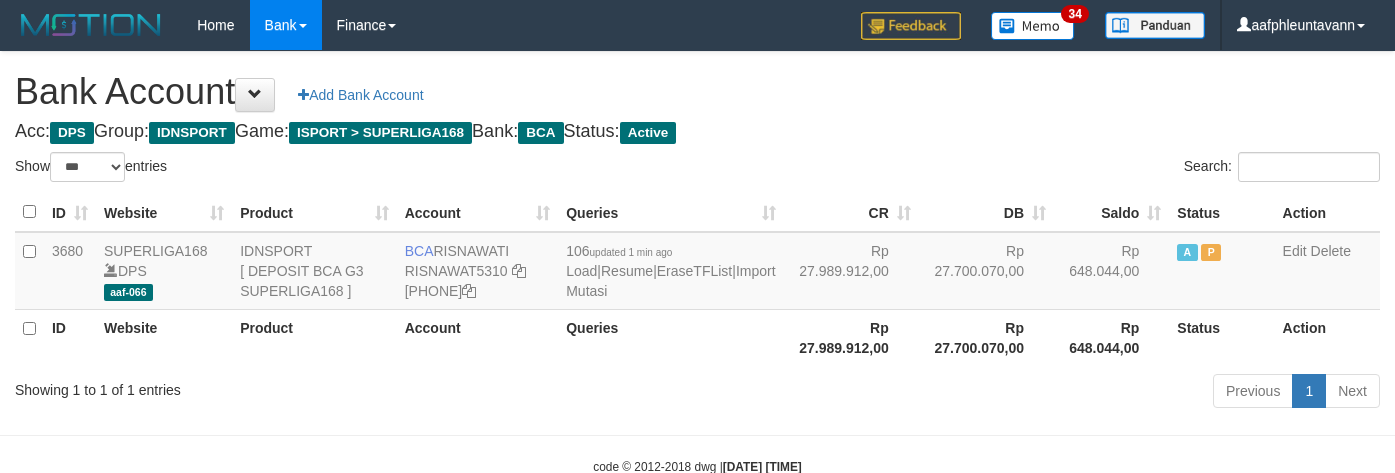 scroll, scrollTop: 57, scrollLeft: 0, axis: vertical 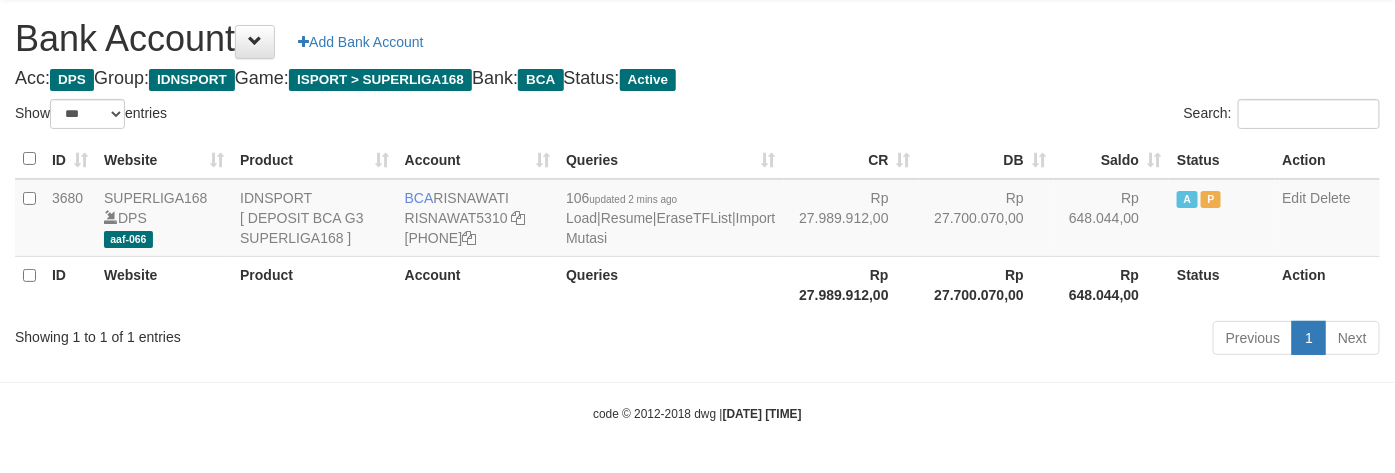 click on "Search:" at bounding box center [1047, 116] 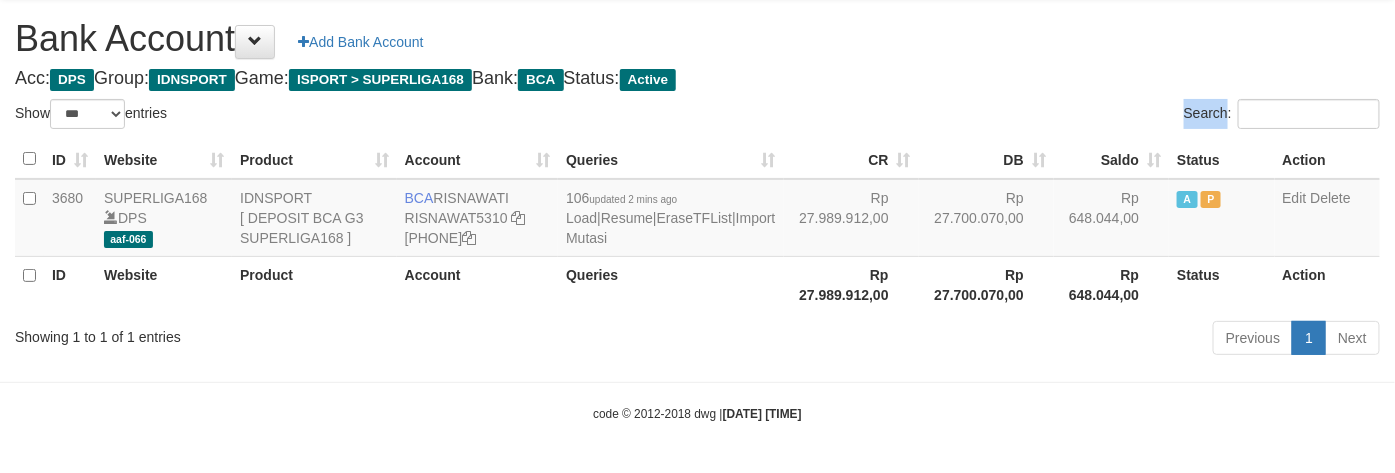 click on "Search:" at bounding box center (1047, 116) 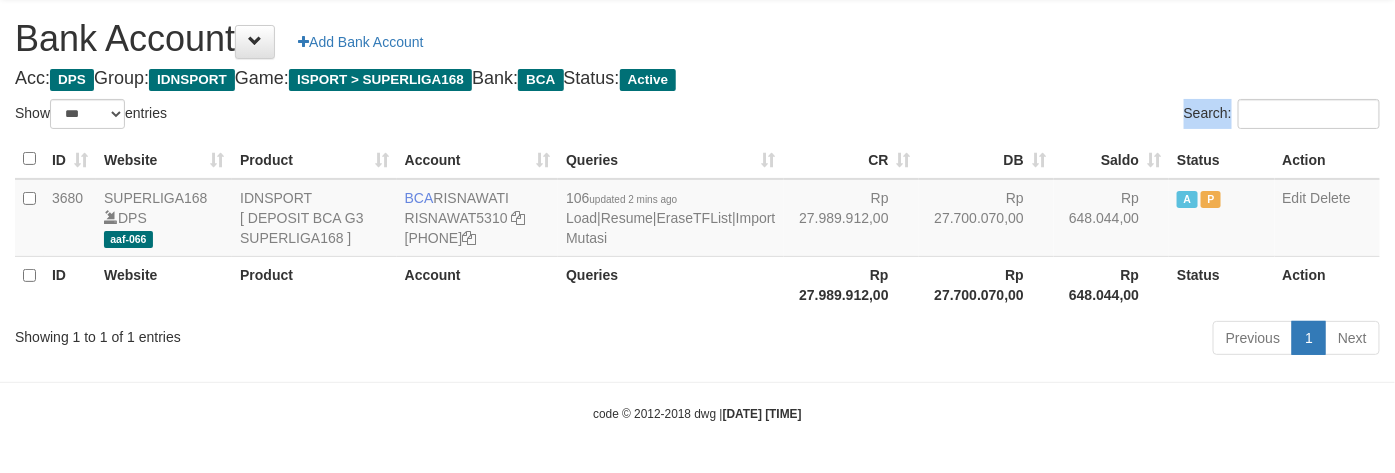 click on "Search:" at bounding box center (1047, 116) 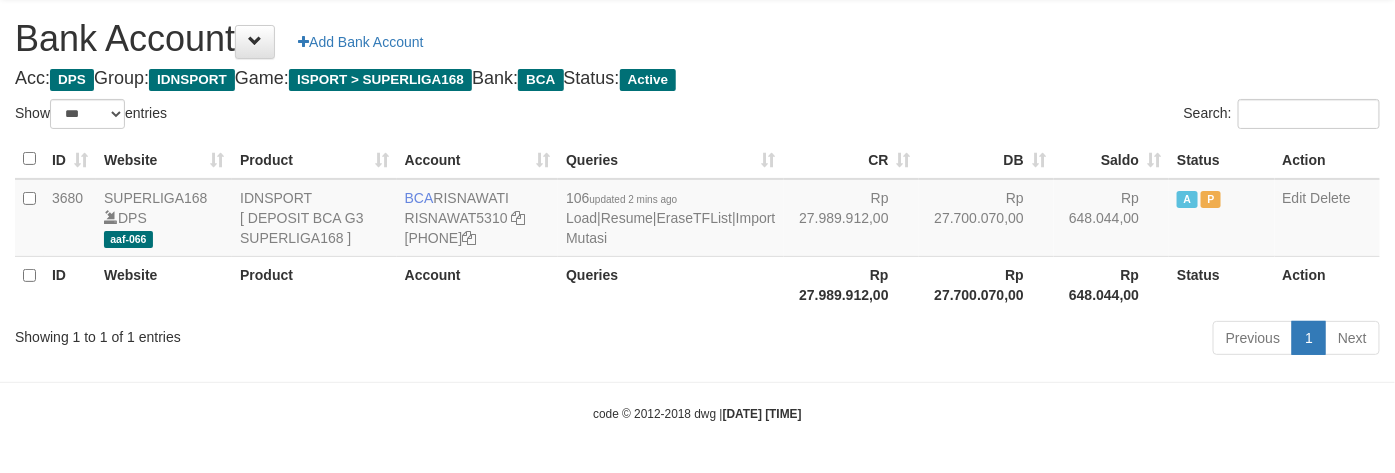 click on "Search:" at bounding box center [1047, 116] 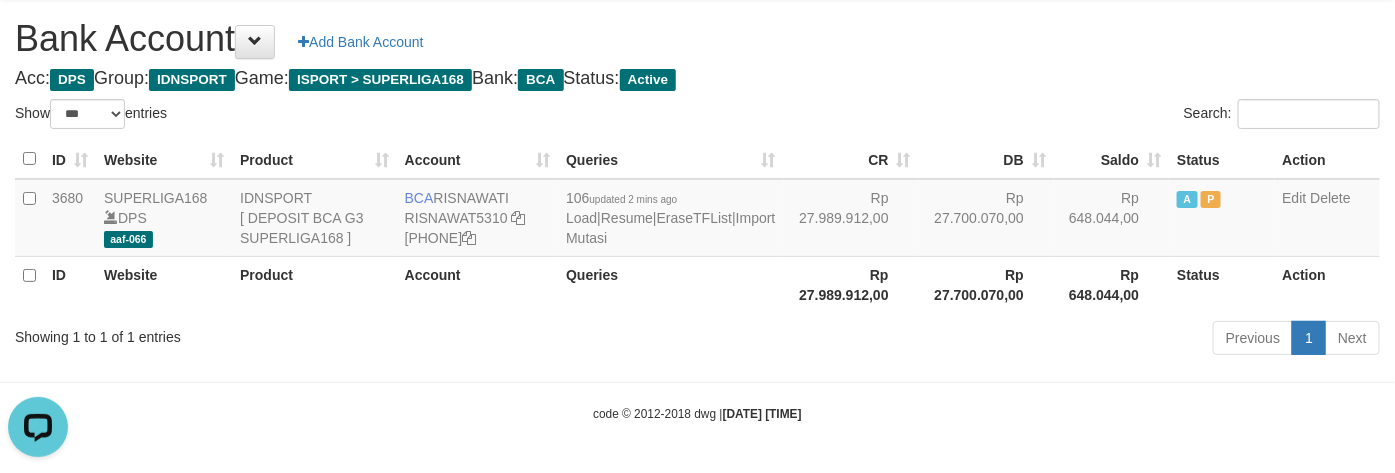 scroll, scrollTop: 0, scrollLeft: 0, axis: both 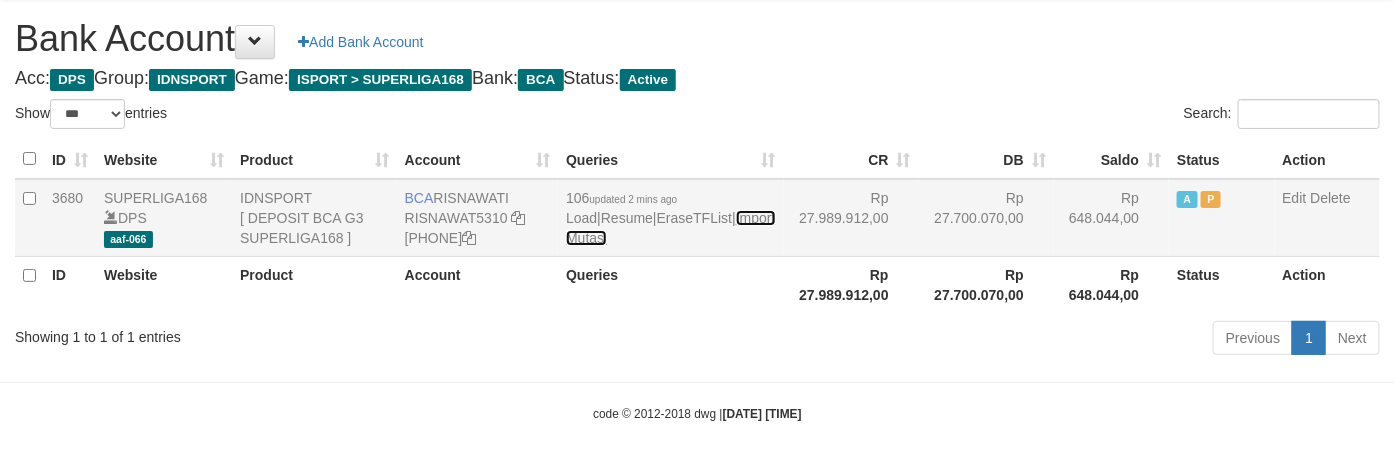 click on "Import Mutasi" at bounding box center [670, 228] 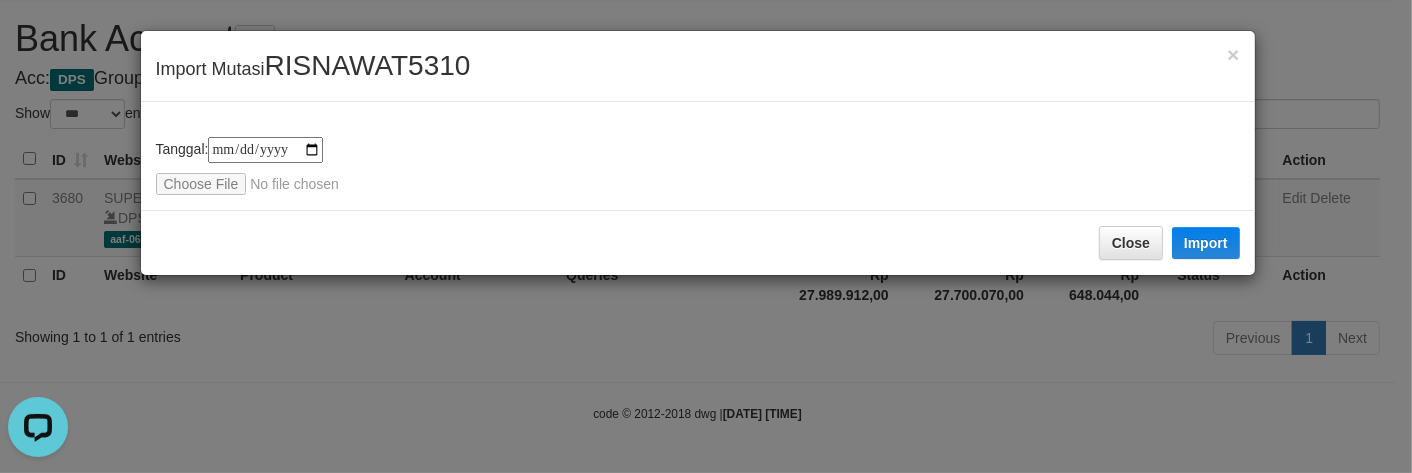 scroll, scrollTop: 0, scrollLeft: 0, axis: both 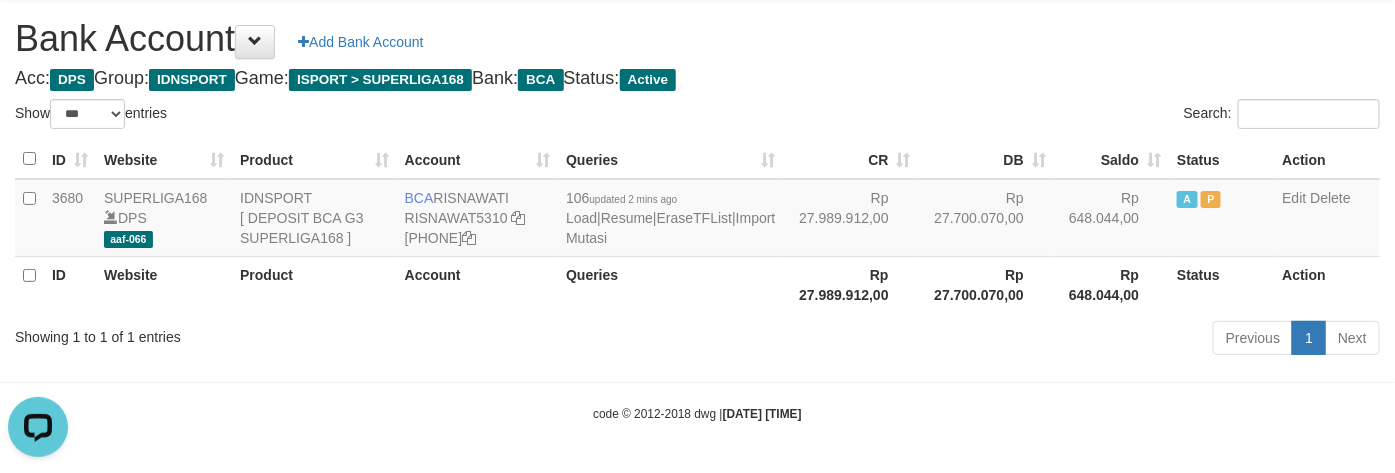 drag, startPoint x: 0, startPoint y: 0, endPoint x: 932, endPoint y: 122, distance: 939.95105 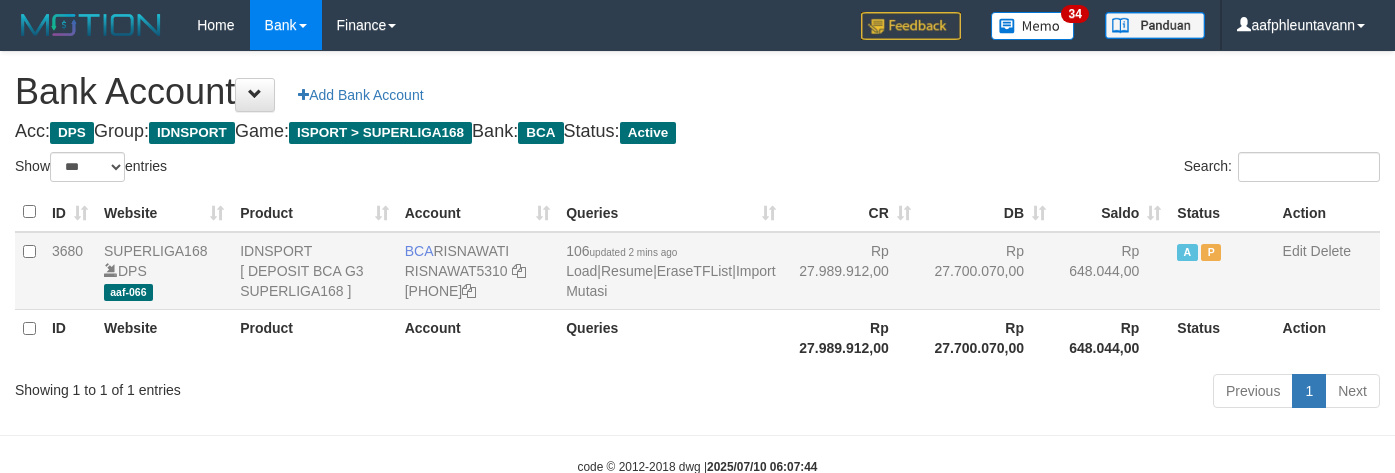 scroll, scrollTop: 57, scrollLeft: 0, axis: vertical 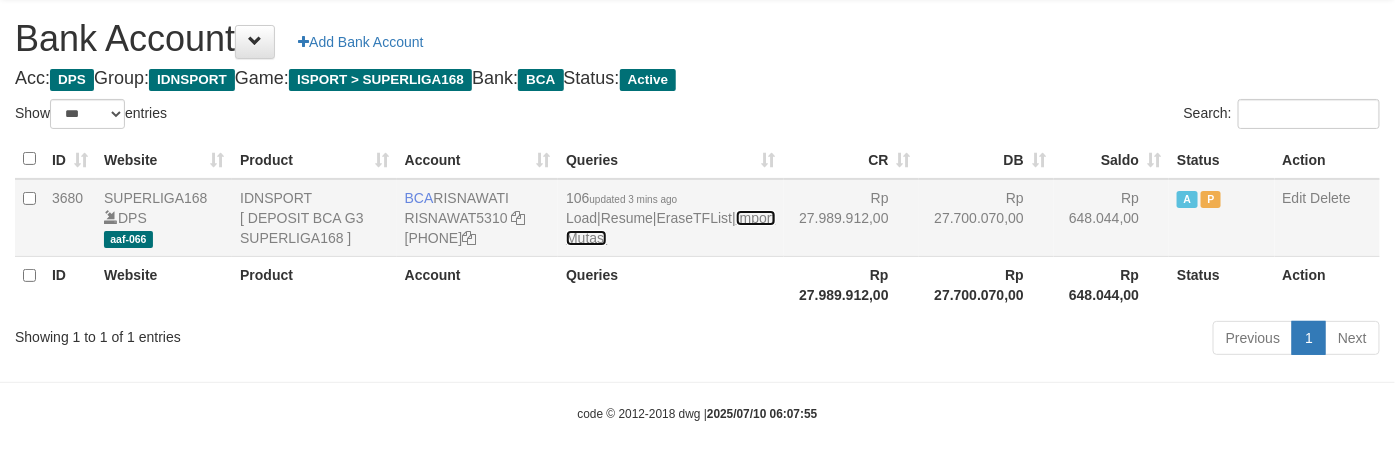 click on "Import Mutasi" at bounding box center (670, 228) 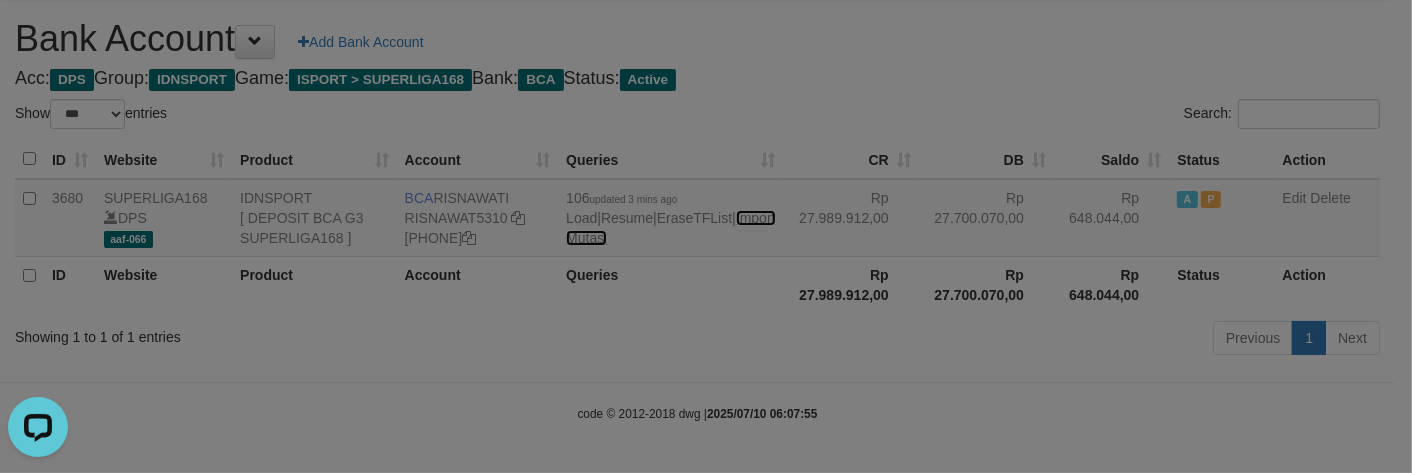 scroll, scrollTop: 0, scrollLeft: 0, axis: both 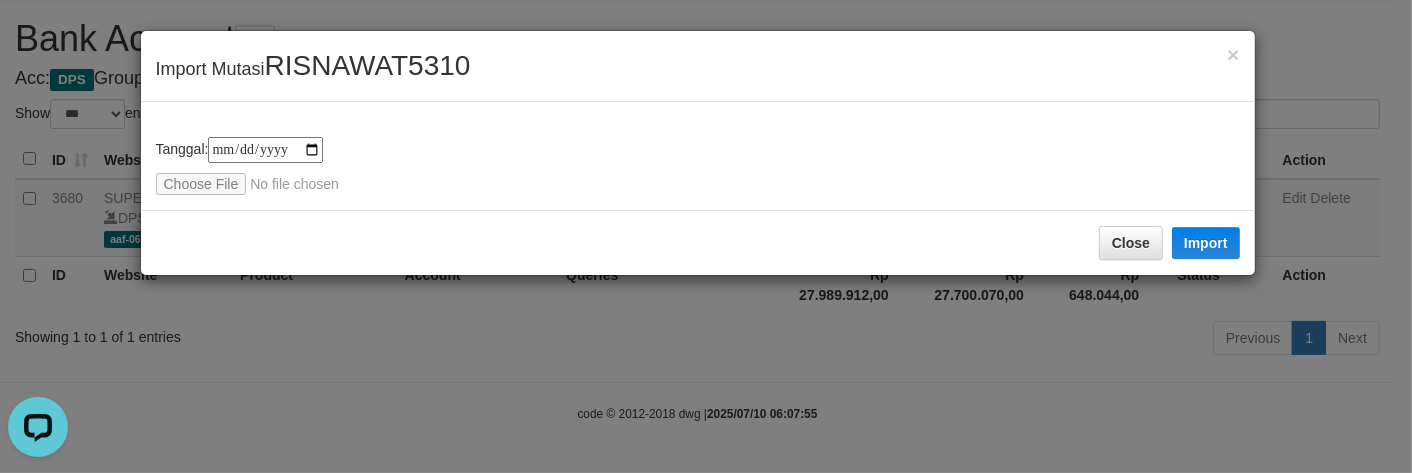 type on "**********" 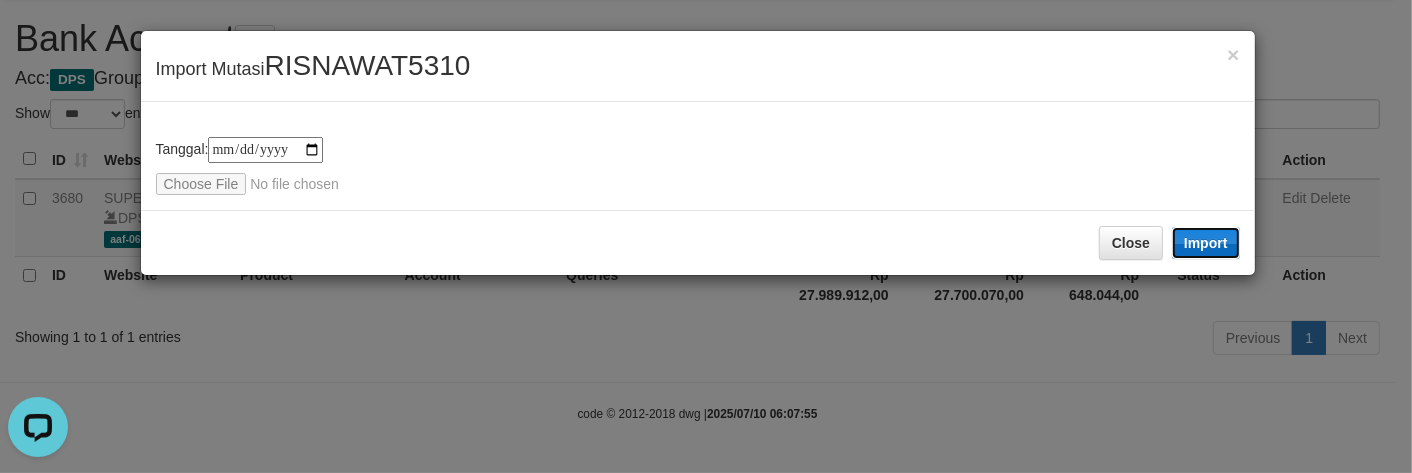 click on "Import" at bounding box center [1206, 243] 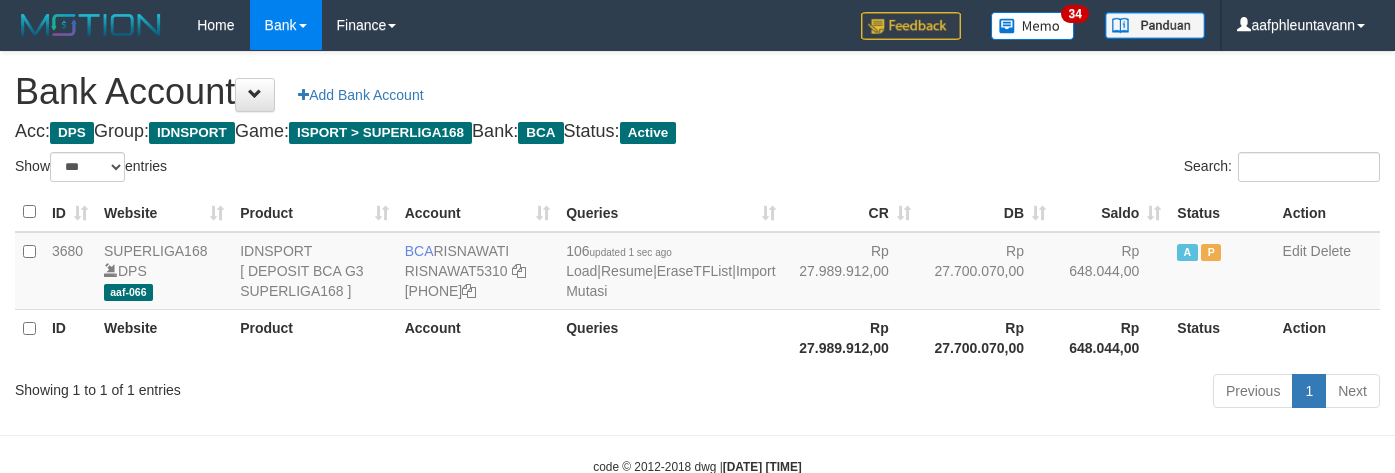 scroll, scrollTop: 57, scrollLeft: 0, axis: vertical 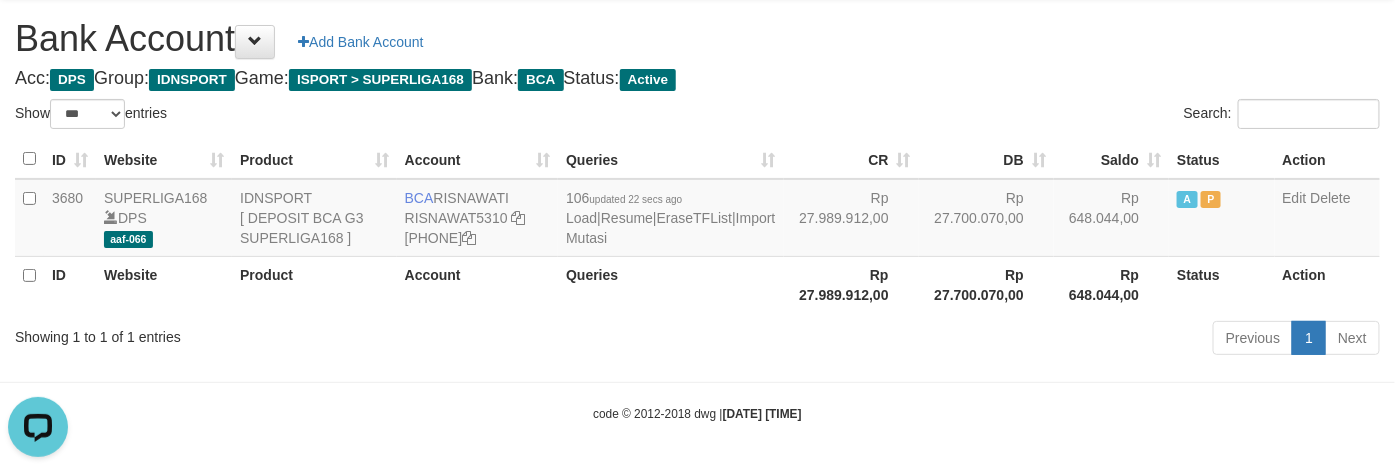click on "Bank Account
Add Bank Account
Acc: 										 DPS
Group:   IDNSPORT    		Game:   ISPORT > SUPERLIGA168    		Bank:   BCA    		Status:  Active
Filter Account Type
*******
***
**
***
DPS
SELECT ALL  SELECT TYPE  - ALL -
DPS
WD
TMP
Filter Product
*******
******
********
********
*******
********
IDNSPORT
SELECT ALL  SELECT GROUP  - ALL -
BETHUB
IDNPOKER
IDNSPORT
IDNTOTO
LOADONLY
Filter Website
*******" at bounding box center [697, 180] 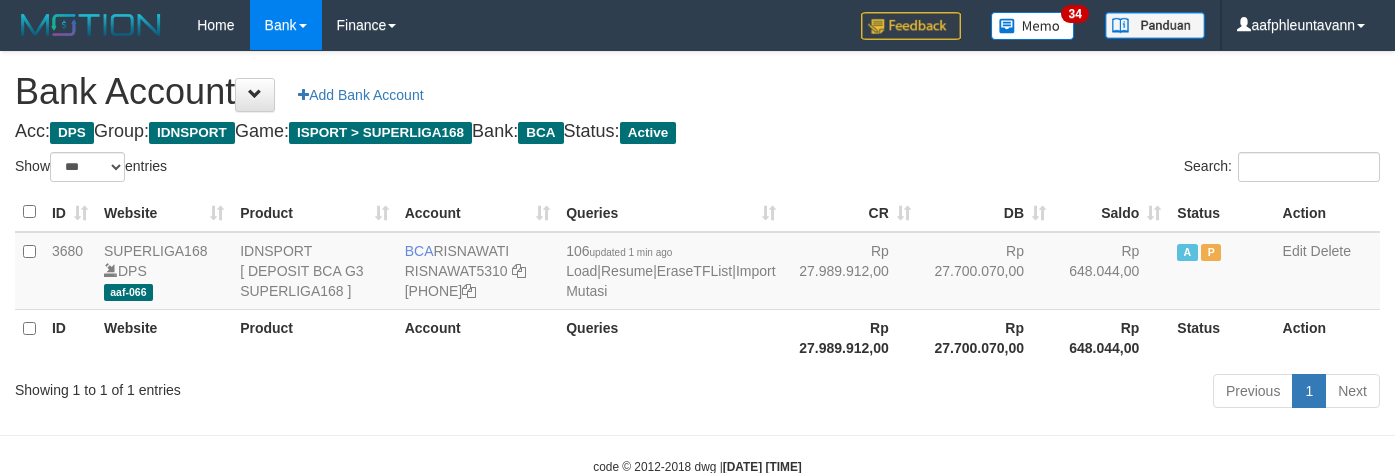 scroll, scrollTop: 57, scrollLeft: 0, axis: vertical 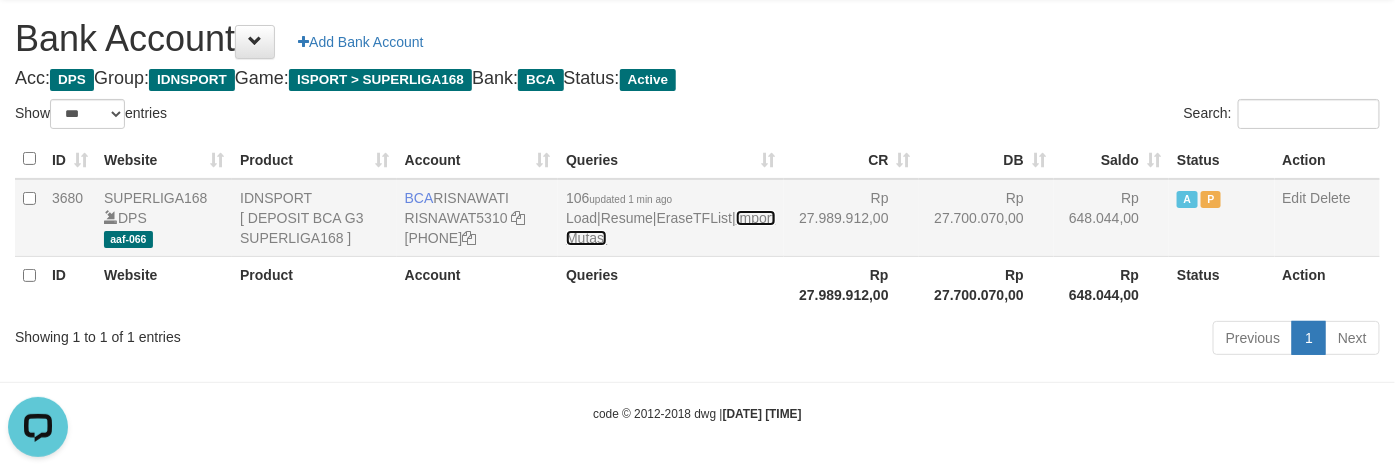 click on "Import Mutasi" at bounding box center [670, 228] 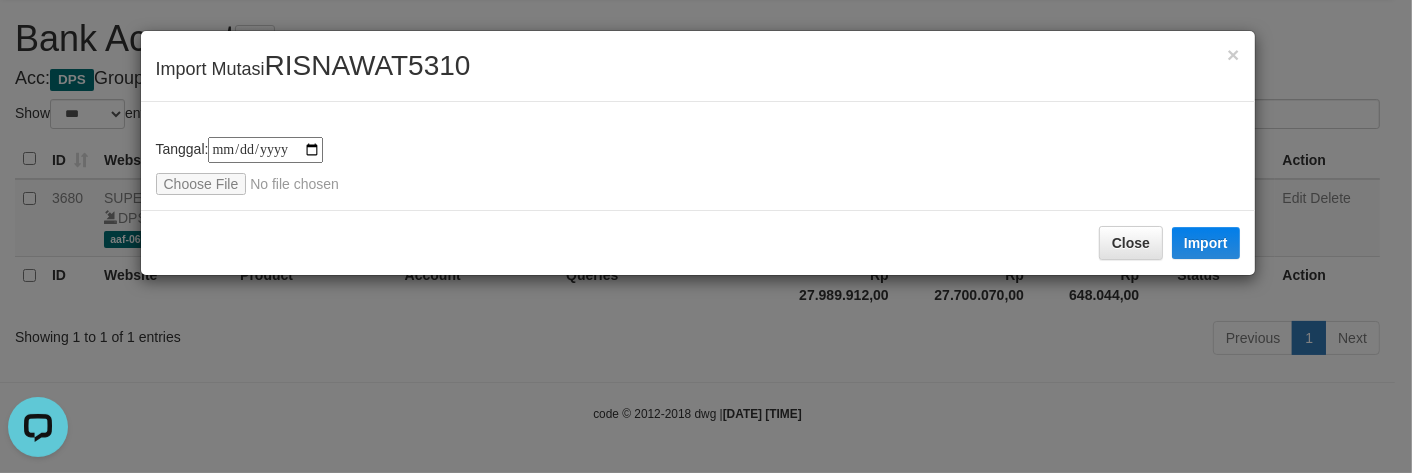 type on "**********" 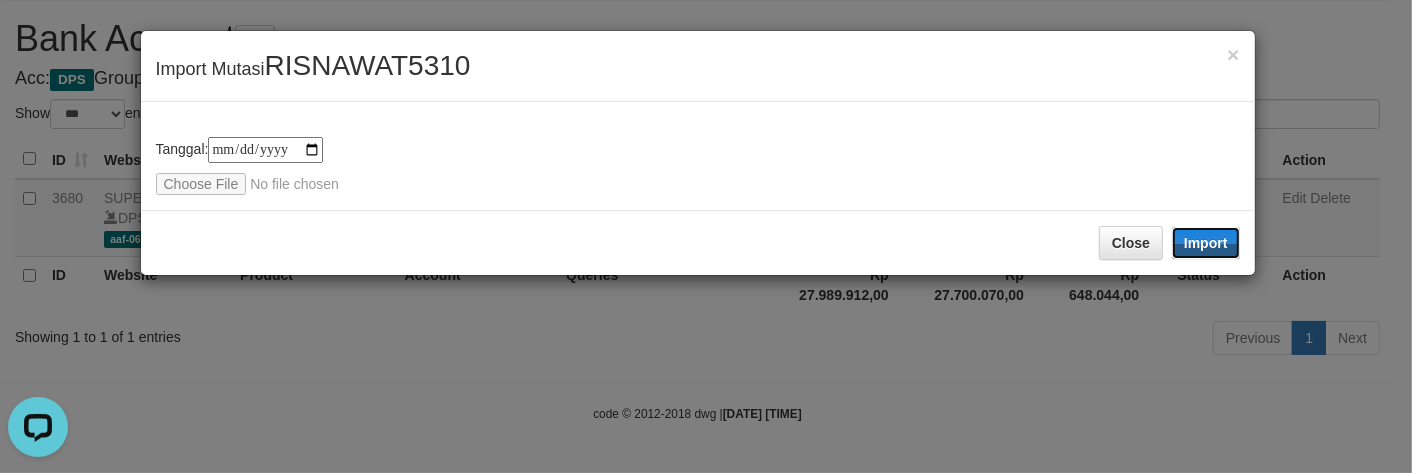 drag, startPoint x: 1220, startPoint y: 235, endPoint x: 1222, endPoint y: 222, distance: 13.152946 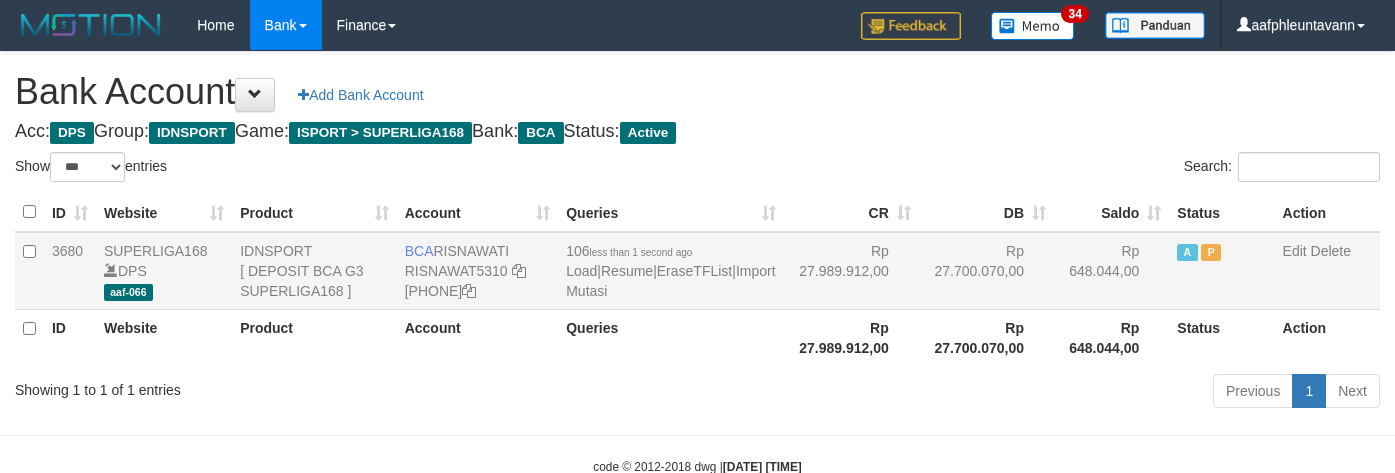 scroll, scrollTop: 57, scrollLeft: 0, axis: vertical 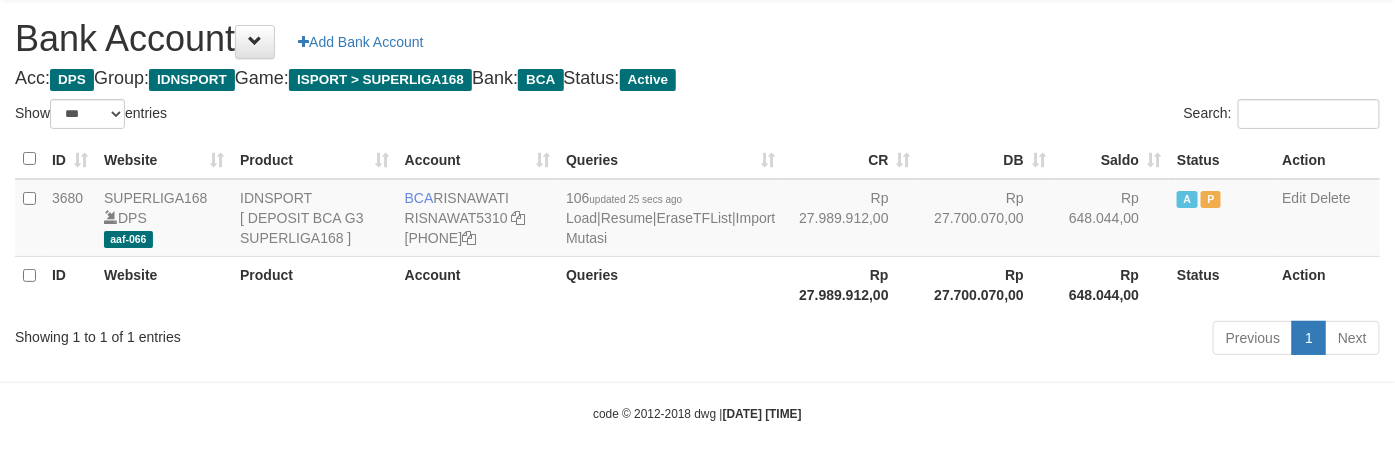 click on "Acc: 										 DPS
Group:   IDNSPORT    		Game:   ISPORT > SUPERLIGA168    		Bank:   BCA    		Status:  Active" at bounding box center (697, 79) 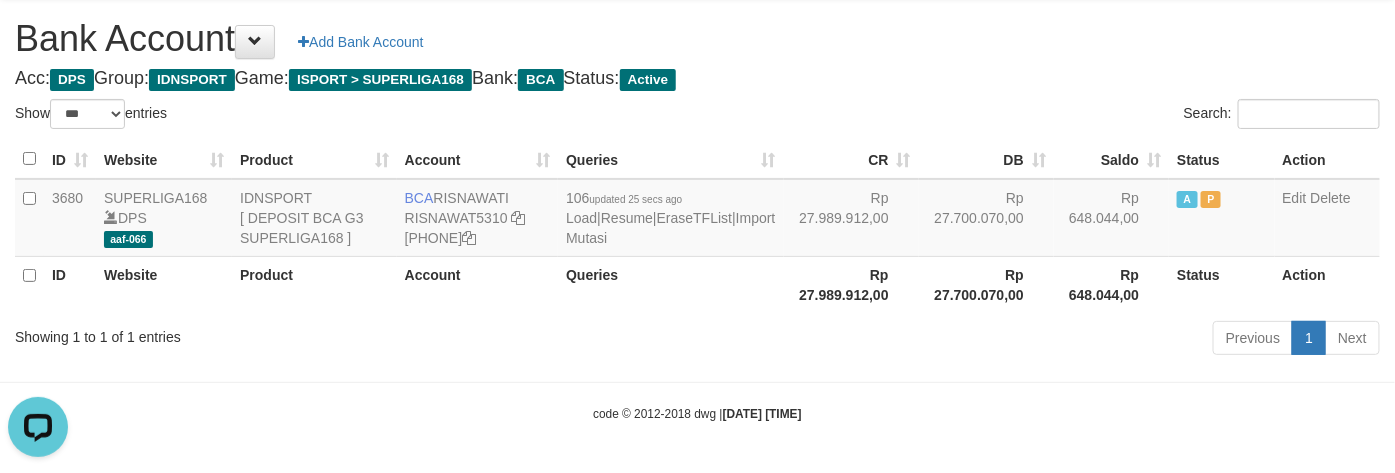 scroll, scrollTop: 0, scrollLeft: 0, axis: both 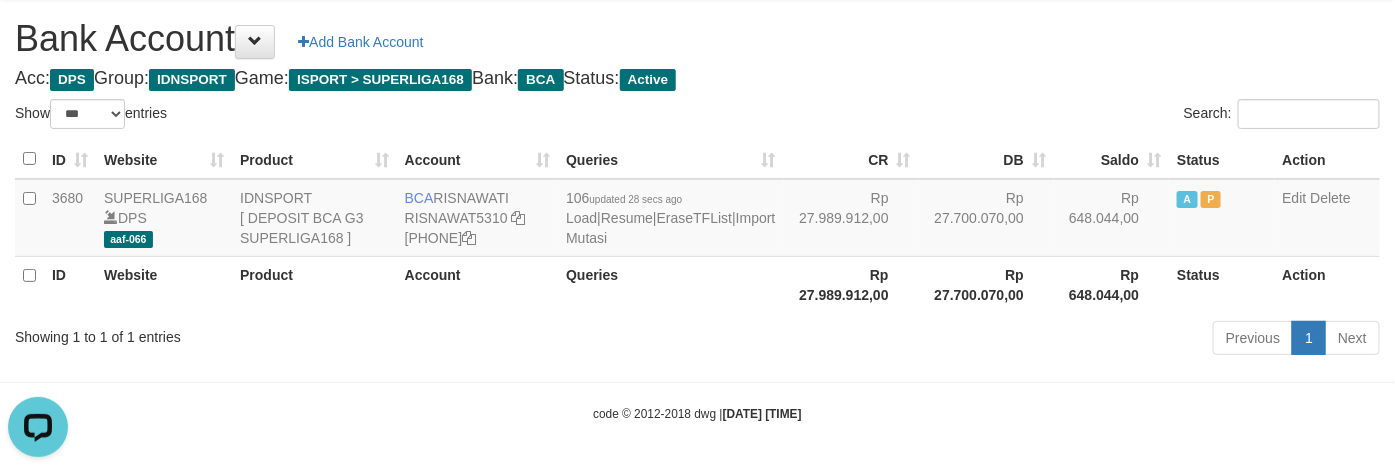 click on "Search:" at bounding box center [1047, 116] 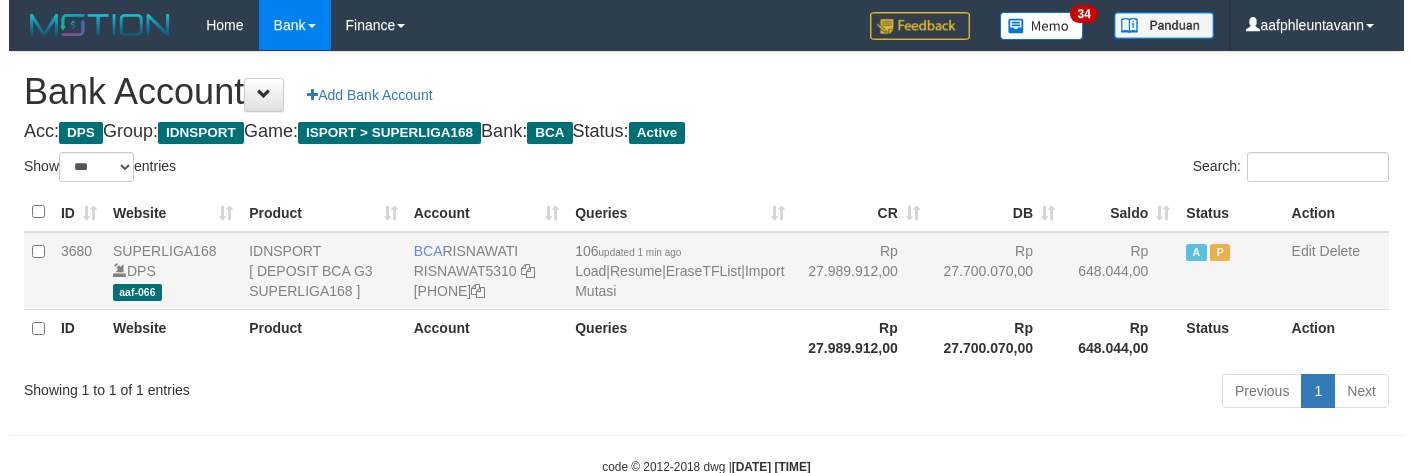 scroll, scrollTop: 57, scrollLeft: 0, axis: vertical 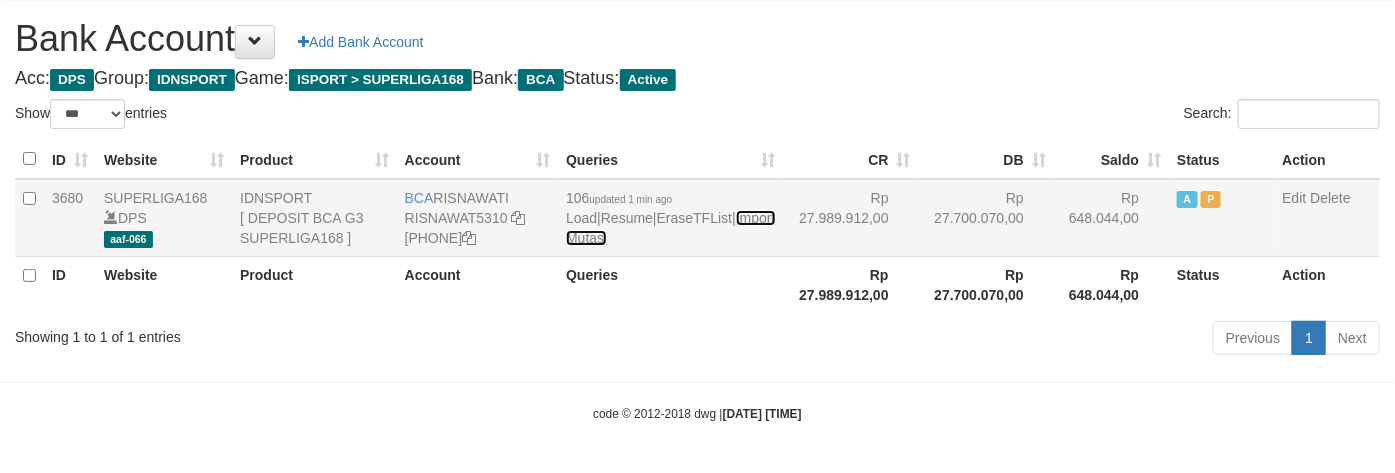 click on "Import Mutasi" at bounding box center (670, 228) 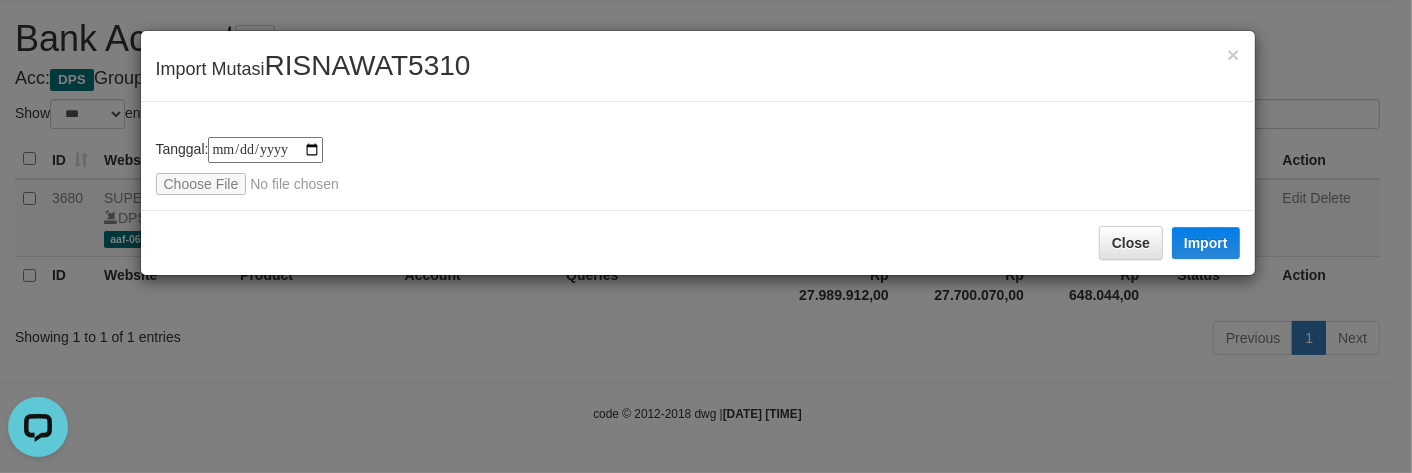 scroll, scrollTop: 0, scrollLeft: 0, axis: both 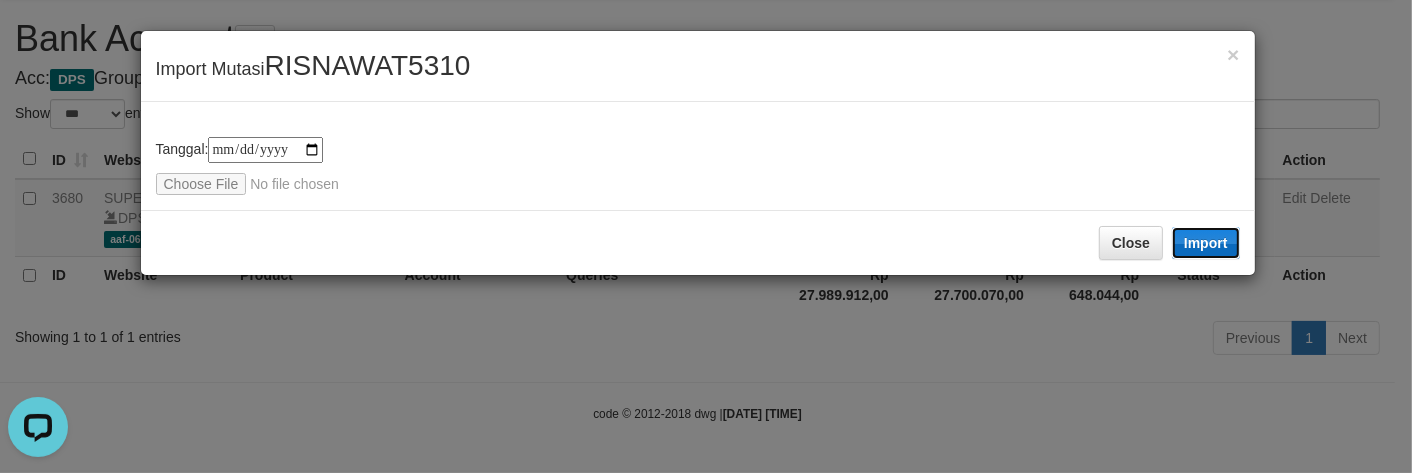 click on "Import" at bounding box center [1206, 243] 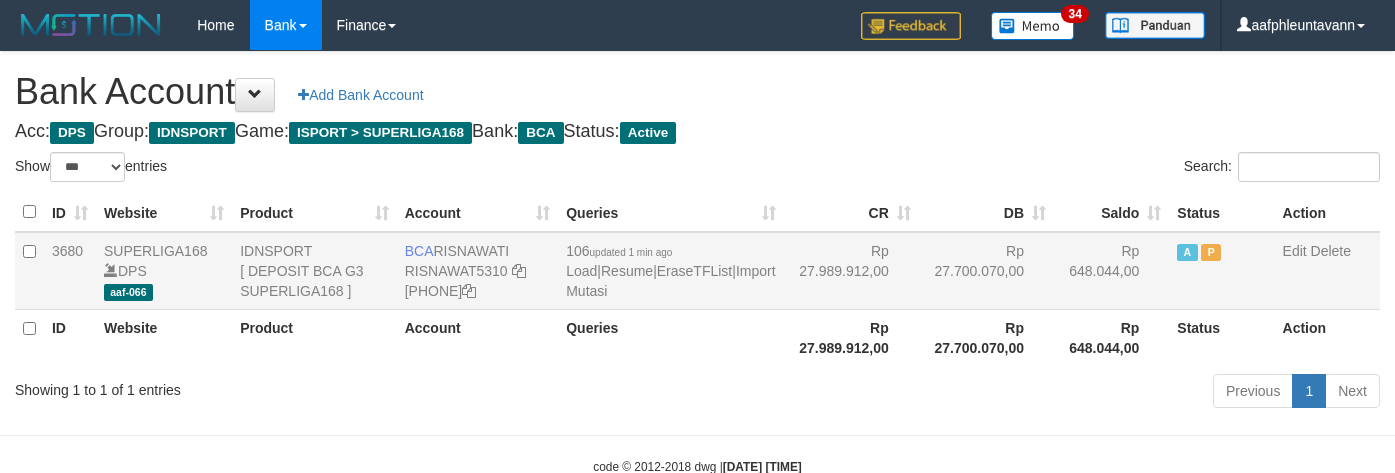 scroll, scrollTop: 57, scrollLeft: 0, axis: vertical 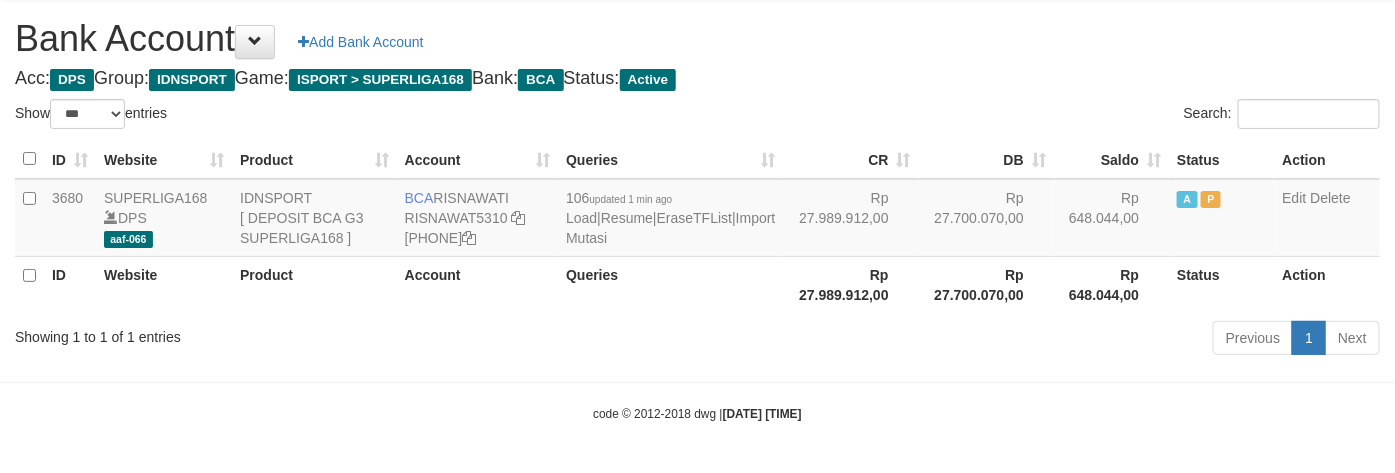 click on "Search:" at bounding box center [1047, 116] 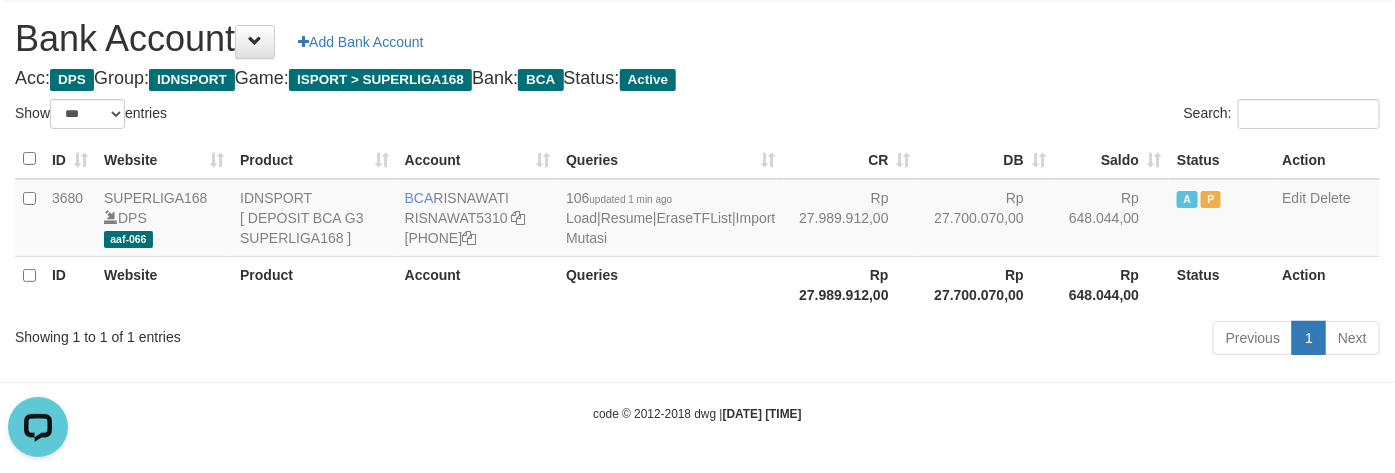 scroll, scrollTop: 0, scrollLeft: 0, axis: both 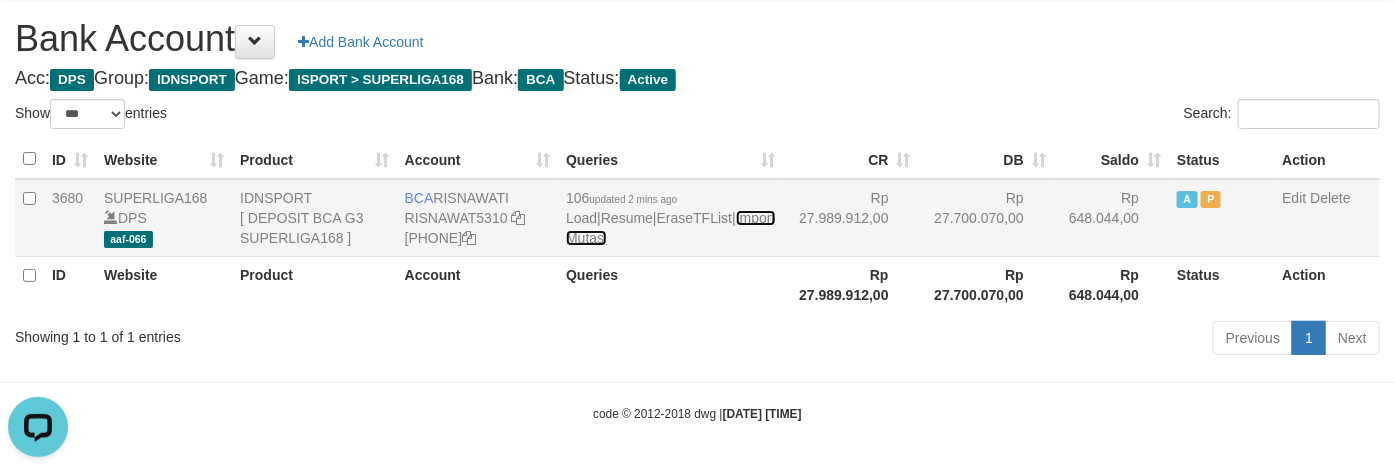 click on "Import Mutasi" at bounding box center [670, 228] 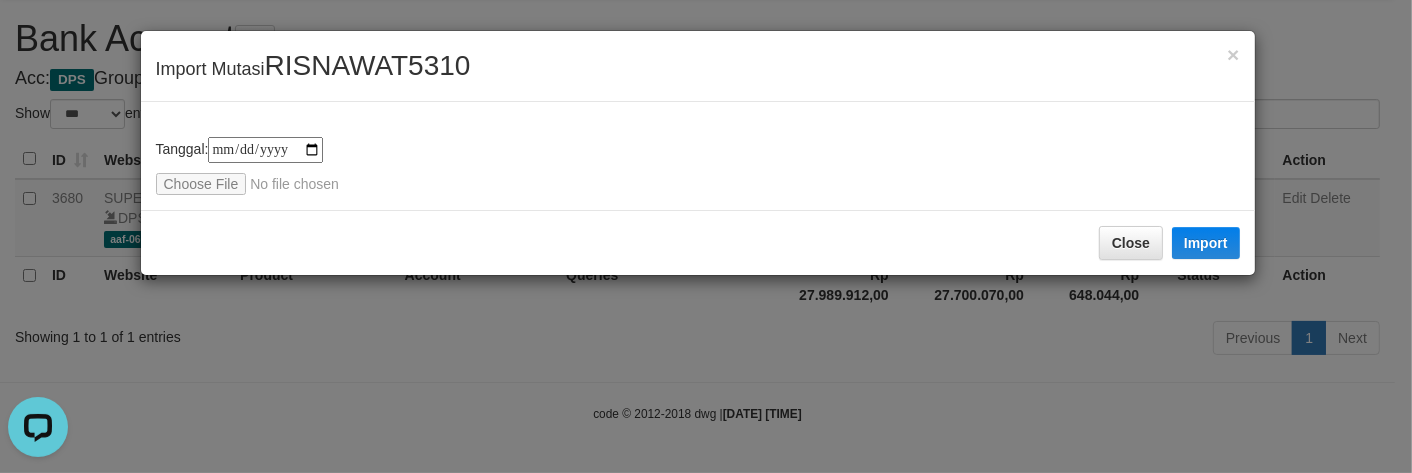 type on "**********" 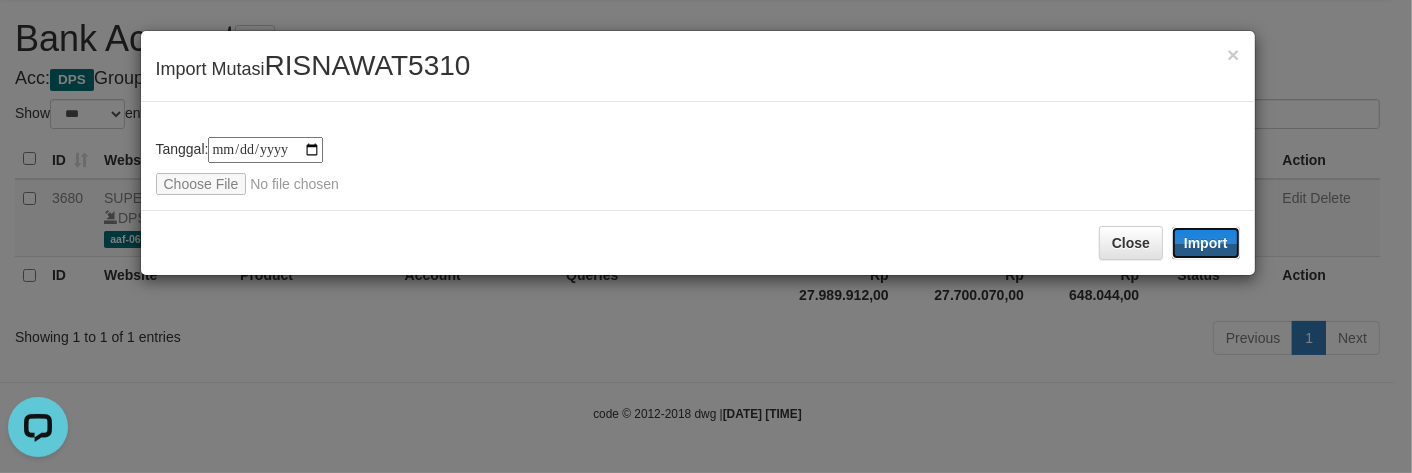 drag, startPoint x: 1224, startPoint y: 237, endPoint x: 1405, endPoint y: 186, distance: 188.04787 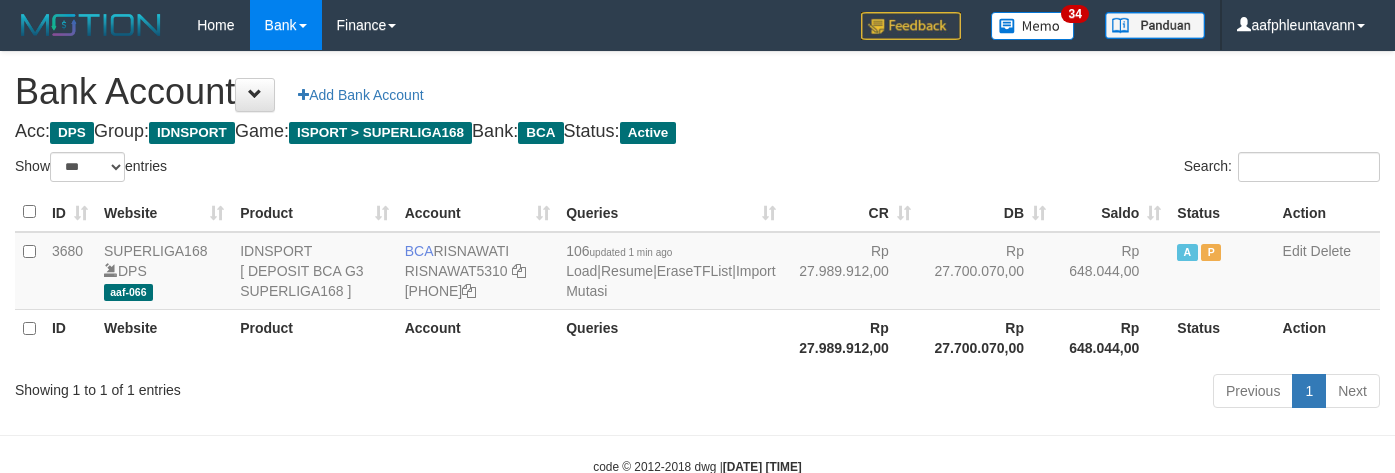scroll, scrollTop: 57, scrollLeft: 0, axis: vertical 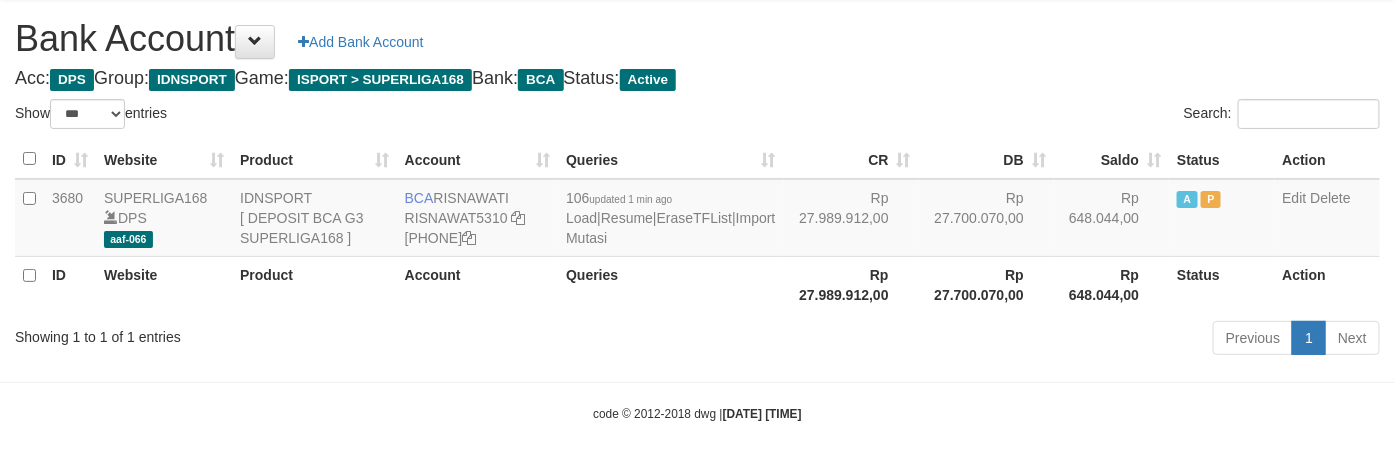 click on "CR" at bounding box center [851, 159] 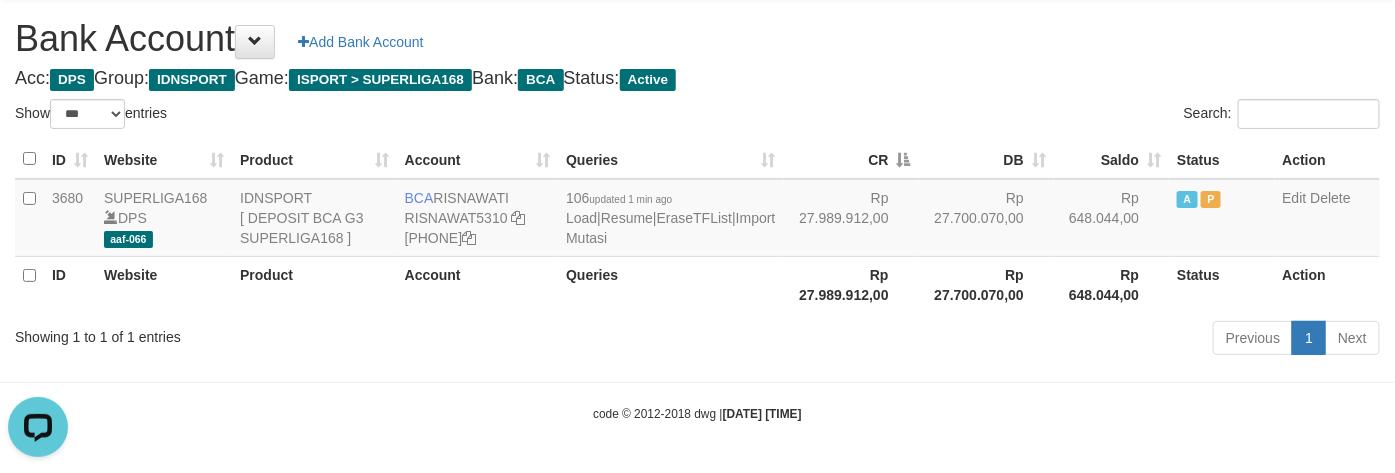 scroll, scrollTop: 0, scrollLeft: 0, axis: both 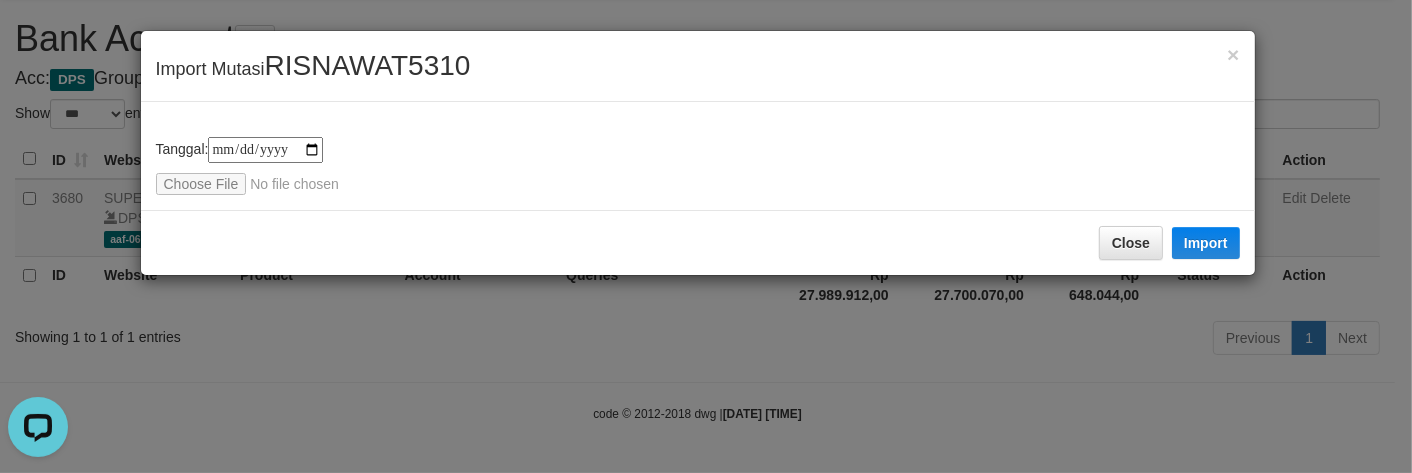 type on "**********" 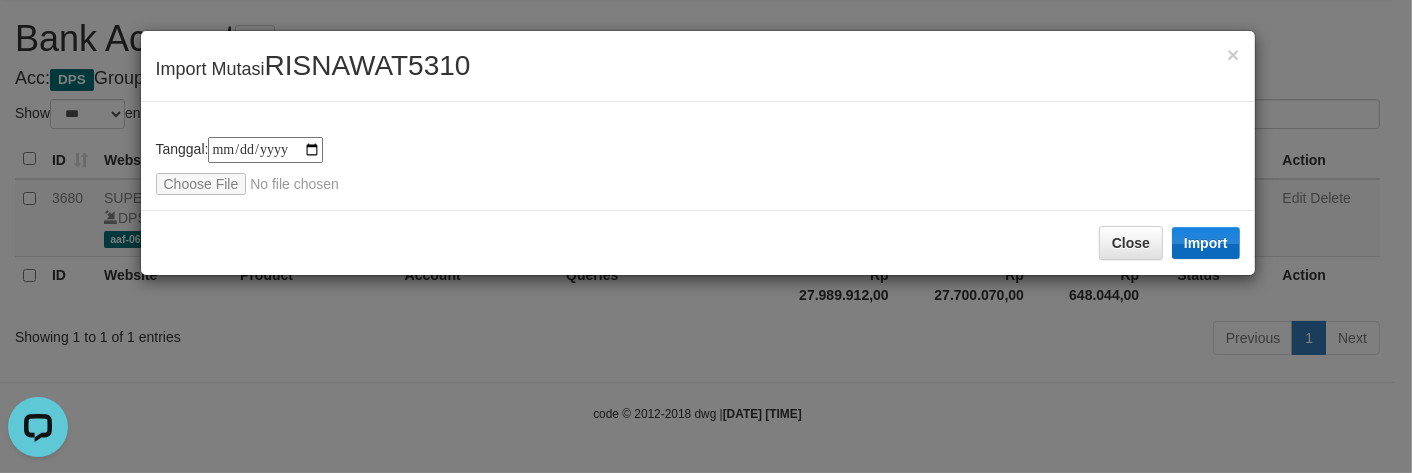 drag, startPoint x: 1238, startPoint y: 217, endPoint x: 1215, endPoint y: 230, distance: 26.41969 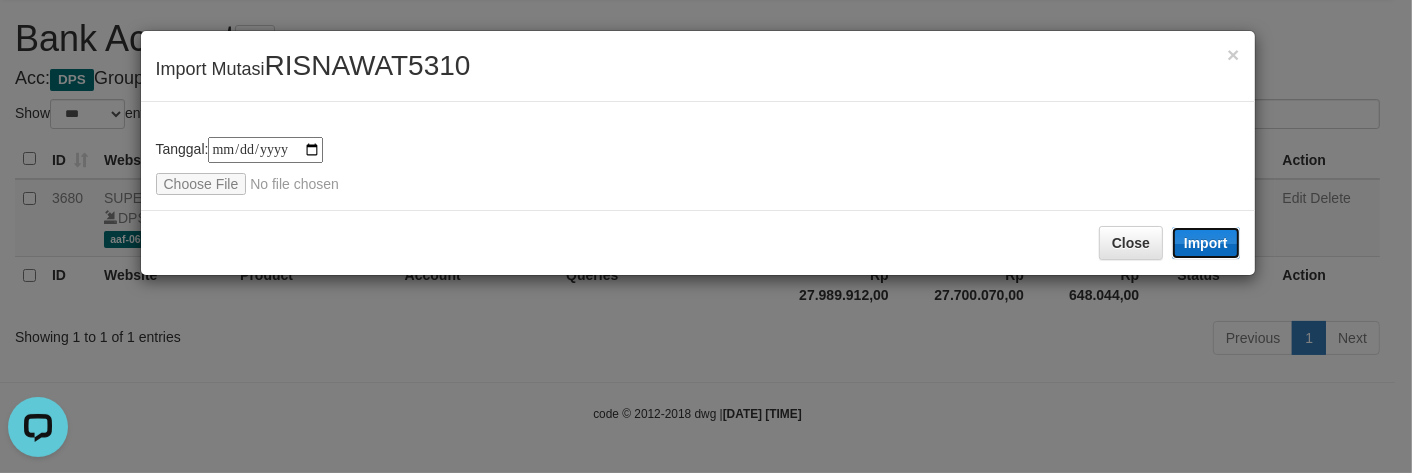 click on "Import" at bounding box center [1206, 243] 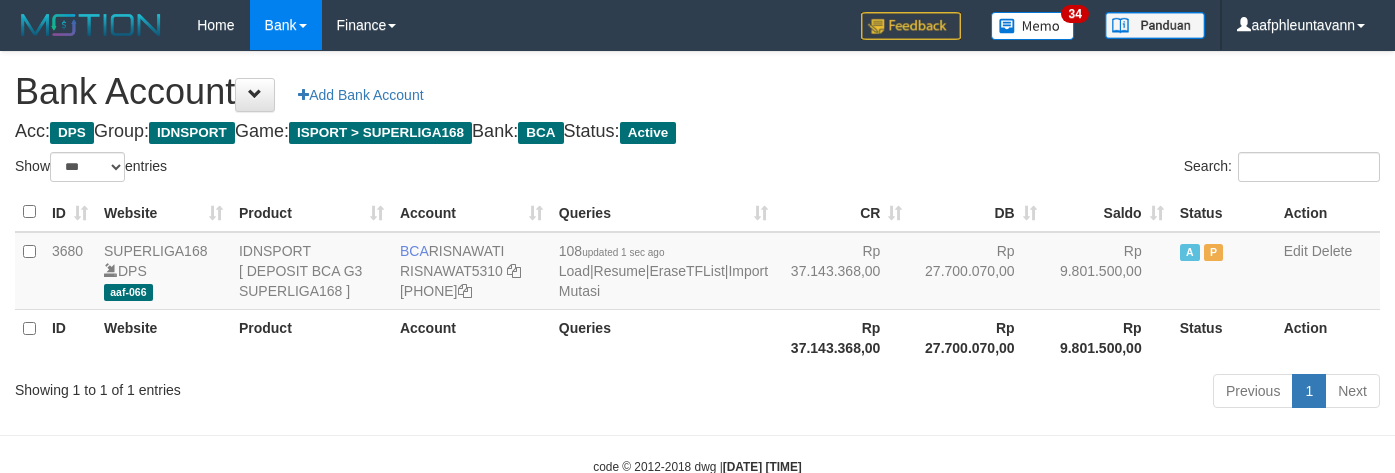 scroll, scrollTop: 57, scrollLeft: 0, axis: vertical 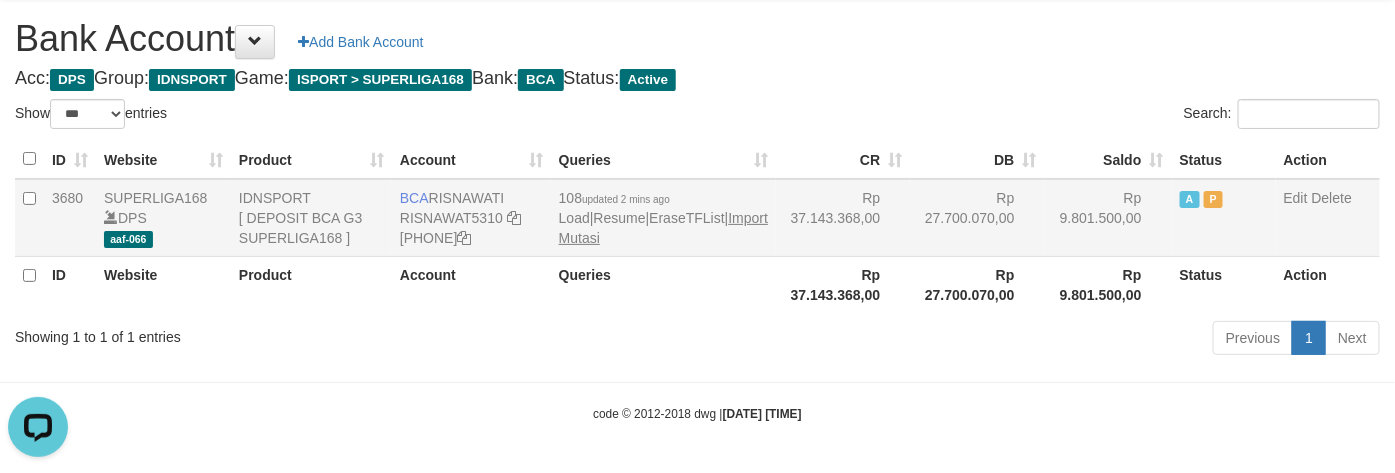 drag, startPoint x: 693, startPoint y: 246, endPoint x: 692, endPoint y: 234, distance: 12.0415945 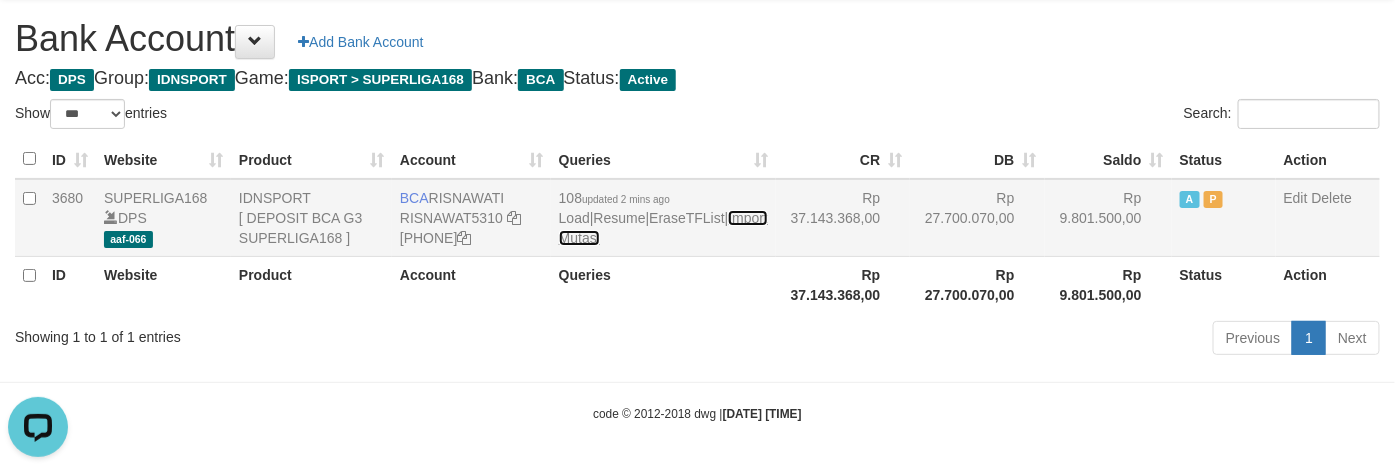 click on "Import Mutasi" at bounding box center (663, 228) 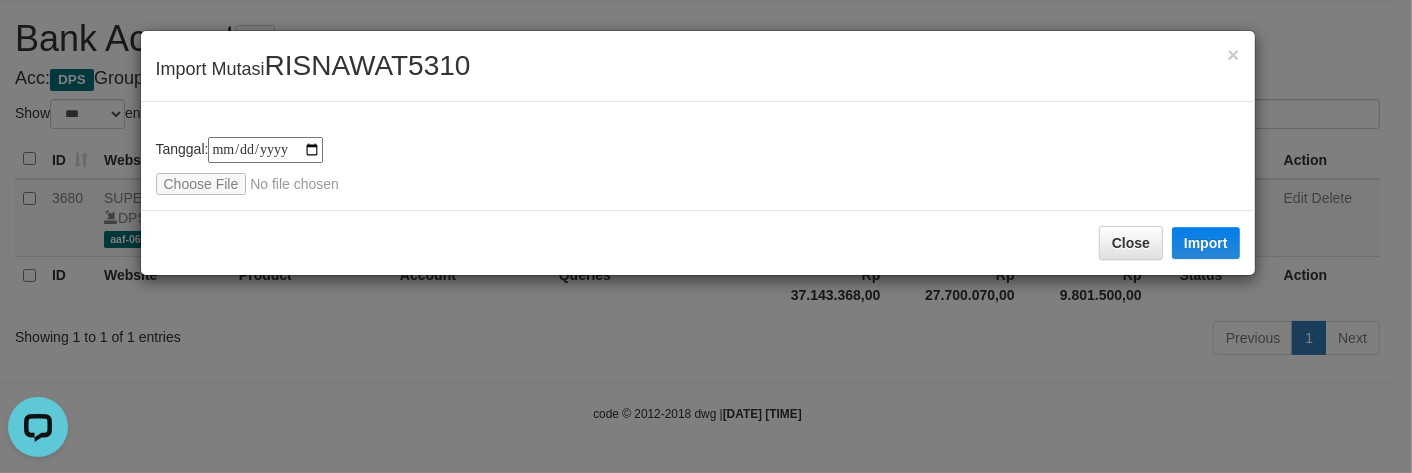 type on "**********" 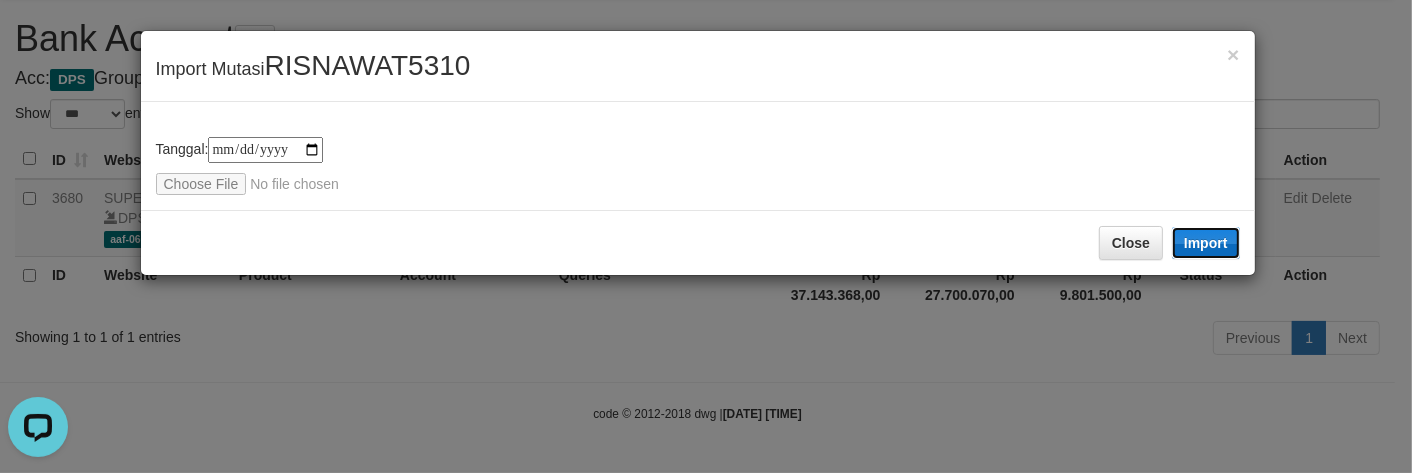 click on "Import" at bounding box center (1206, 243) 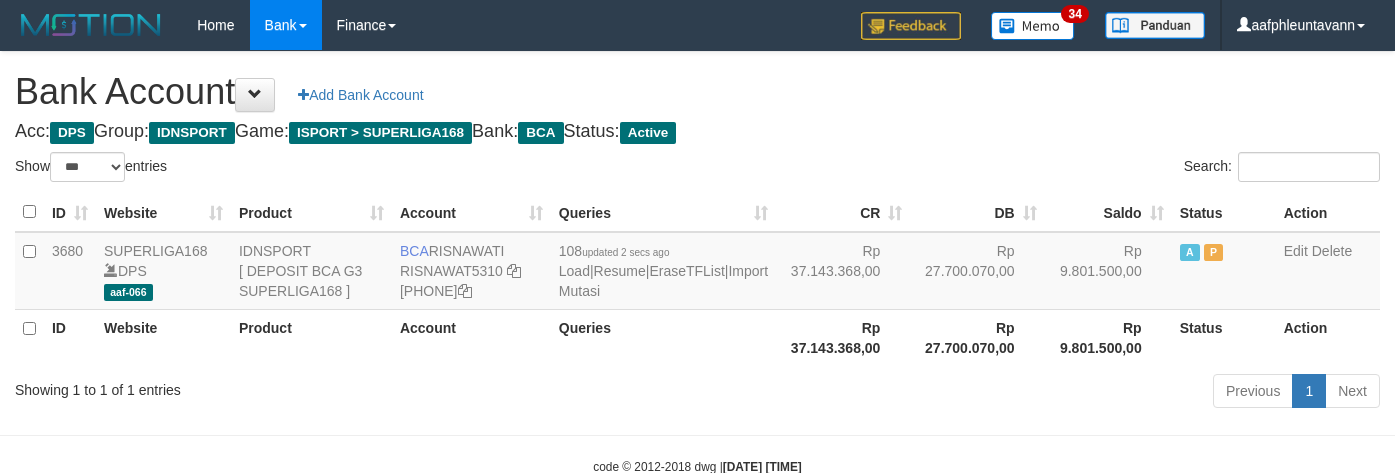 scroll, scrollTop: 57, scrollLeft: 0, axis: vertical 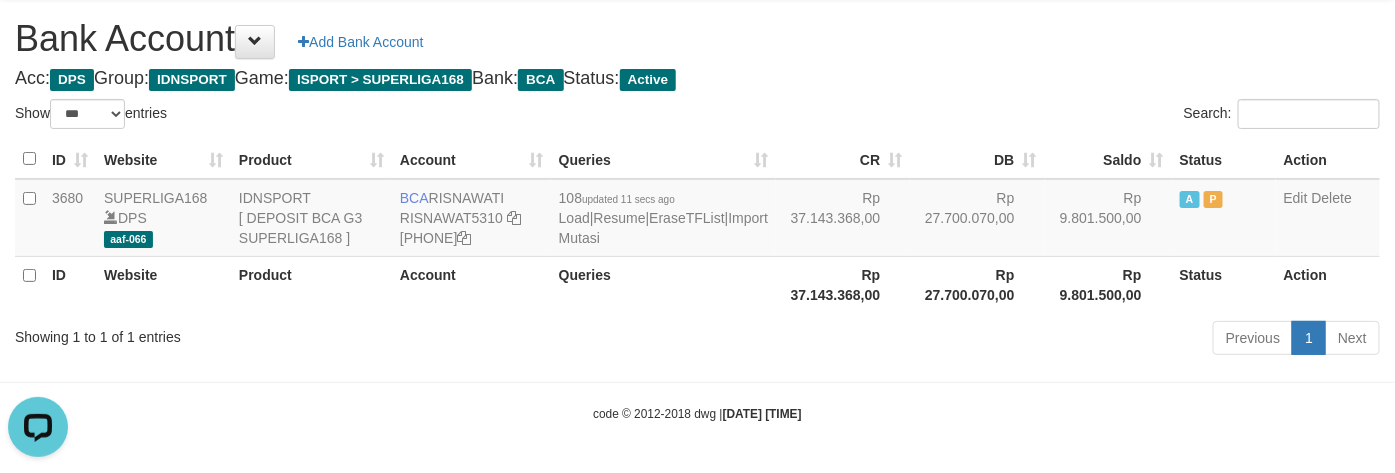 drag, startPoint x: 923, startPoint y: 92, endPoint x: 914, endPoint y: 110, distance: 20.12461 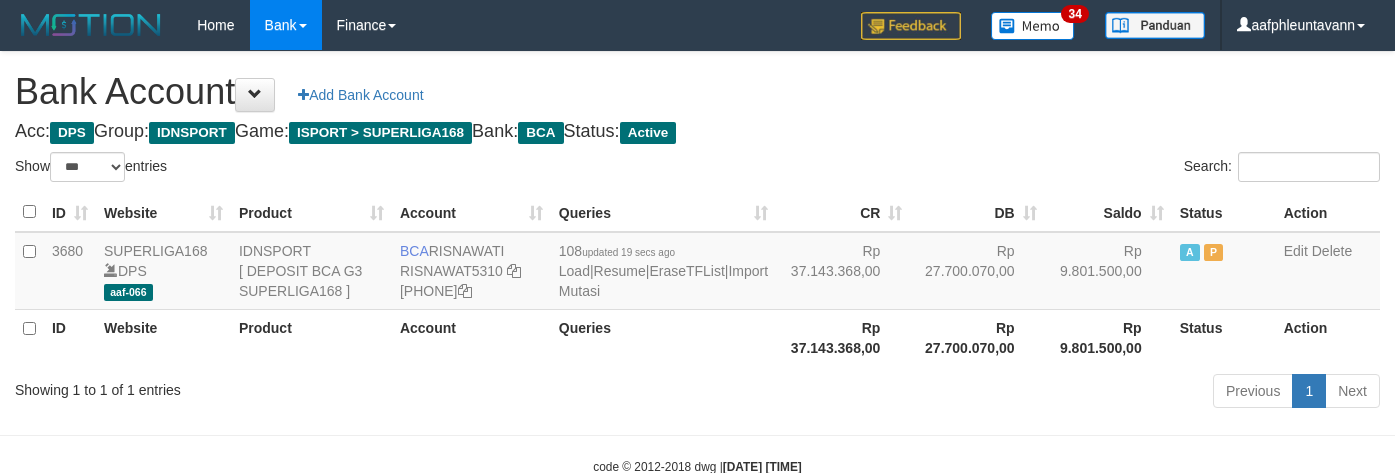 scroll, scrollTop: 57, scrollLeft: 0, axis: vertical 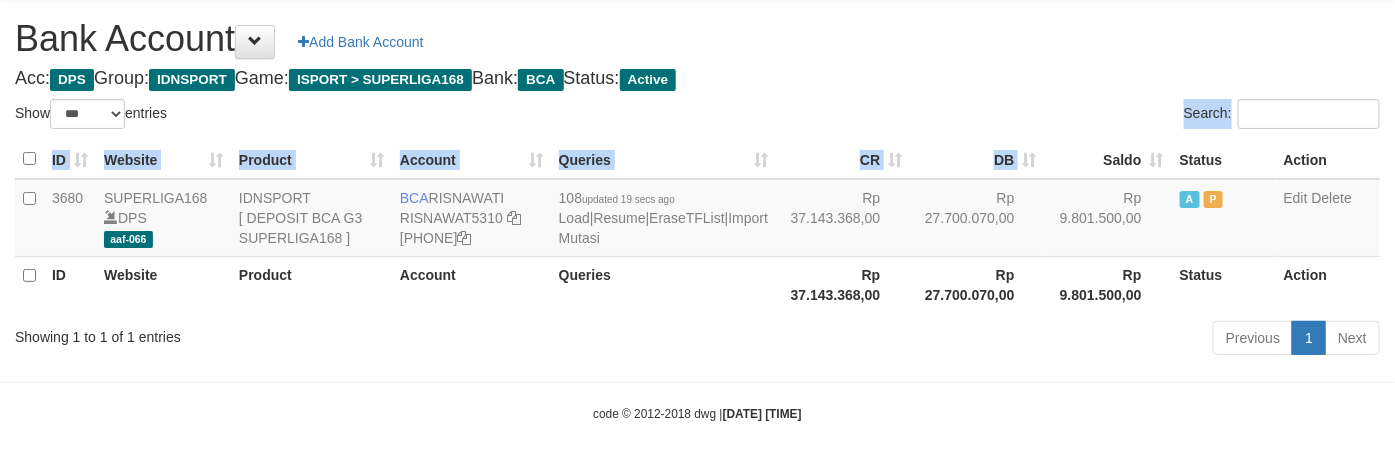 click on "Show  ** ** ** *** ***  entries Search:
ID Website Product Account Queries CR DB Saldo Status Action
3680
SUPERLIGA168
DPS
aaf-066
IDNSPORT
[ DEPOSIT BCA G3 SUPERLIGA168 ]
BCA
RISNAWATI
RISNAWAT5310
406-166-8394
108  updated 19 secs ago
Load
|
Resume
|
EraseTFList
|
Import Mutasi
Rp 37.143.368,00
Rp 27.700.070,00
Rp 9.801.500,00
A
P
Edit
Delete
ID Website Product Account Queries Rp 9.801.500,00" at bounding box center (697, 230) 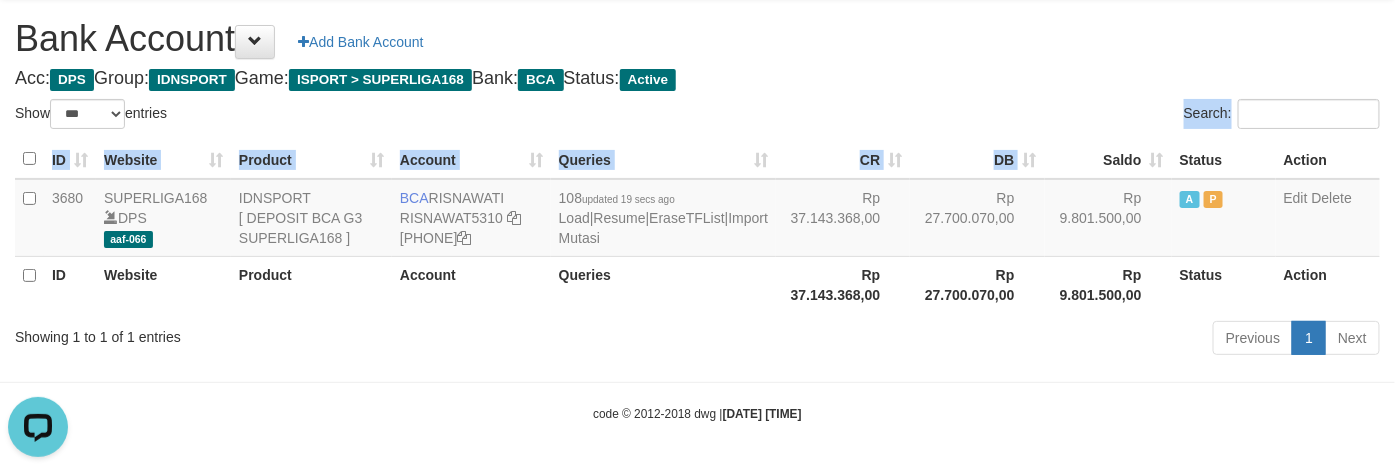 scroll, scrollTop: 0, scrollLeft: 0, axis: both 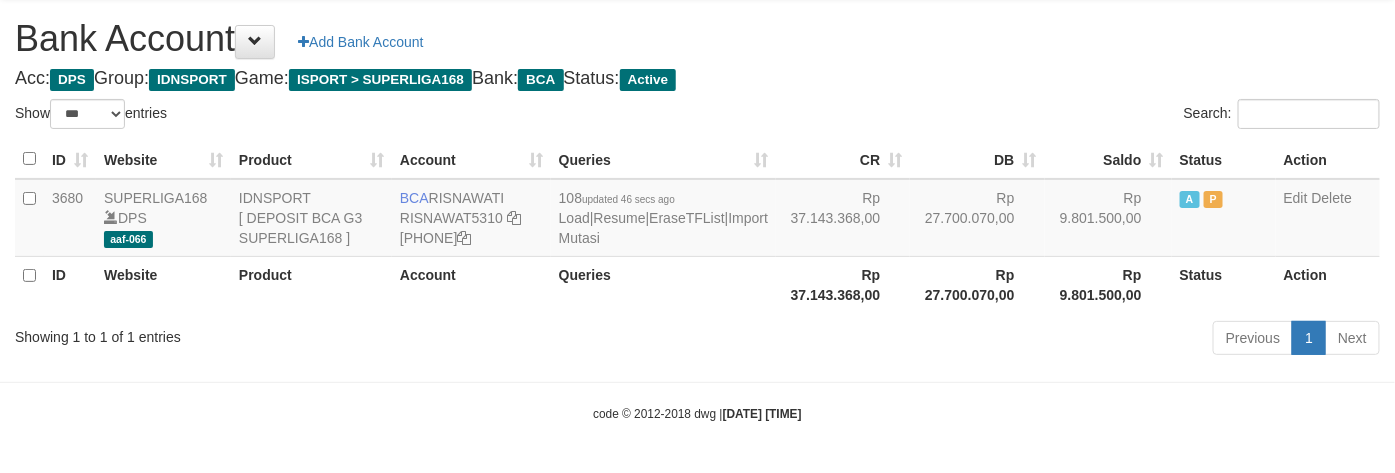 click on "Search:" at bounding box center [1047, 116] 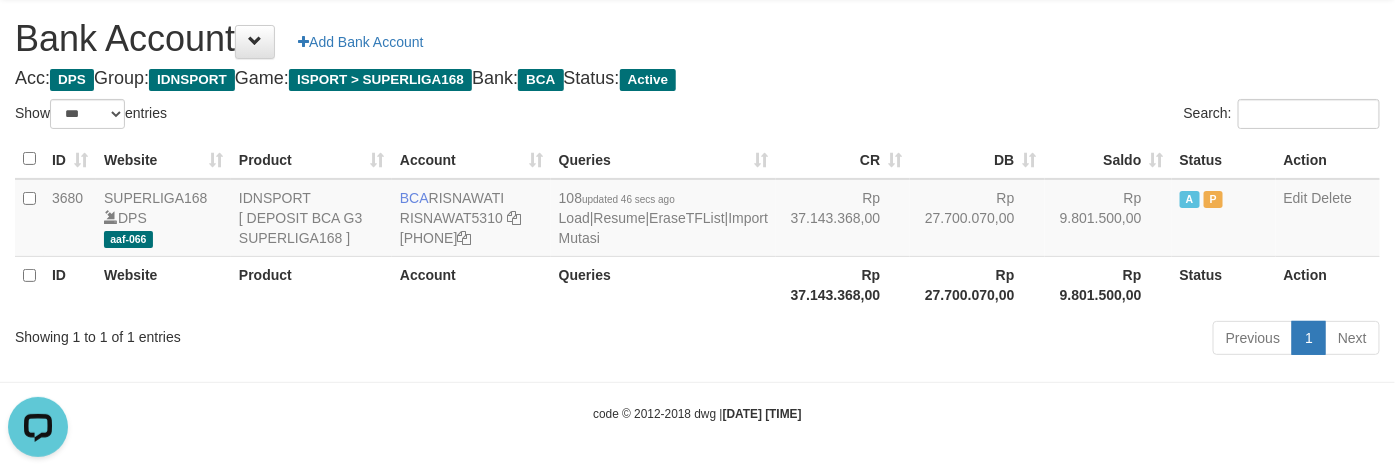 scroll, scrollTop: 0, scrollLeft: 0, axis: both 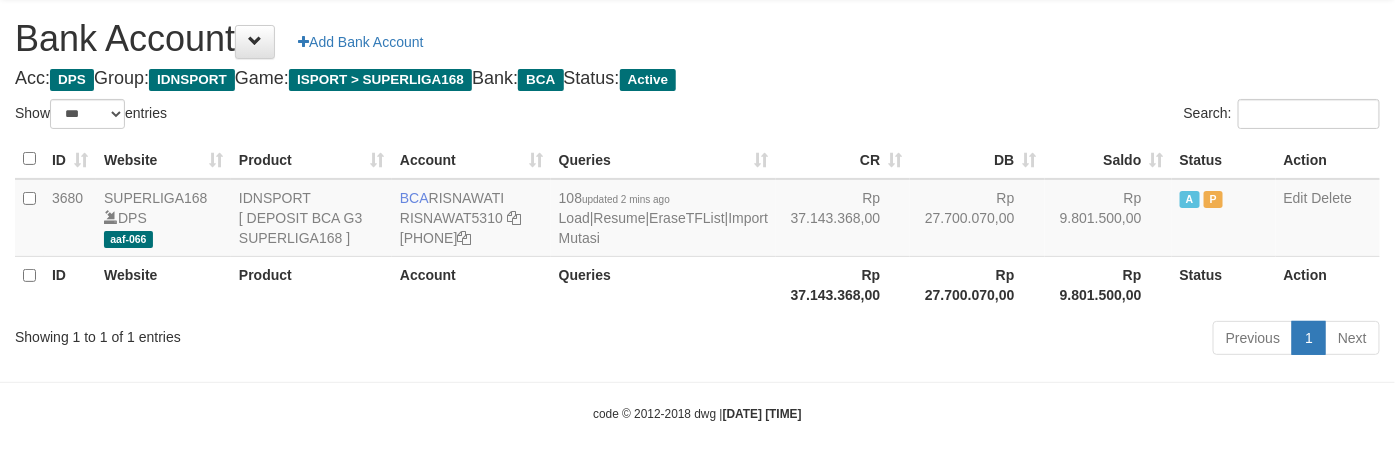 click on "Search:" at bounding box center (1047, 116) 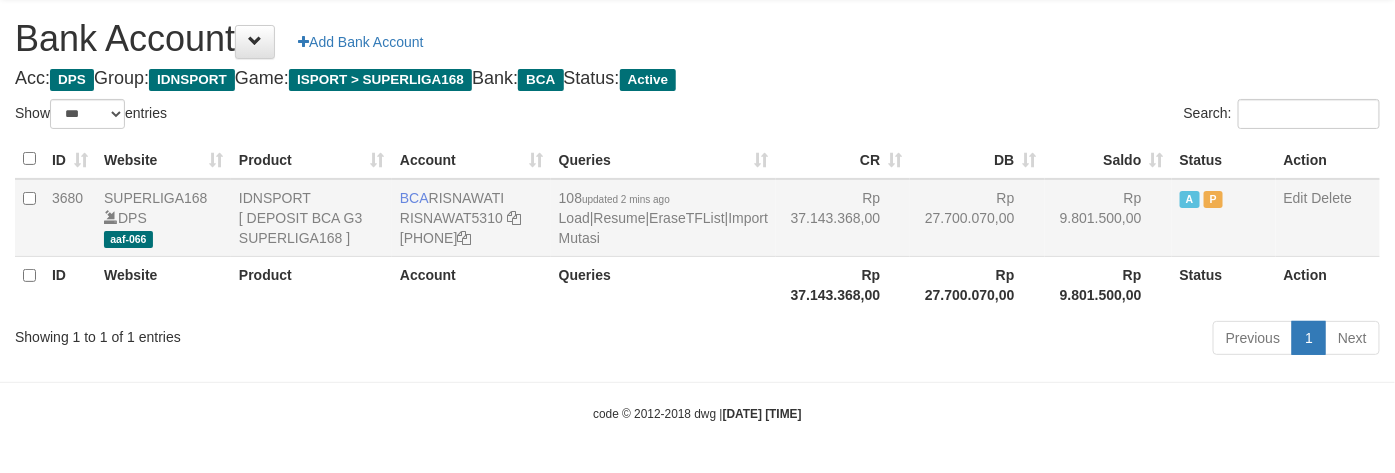 click on "108  updated 2 mins ago
Load
|
Resume
|
EraseTFList
|
Import Mutasi" at bounding box center [663, 218] 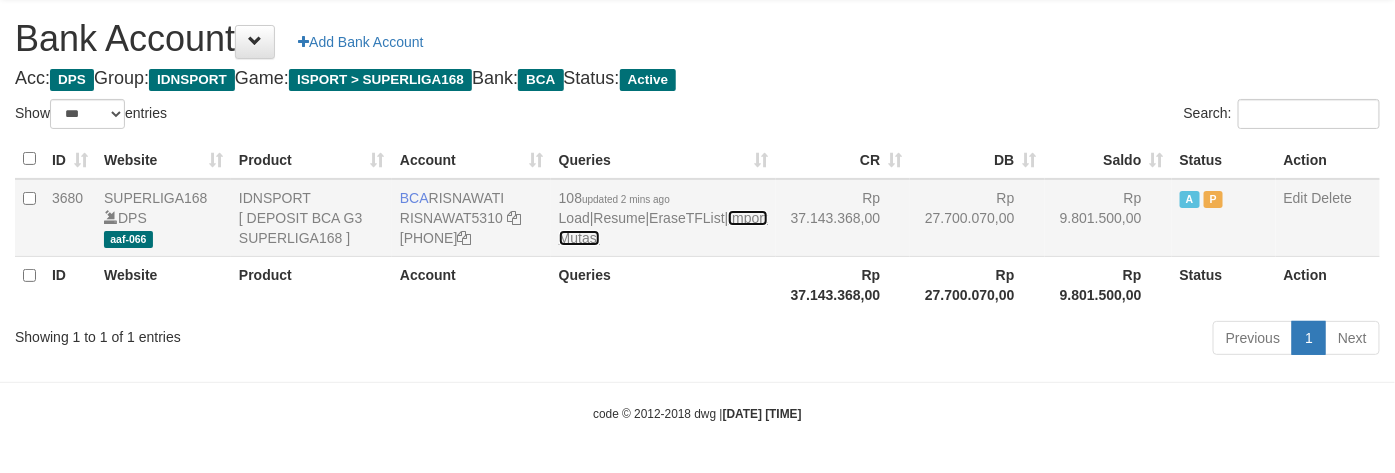 click on "Import Mutasi" at bounding box center (663, 228) 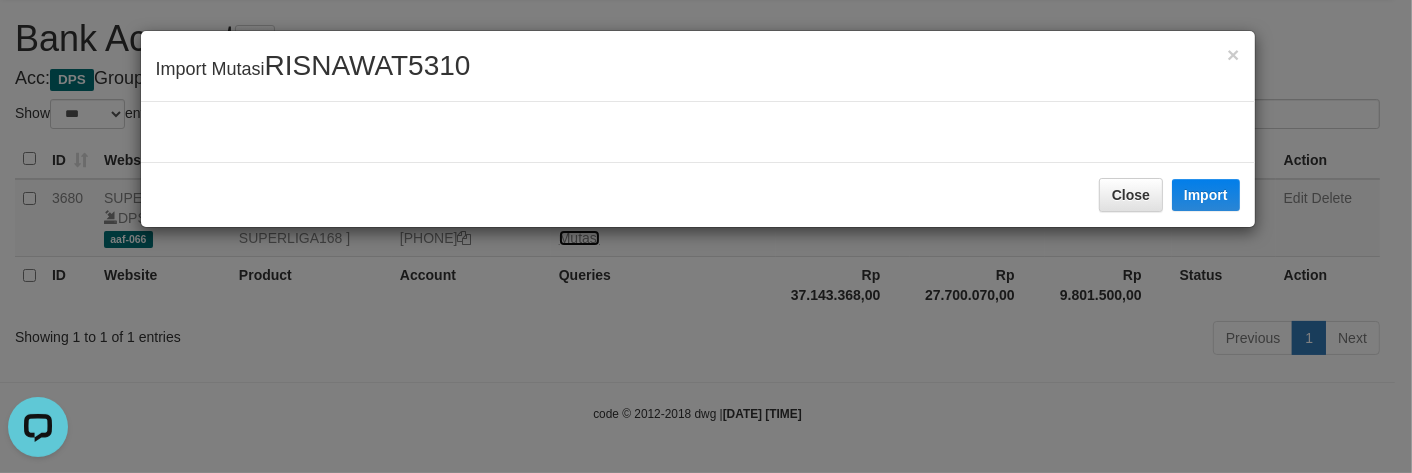 scroll, scrollTop: 0, scrollLeft: 0, axis: both 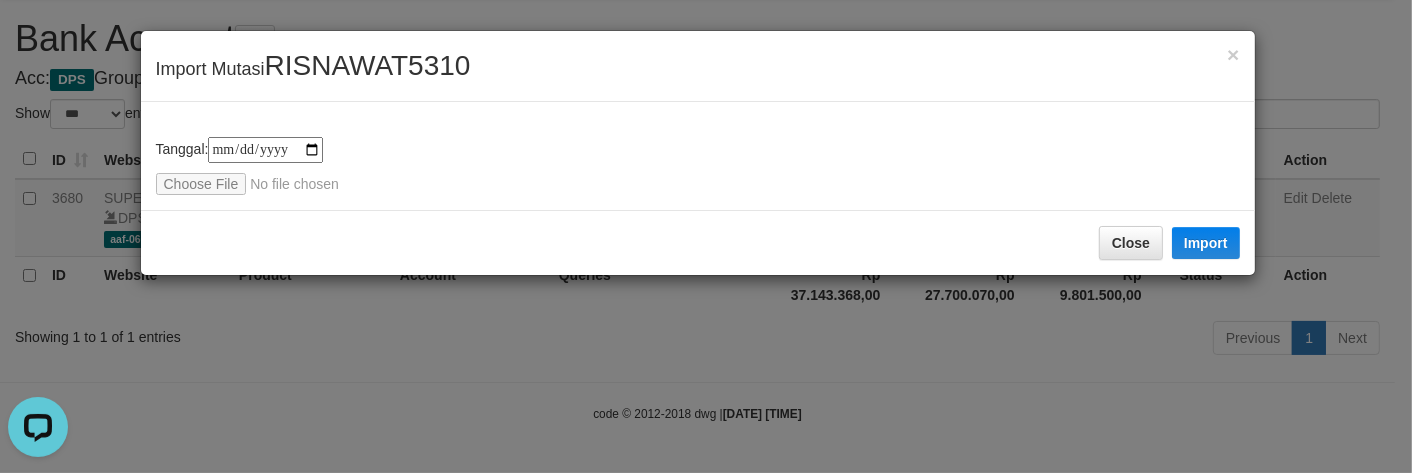 type on "**********" 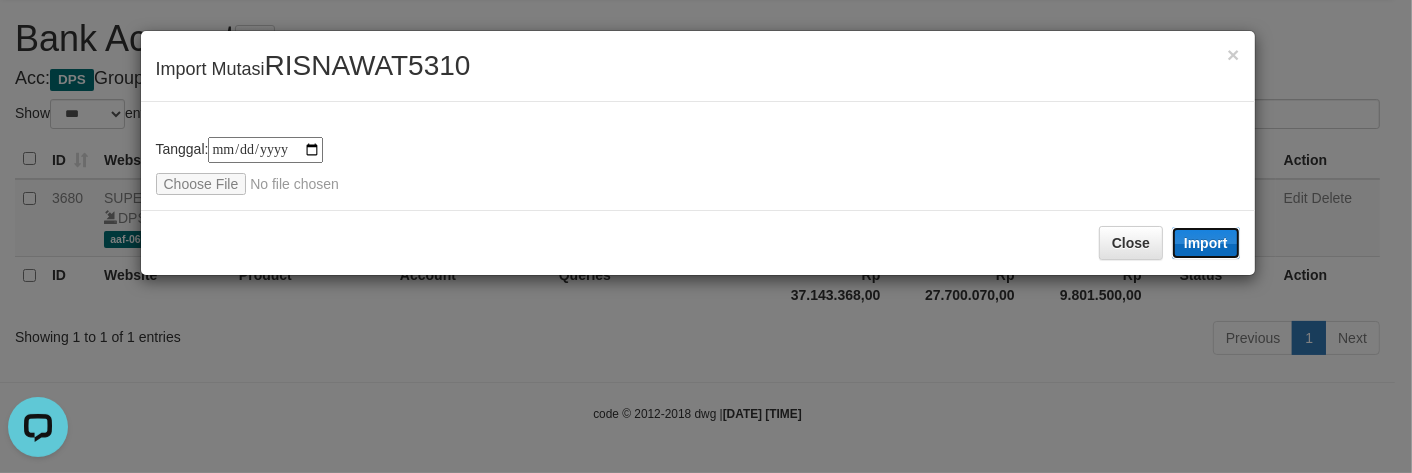 drag, startPoint x: 1212, startPoint y: 248, endPoint x: 317, endPoint y: 52, distance: 916.21014 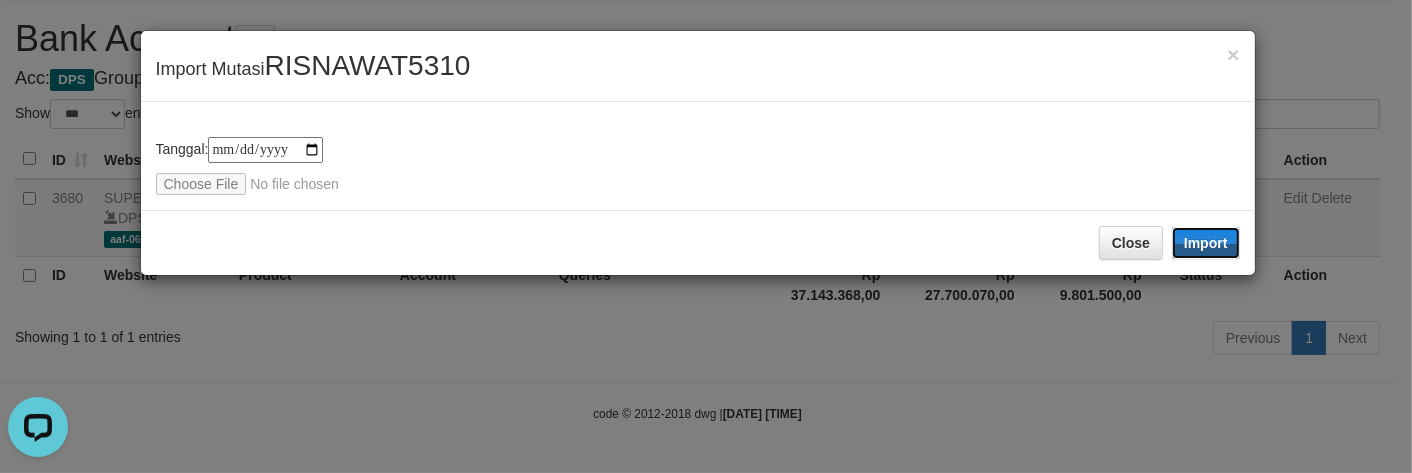 click on "Import" at bounding box center [1206, 243] 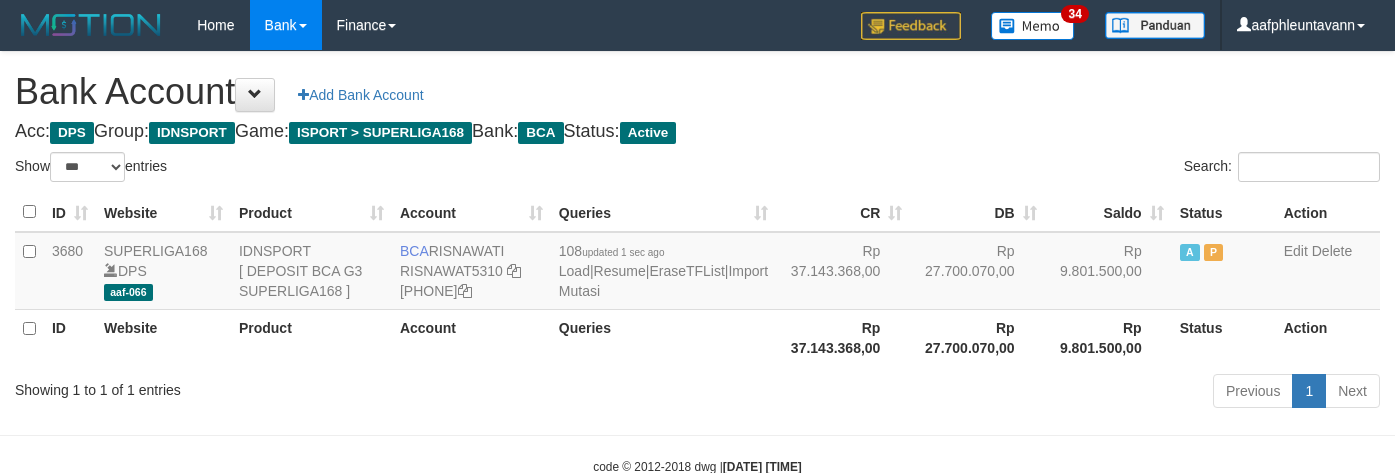 scroll, scrollTop: 57, scrollLeft: 0, axis: vertical 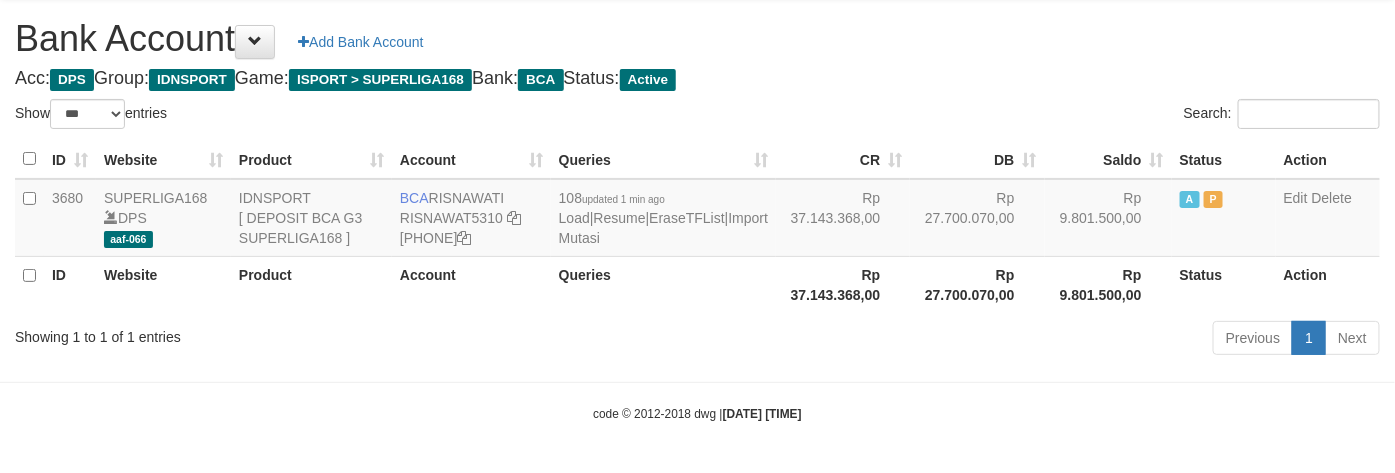 click on "Acc: 										 DPS
Group:   IDNSPORT    		Game:   ISPORT > SUPERLIGA168    		Bank:   BCA    		Status:  Active" at bounding box center [697, 79] 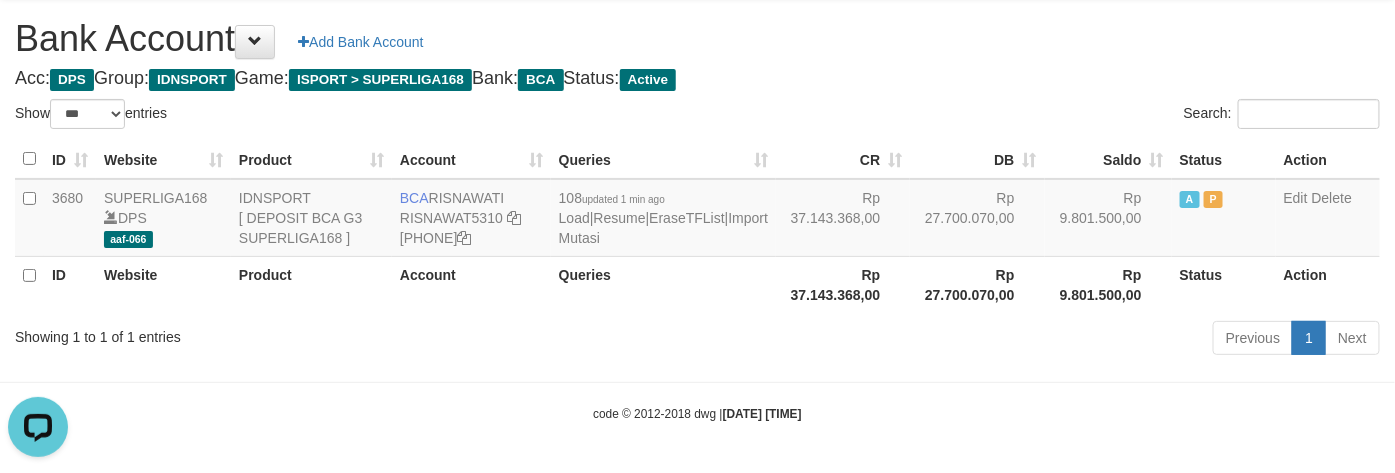 scroll, scrollTop: 0, scrollLeft: 0, axis: both 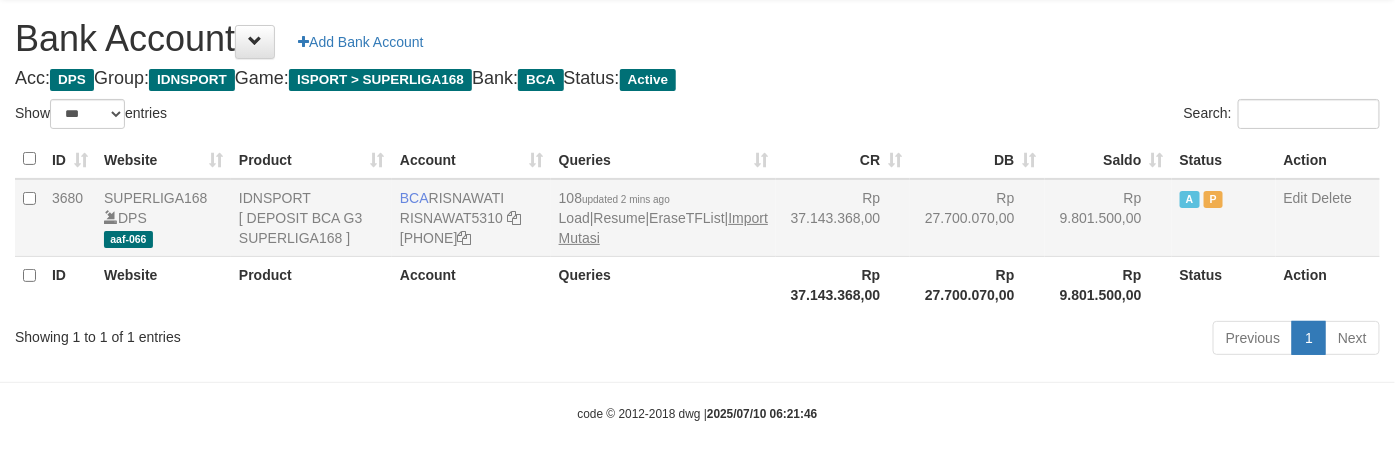 drag, startPoint x: 698, startPoint y: 220, endPoint x: 697, endPoint y: 238, distance: 18.027756 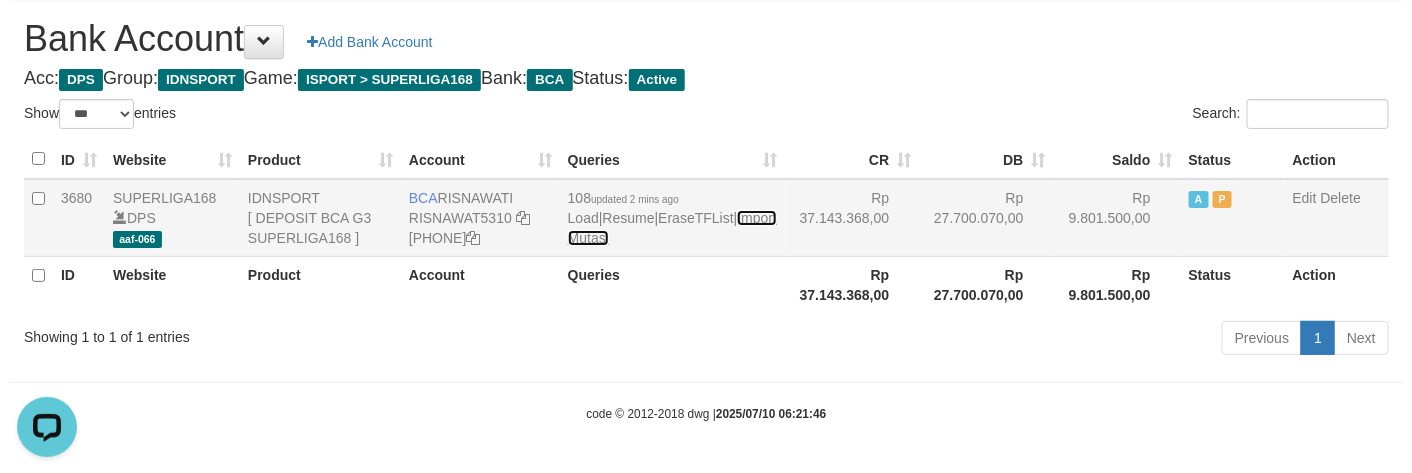 scroll, scrollTop: 0, scrollLeft: 0, axis: both 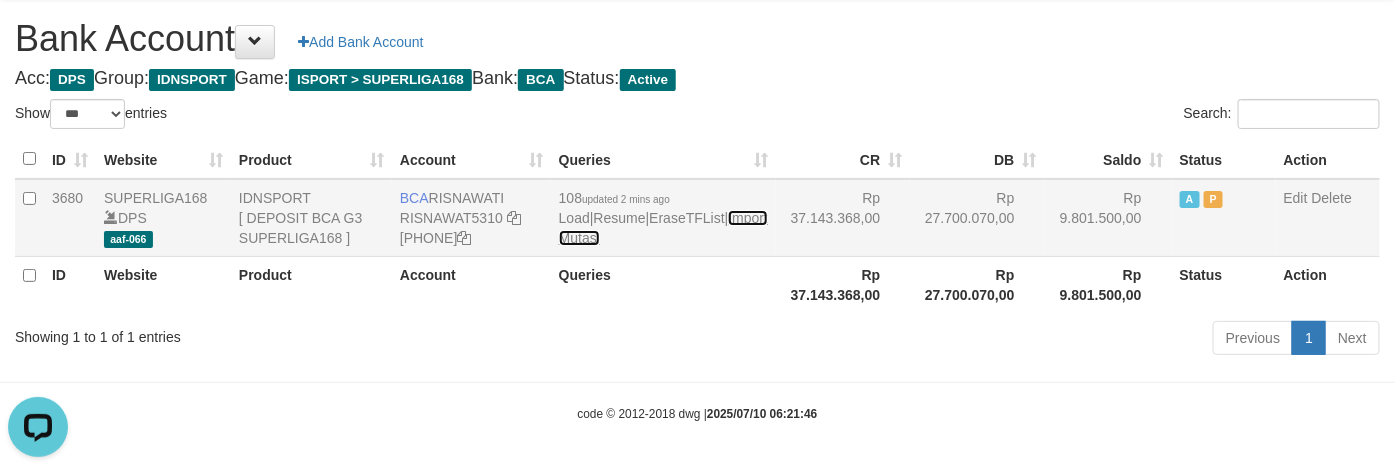 click on "Import Mutasi" at bounding box center (663, 228) 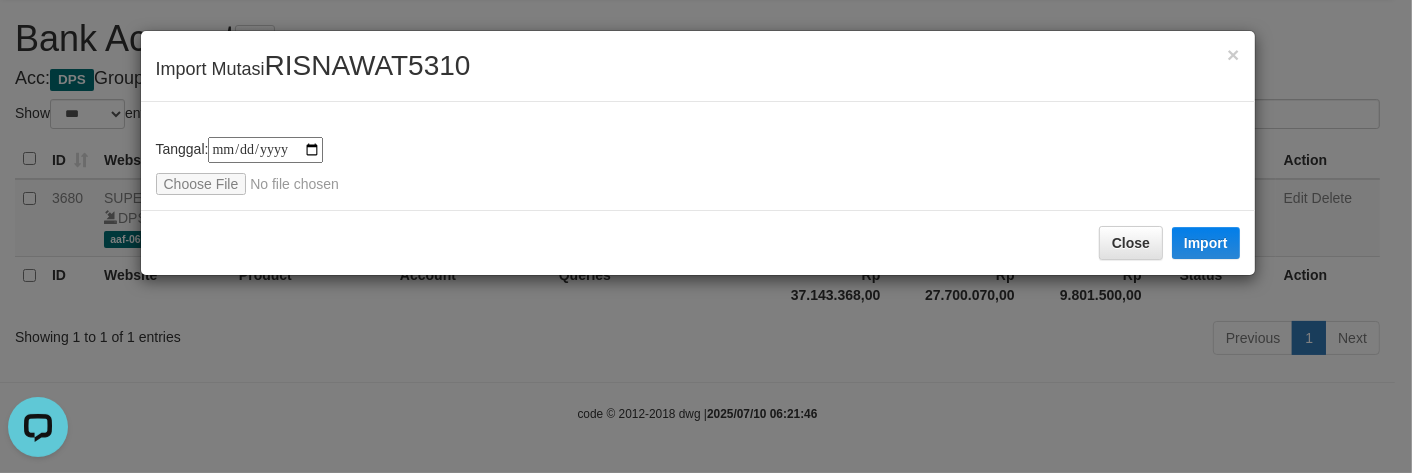type on "**********" 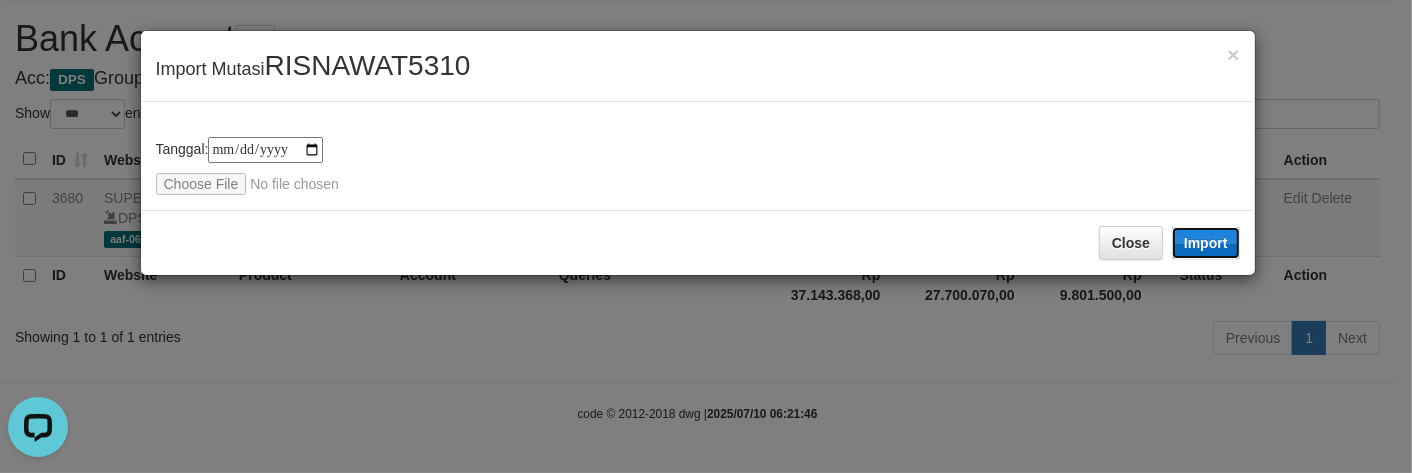 click on "Import" at bounding box center (1206, 243) 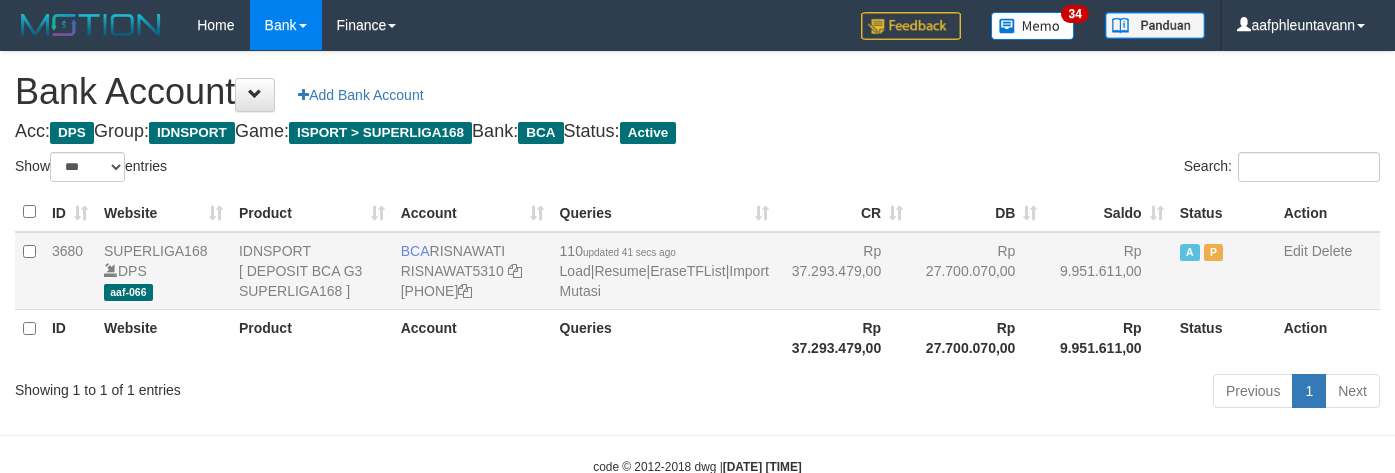 scroll, scrollTop: 57, scrollLeft: 0, axis: vertical 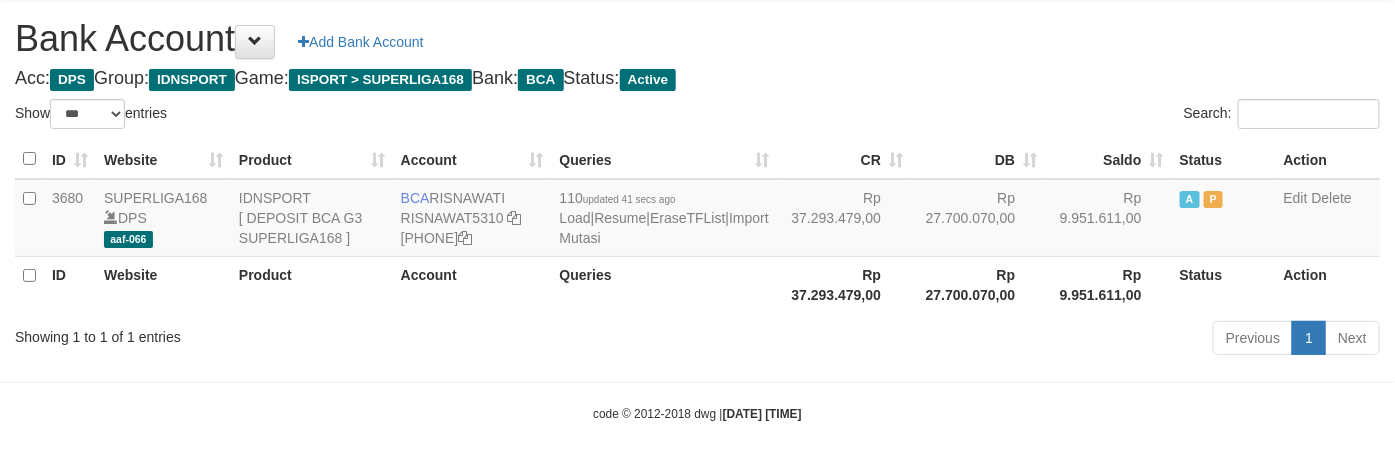 click on "CR" at bounding box center [844, 159] 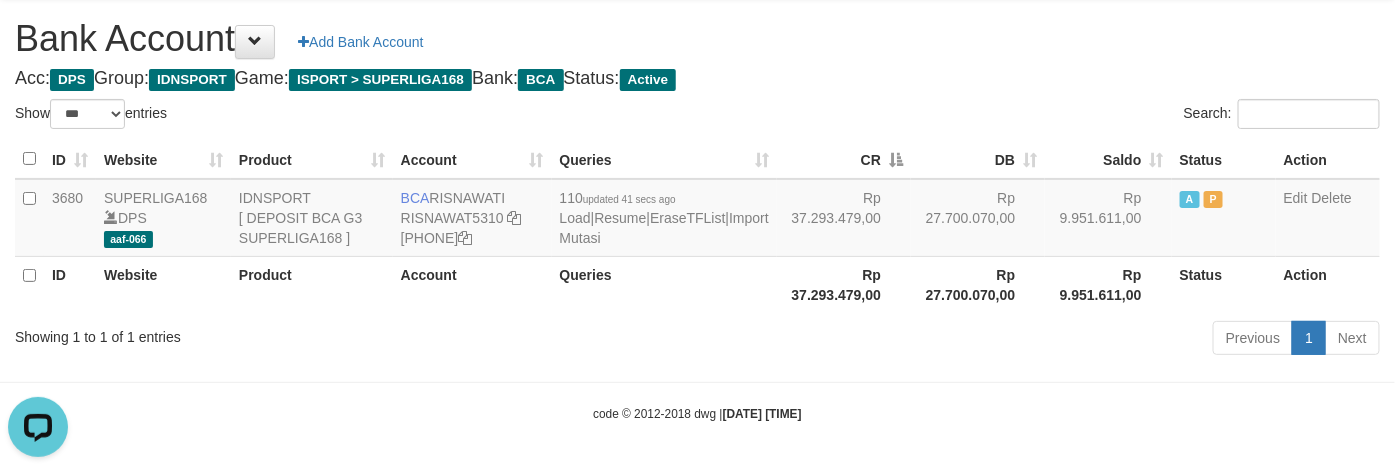 scroll, scrollTop: 0, scrollLeft: 0, axis: both 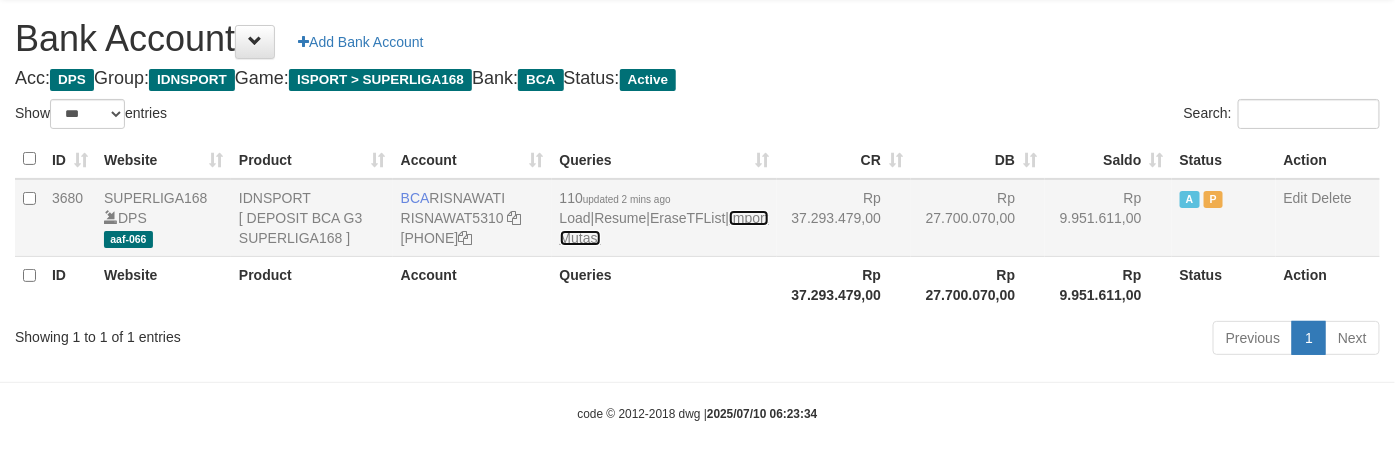 click on "Import Mutasi" at bounding box center [664, 228] 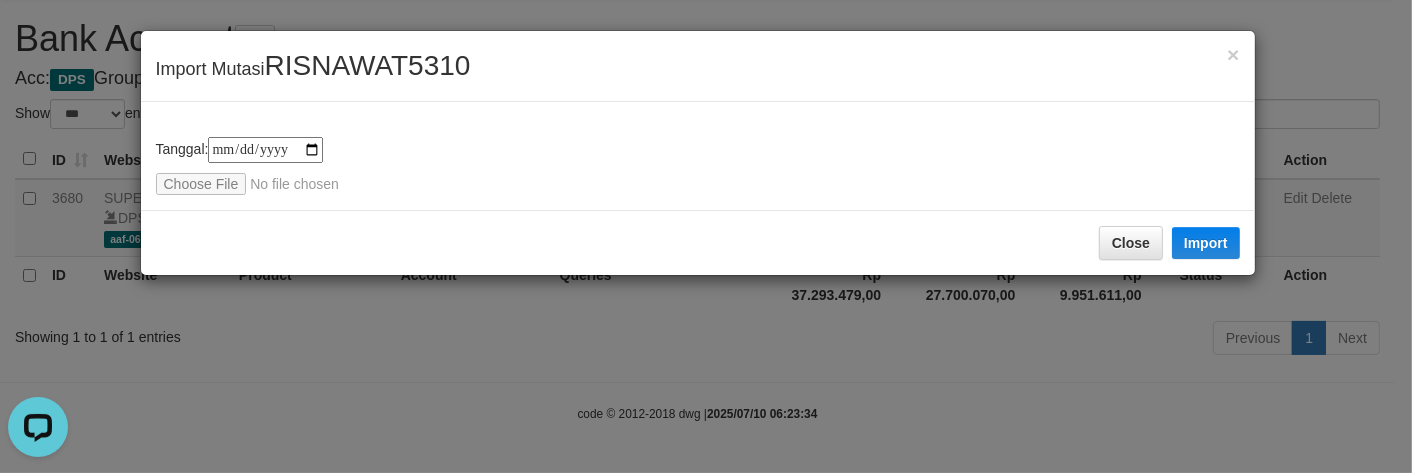 scroll, scrollTop: 0, scrollLeft: 0, axis: both 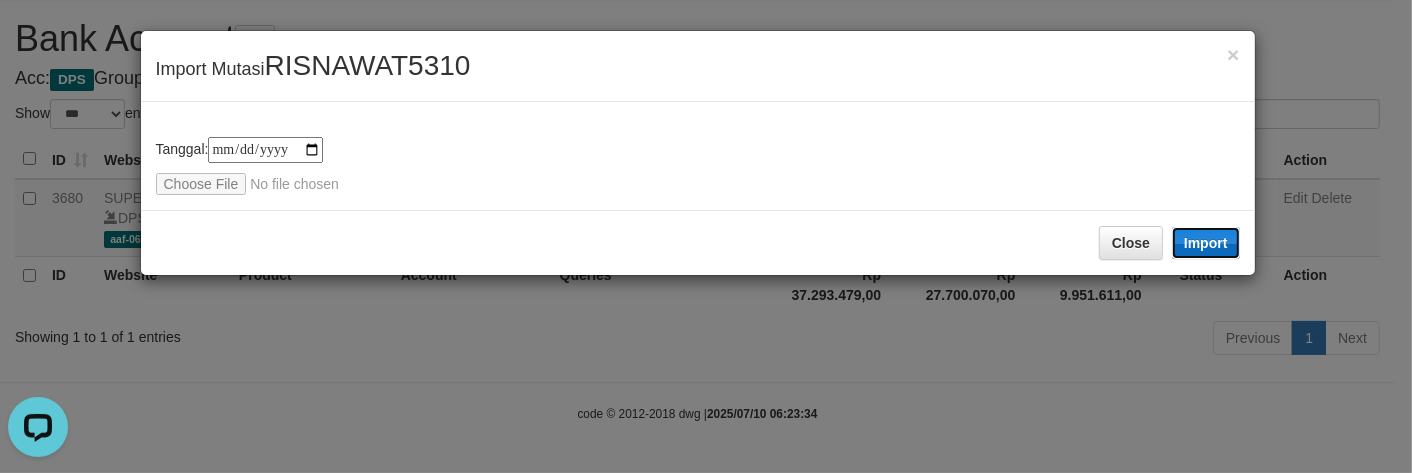 click on "Import" at bounding box center [1206, 243] 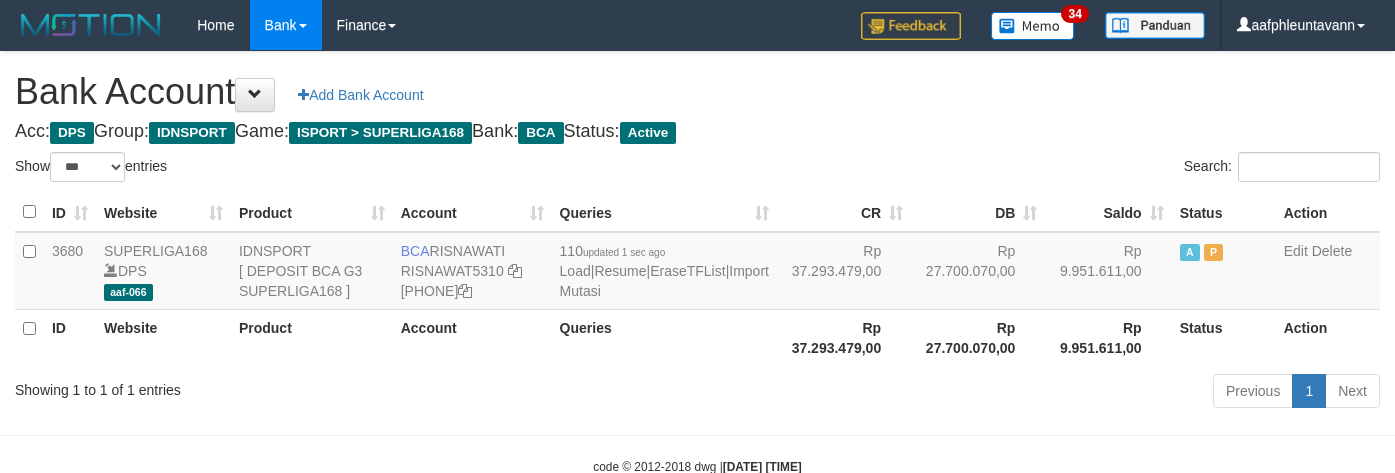 scroll, scrollTop: 57, scrollLeft: 0, axis: vertical 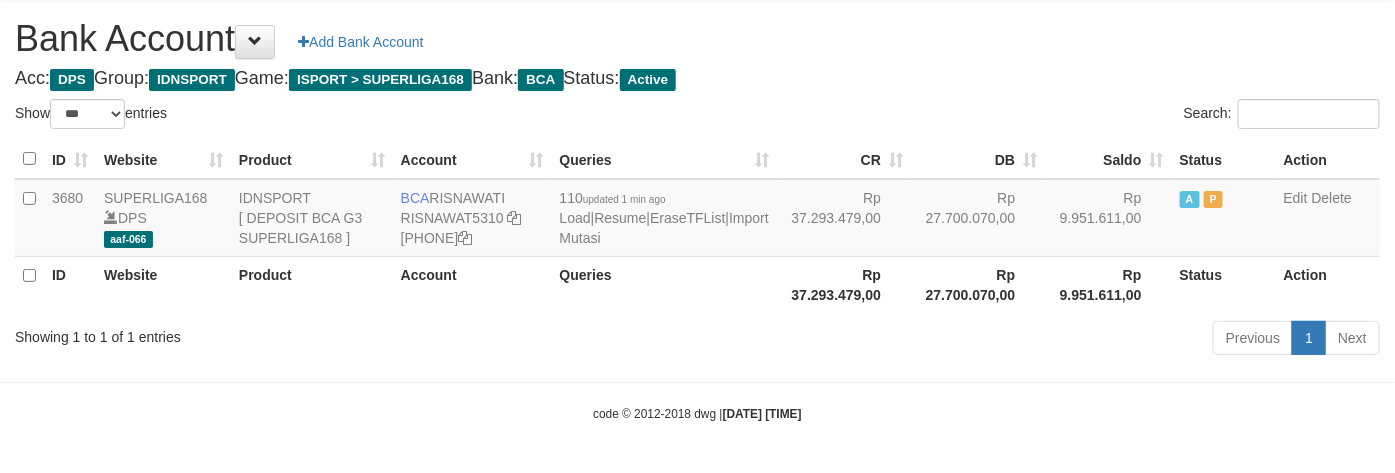 click on "Search:" at bounding box center (1047, 116) 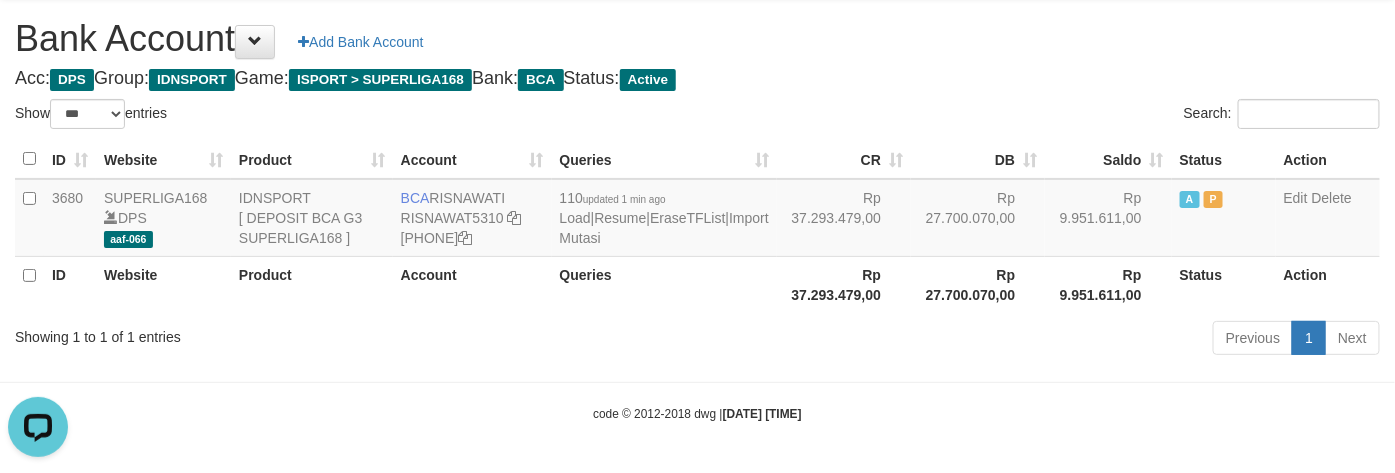 scroll, scrollTop: 0, scrollLeft: 0, axis: both 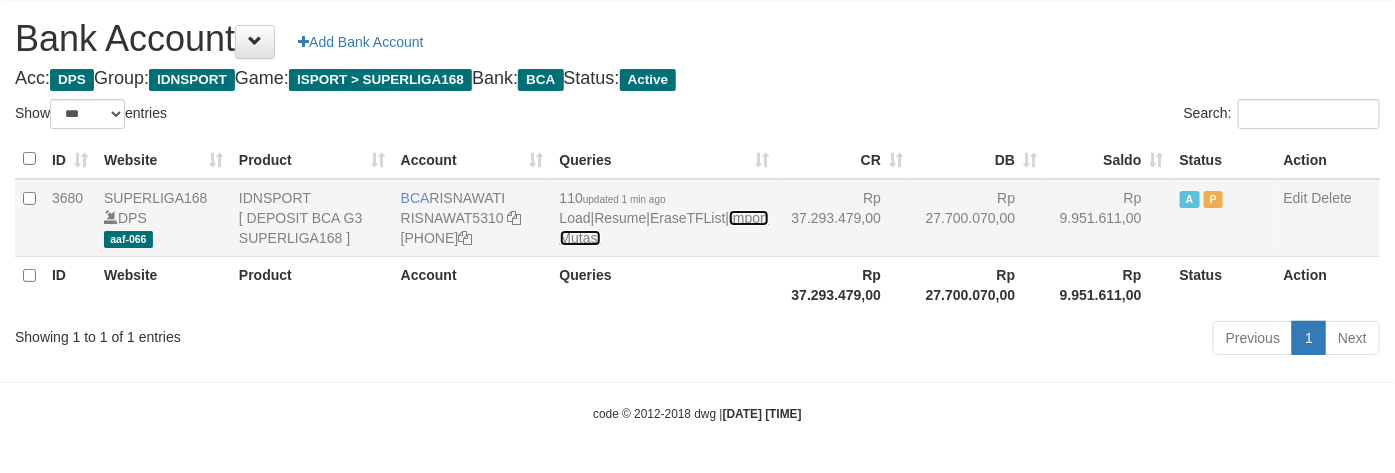 click on "Import Mutasi" at bounding box center [664, 228] 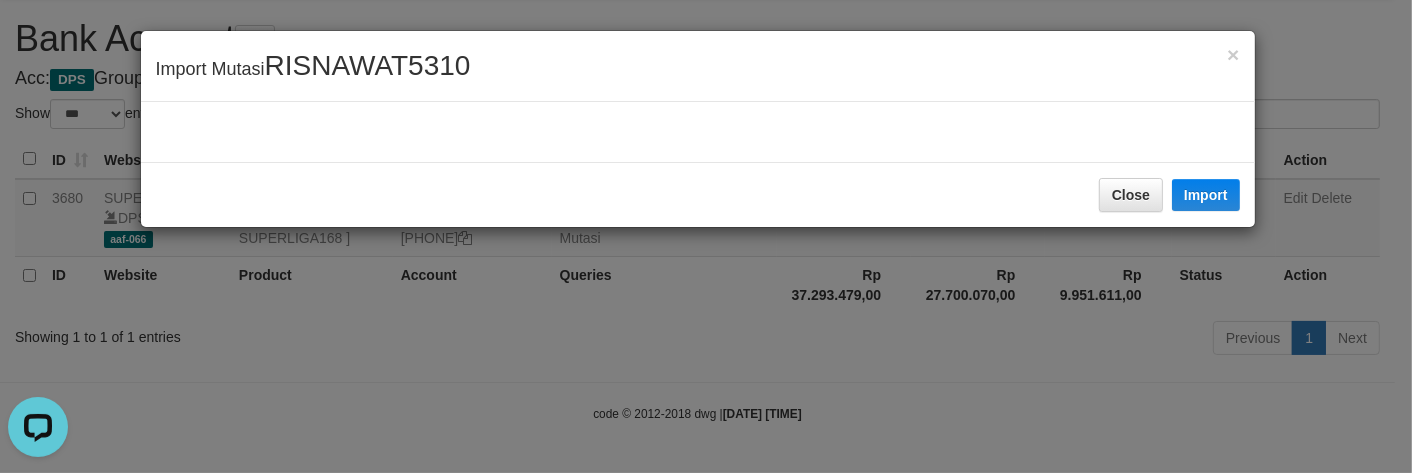 scroll, scrollTop: 0, scrollLeft: 0, axis: both 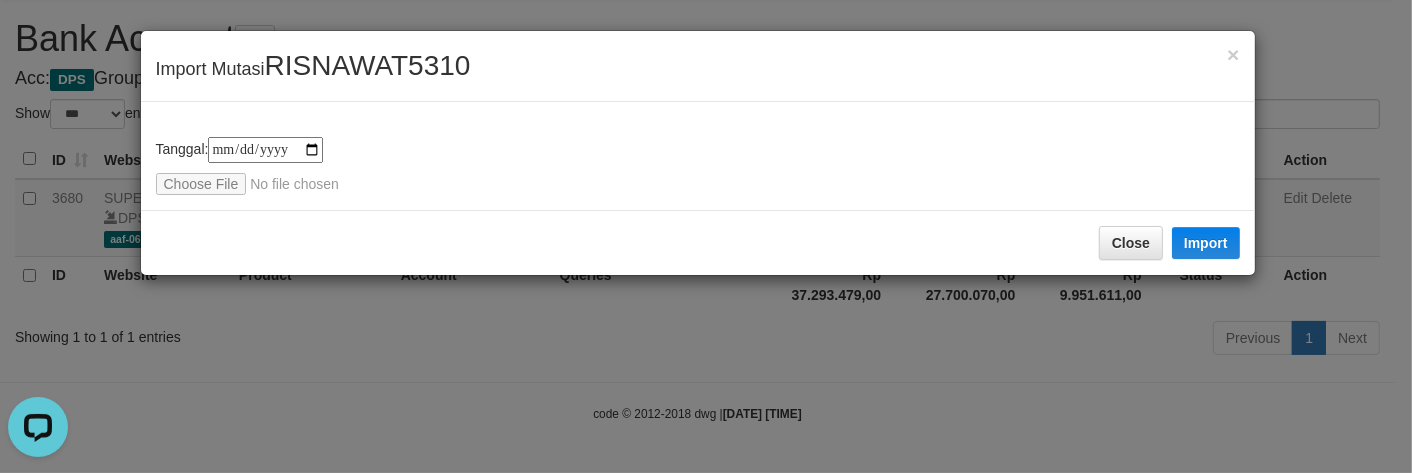 type on "**********" 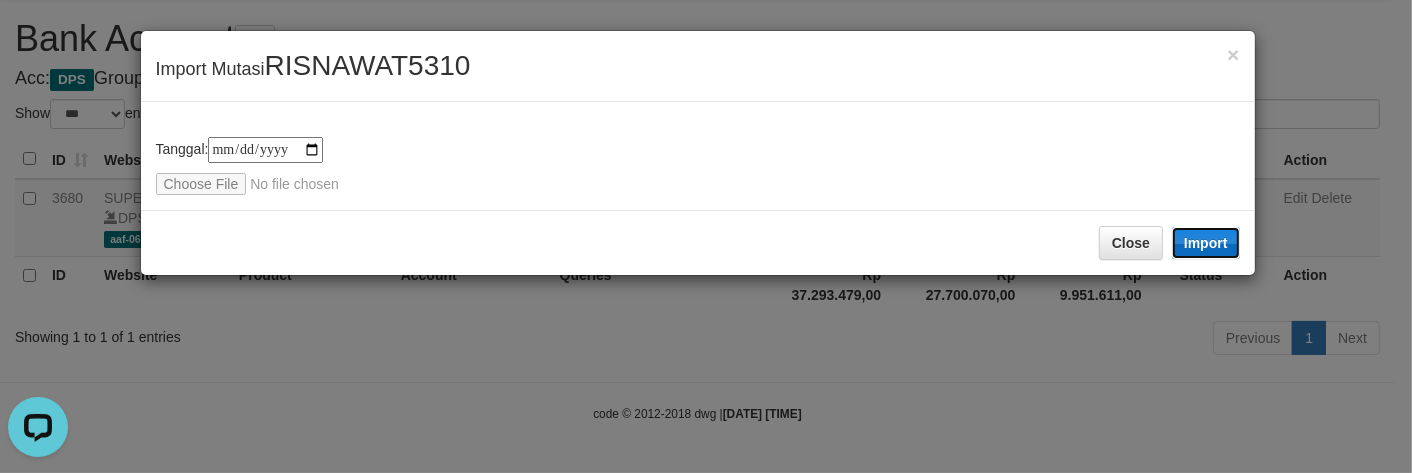 click on "Import" at bounding box center [1206, 243] 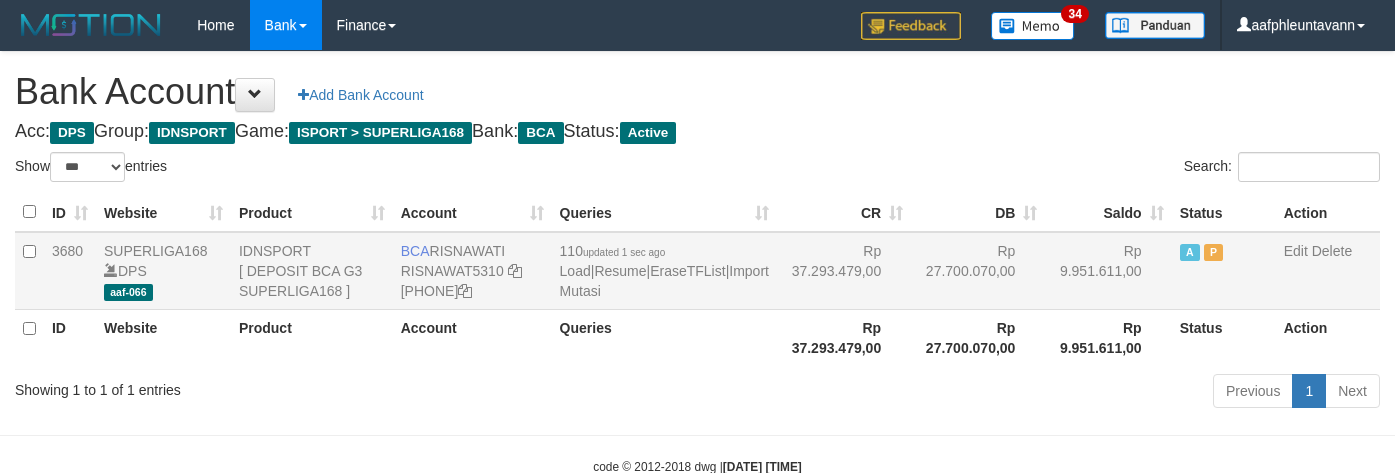 scroll, scrollTop: 57, scrollLeft: 0, axis: vertical 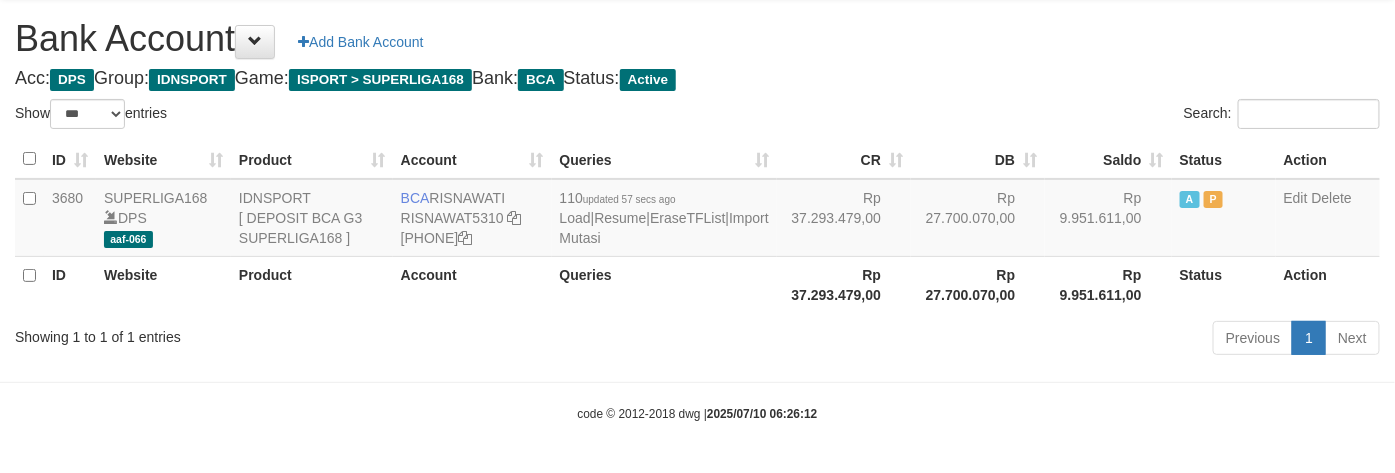 click on "CR" at bounding box center (844, 159) 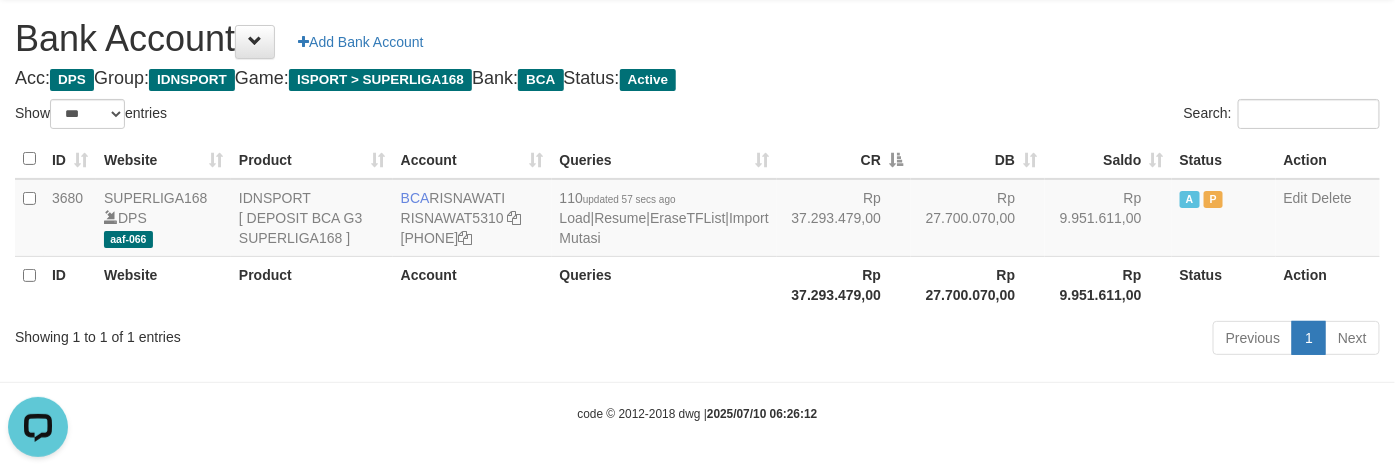 scroll, scrollTop: 0, scrollLeft: 0, axis: both 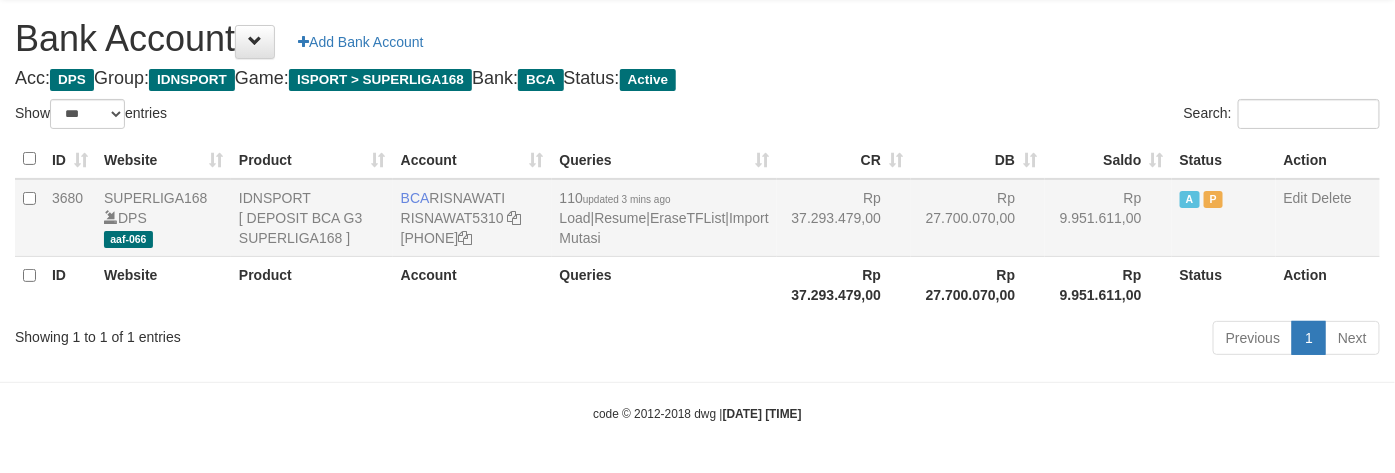 click on "110  updated 3 mins ago
Load
|
Resume
|
EraseTFList
|
Import Mutasi" at bounding box center [664, 218] 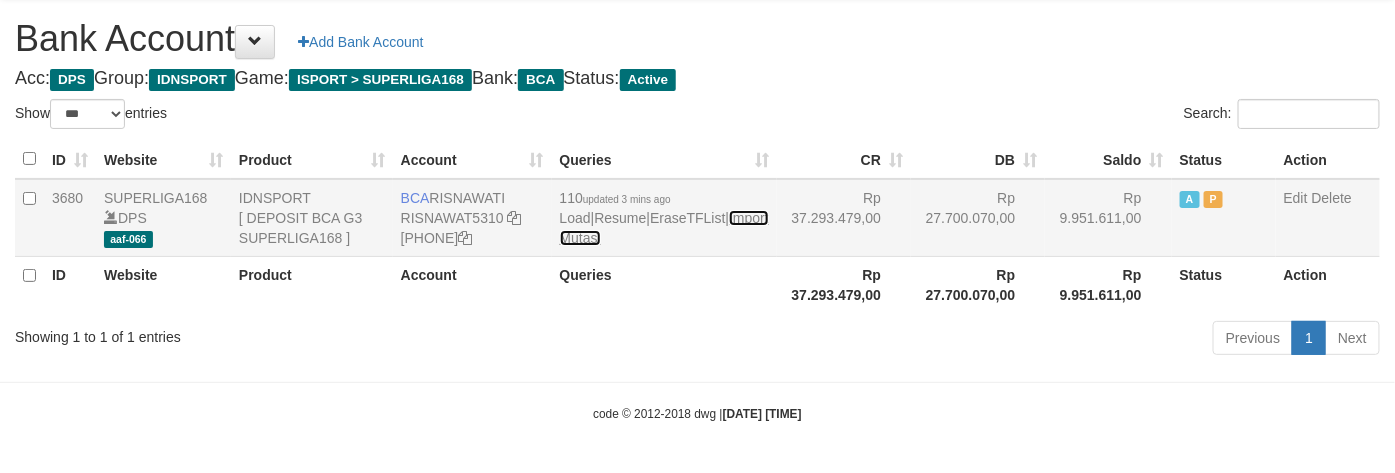 click on "Import Mutasi" at bounding box center [664, 228] 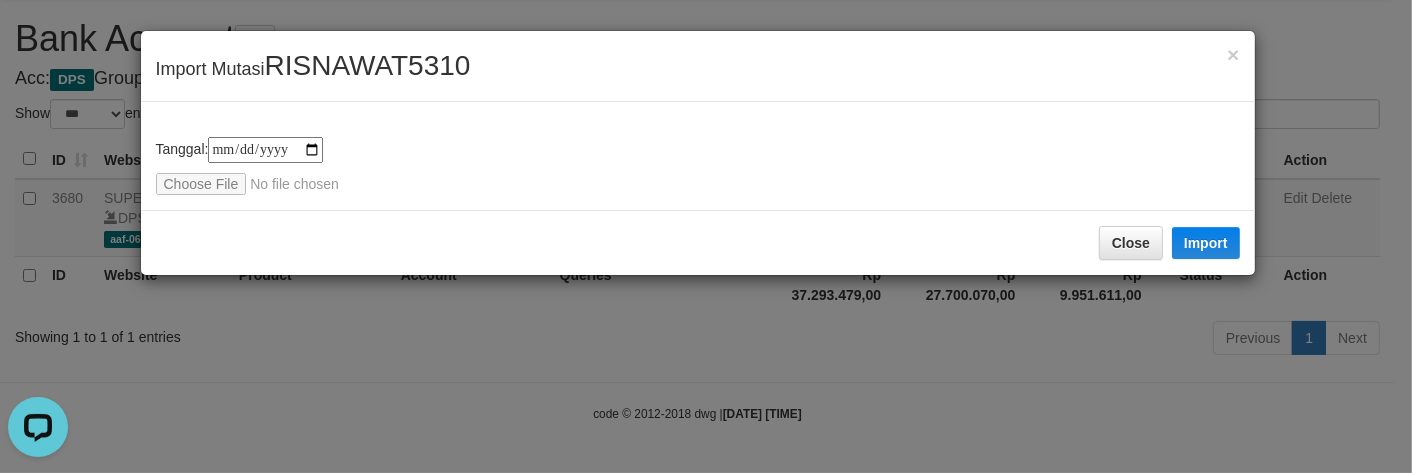 scroll, scrollTop: 0, scrollLeft: 0, axis: both 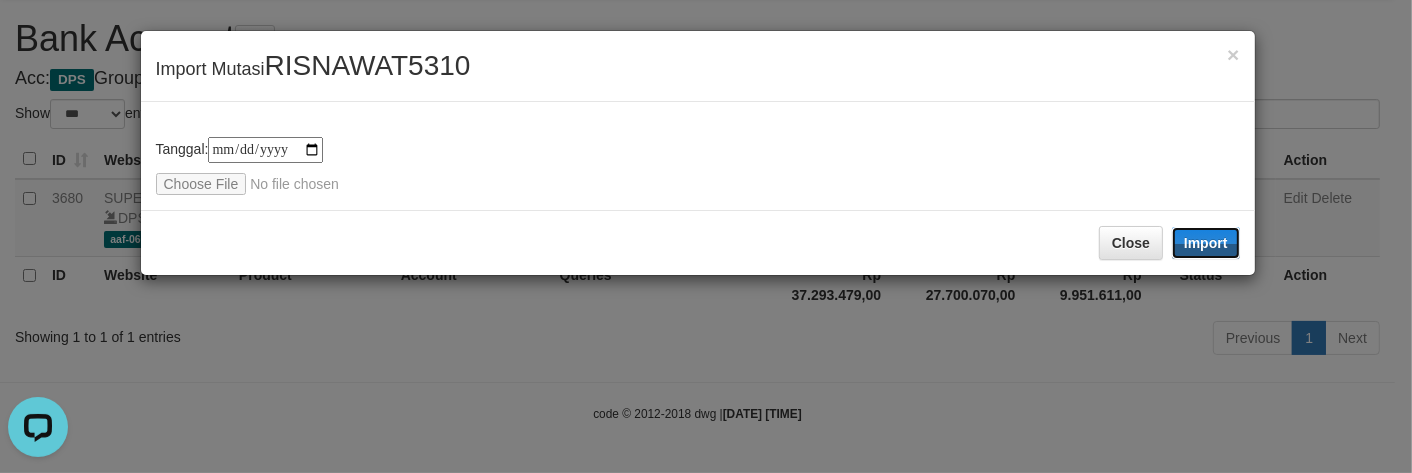 drag, startPoint x: 1192, startPoint y: 247, endPoint x: 1201, endPoint y: 242, distance: 10.29563 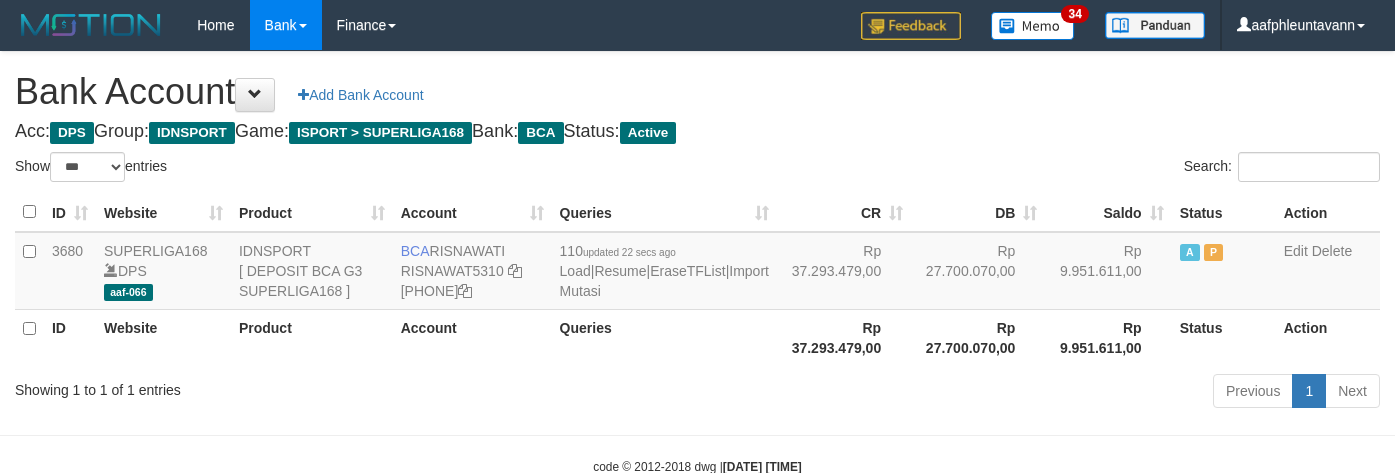 scroll, scrollTop: 57, scrollLeft: 0, axis: vertical 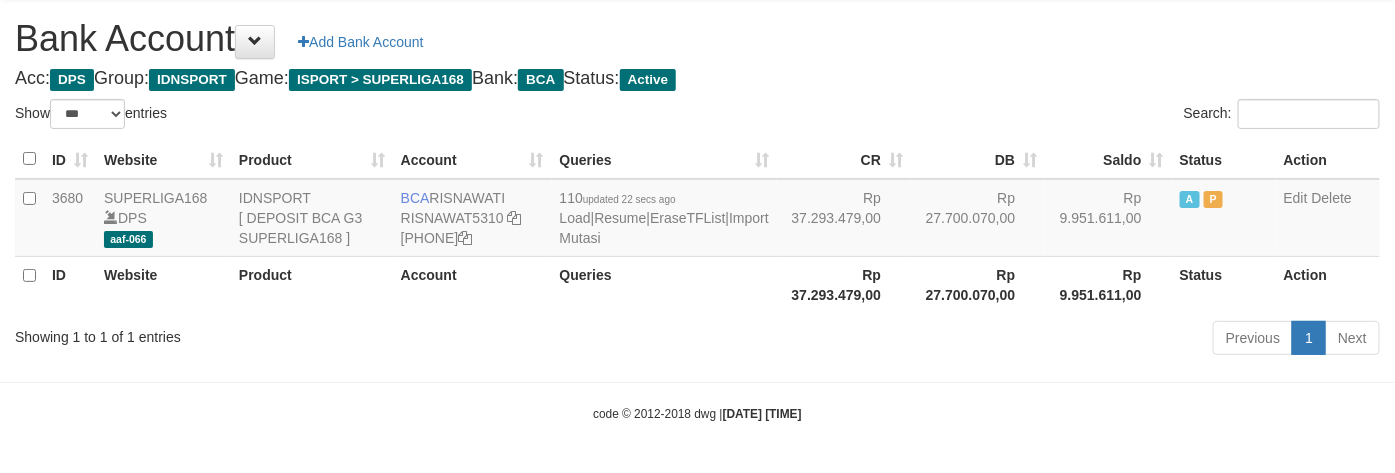 click on "Search:" at bounding box center (1047, 116) 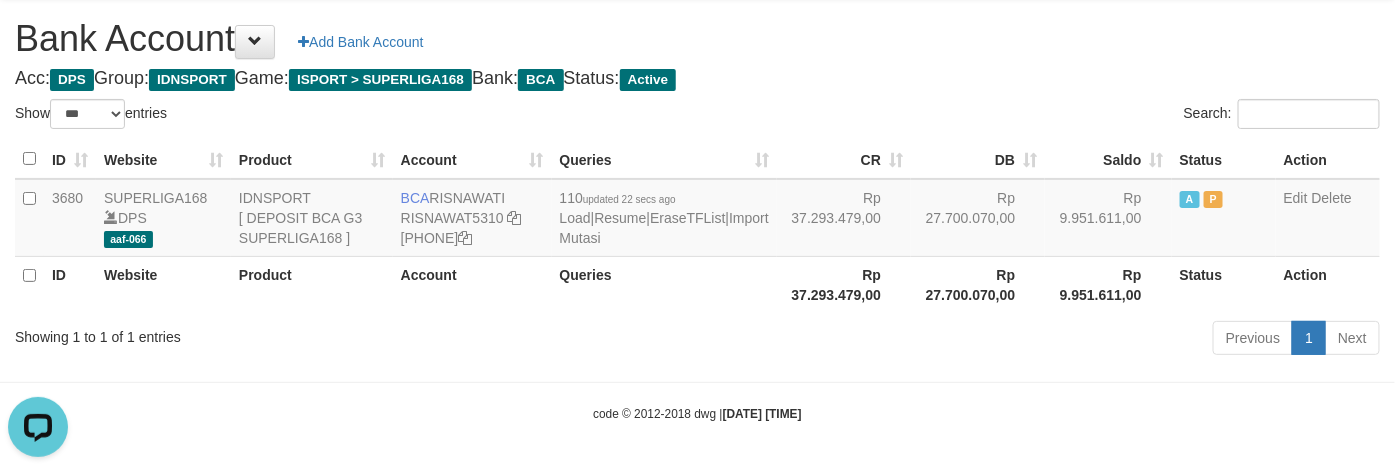 scroll, scrollTop: 0, scrollLeft: 0, axis: both 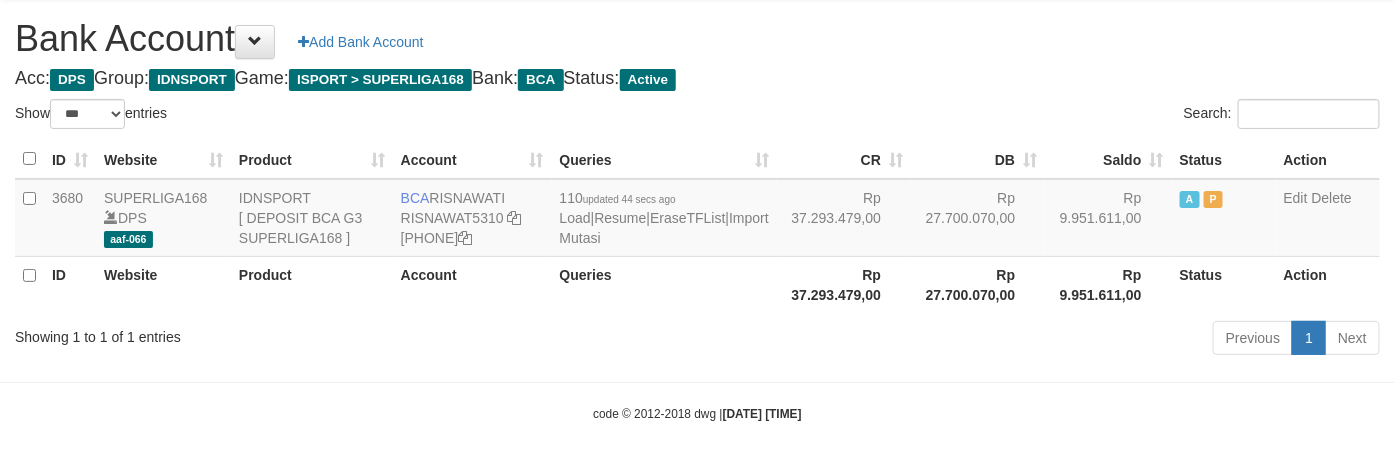 click on "Search:" at bounding box center (1047, 116) 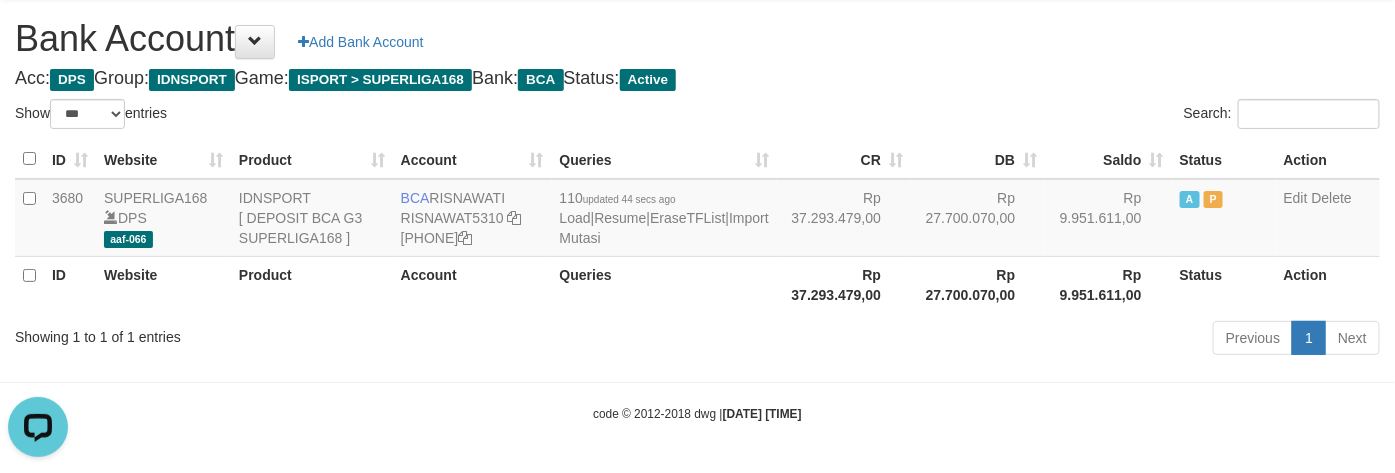 scroll, scrollTop: 0, scrollLeft: 0, axis: both 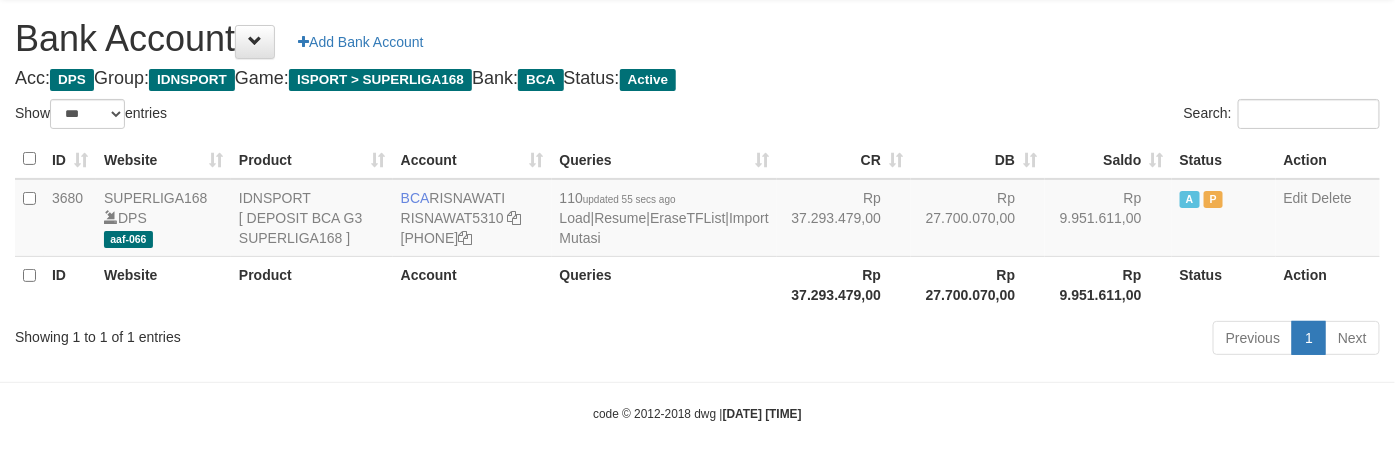 drag, startPoint x: 830, startPoint y: 96, endPoint x: 926, endPoint y: 47, distance: 107.78219 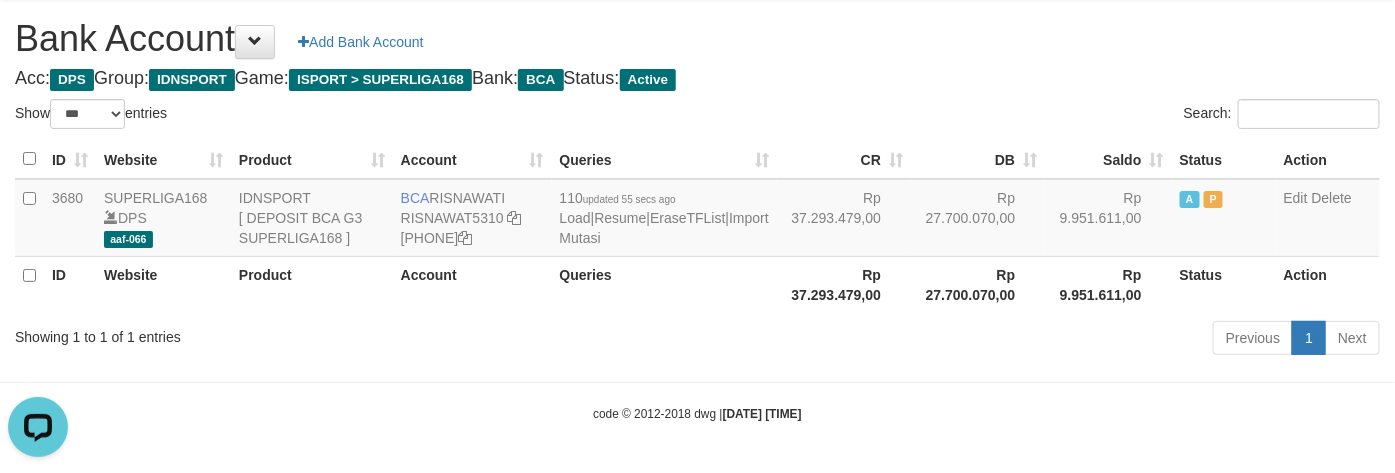scroll, scrollTop: 0, scrollLeft: 0, axis: both 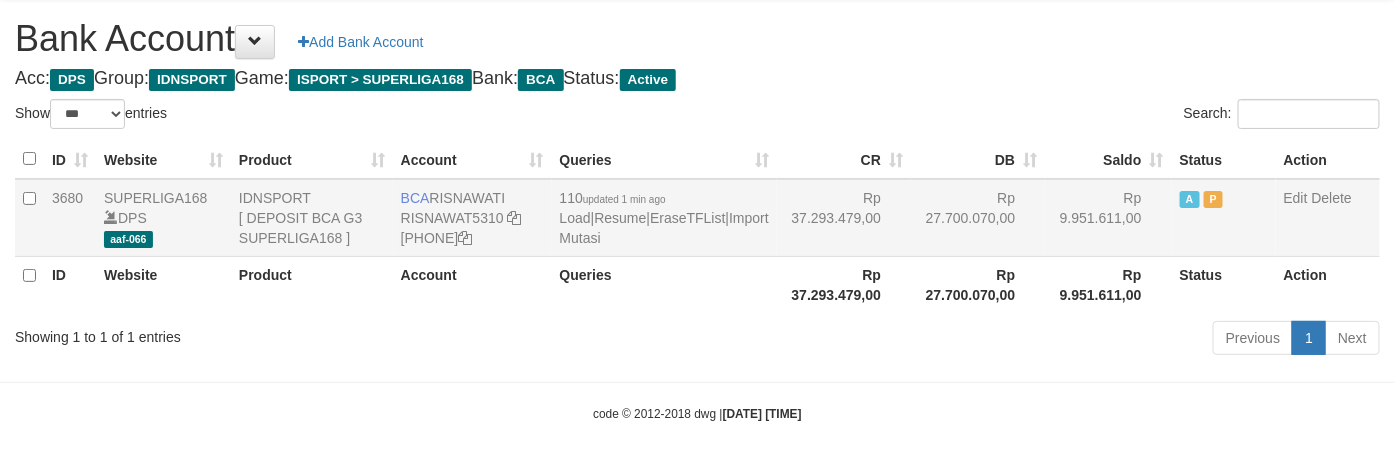 drag, startPoint x: 791, startPoint y: 152, endPoint x: 851, endPoint y: 157, distance: 60.207973 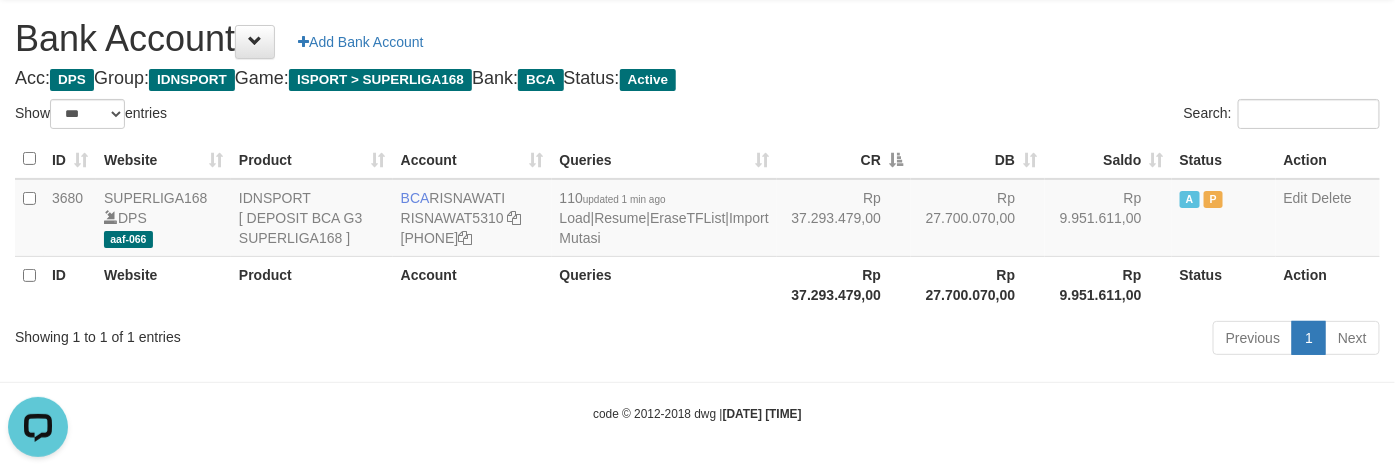 scroll, scrollTop: 0, scrollLeft: 0, axis: both 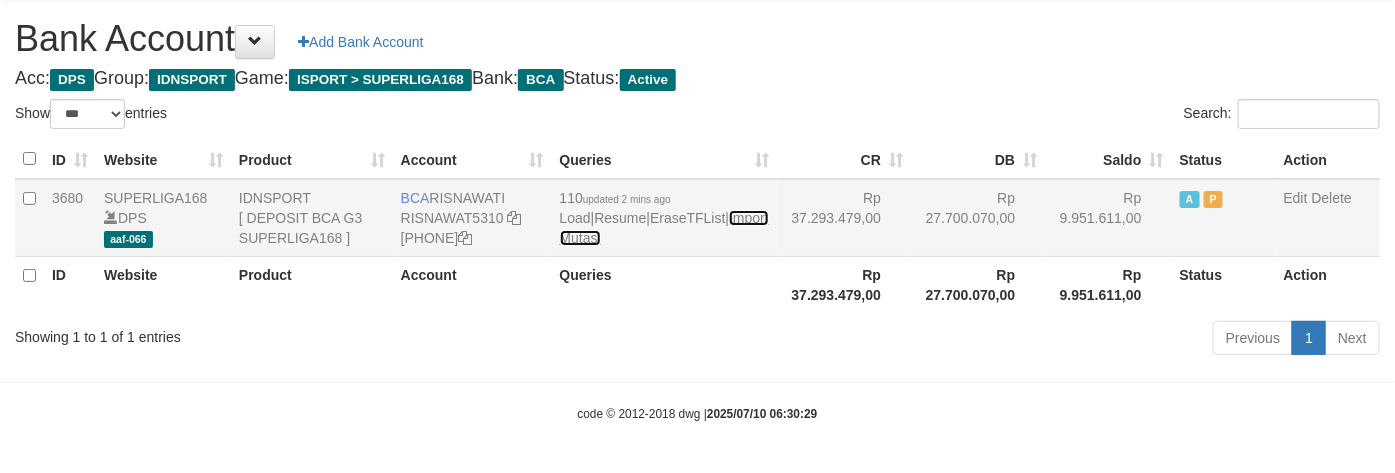 click on "Import Mutasi" at bounding box center (664, 228) 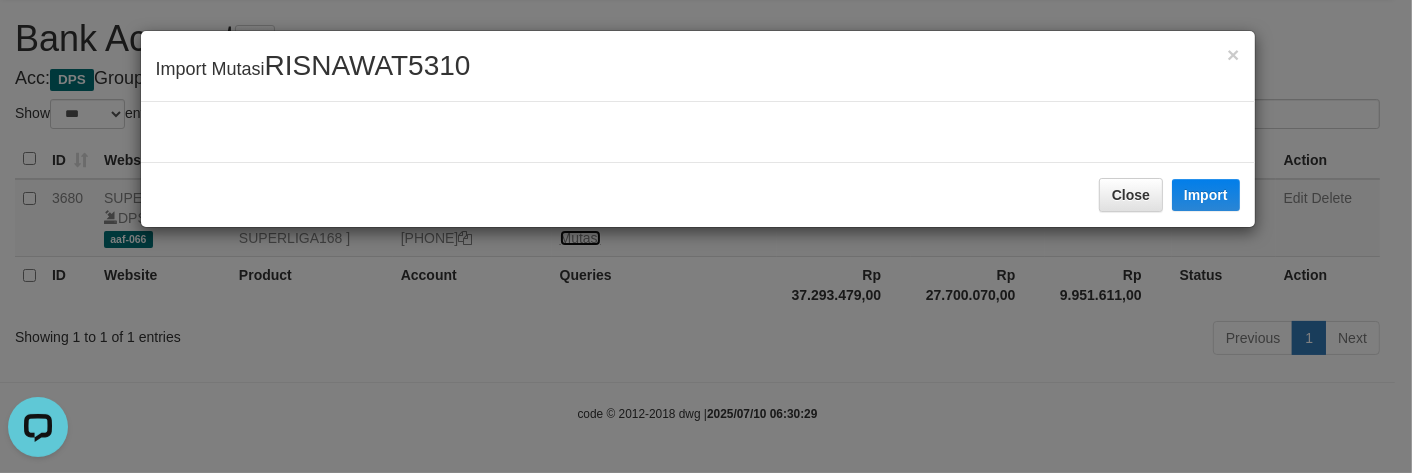 scroll, scrollTop: 0, scrollLeft: 0, axis: both 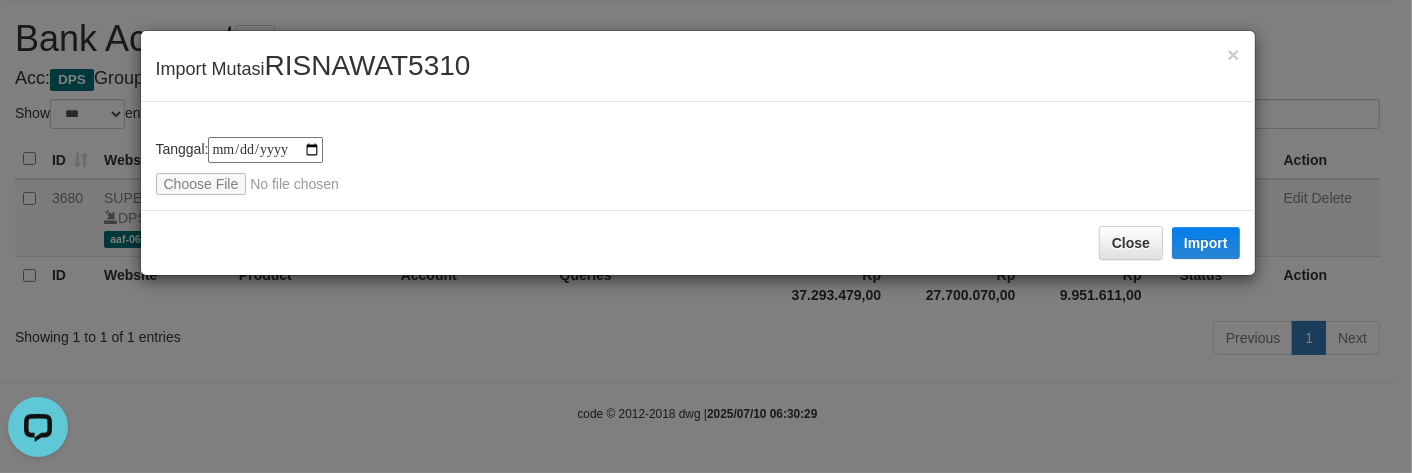 type on "**********" 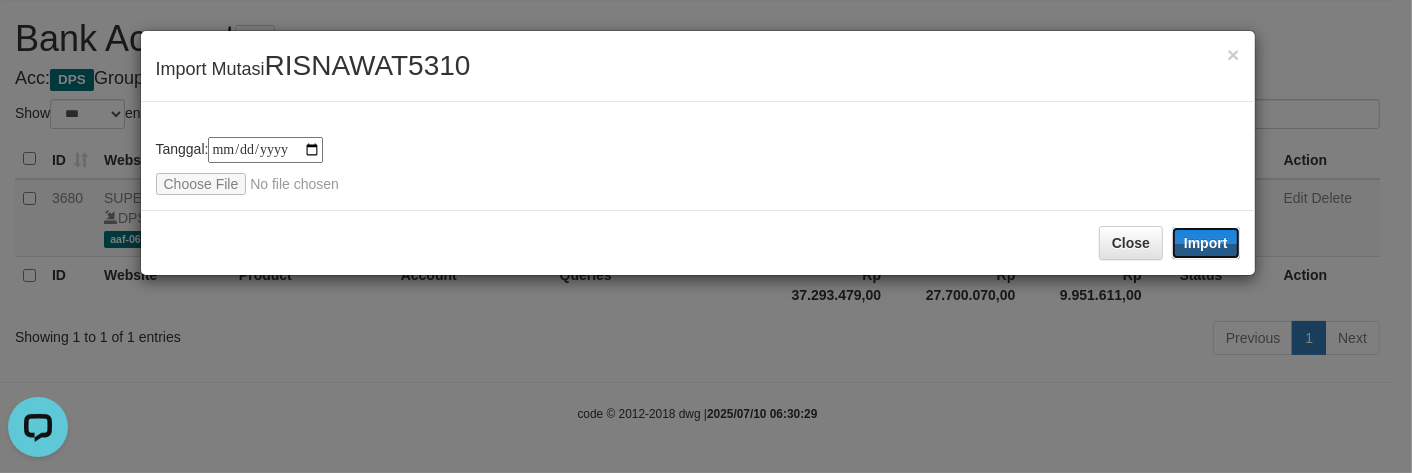 click on "Close
Import" at bounding box center [698, 242] 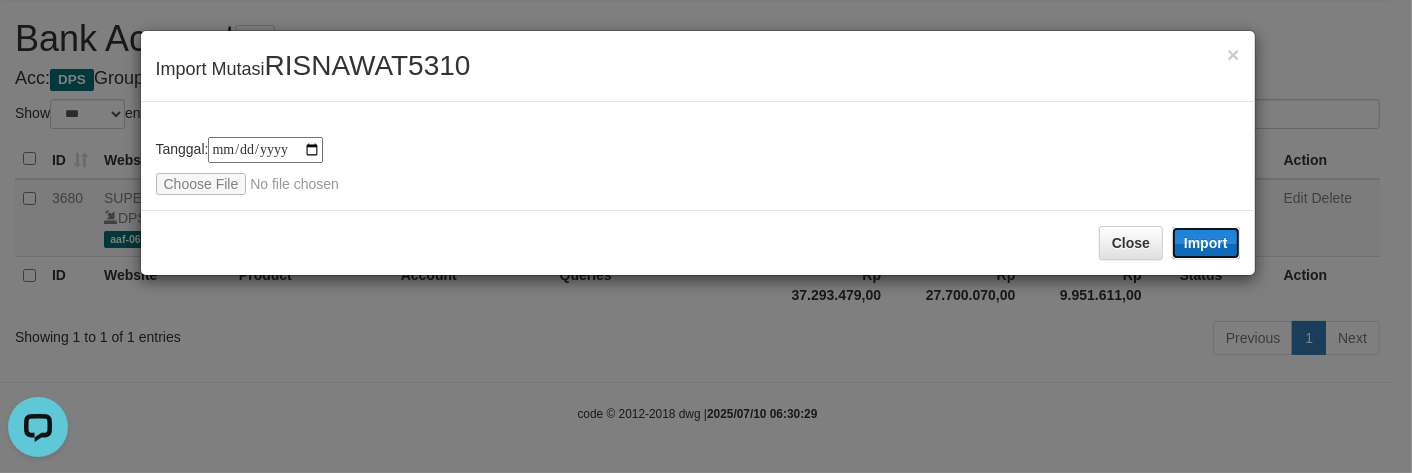 click on "Import" at bounding box center [1206, 243] 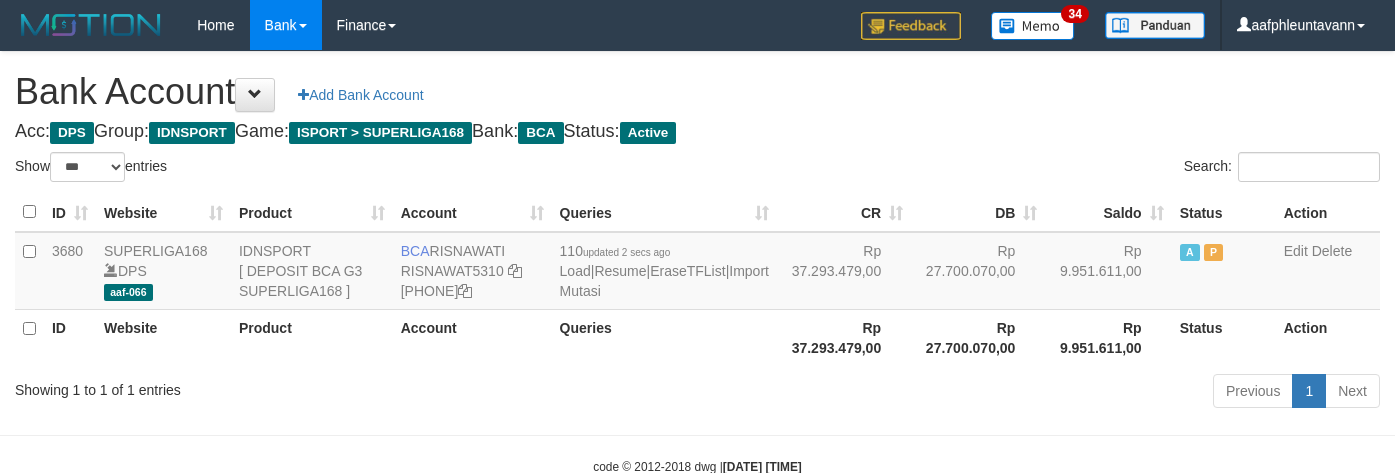 scroll, scrollTop: 75, scrollLeft: 0, axis: vertical 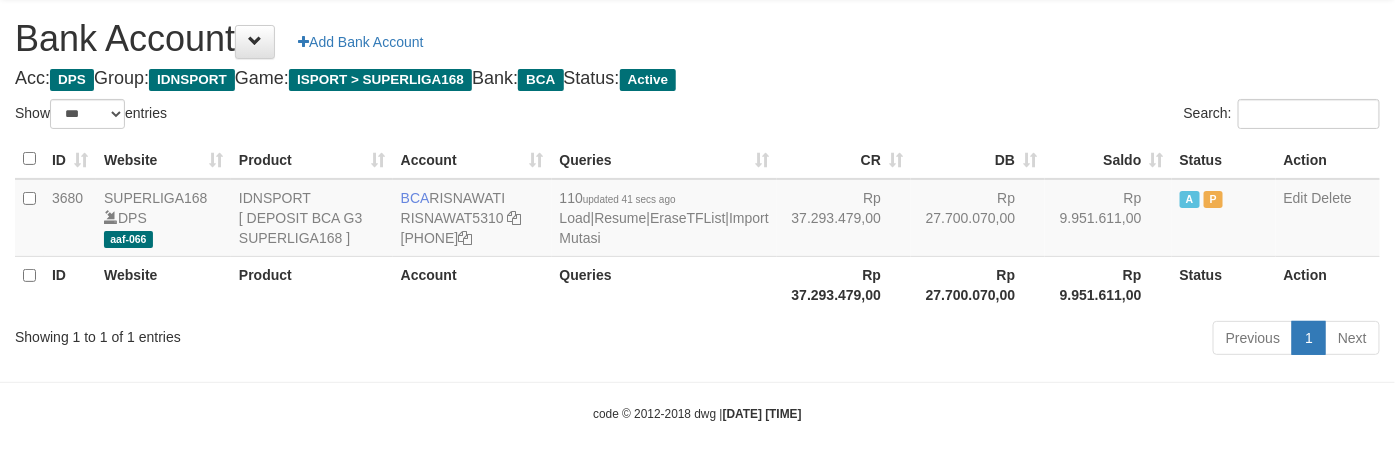 click on "Acc: 										 DPS
Group:   IDNSPORT    		Game:   ISPORT > SUPERLIGA168    		Bank:   BCA    		Status:  Active" at bounding box center [697, 79] 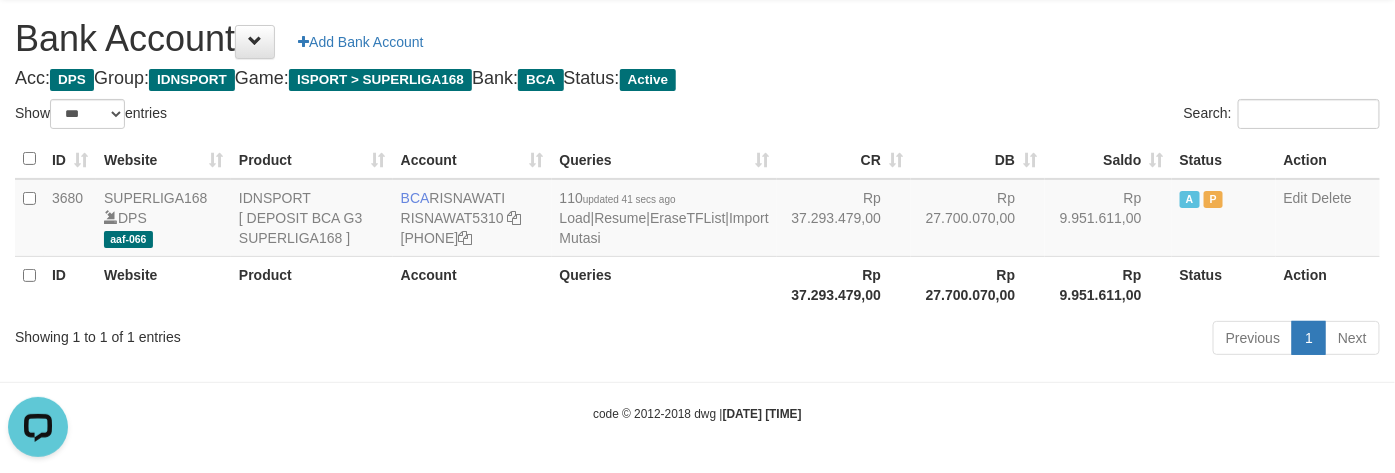 scroll, scrollTop: 0, scrollLeft: 0, axis: both 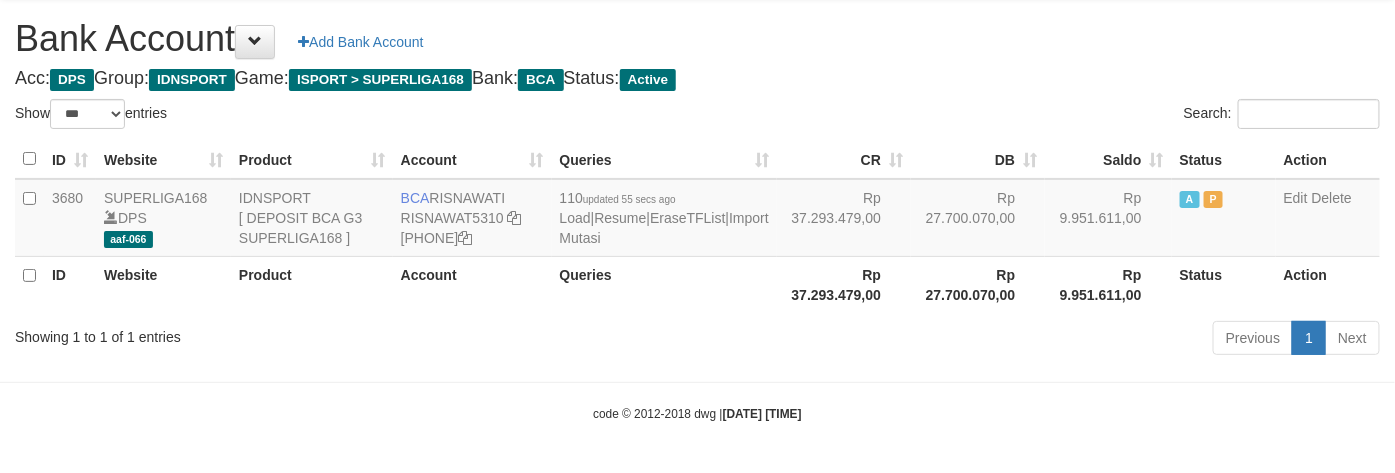click on "Bank Account
Add Bank Account" at bounding box center (697, 39) 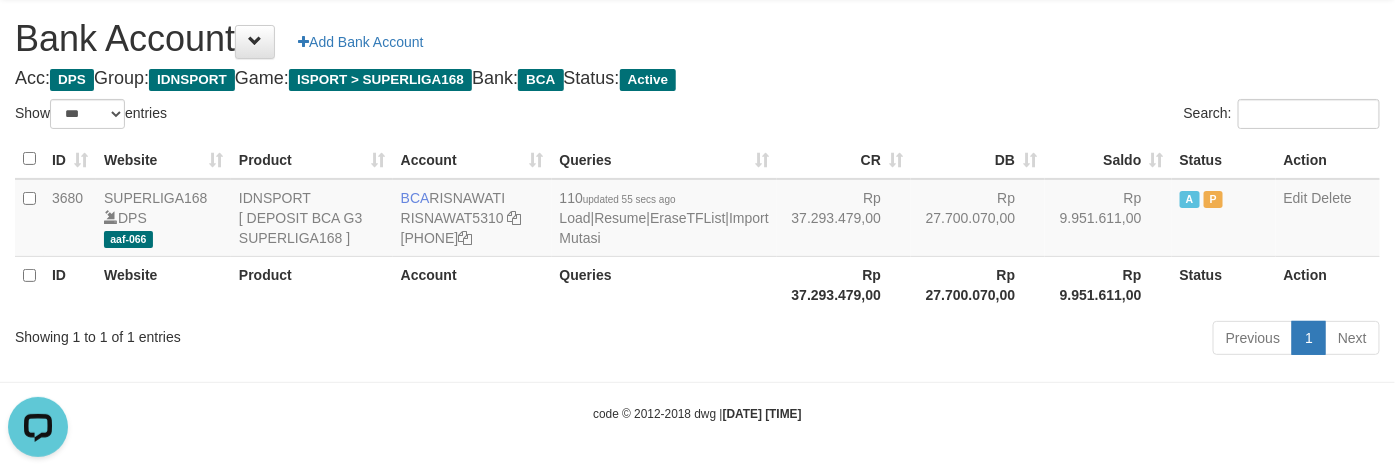 scroll, scrollTop: 0, scrollLeft: 0, axis: both 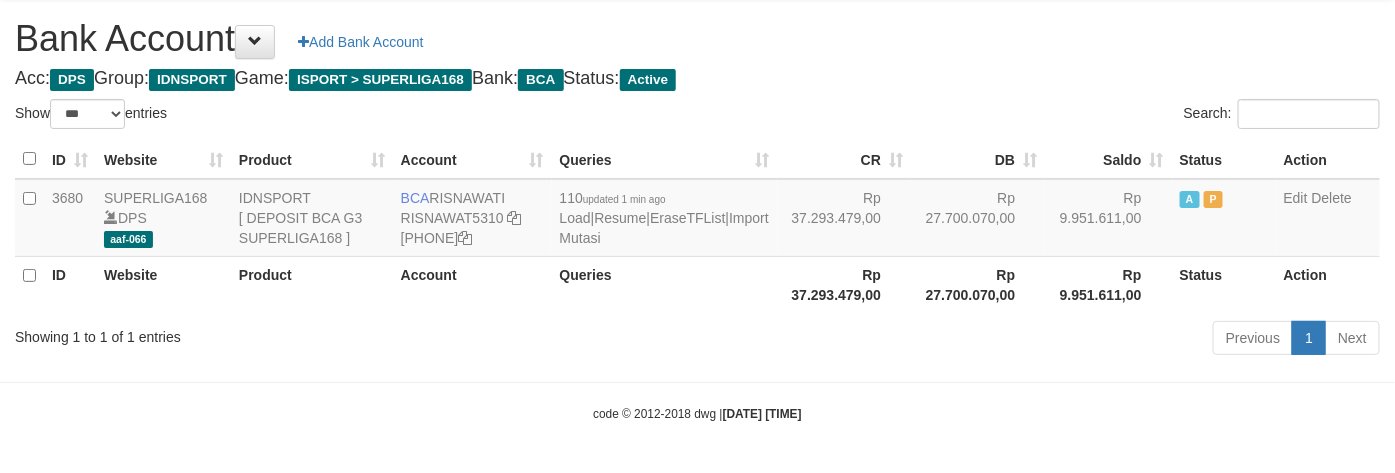 drag, startPoint x: 0, startPoint y: 0, endPoint x: 861, endPoint y: 33, distance: 861.6322 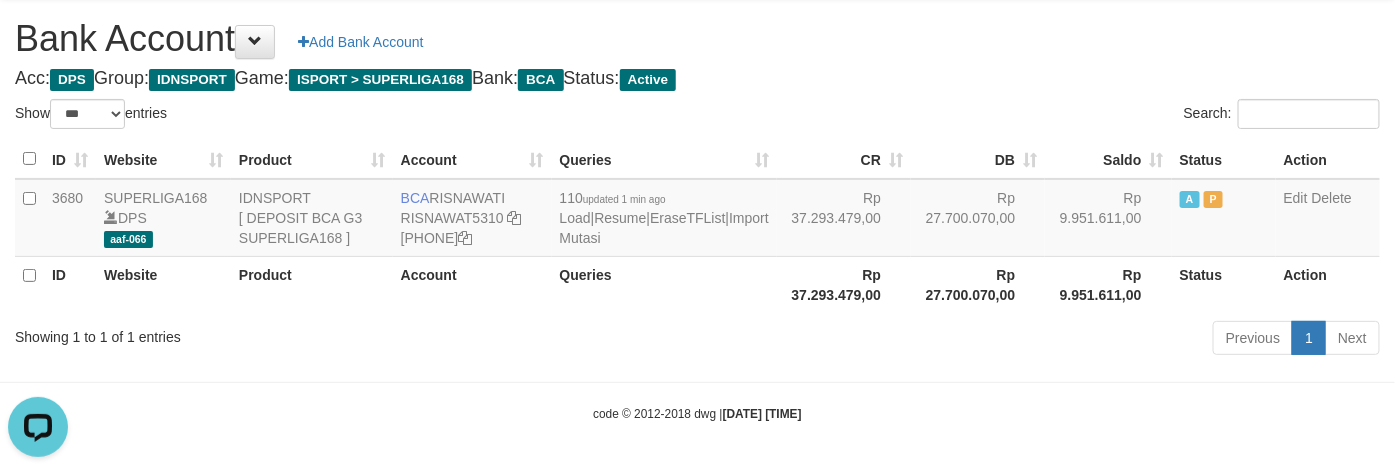scroll, scrollTop: 0, scrollLeft: 0, axis: both 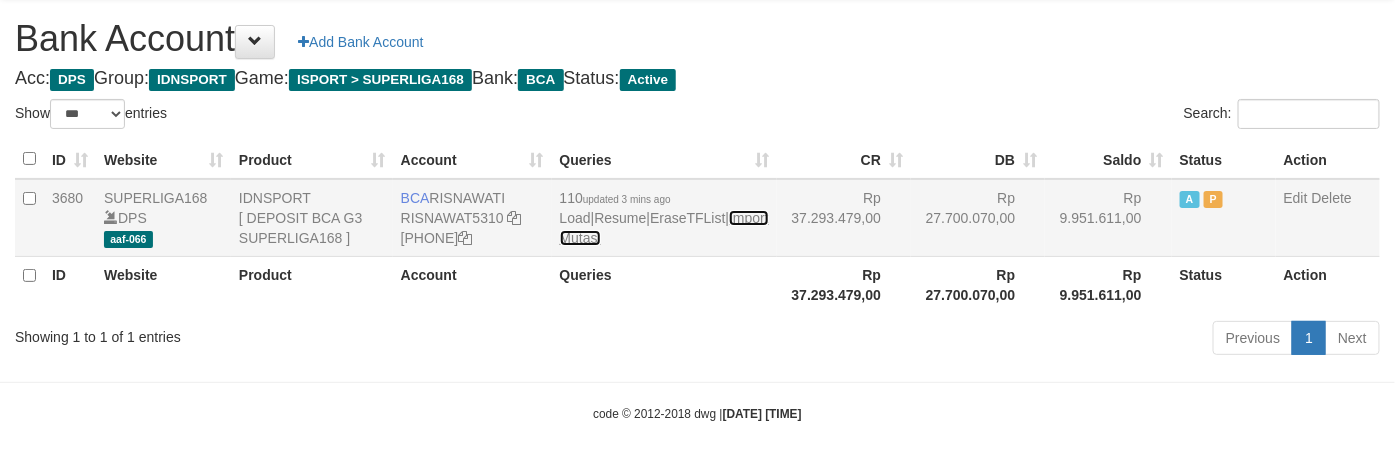 click on "Import Mutasi" at bounding box center [664, 228] 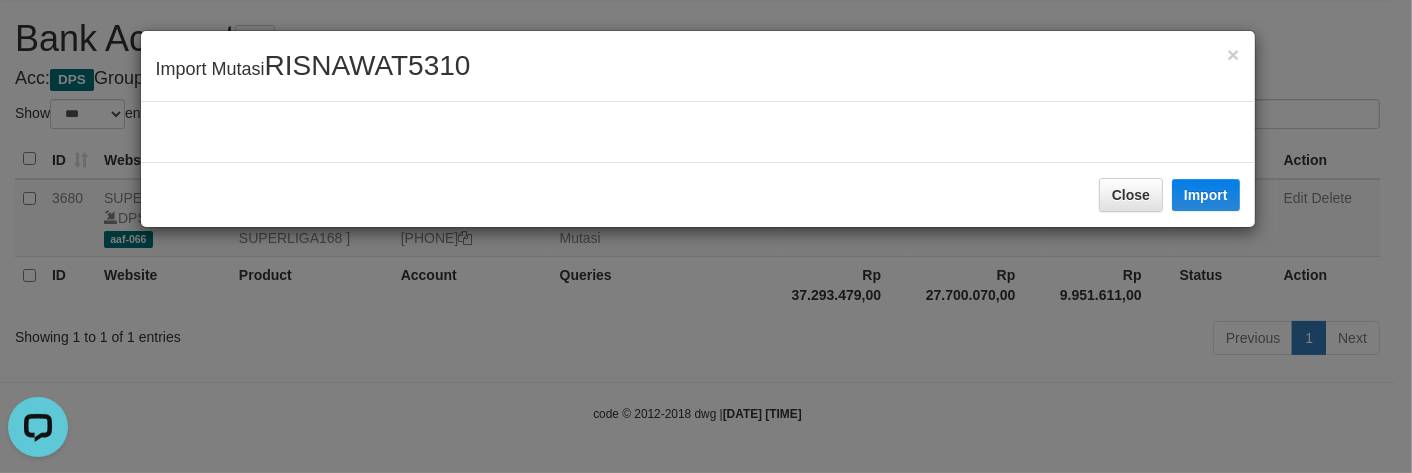 scroll, scrollTop: 0, scrollLeft: 0, axis: both 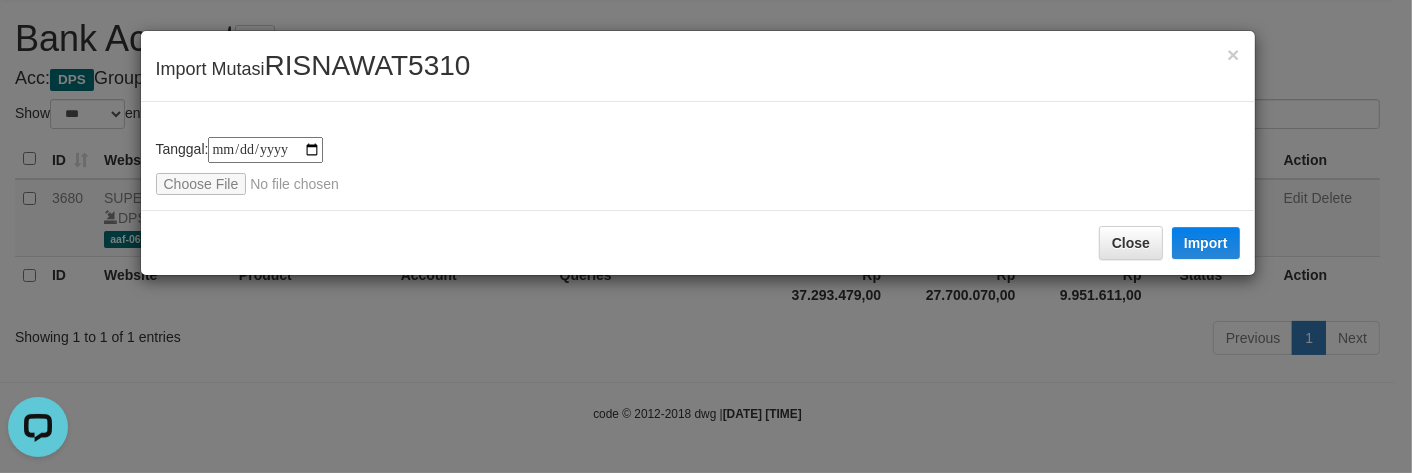 type on "**********" 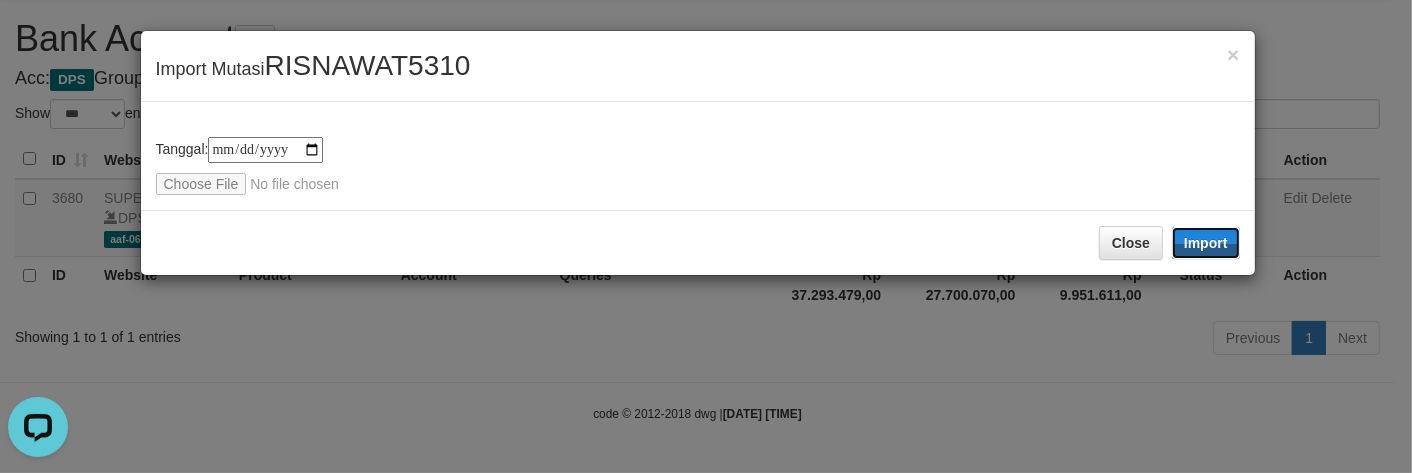 drag, startPoint x: 1208, startPoint y: 248, endPoint x: 304, endPoint y: 0, distance: 937.40063 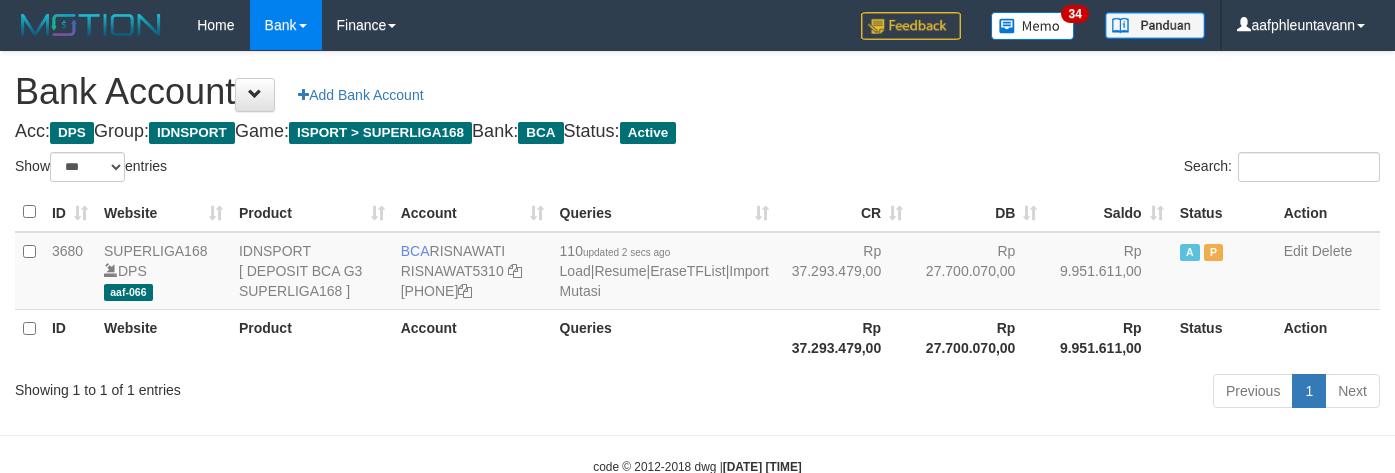 scroll, scrollTop: 75, scrollLeft: 0, axis: vertical 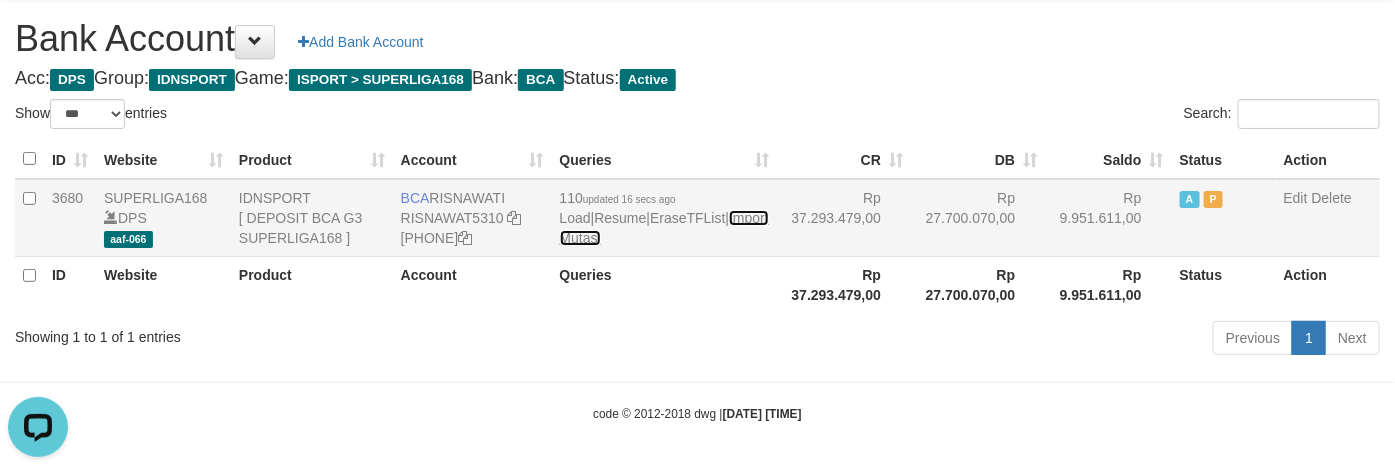 click on "Import Mutasi" at bounding box center [664, 228] 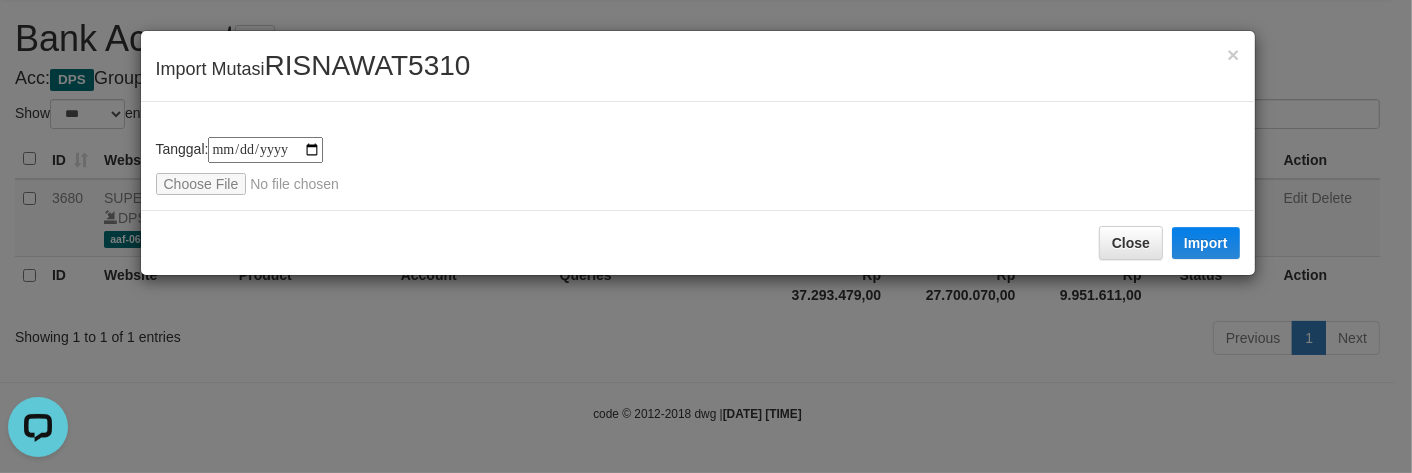type on "**********" 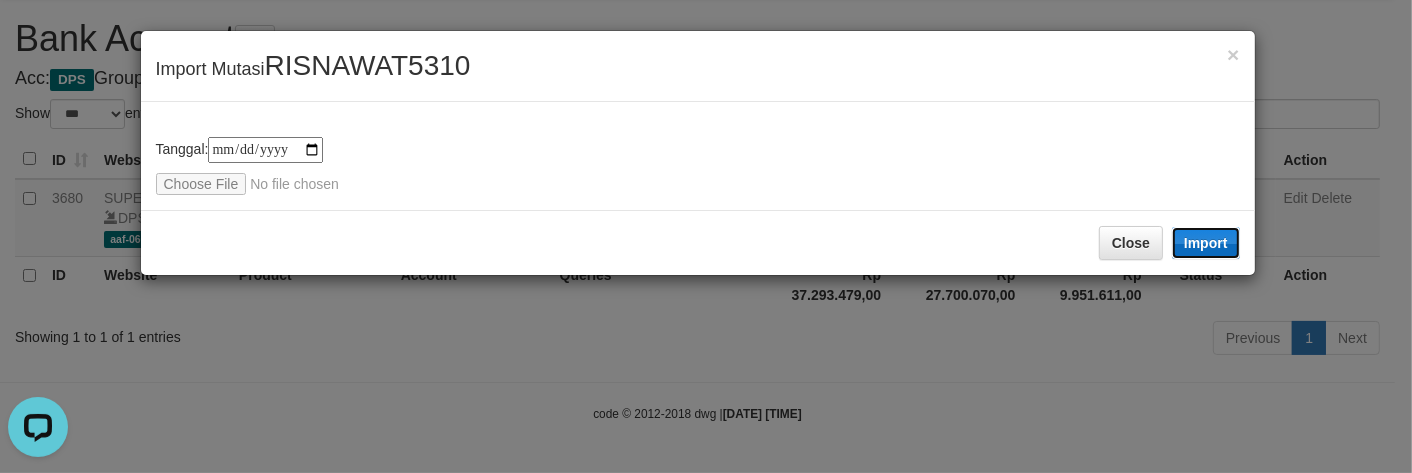 click on "Import" at bounding box center [1206, 243] 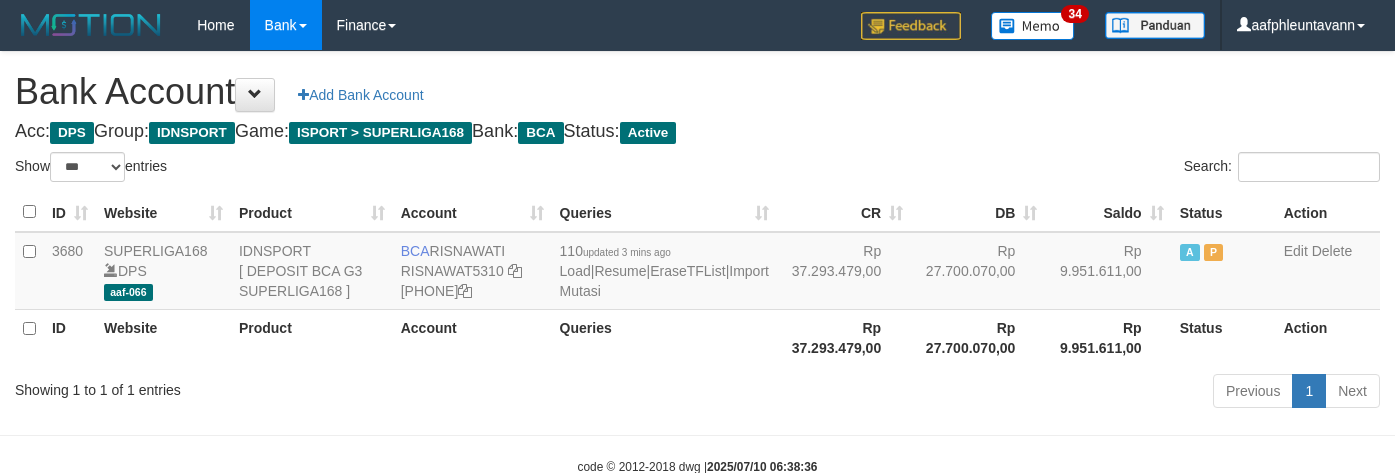 scroll, scrollTop: 75, scrollLeft: 0, axis: vertical 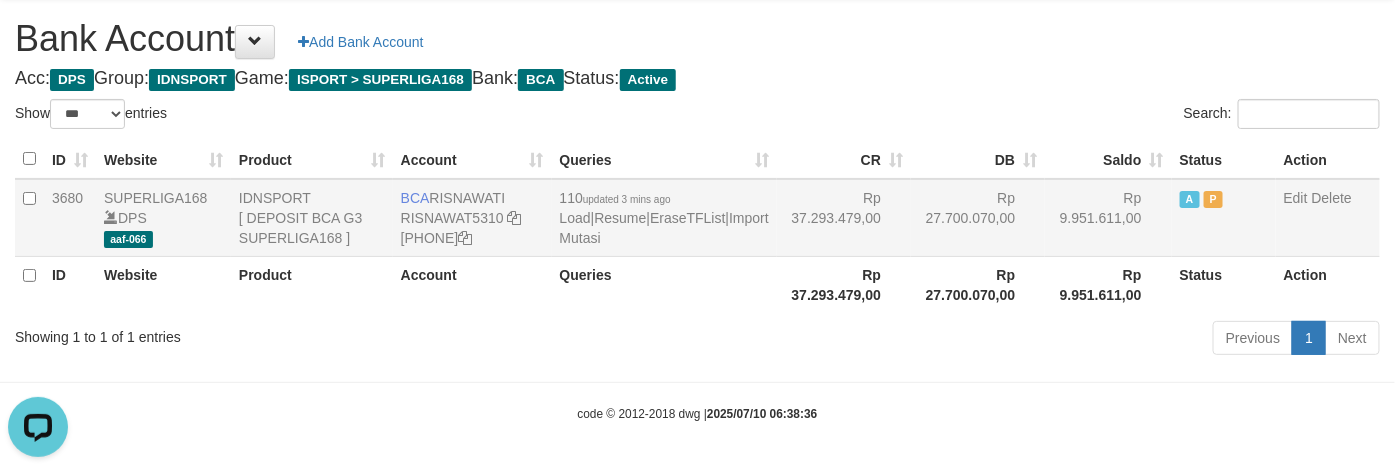 click on "110  updated 3 mins ago
Load
|
Resume
|
EraseTFList
|
Import Mutasi" at bounding box center (664, 218) 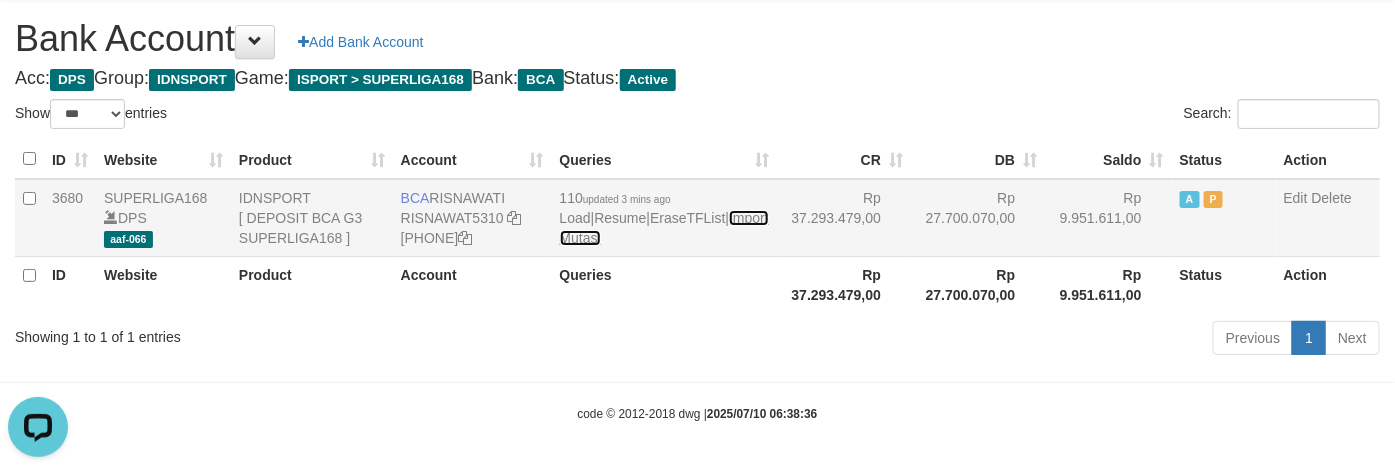 click on "Import Mutasi" at bounding box center [664, 228] 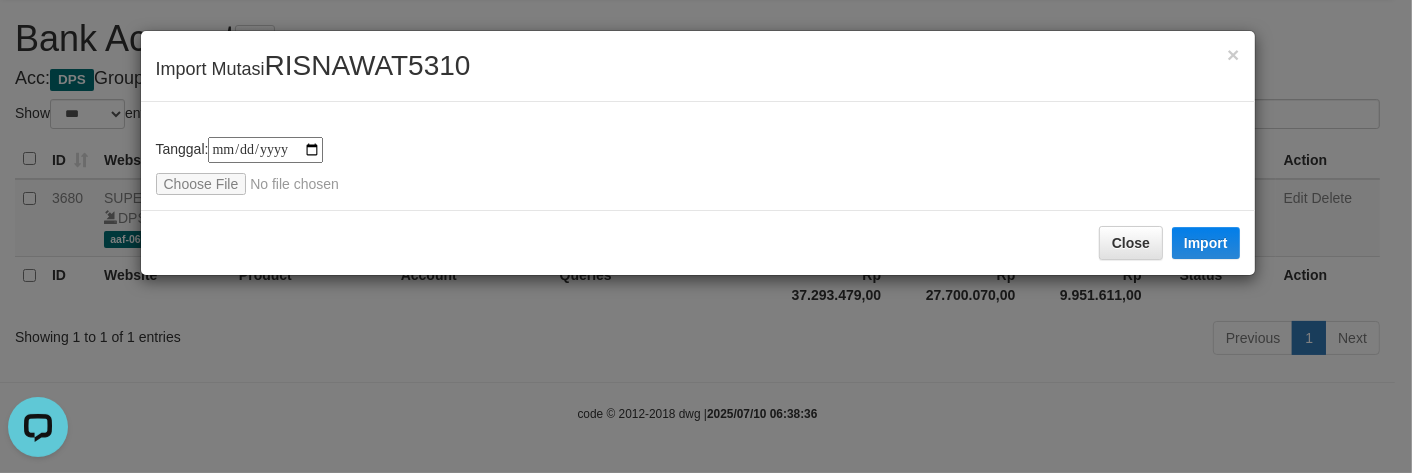 type on "**********" 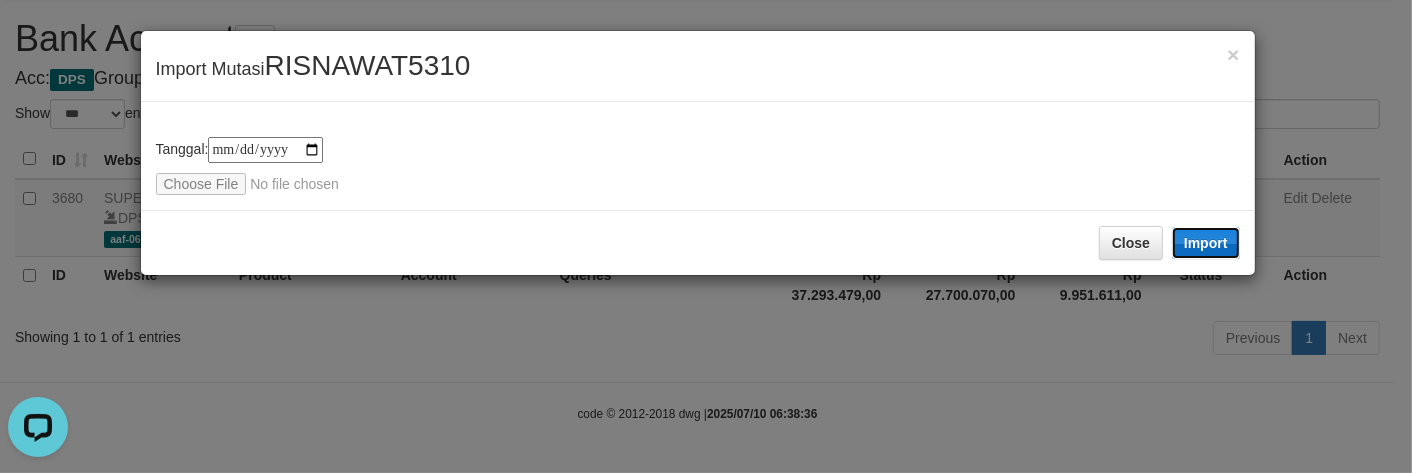 click on "Import" at bounding box center (1206, 243) 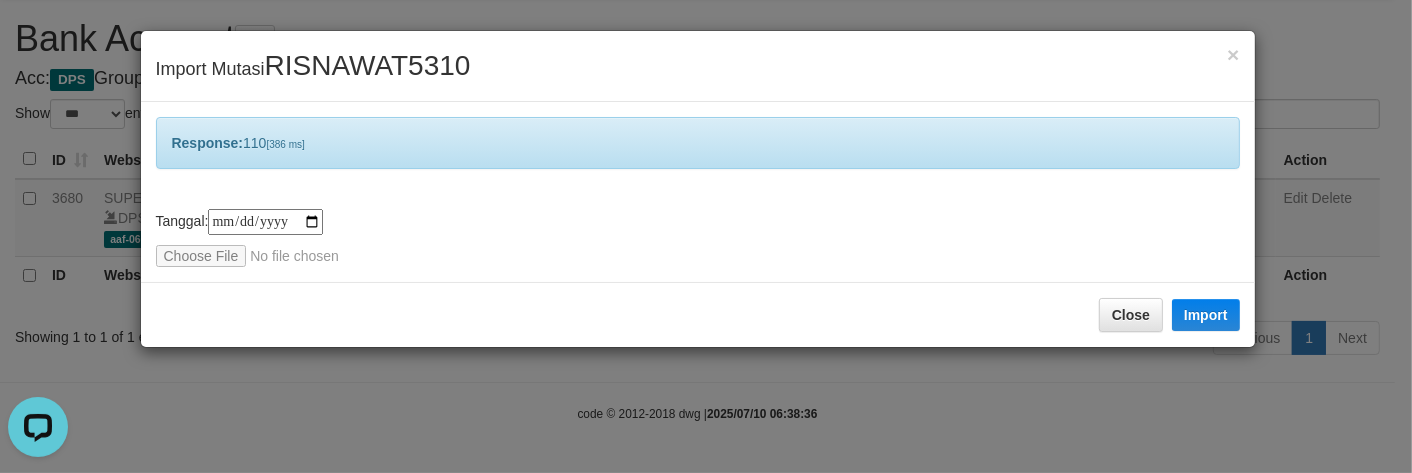 drag, startPoint x: 864, startPoint y: 102, endPoint x: 858, endPoint y: 93, distance: 10.816654 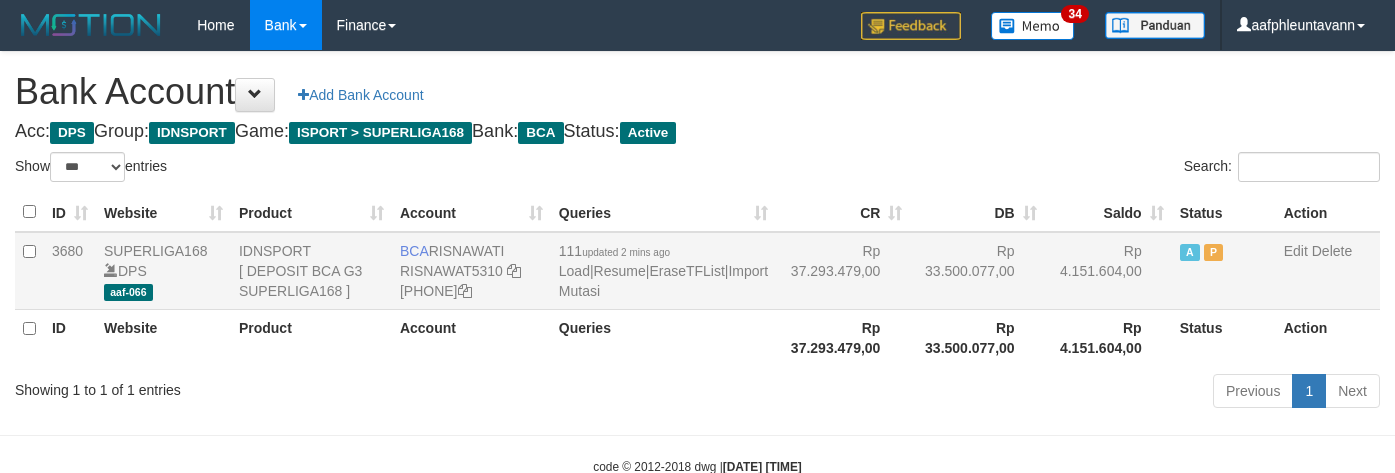 scroll, scrollTop: 75, scrollLeft: 0, axis: vertical 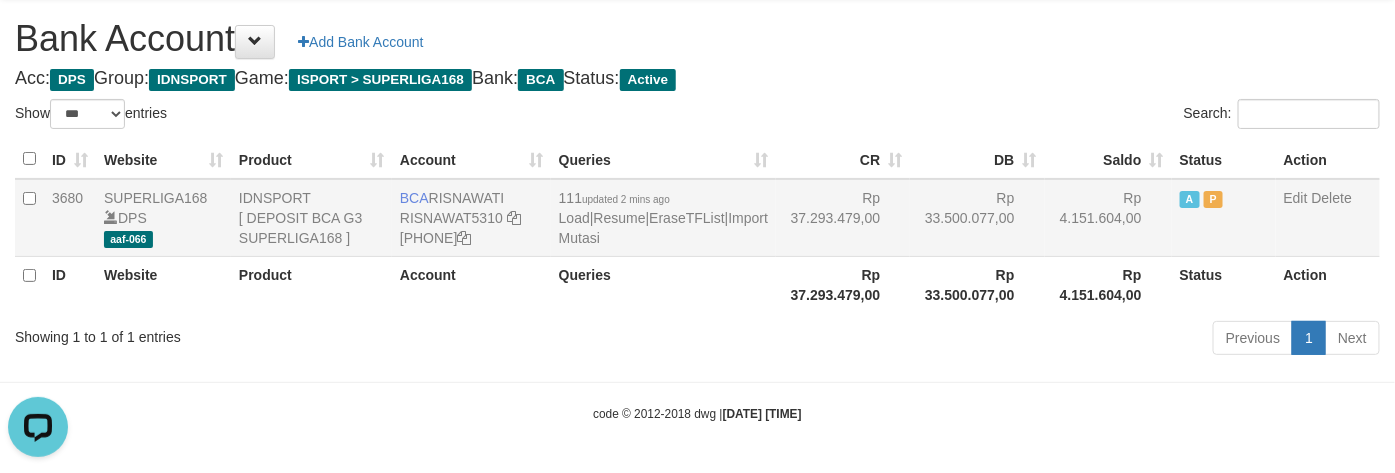 click on "111  updated 2 mins ago
Load
|
Resume
|
EraseTFList
|
Import Mutasi" at bounding box center [663, 218] 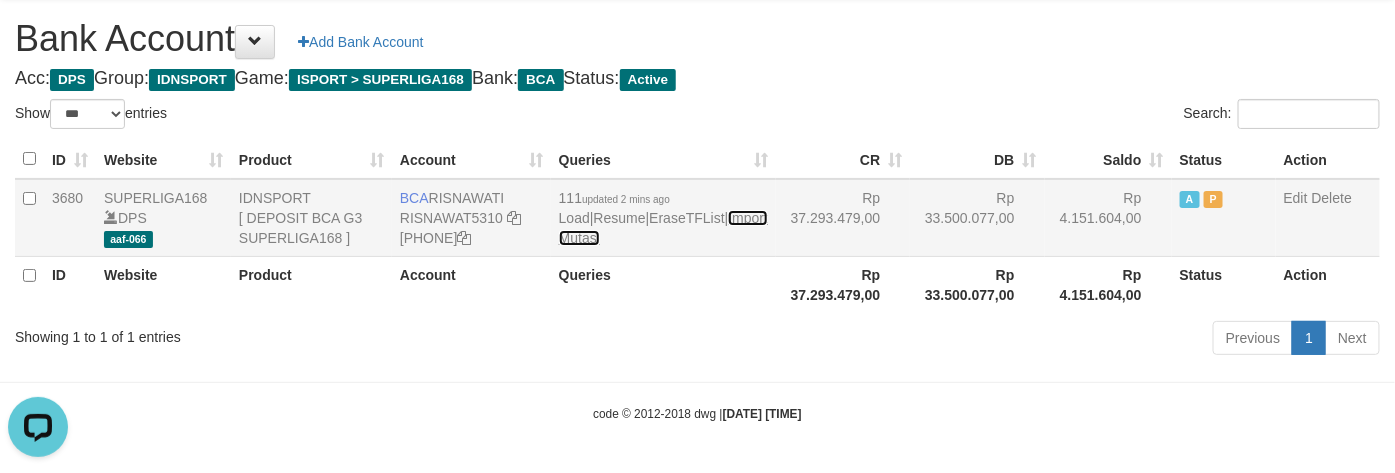 click on "Import Mutasi" at bounding box center [663, 228] 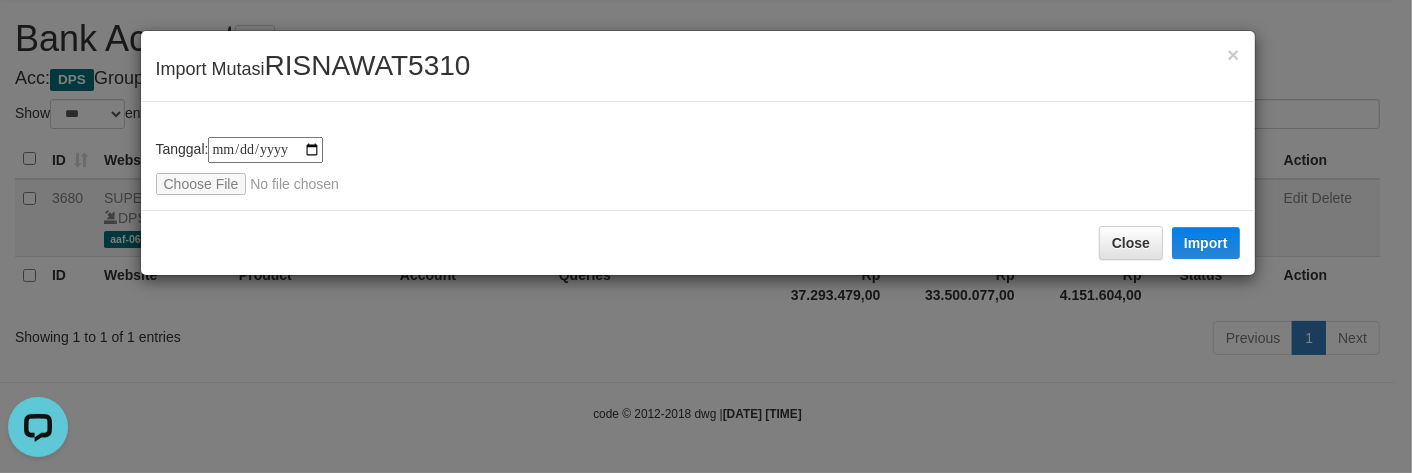 type on "**********" 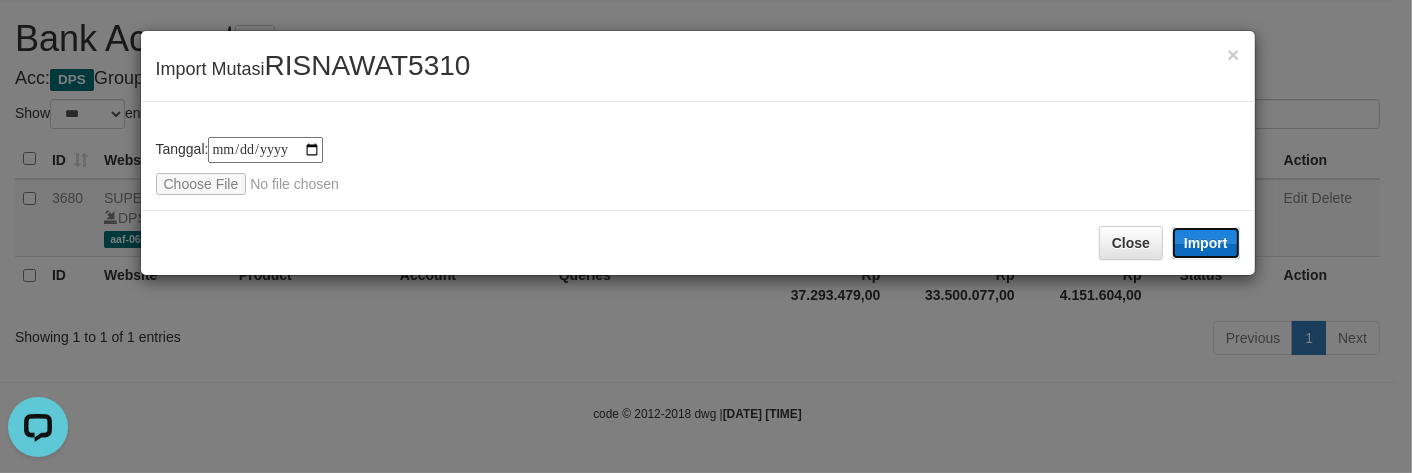 click on "Import" at bounding box center (1206, 243) 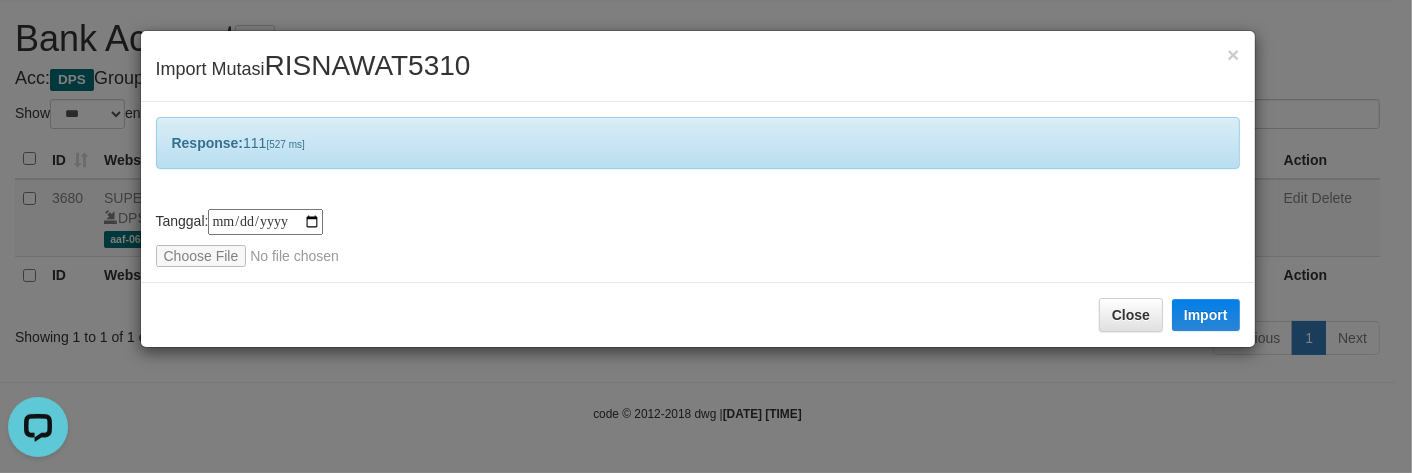 click on "Response:  111  [527 ms]" at bounding box center (698, 143) 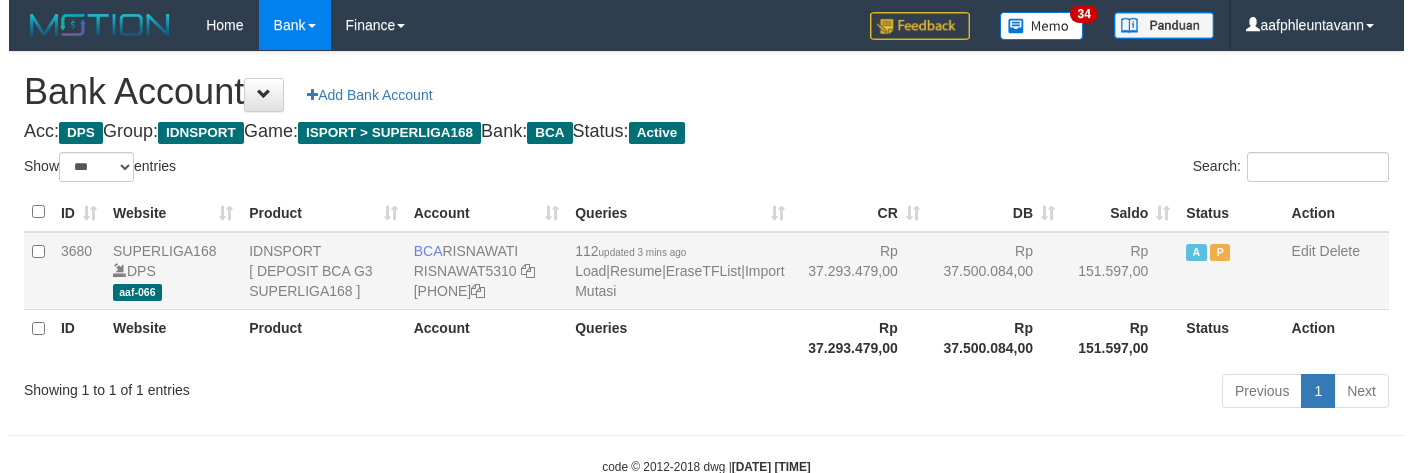scroll, scrollTop: 75, scrollLeft: 0, axis: vertical 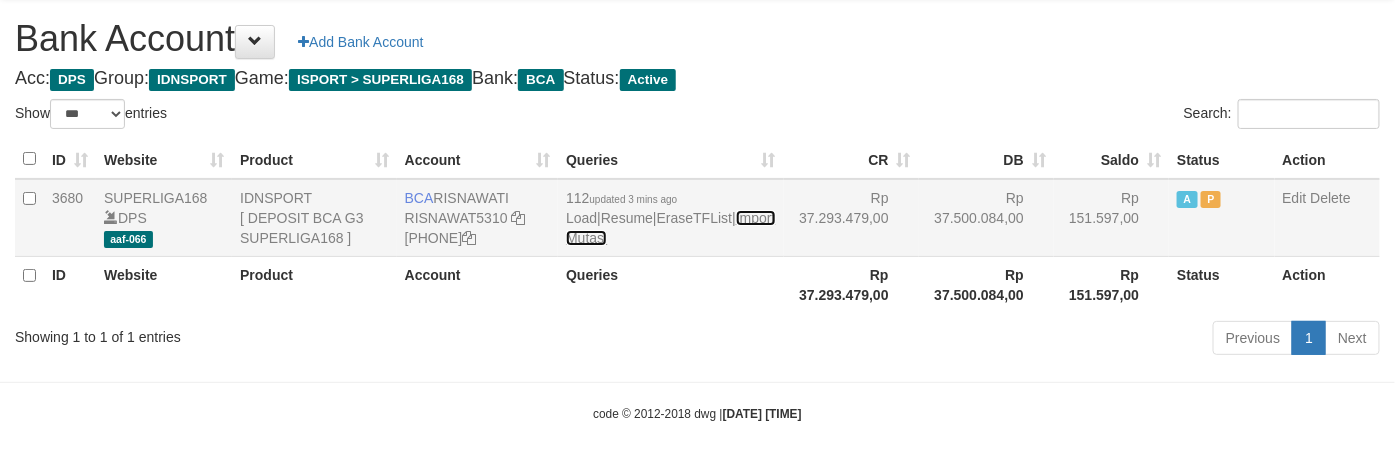 click on "Import Mutasi" at bounding box center (670, 228) 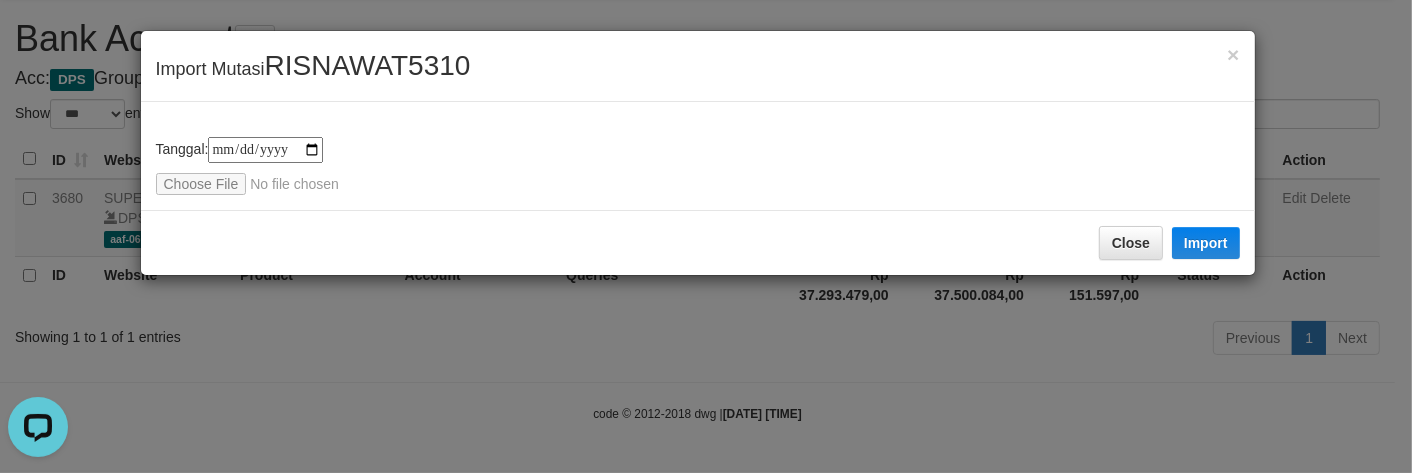 scroll, scrollTop: 0, scrollLeft: 0, axis: both 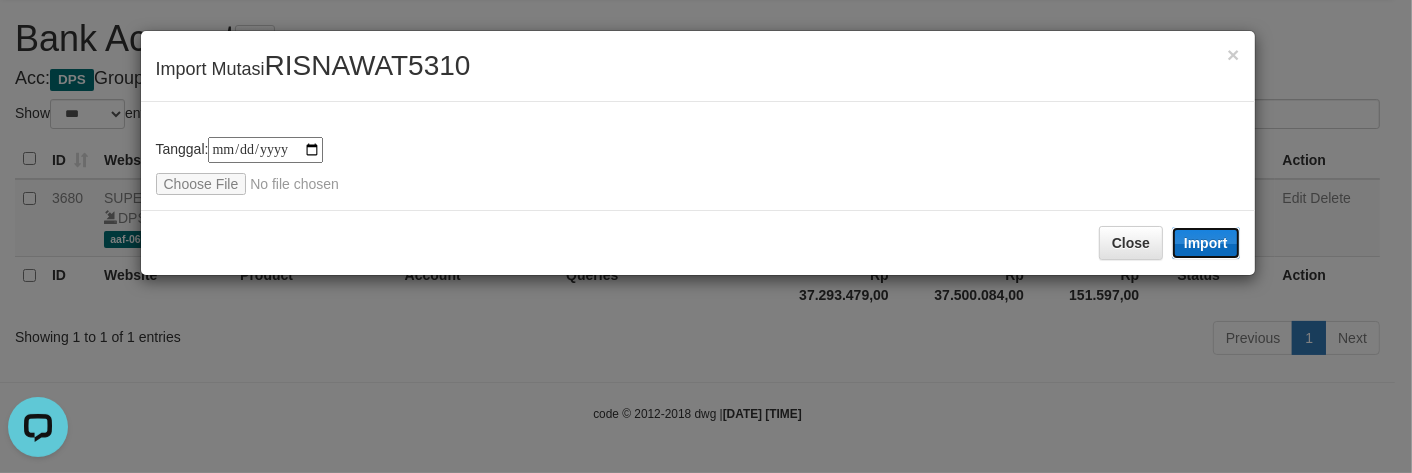 click on "Import" at bounding box center (1206, 243) 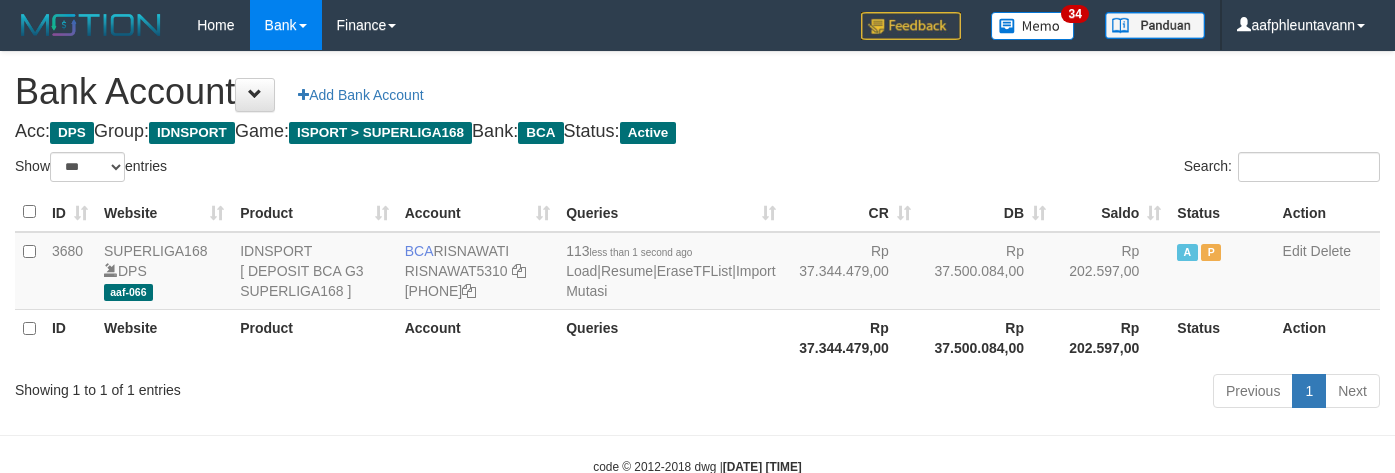 scroll, scrollTop: 75, scrollLeft: 0, axis: vertical 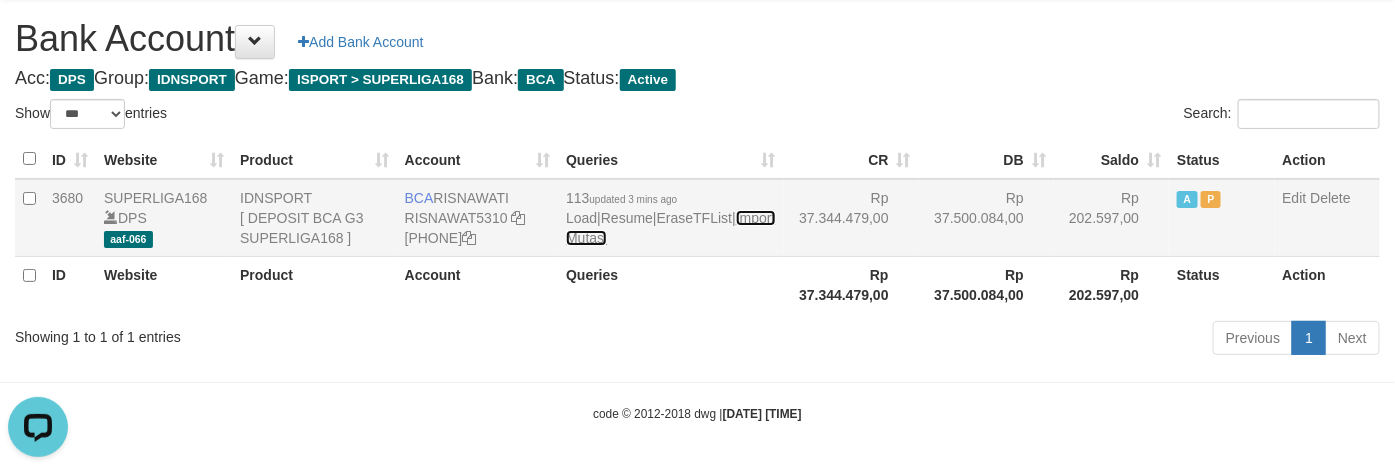 click on "Import Mutasi" at bounding box center [670, 228] 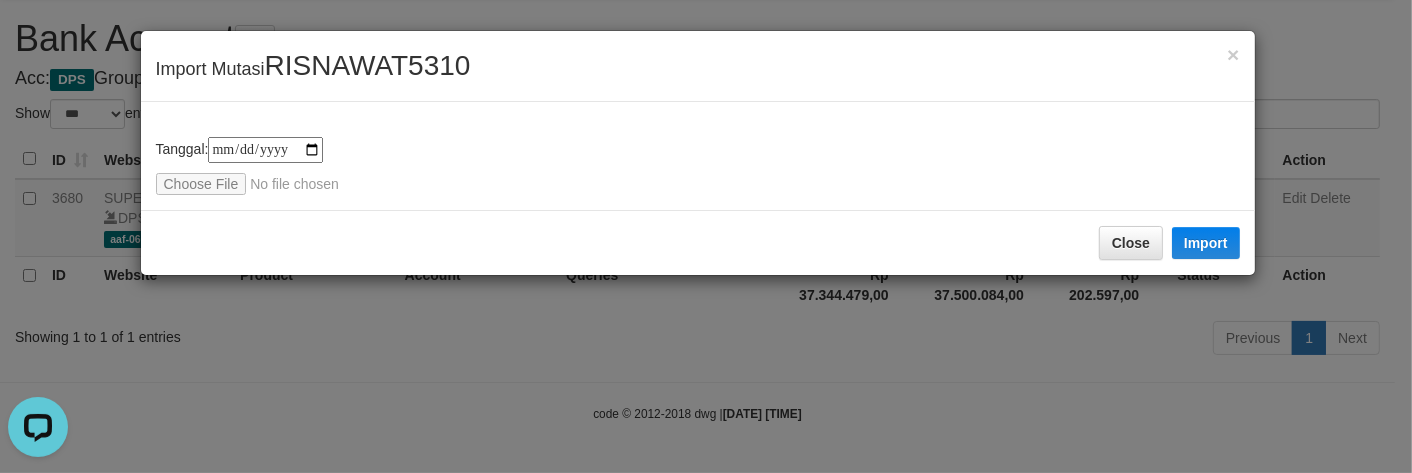 type on "**********" 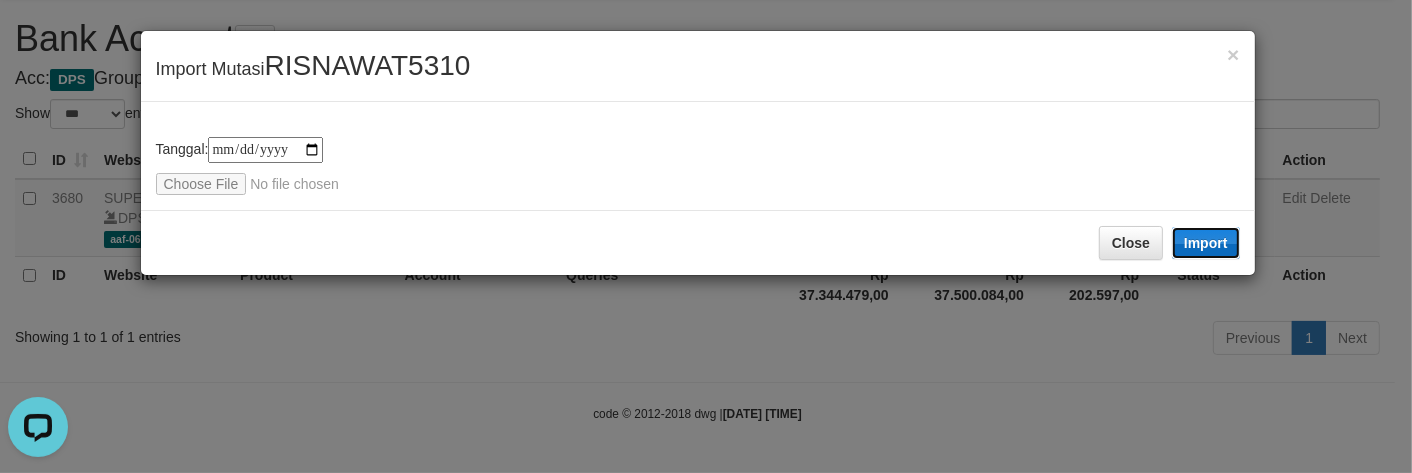click on "Import" at bounding box center (1206, 243) 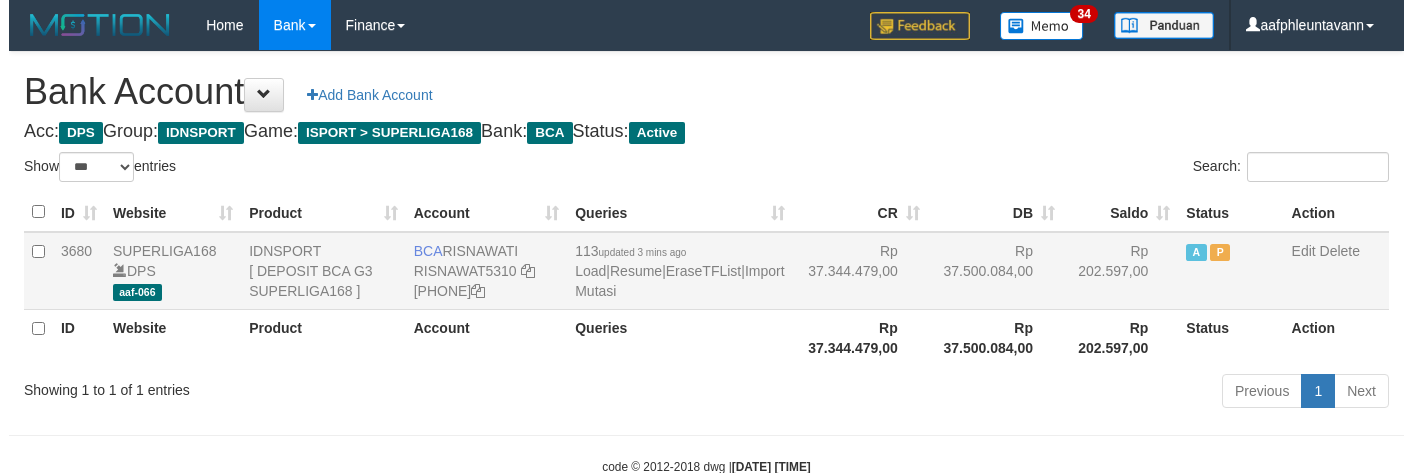 scroll, scrollTop: 75, scrollLeft: 0, axis: vertical 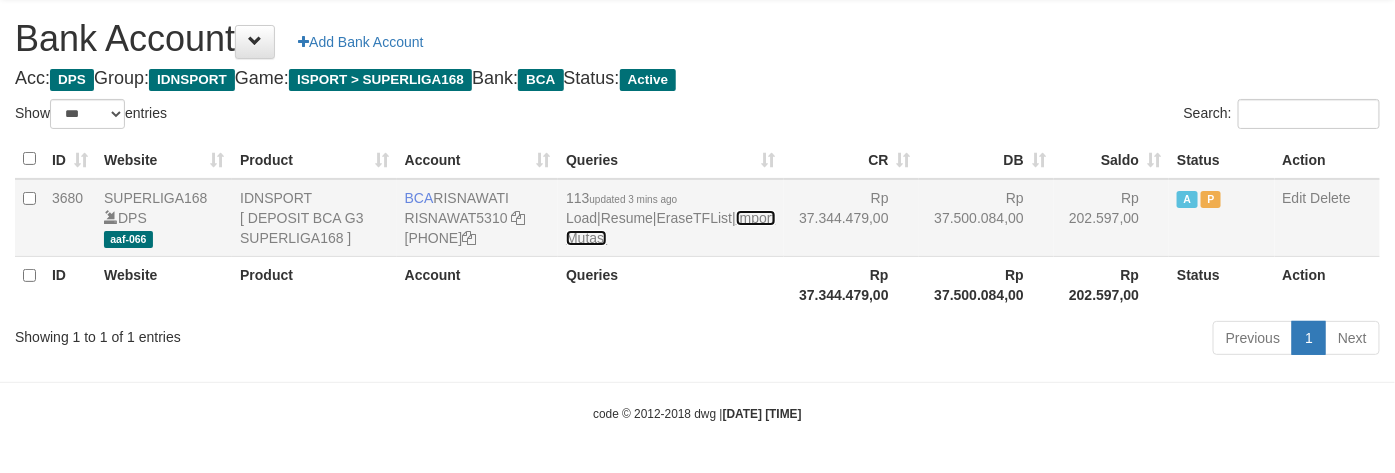 click on "Import Mutasi" at bounding box center [670, 228] 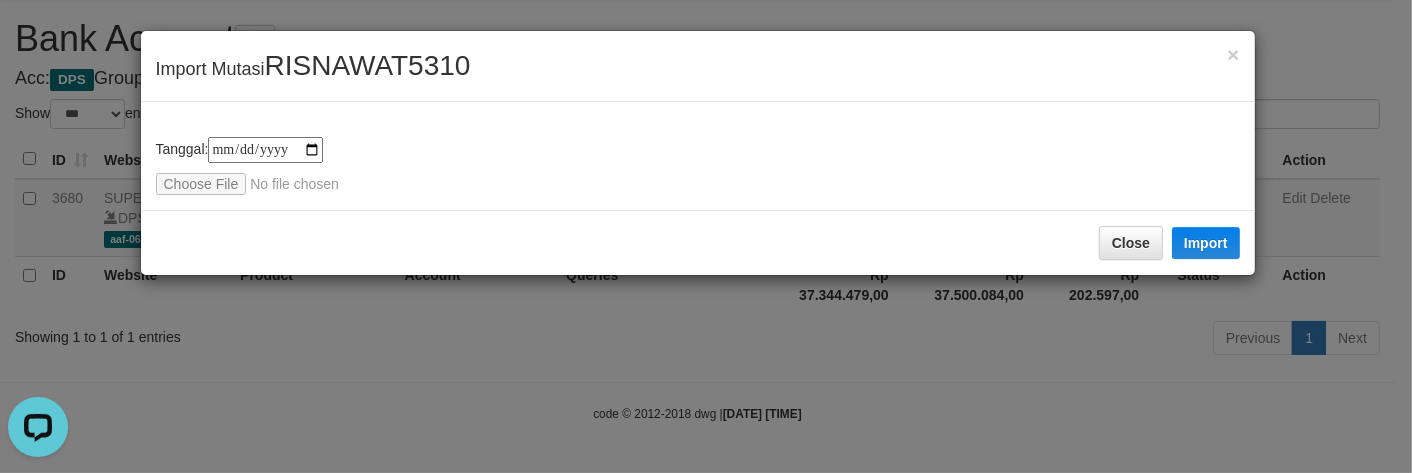 scroll, scrollTop: 0, scrollLeft: 0, axis: both 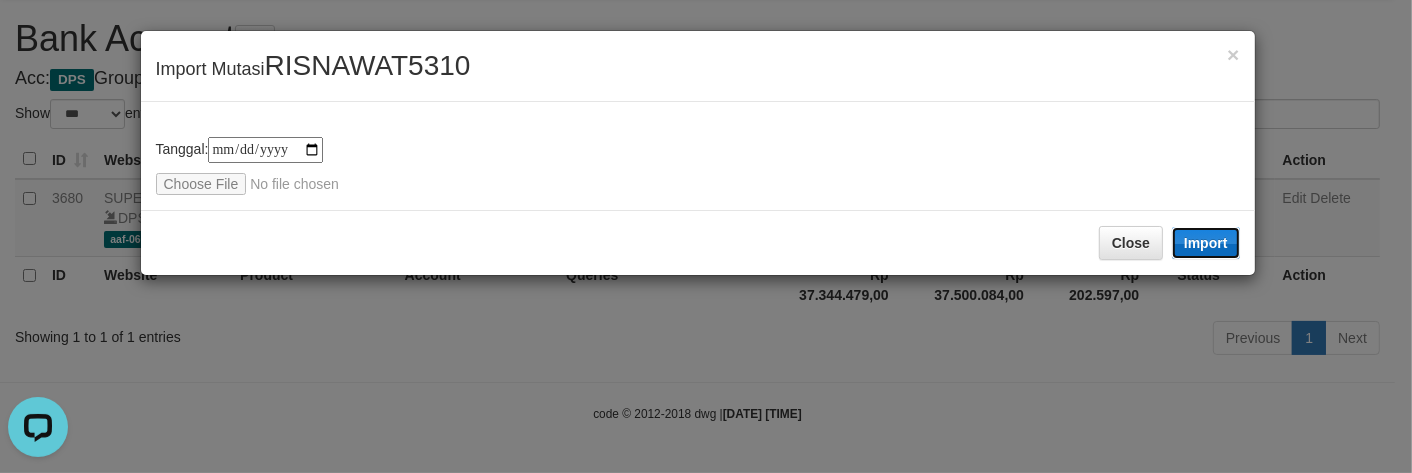 click on "Import" at bounding box center (1206, 243) 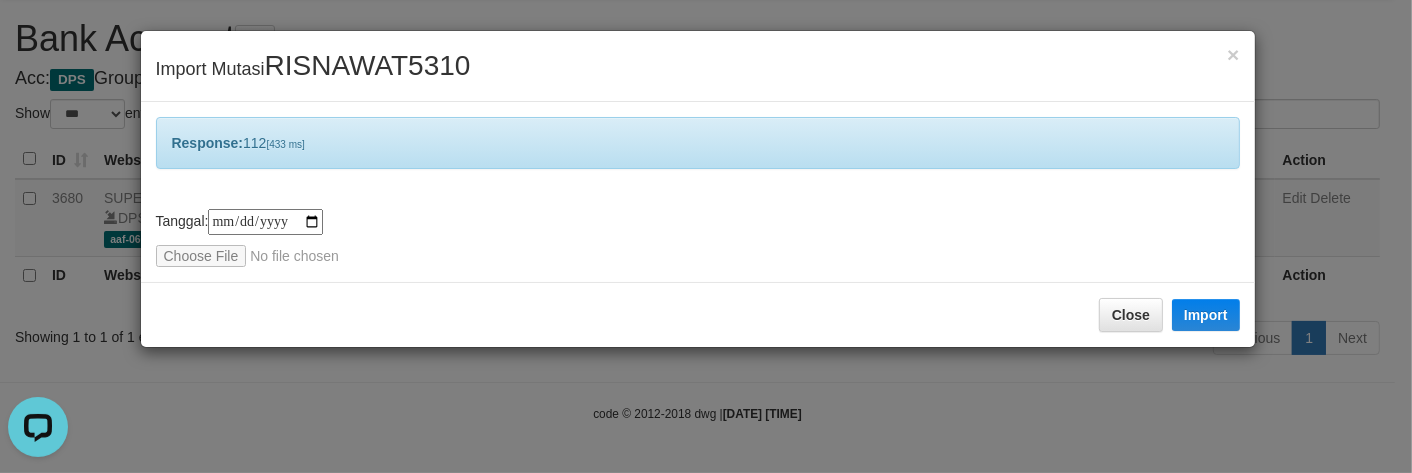 drag, startPoint x: 891, startPoint y: 45, endPoint x: 907, endPoint y: 67, distance: 27.202942 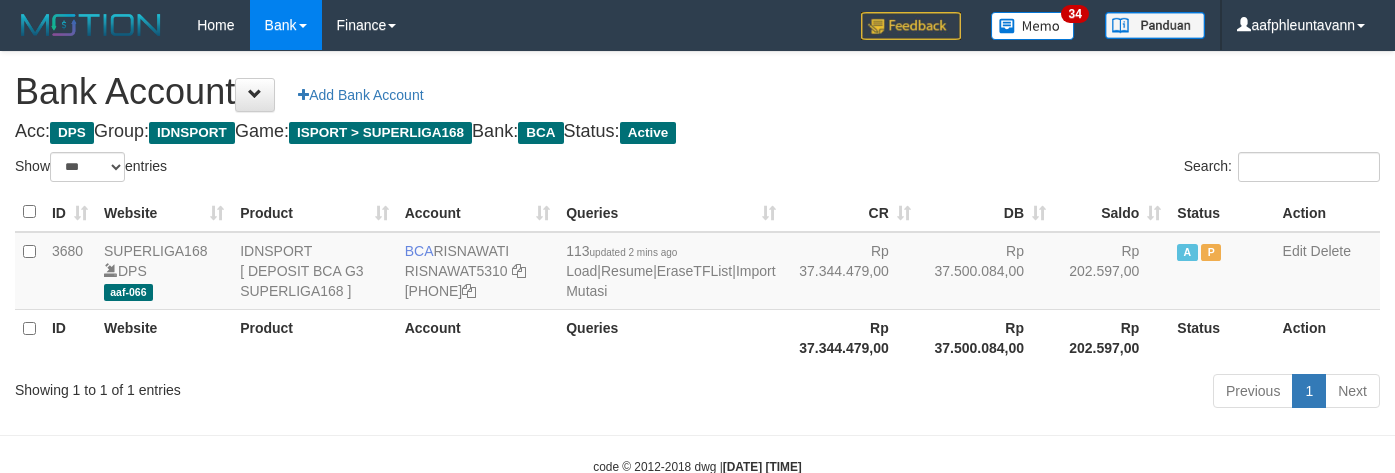 scroll, scrollTop: 75, scrollLeft: 0, axis: vertical 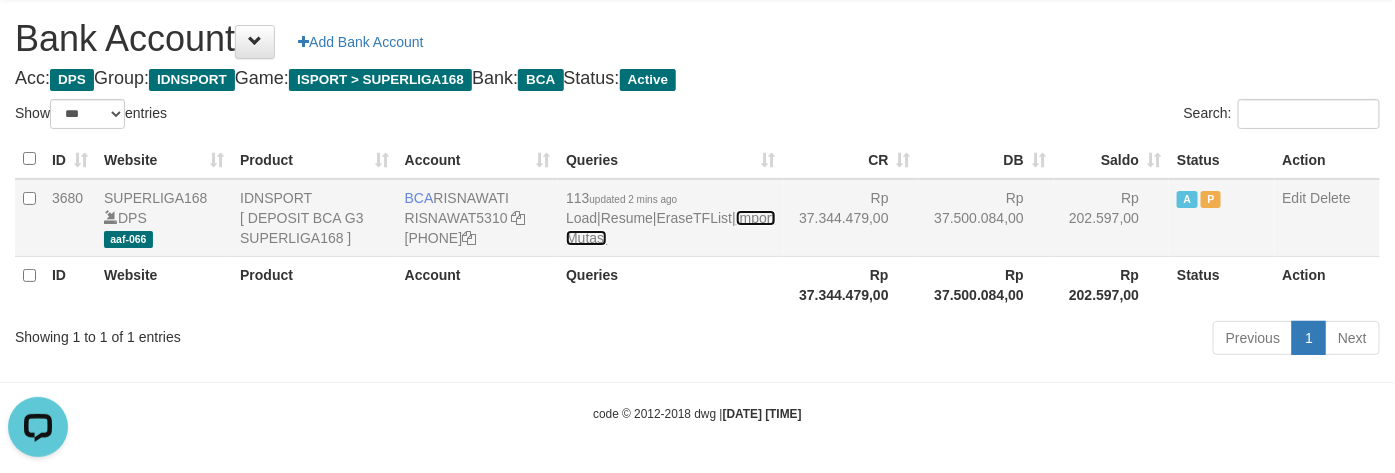 click on "Import Mutasi" at bounding box center [670, 228] 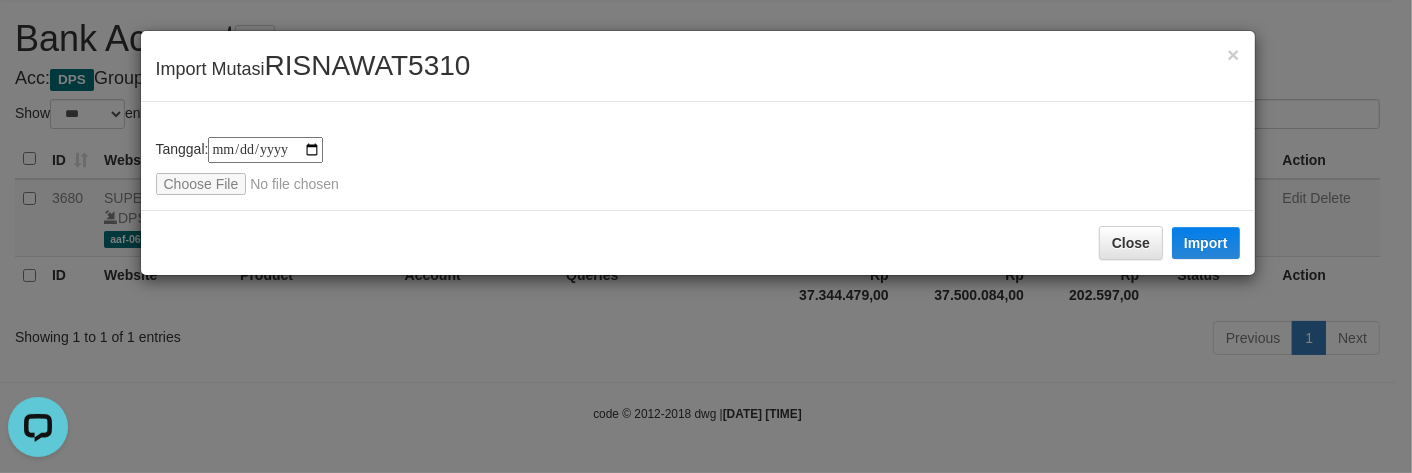 type on "**********" 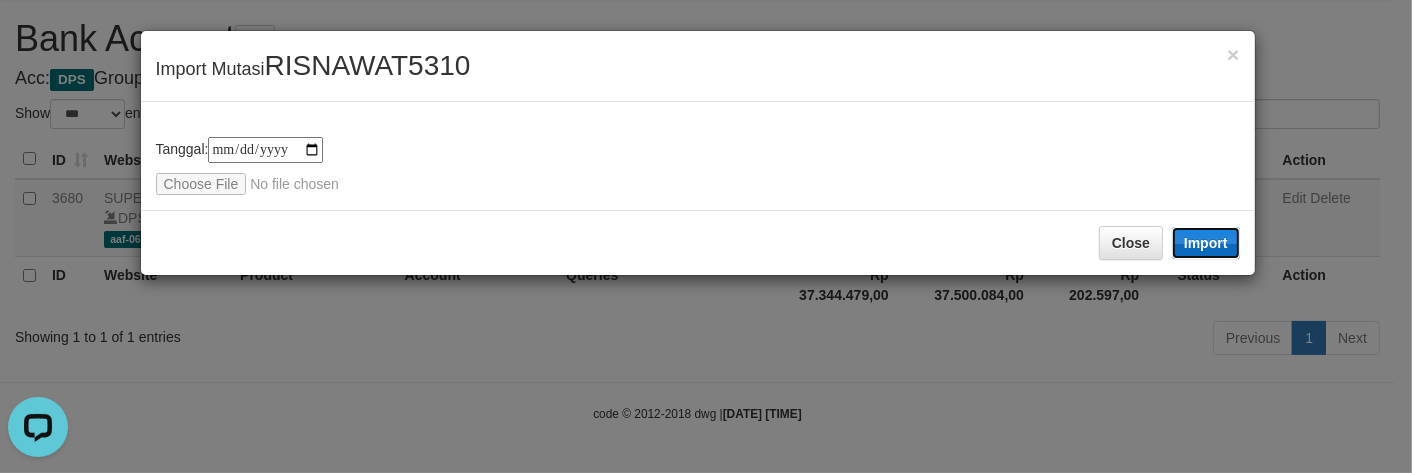 click on "Import" at bounding box center [1206, 243] 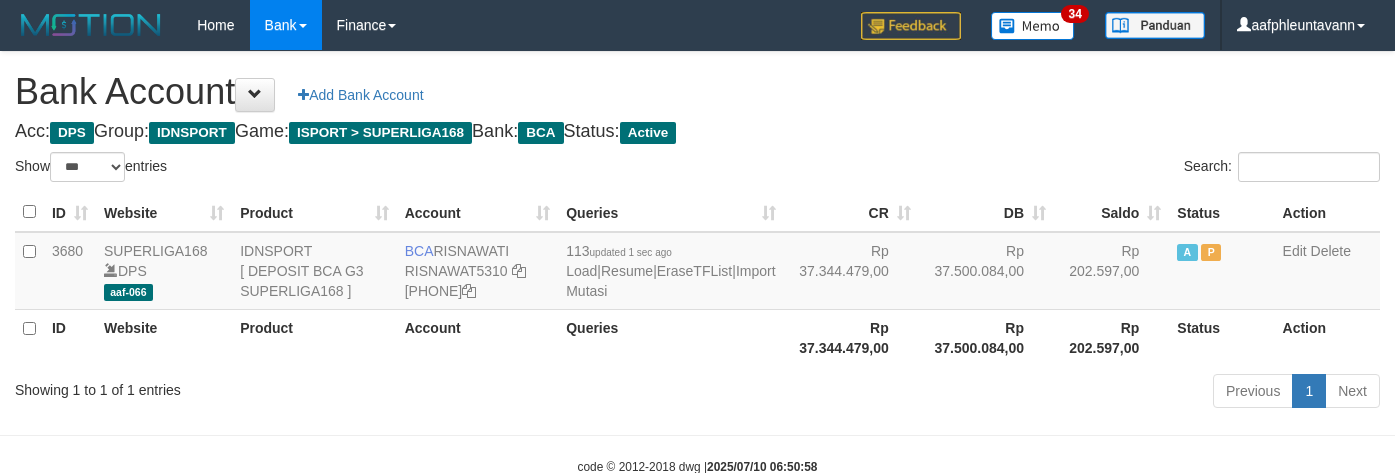 scroll, scrollTop: 75, scrollLeft: 0, axis: vertical 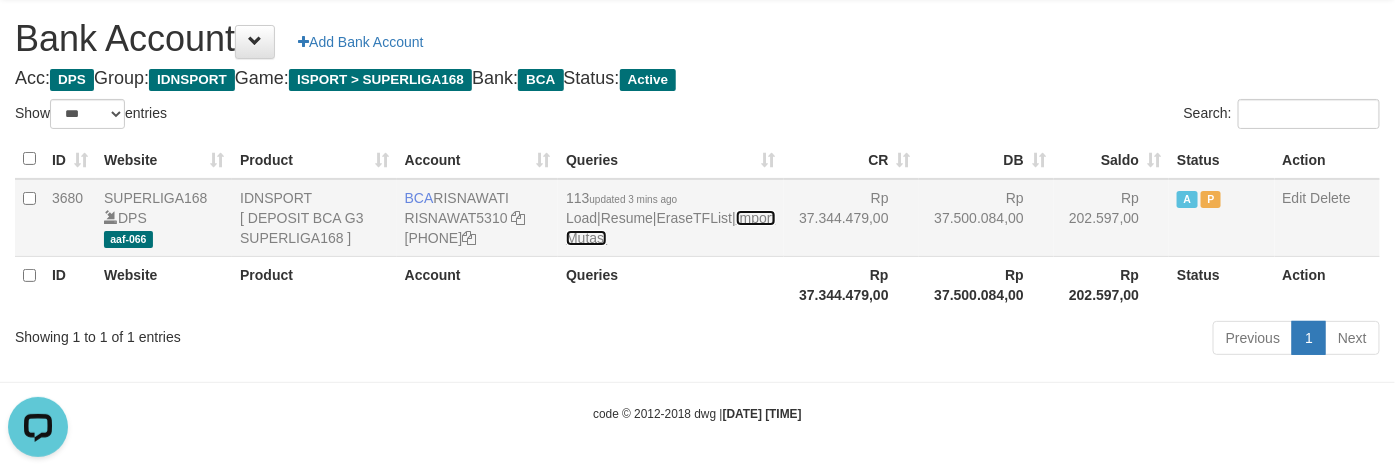 click on "Import Mutasi" at bounding box center [670, 228] 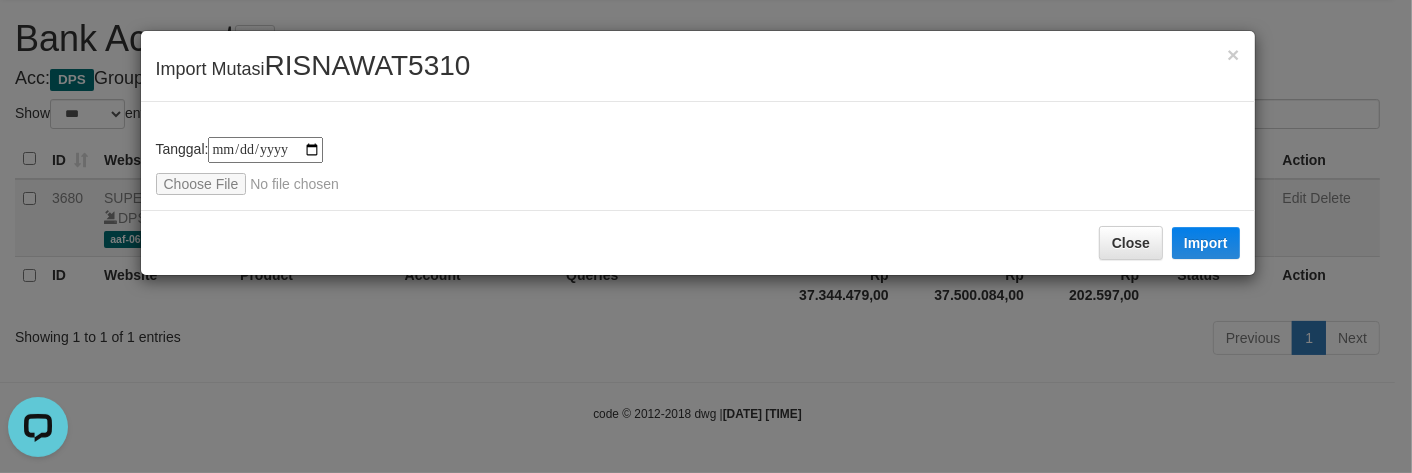 type on "**********" 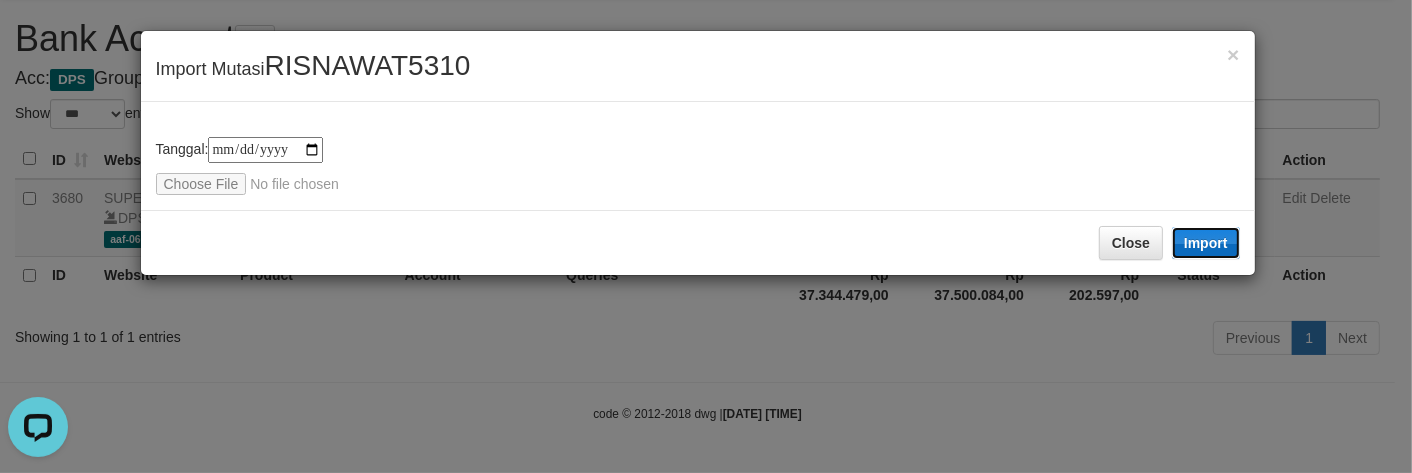 drag, startPoint x: 1227, startPoint y: 240, endPoint x: 1402, endPoint y: 242, distance: 175.01143 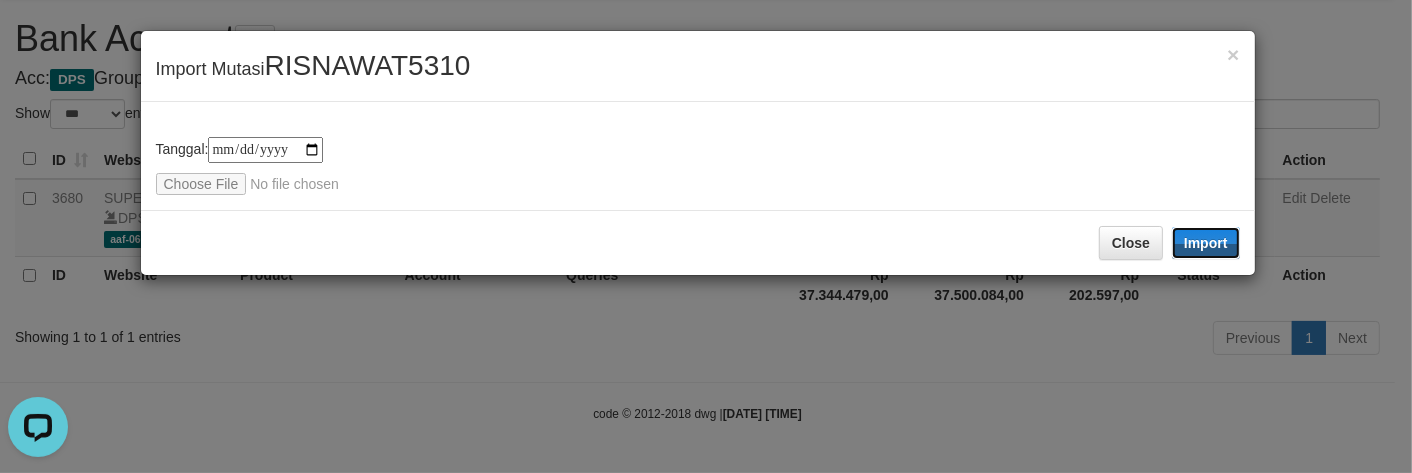 click on "Import" at bounding box center [1206, 243] 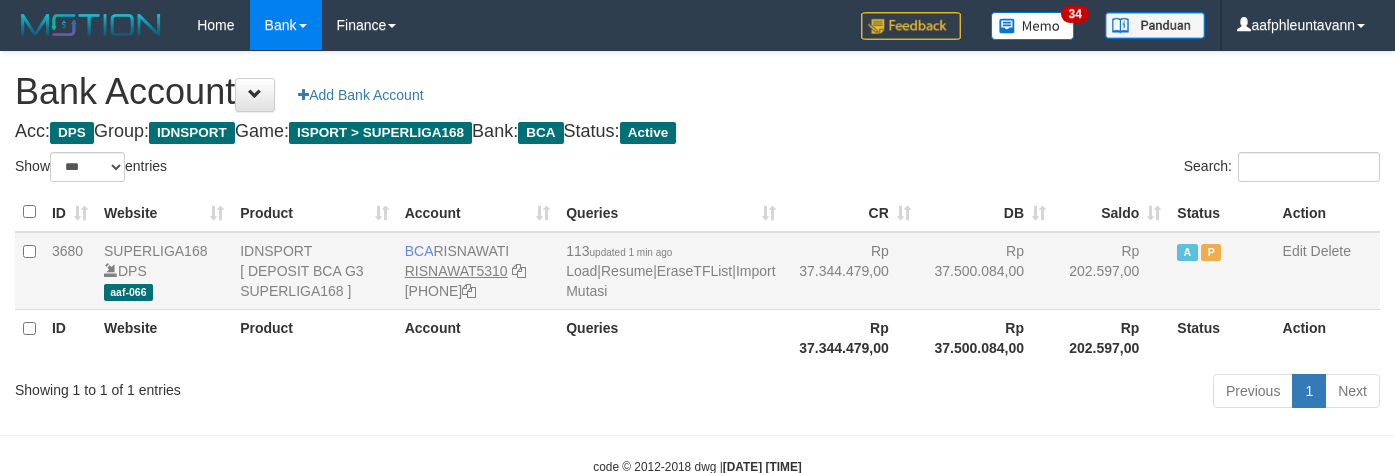 scroll, scrollTop: 75, scrollLeft: 0, axis: vertical 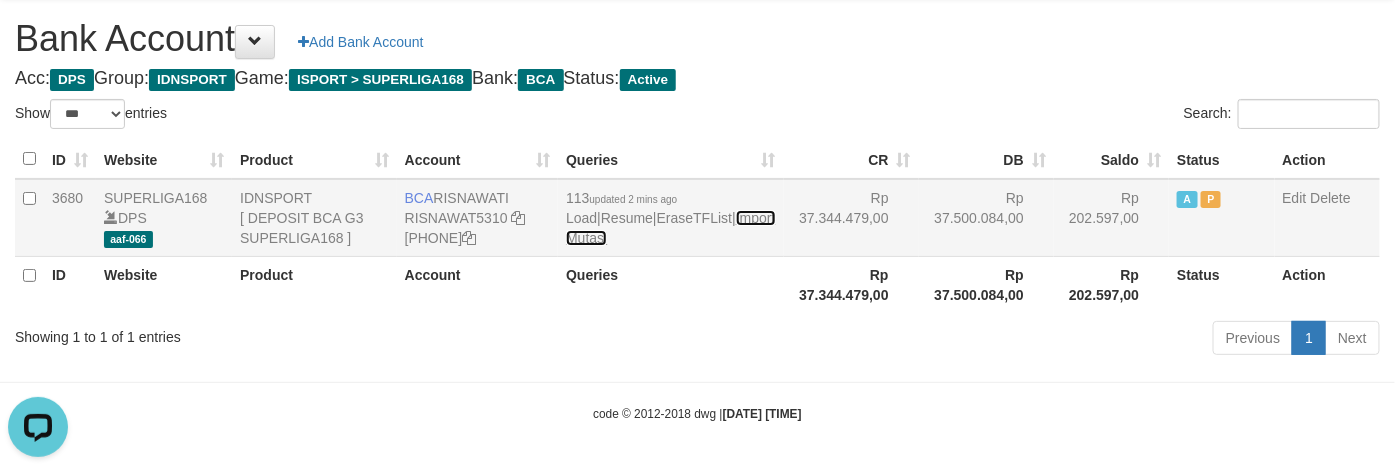click on "Import Mutasi" at bounding box center (670, 228) 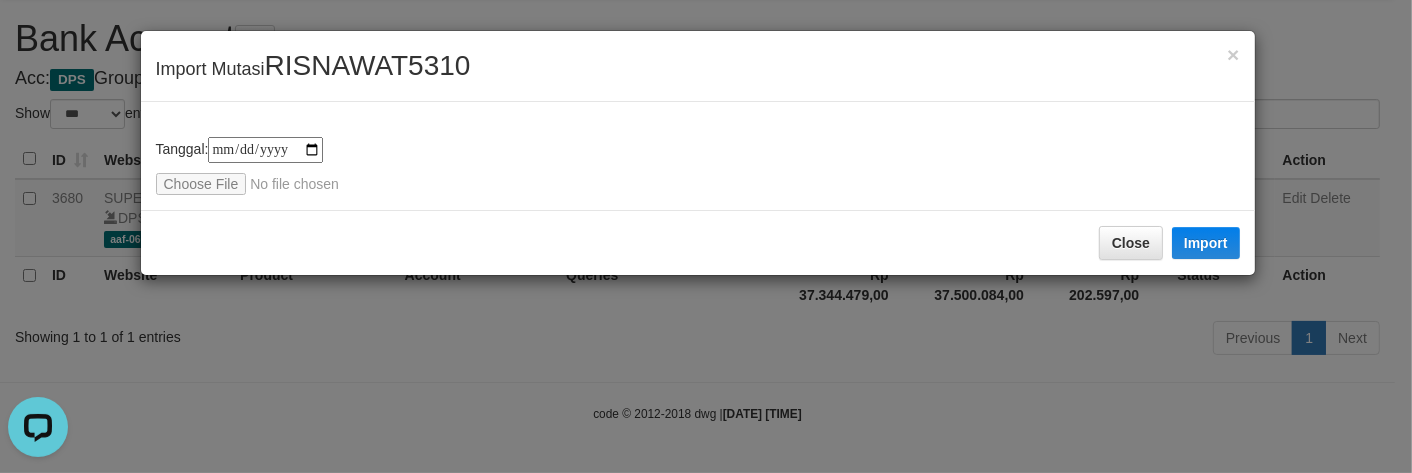 type on "**********" 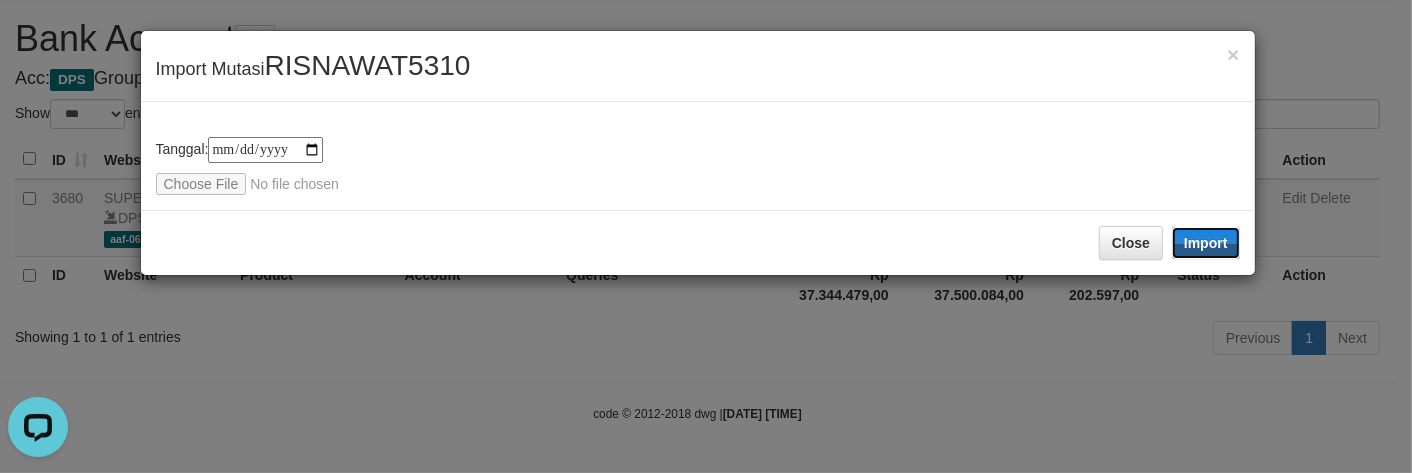 click on "Import" at bounding box center [1206, 243] 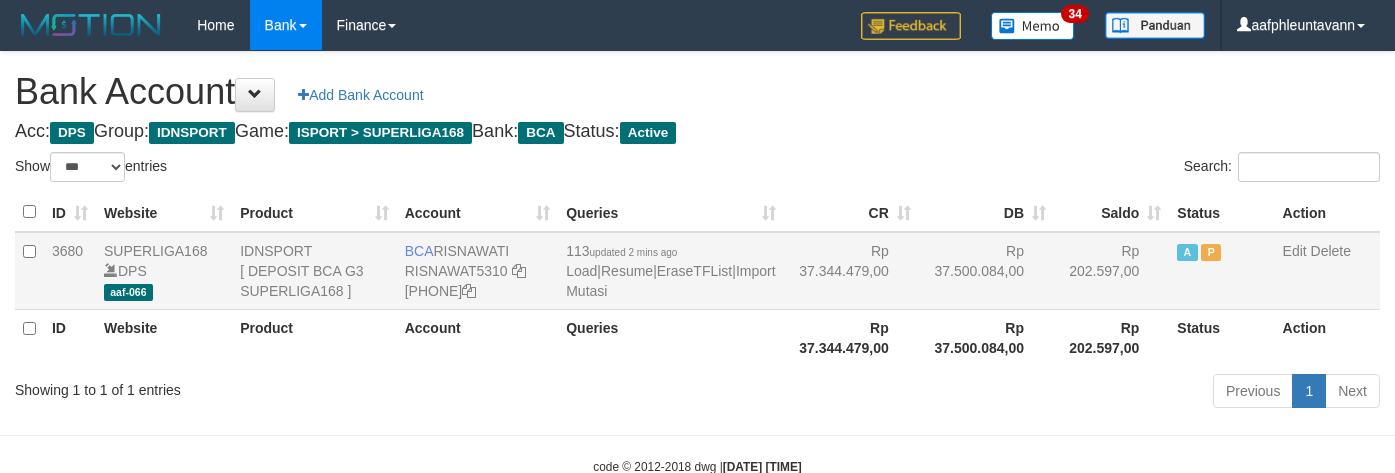 scroll, scrollTop: 75, scrollLeft: 0, axis: vertical 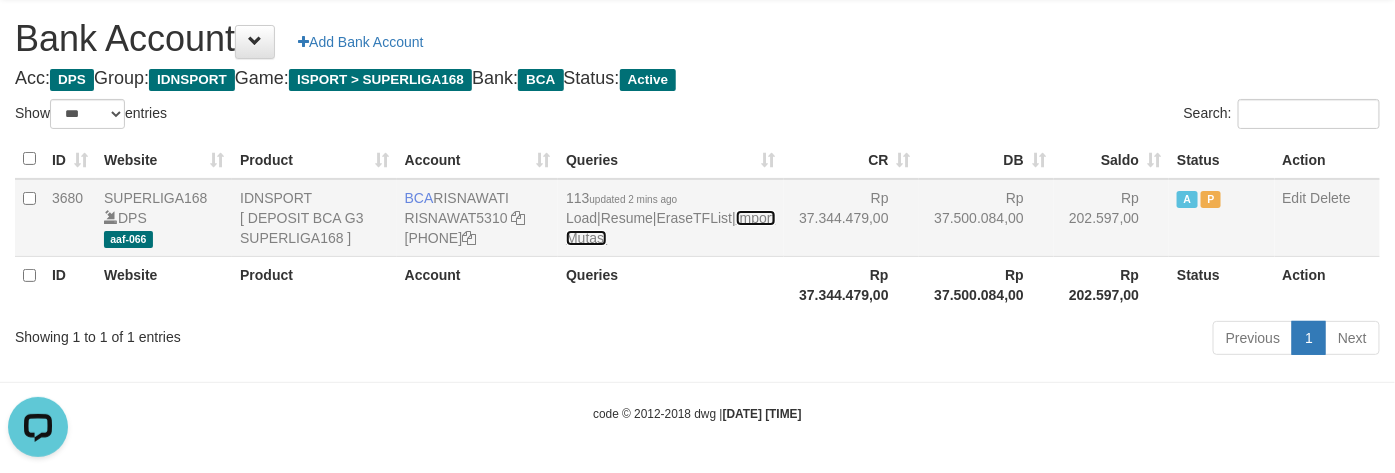 click on "Import Mutasi" at bounding box center [670, 228] 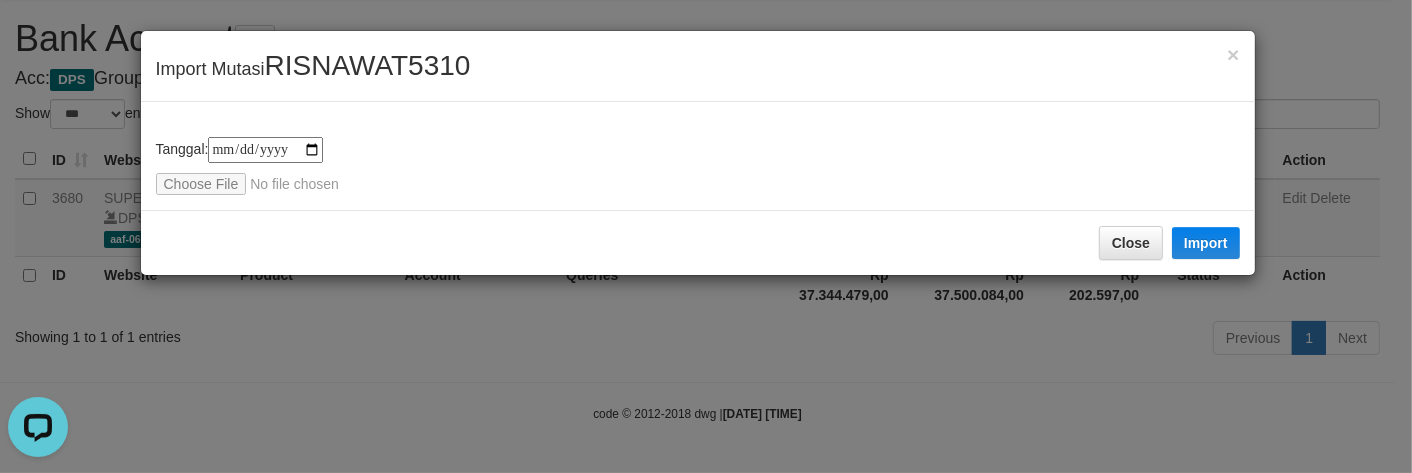 type on "**********" 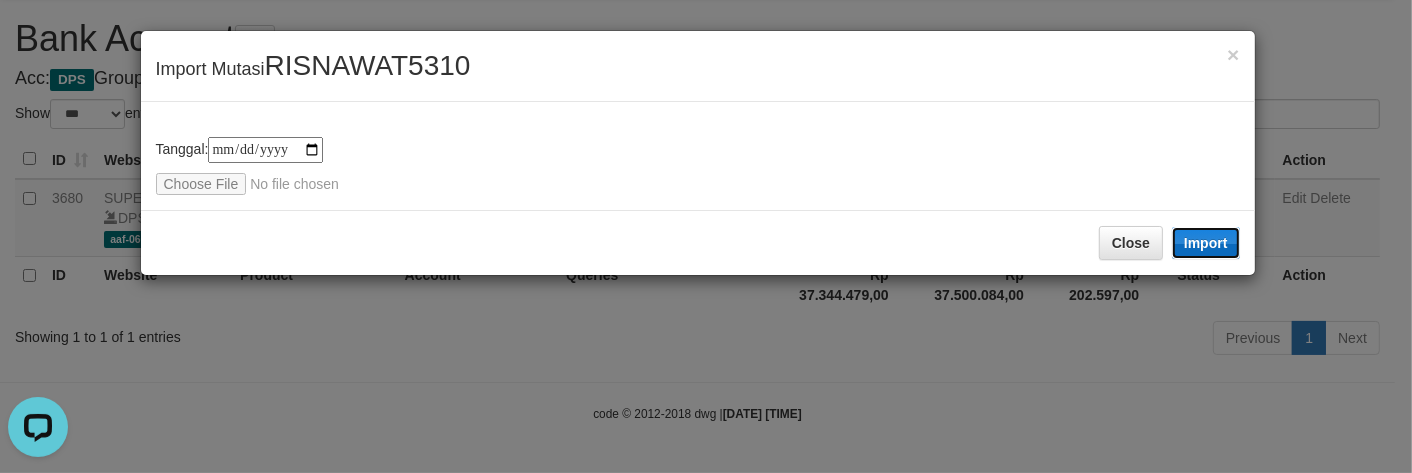 click on "Import" at bounding box center (1206, 243) 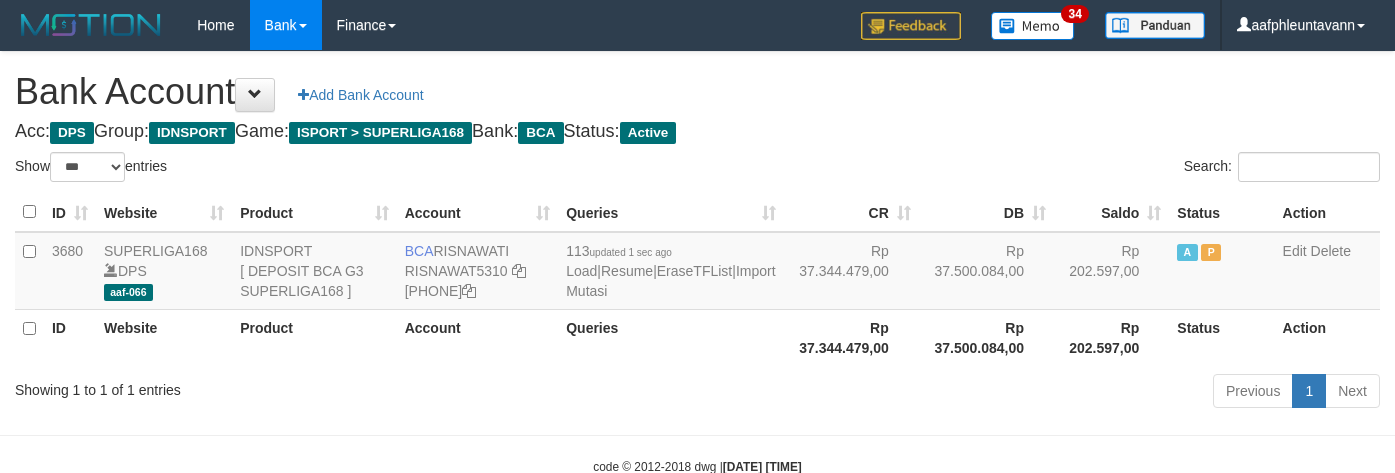 scroll, scrollTop: 75, scrollLeft: 0, axis: vertical 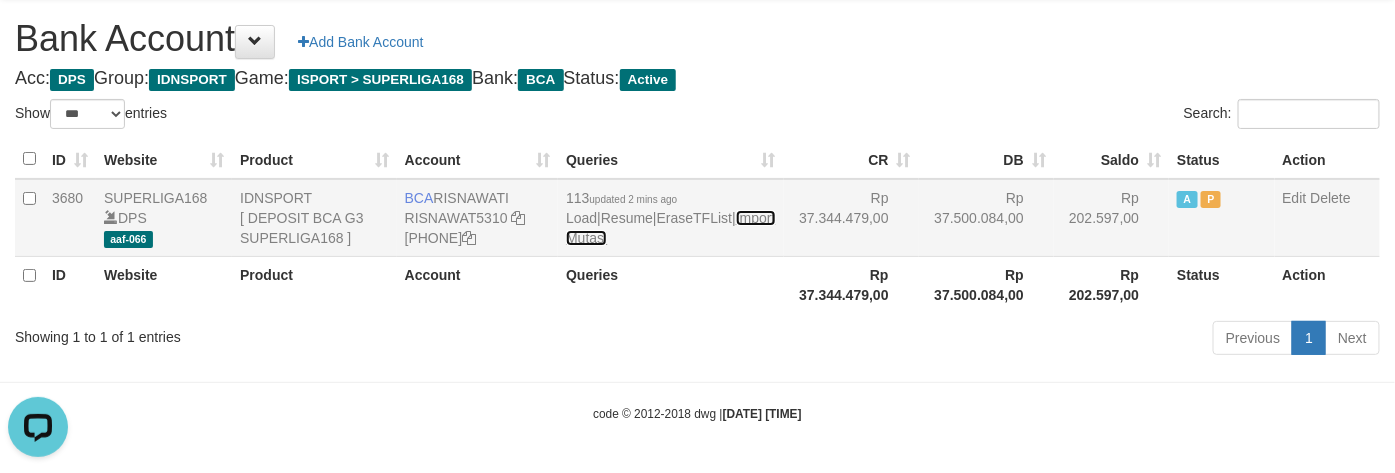 click on "Import Mutasi" at bounding box center [670, 228] 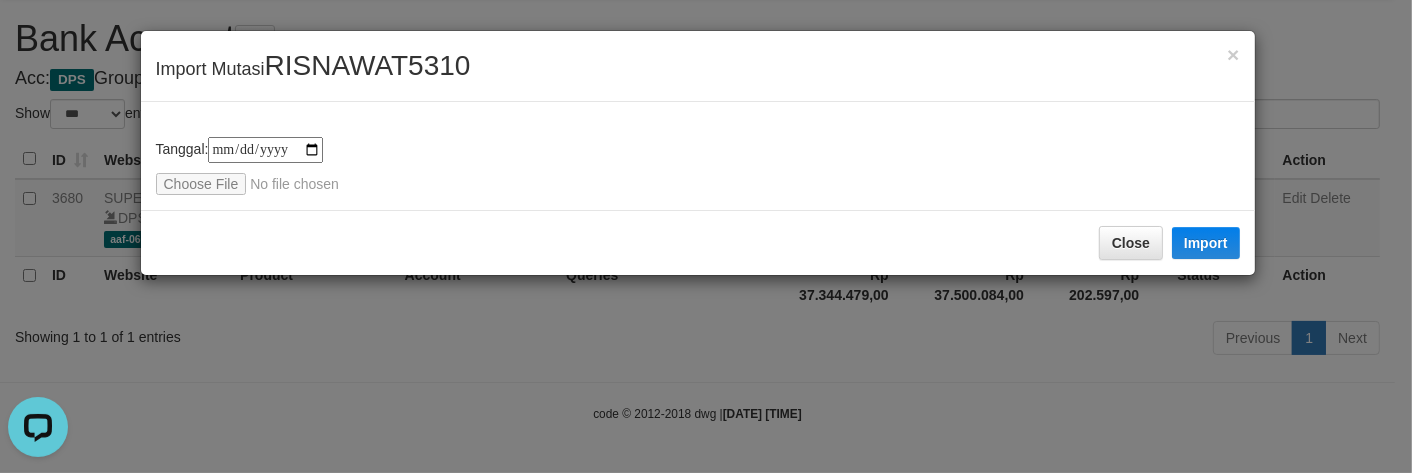 type on "**********" 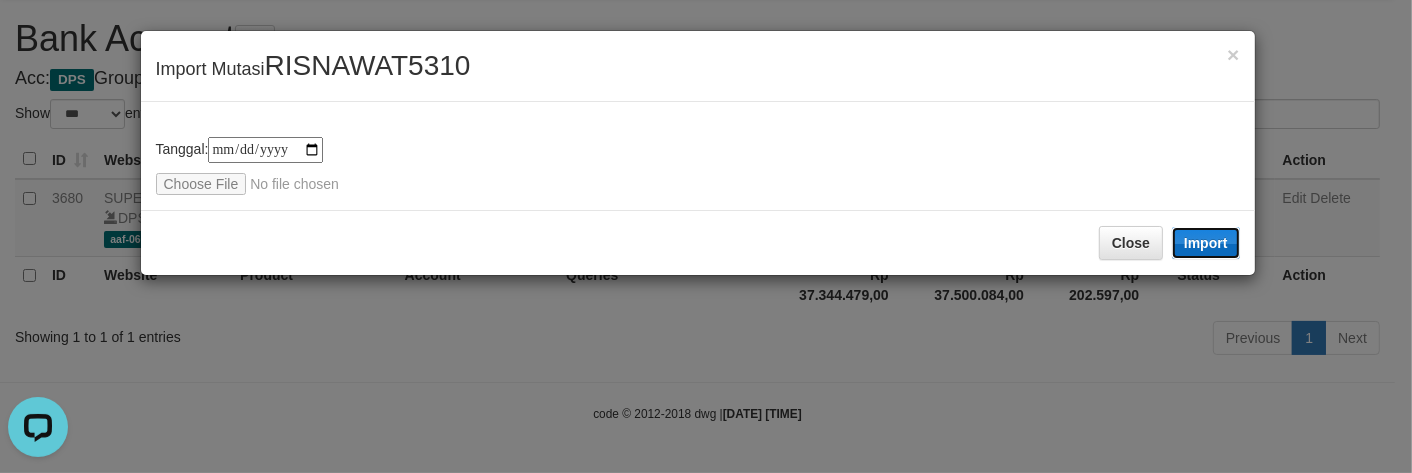 click on "Import" at bounding box center [1206, 243] 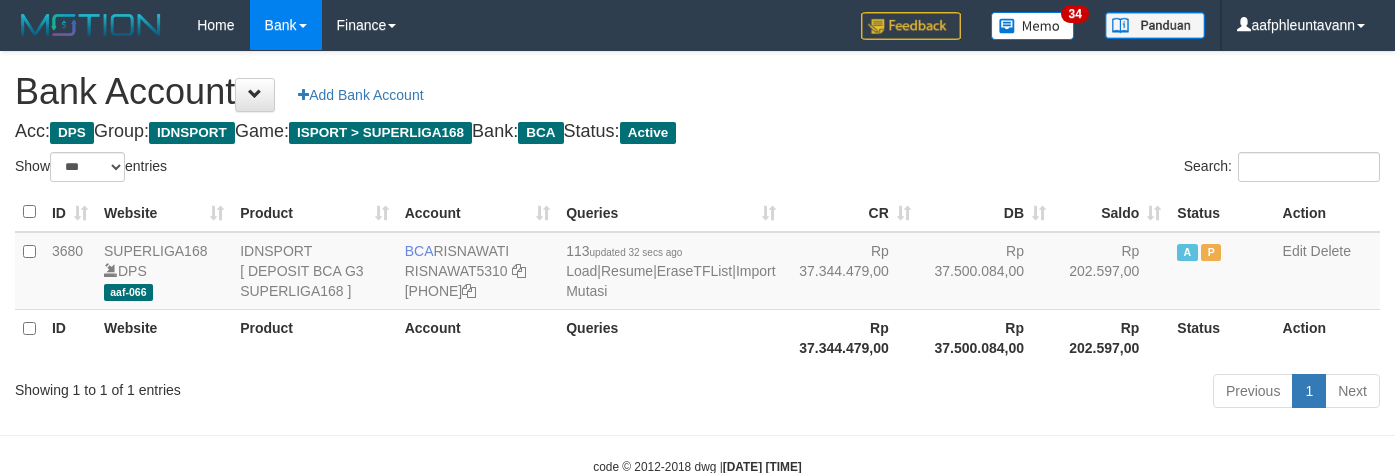 scroll, scrollTop: 75, scrollLeft: 0, axis: vertical 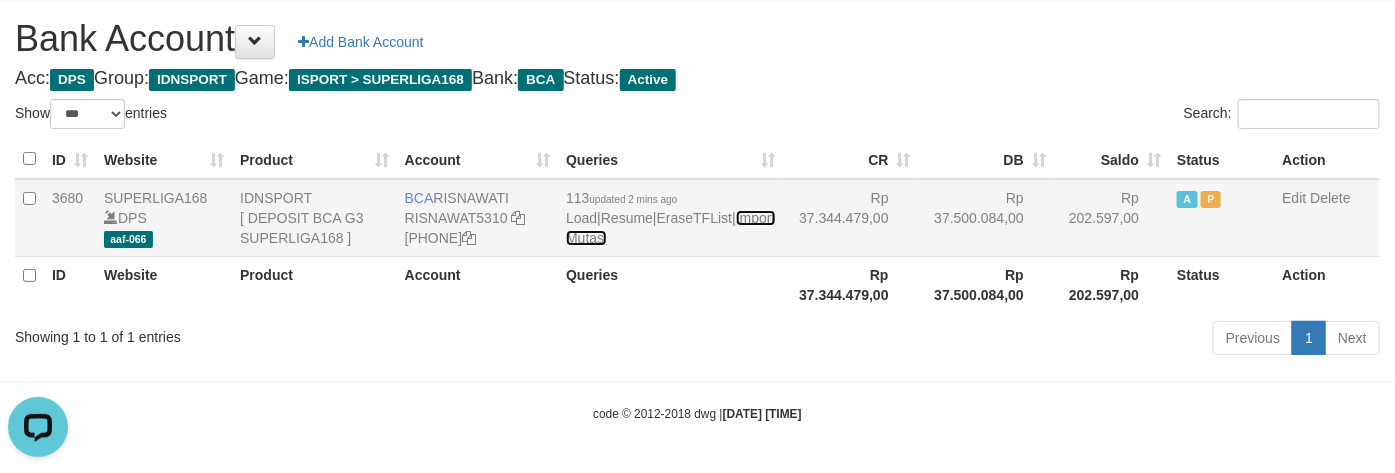 click on "Import Mutasi" at bounding box center [670, 228] 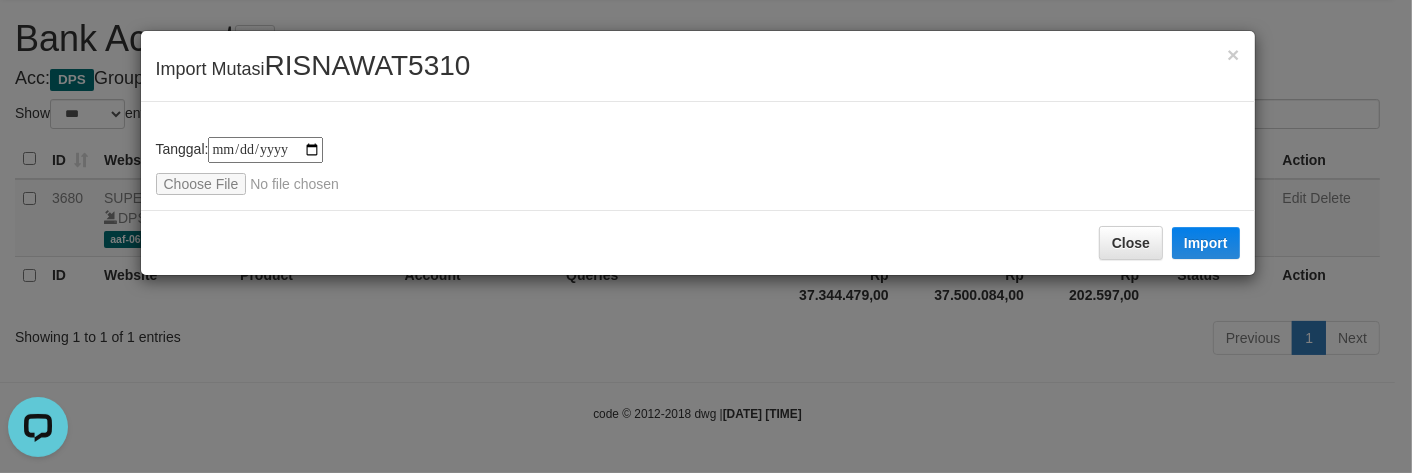 type on "**********" 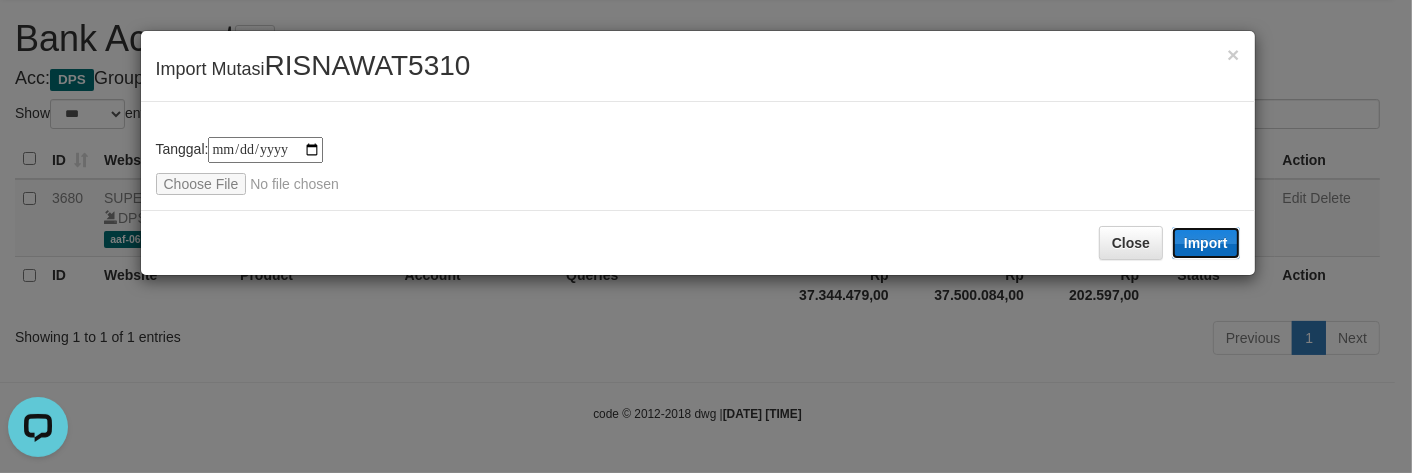 drag, startPoint x: 1198, startPoint y: 235, endPoint x: 897, endPoint y: 2, distance: 380.6442 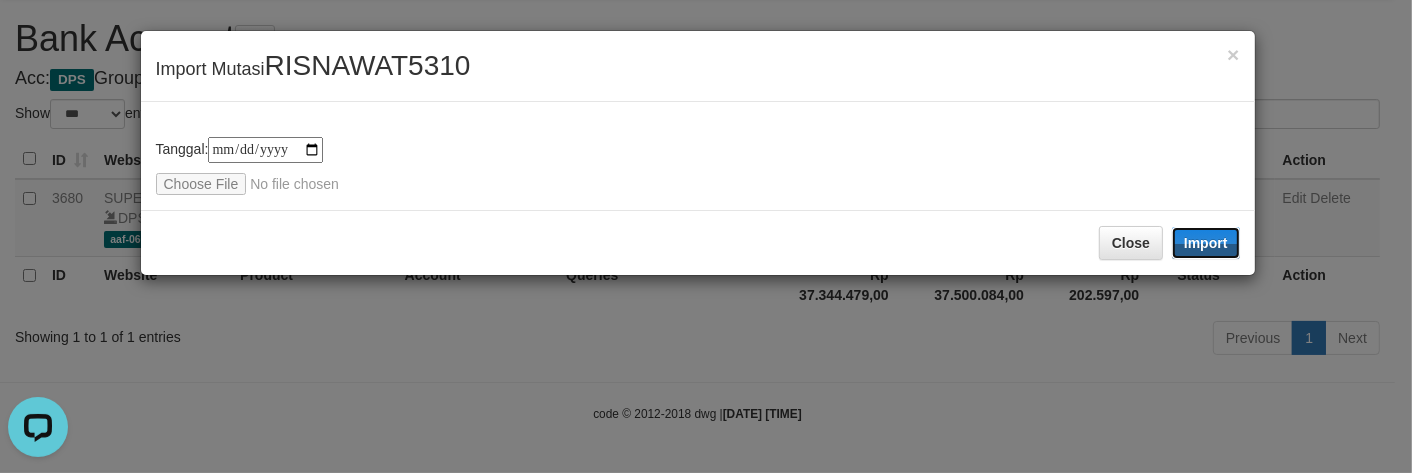 click on "Import" at bounding box center [1206, 243] 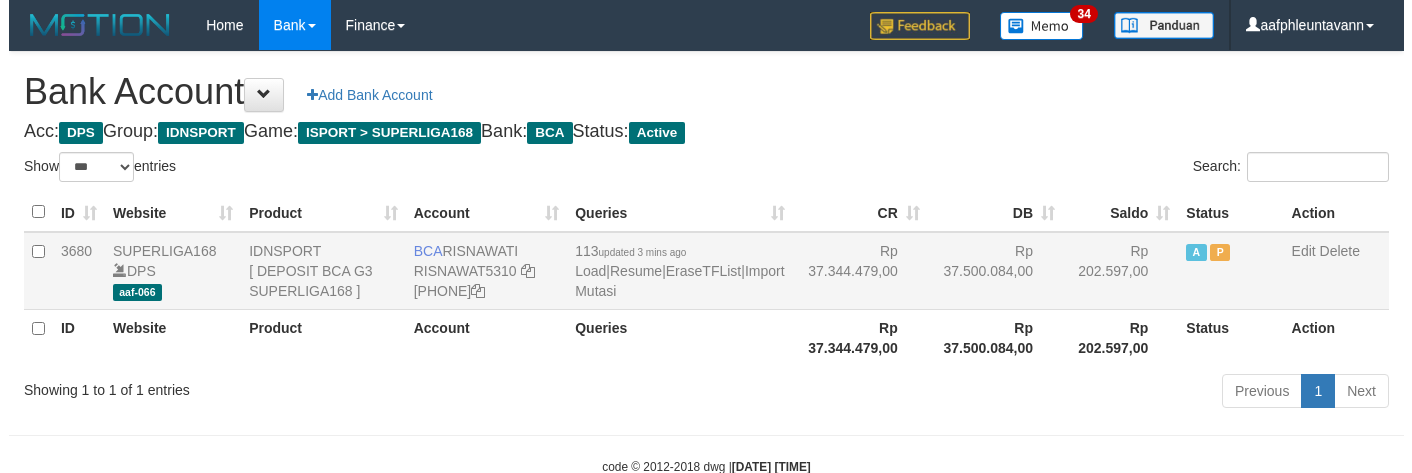 scroll, scrollTop: 75, scrollLeft: 0, axis: vertical 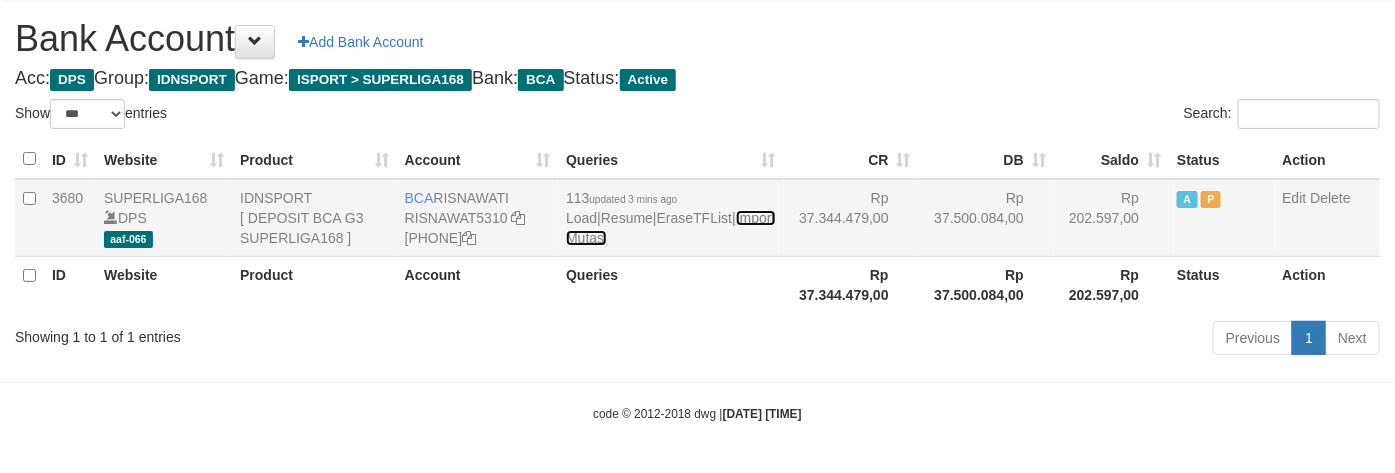 click on "Import Mutasi" at bounding box center (670, 228) 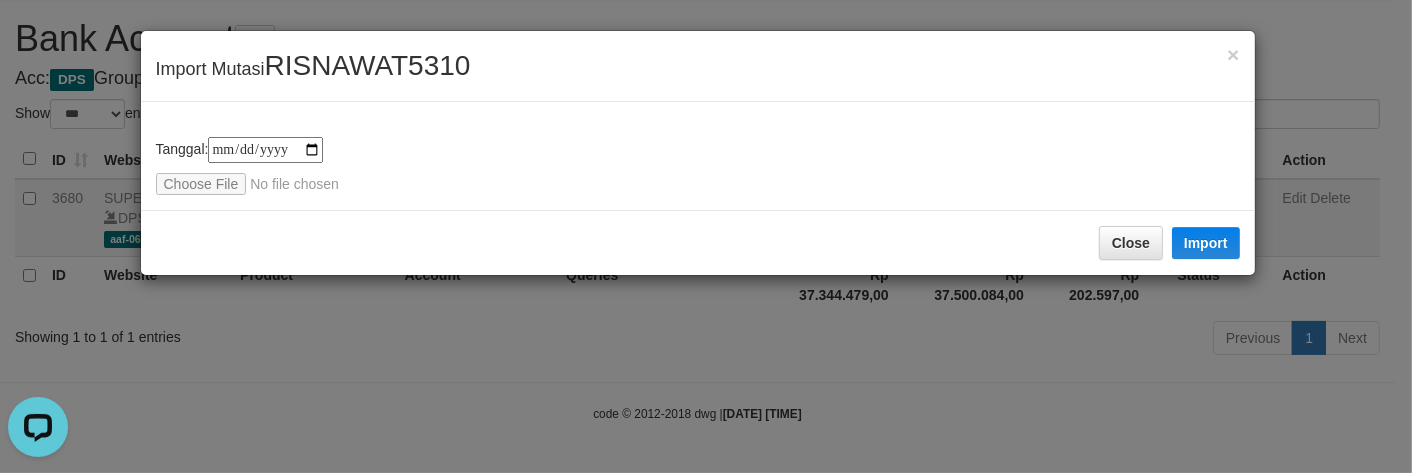 scroll, scrollTop: 0, scrollLeft: 0, axis: both 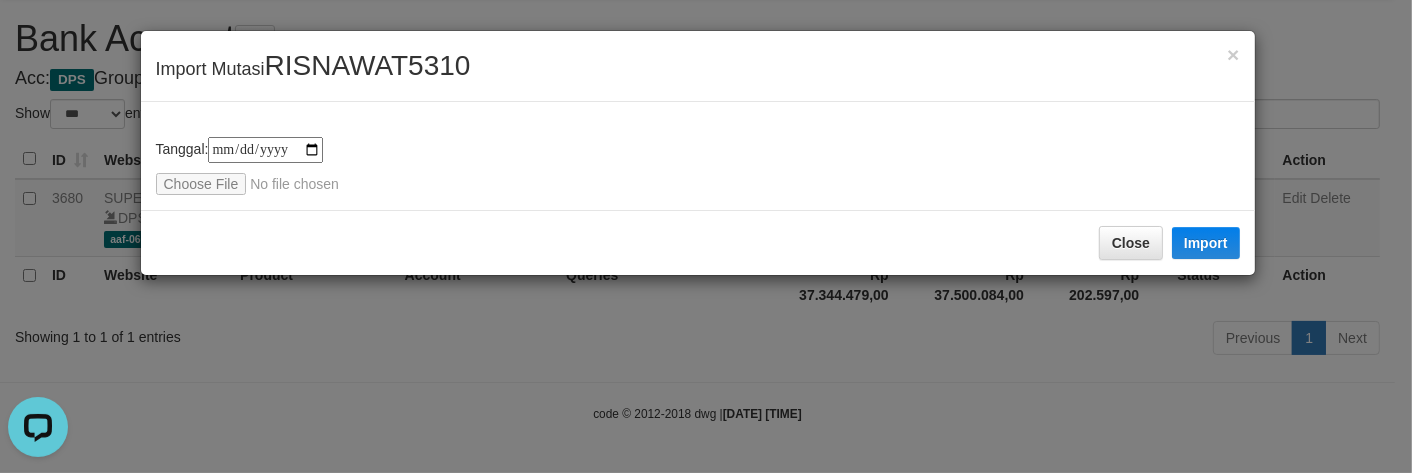 type on "**********" 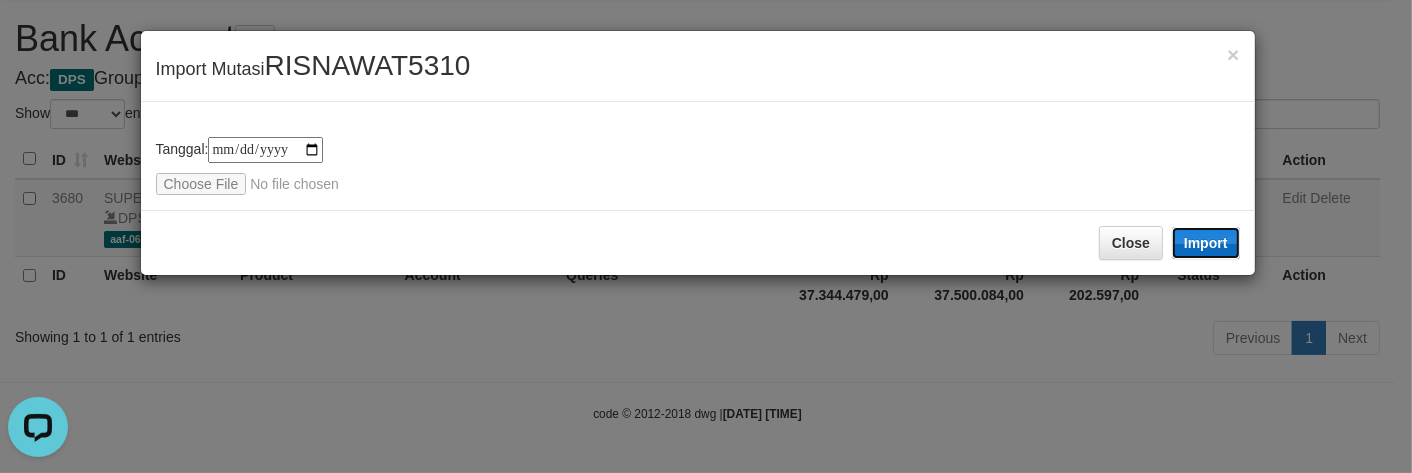 click on "Import" at bounding box center [1206, 243] 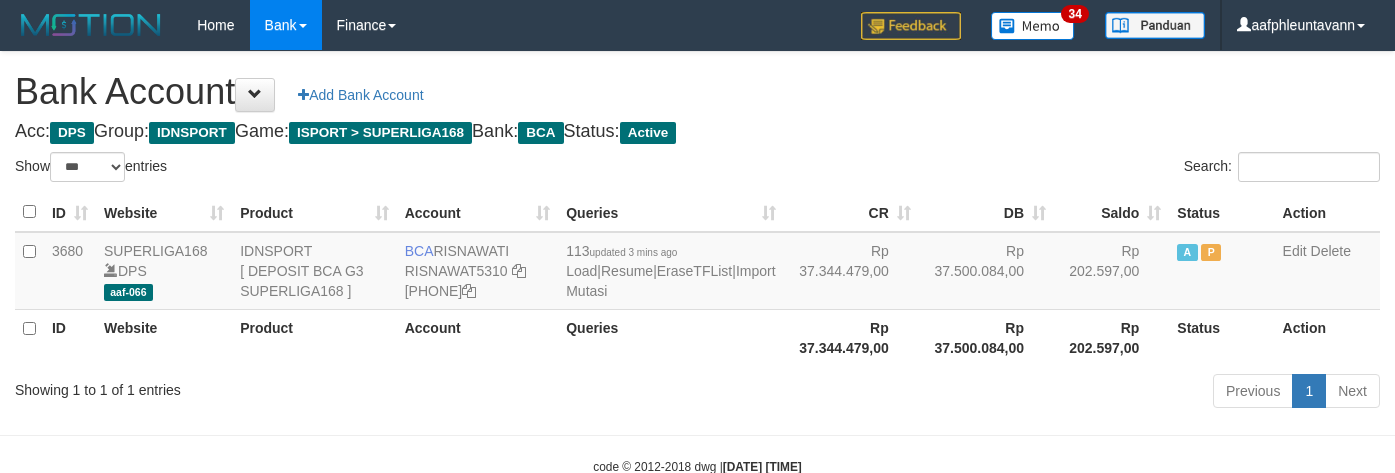 scroll, scrollTop: 75, scrollLeft: 0, axis: vertical 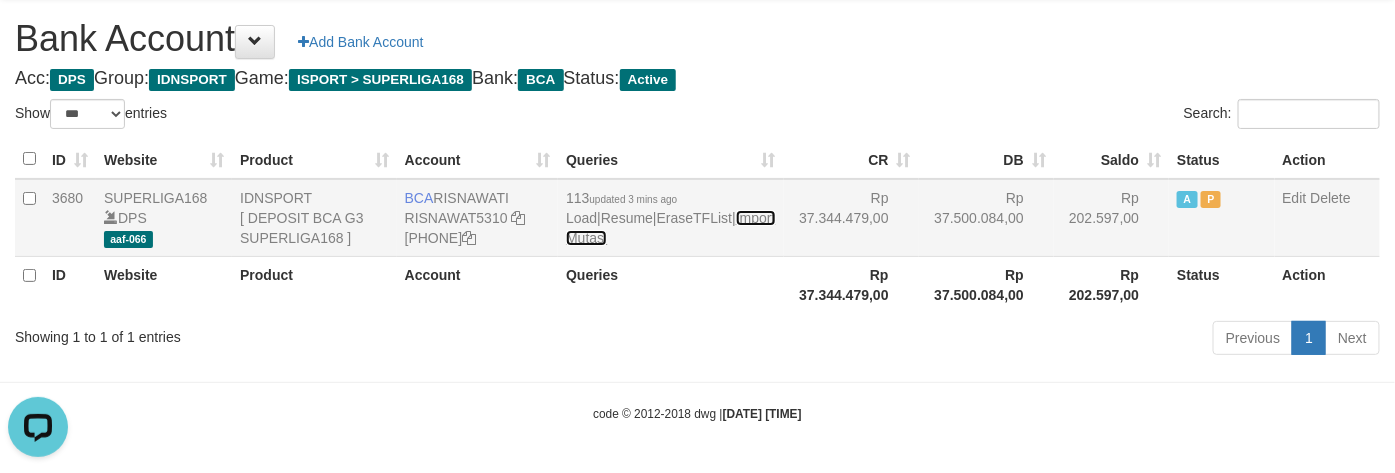 click on "Import Mutasi" at bounding box center (670, 228) 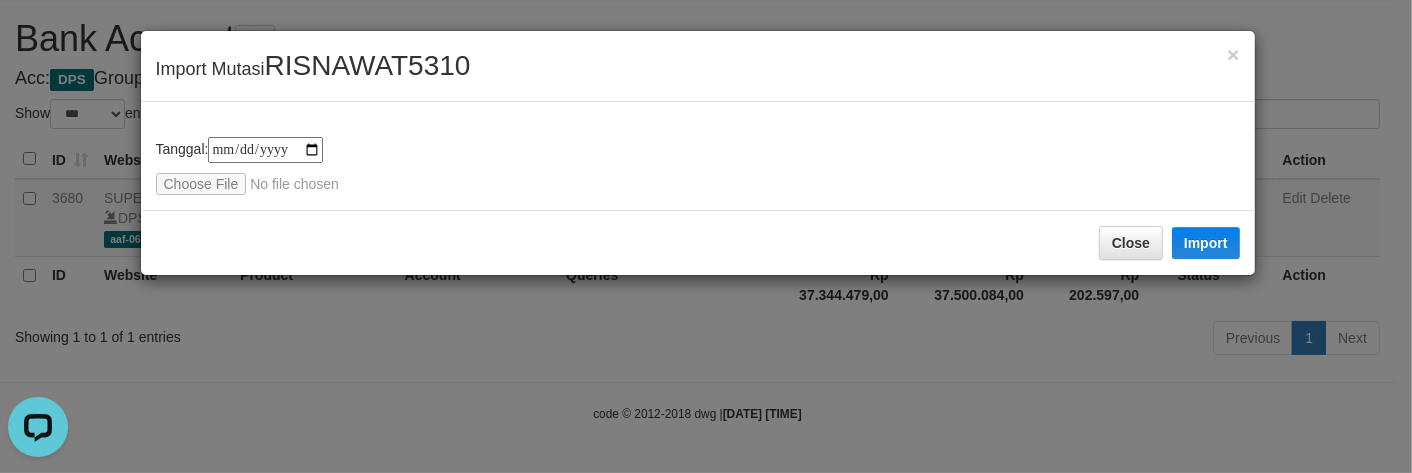 type on "**********" 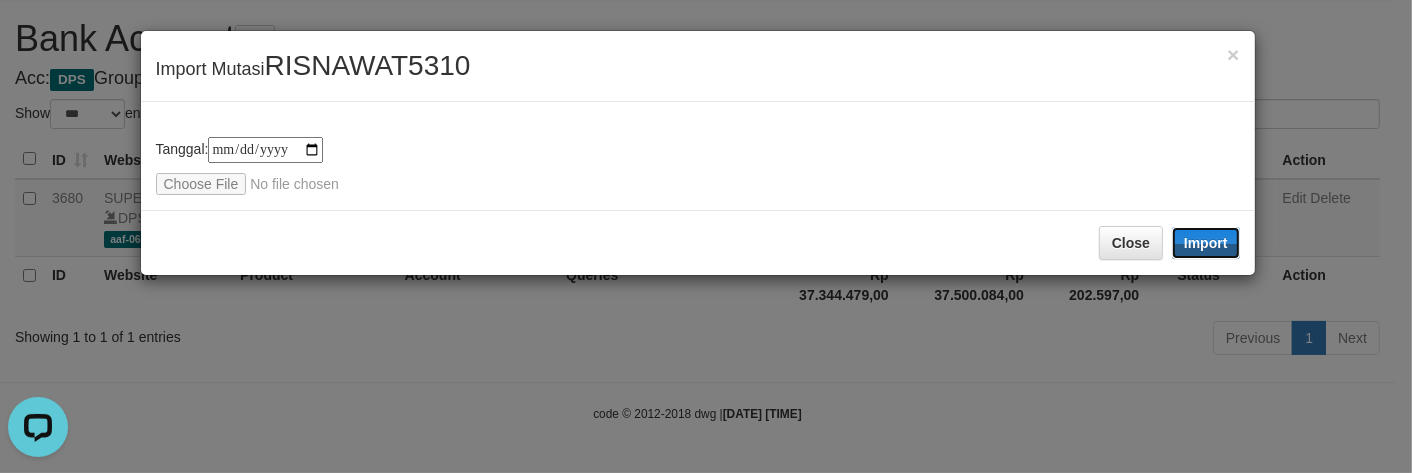 drag, startPoint x: 1201, startPoint y: 240, endPoint x: 987, endPoint y: 0, distance: 321.5525 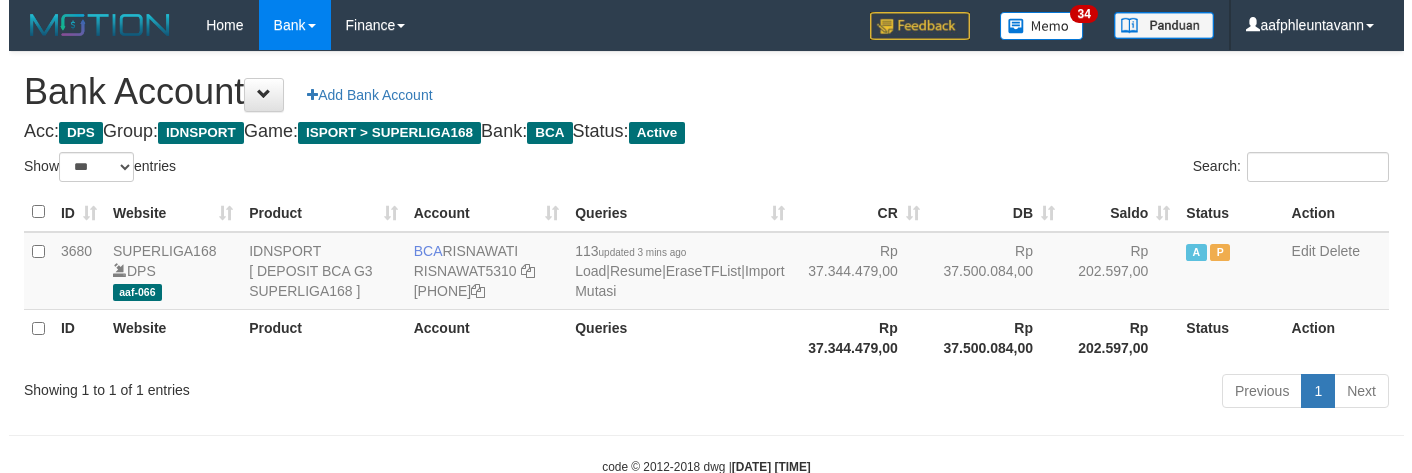 scroll, scrollTop: 75, scrollLeft: 0, axis: vertical 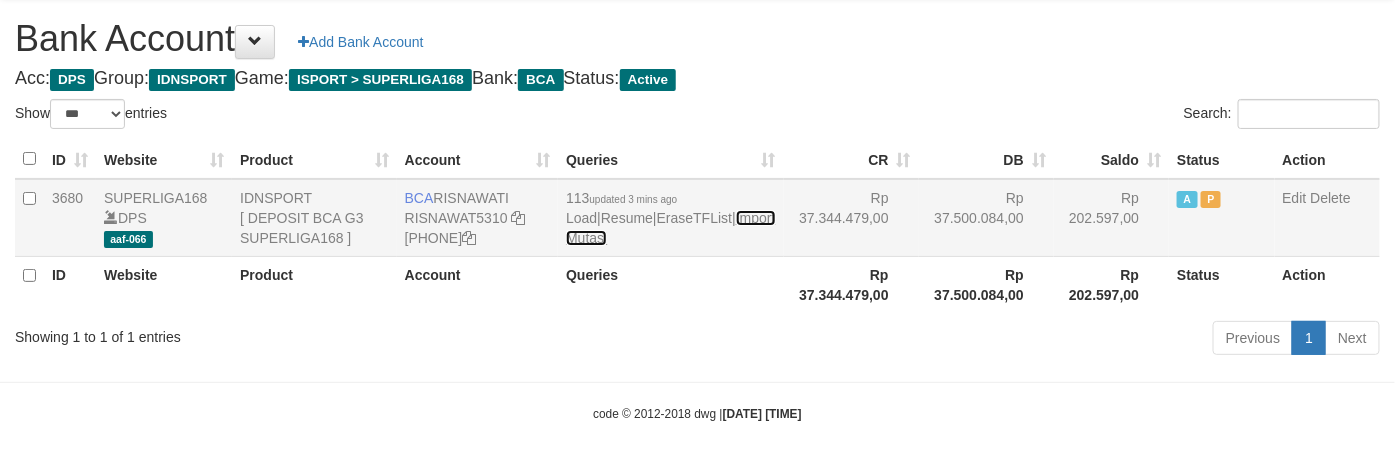 click on "Import Mutasi" at bounding box center [670, 228] 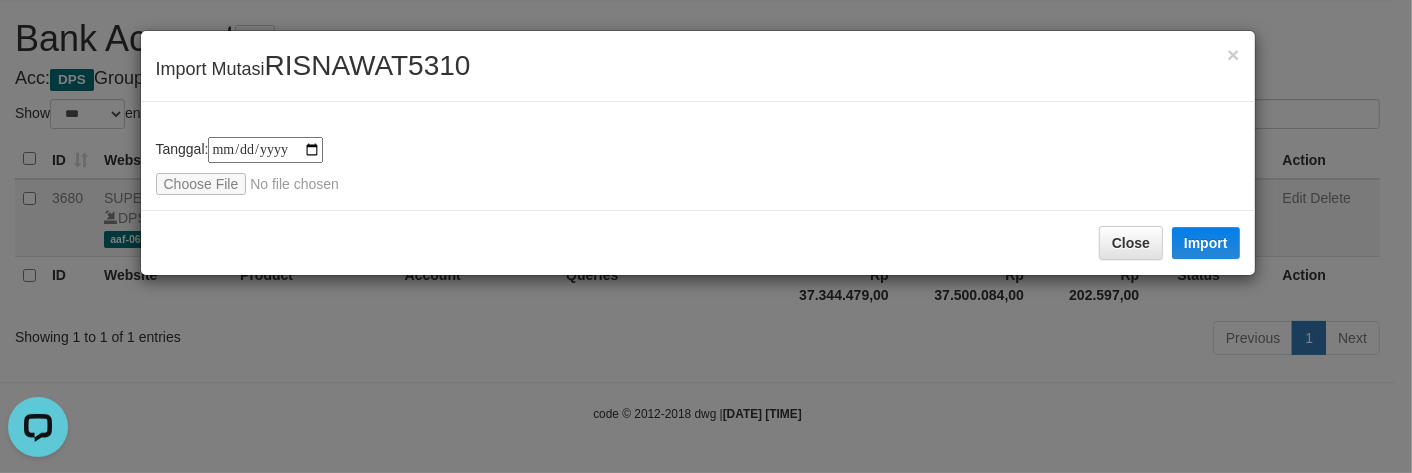 scroll, scrollTop: 0, scrollLeft: 0, axis: both 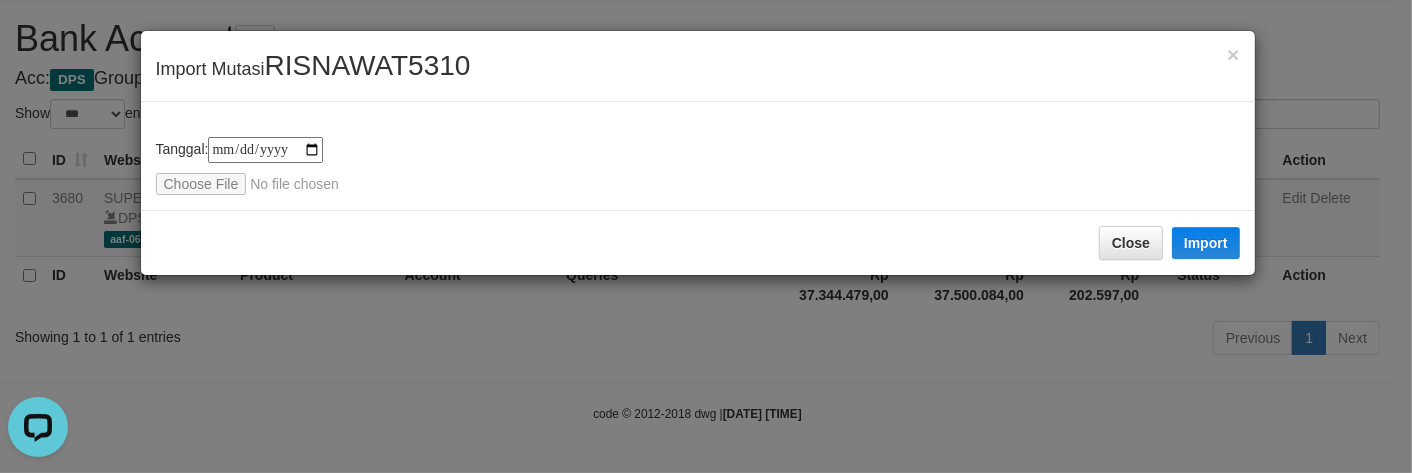 type on "**********" 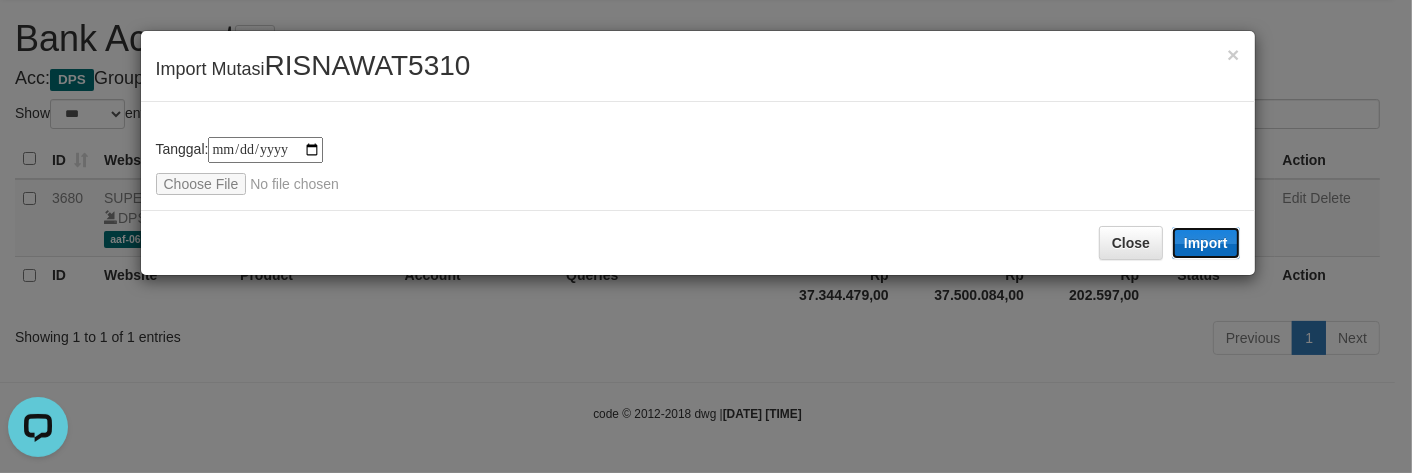 click on "Import" at bounding box center [1206, 243] 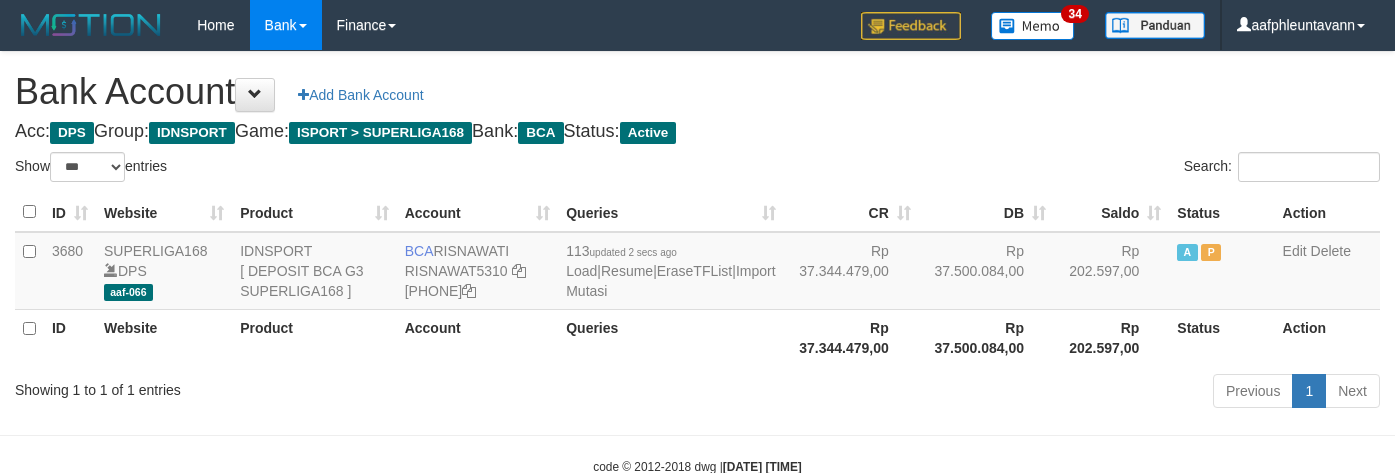 scroll, scrollTop: 75, scrollLeft: 0, axis: vertical 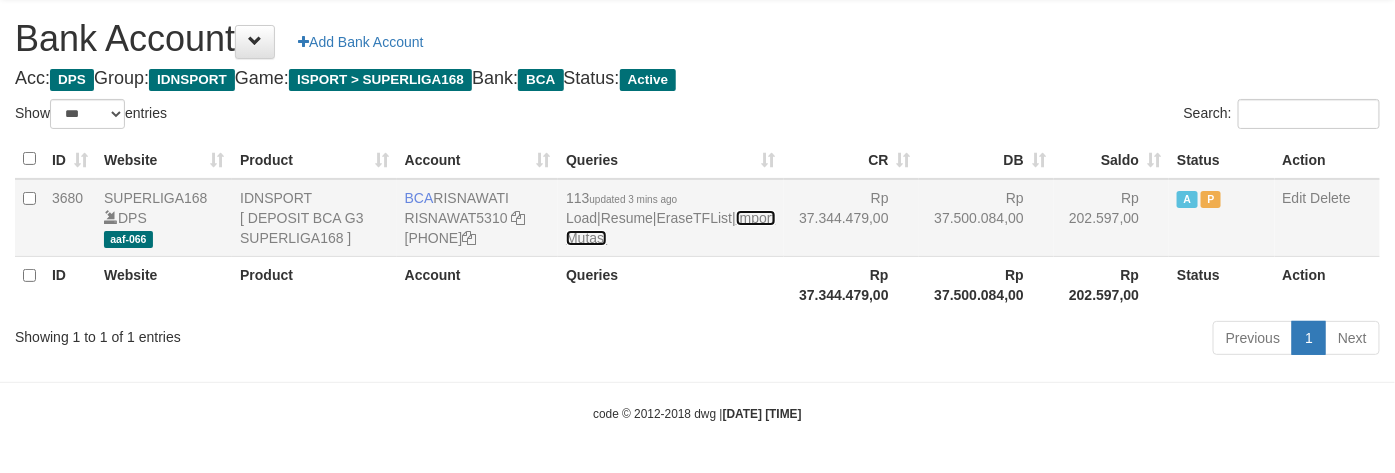 click on "Import Mutasi" at bounding box center (670, 228) 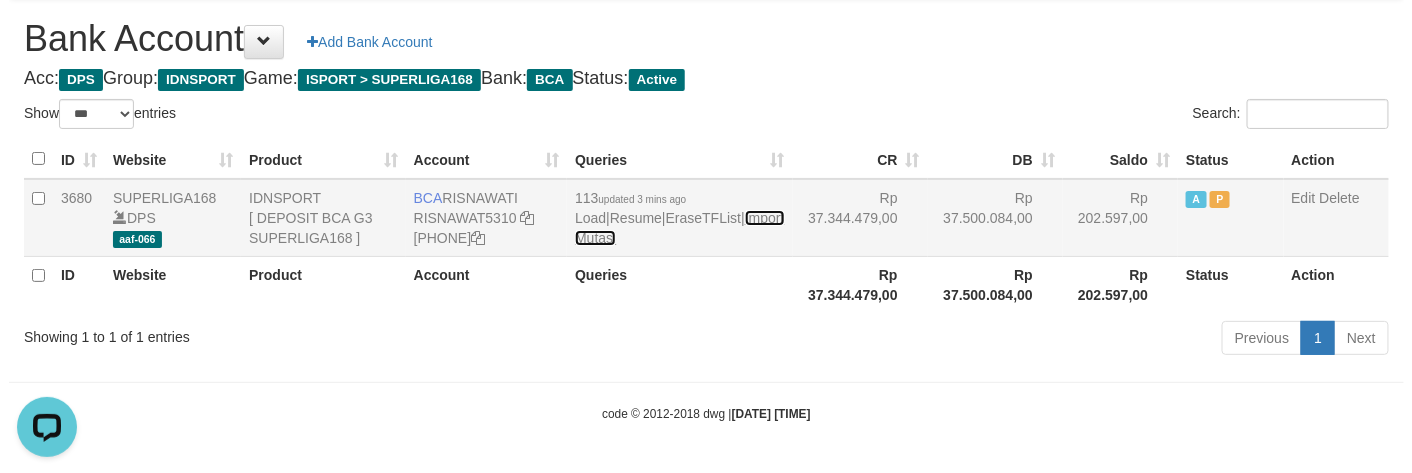 scroll, scrollTop: 0, scrollLeft: 0, axis: both 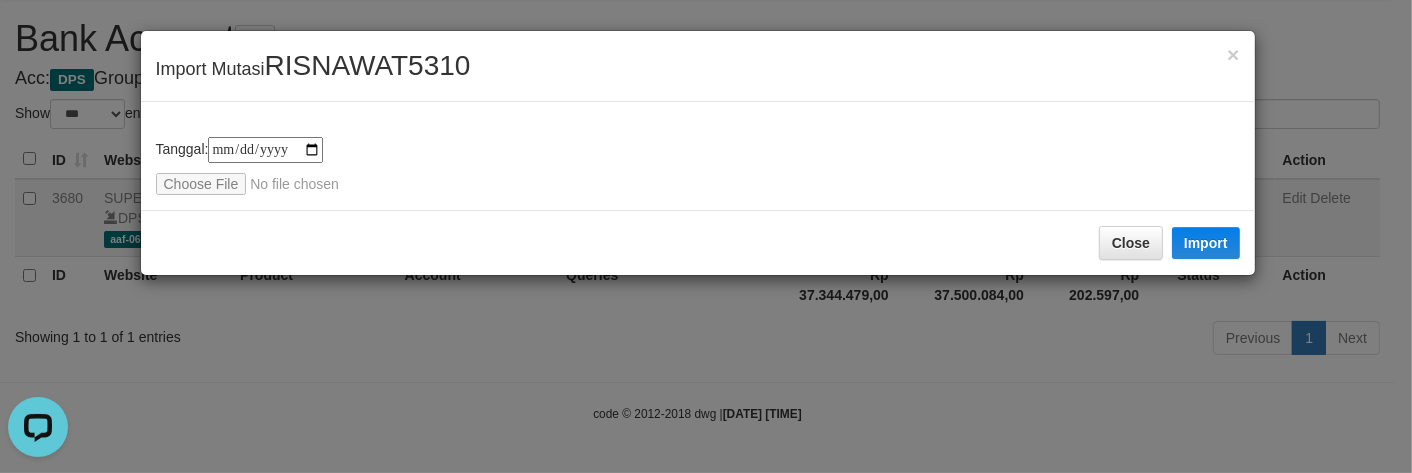 type on "**********" 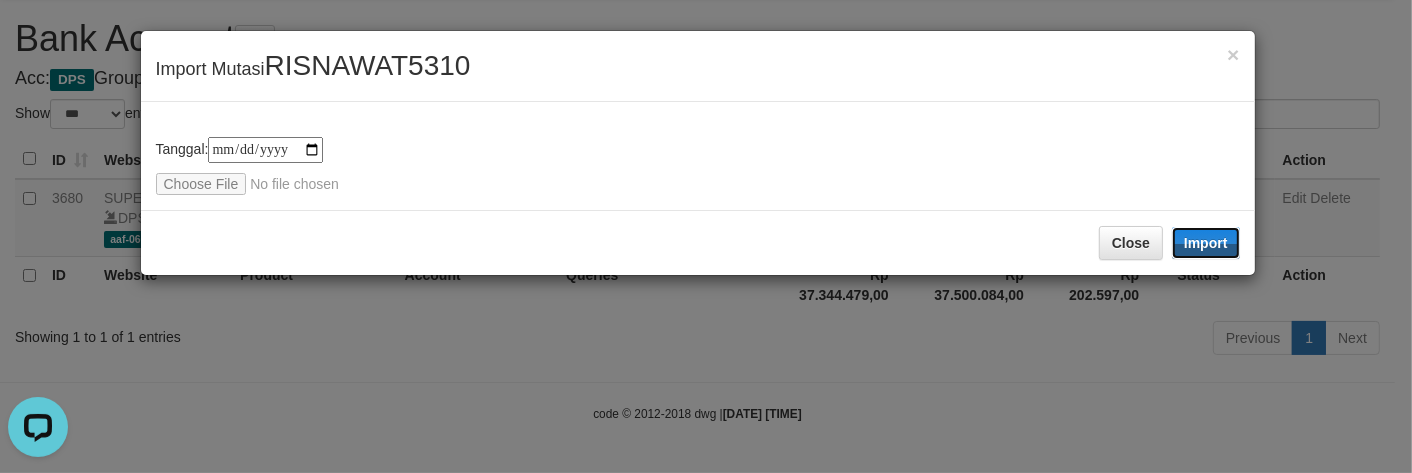 drag, startPoint x: 1210, startPoint y: 242, endPoint x: 894, endPoint y: 0, distance: 398.0201 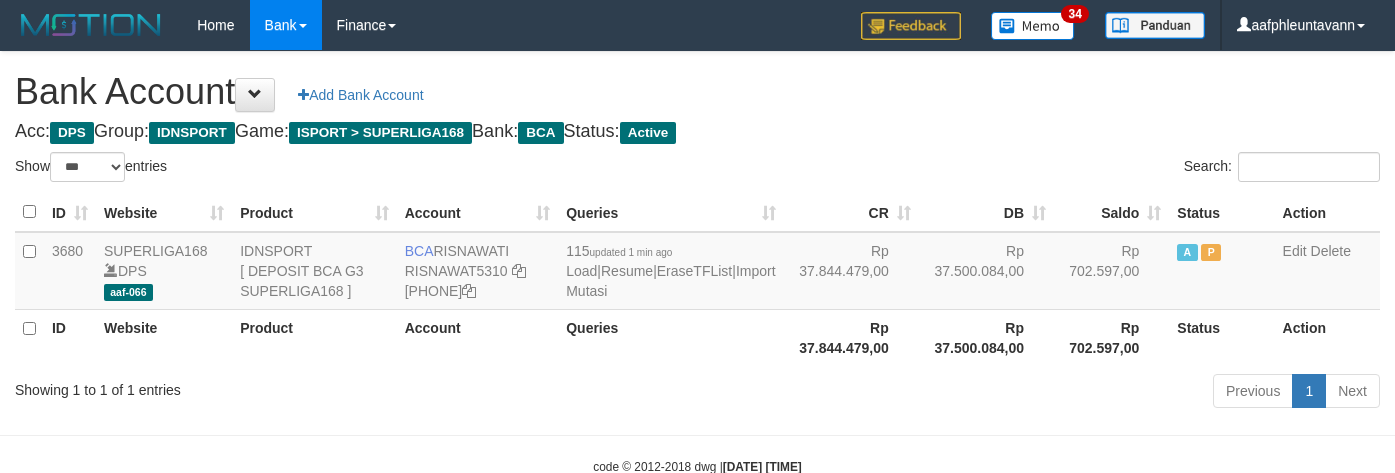 scroll, scrollTop: 75, scrollLeft: 0, axis: vertical 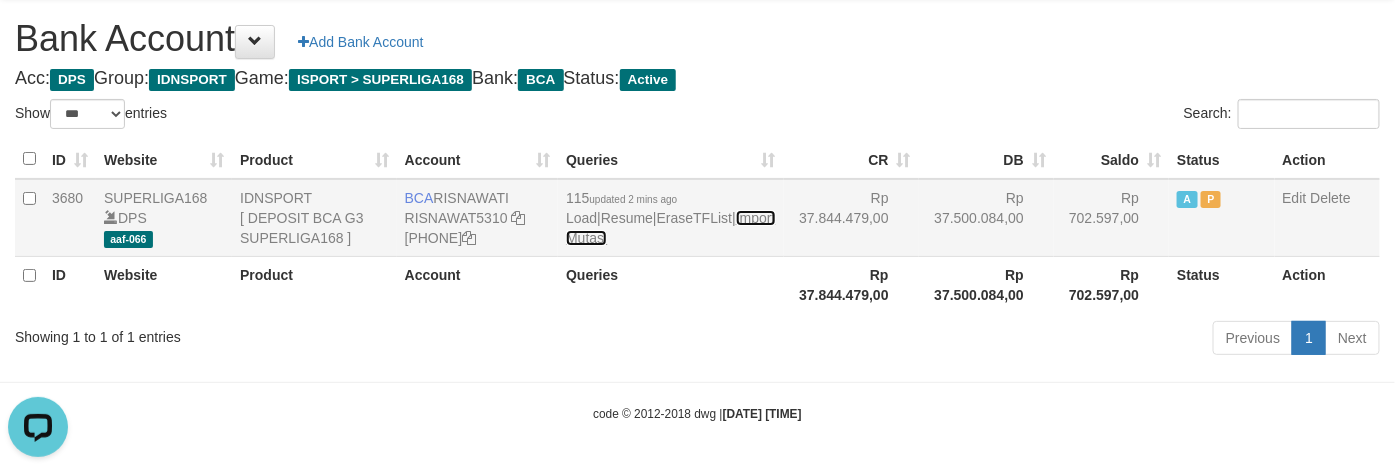 click on "Import Mutasi" at bounding box center (670, 228) 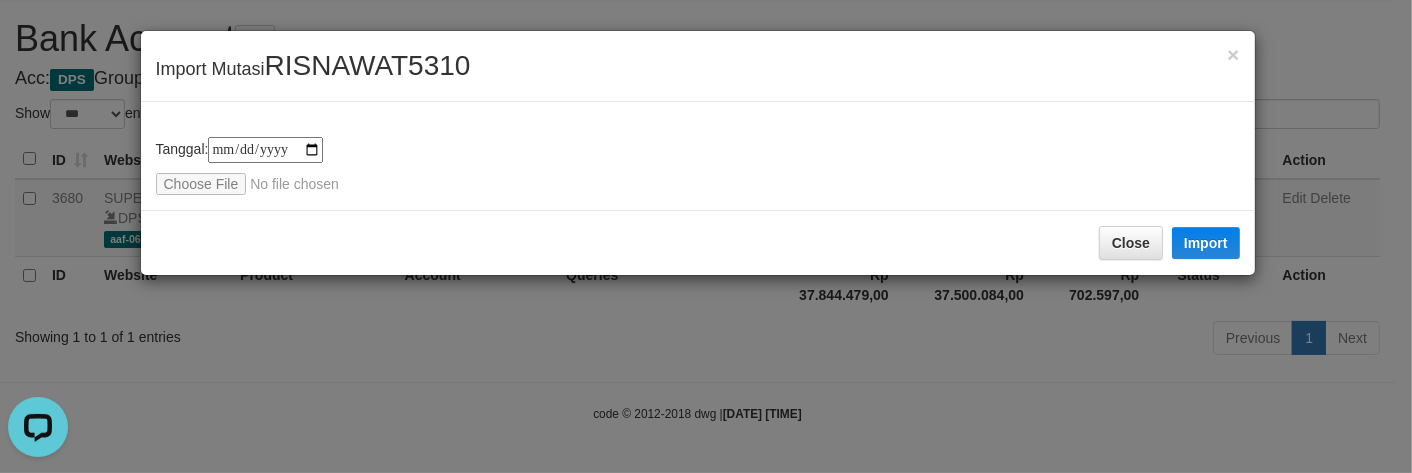 type on "**********" 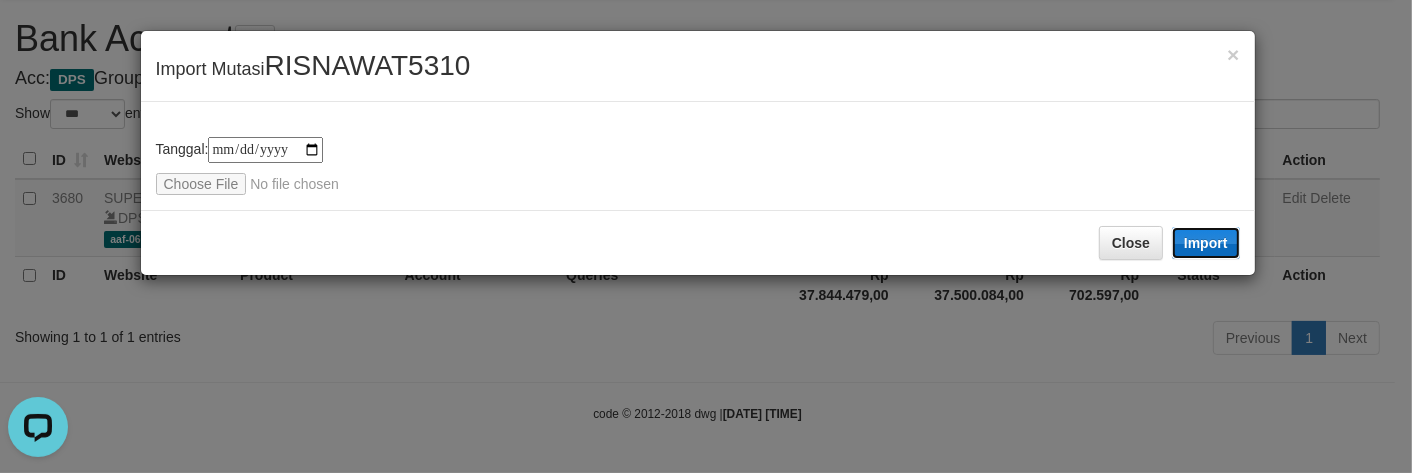 click on "Import" at bounding box center (1206, 243) 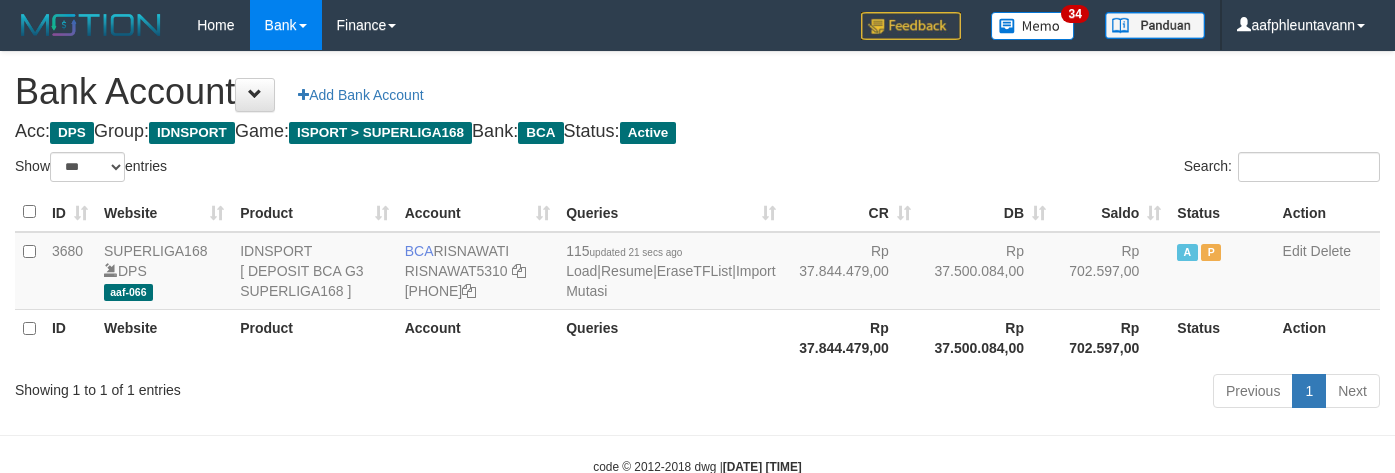 scroll, scrollTop: 75, scrollLeft: 0, axis: vertical 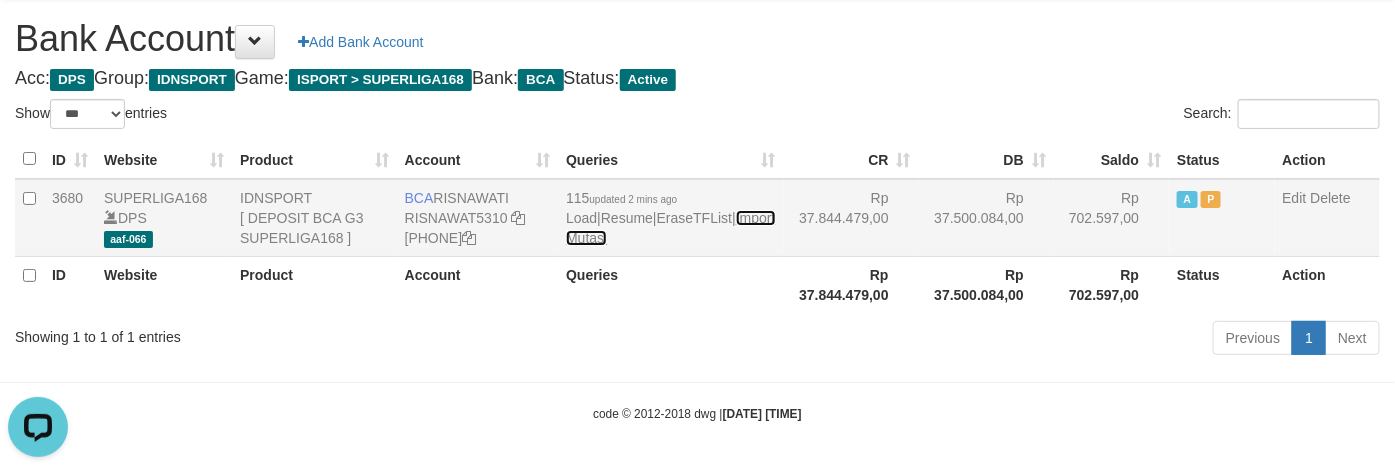 click on "Import Mutasi" at bounding box center [670, 228] 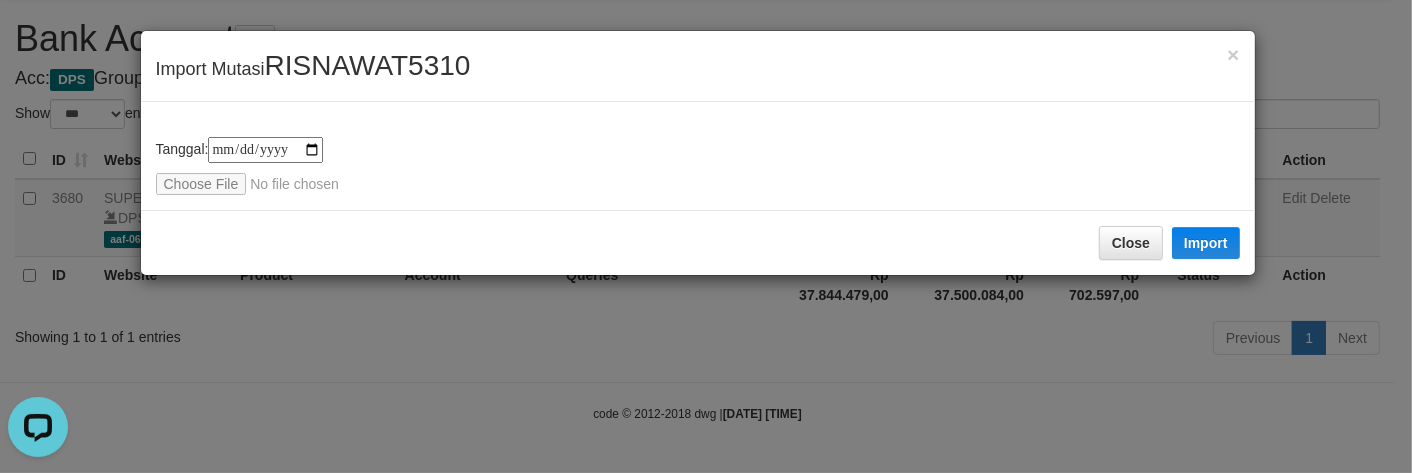 type on "**********" 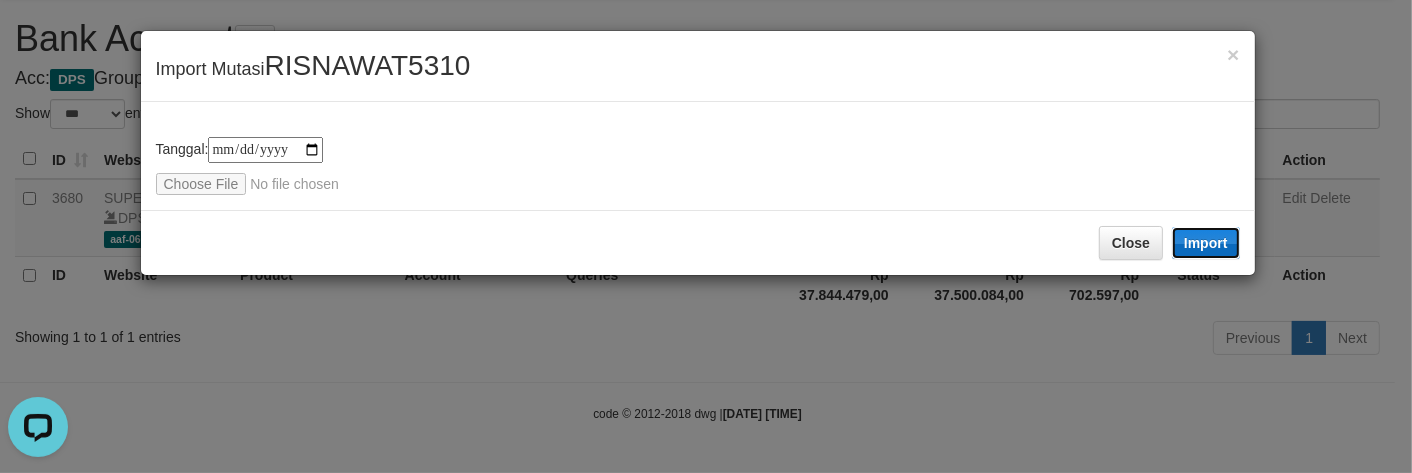 drag, startPoint x: 1203, startPoint y: 247, endPoint x: 593, endPoint y: 5, distance: 656.24994 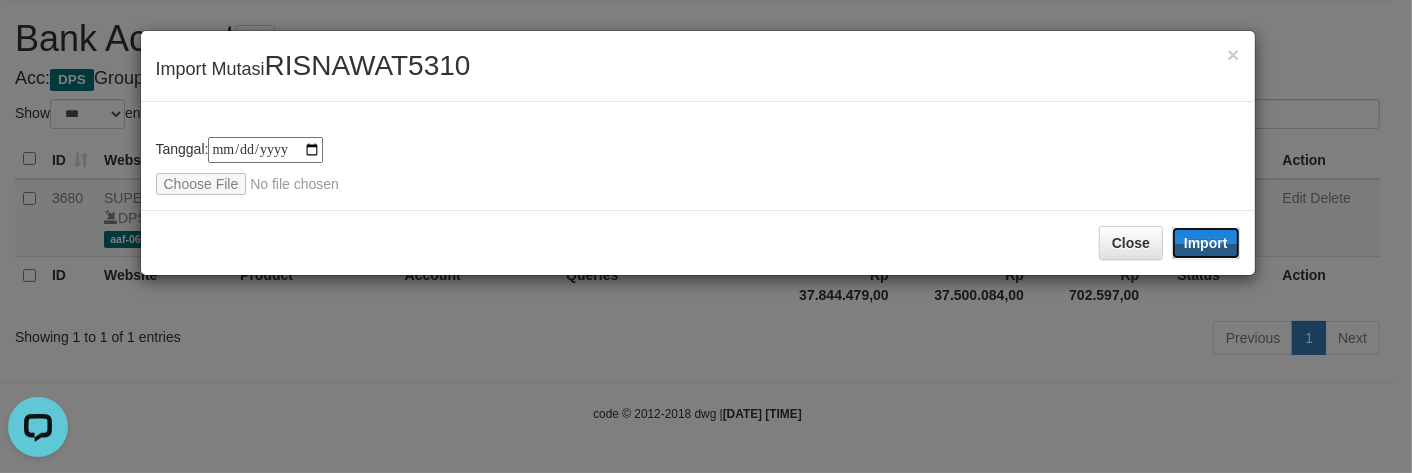 click on "Import" at bounding box center (1206, 243) 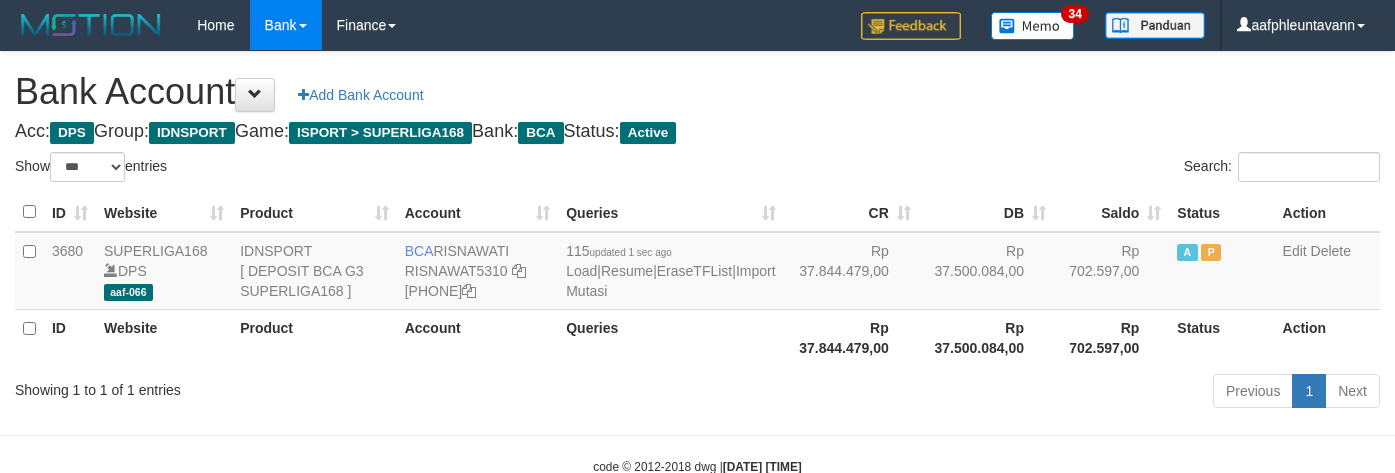 scroll, scrollTop: 75, scrollLeft: 0, axis: vertical 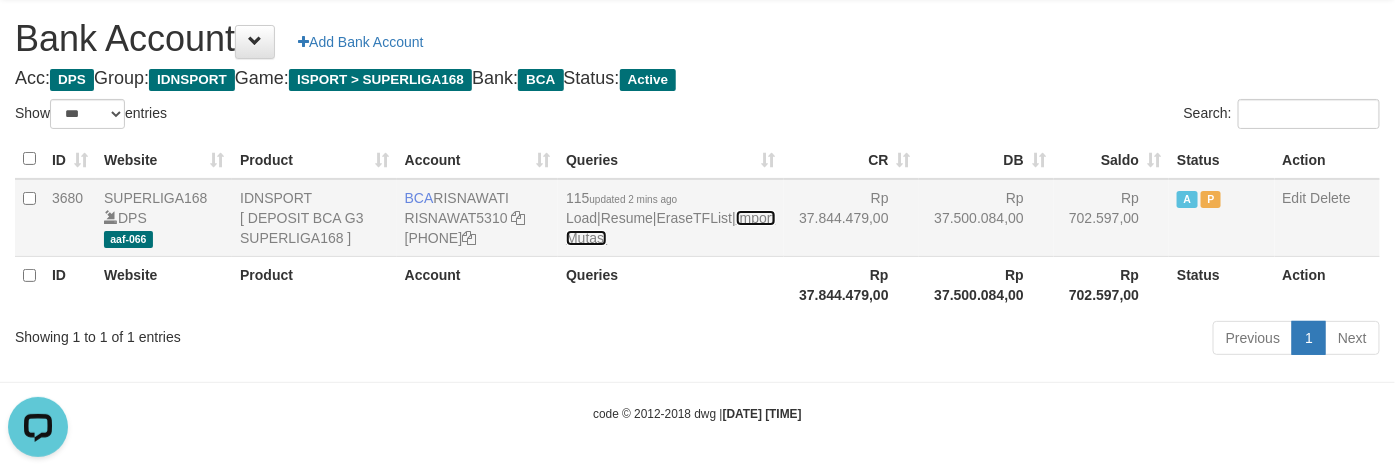 click on "Import Mutasi" at bounding box center [670, 228] 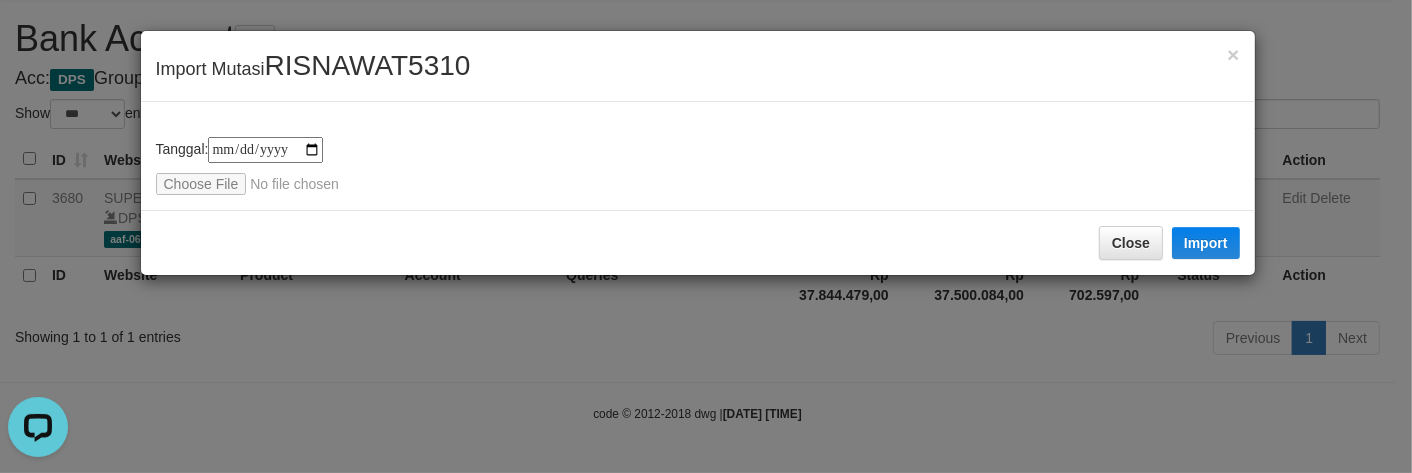 type on "**********" 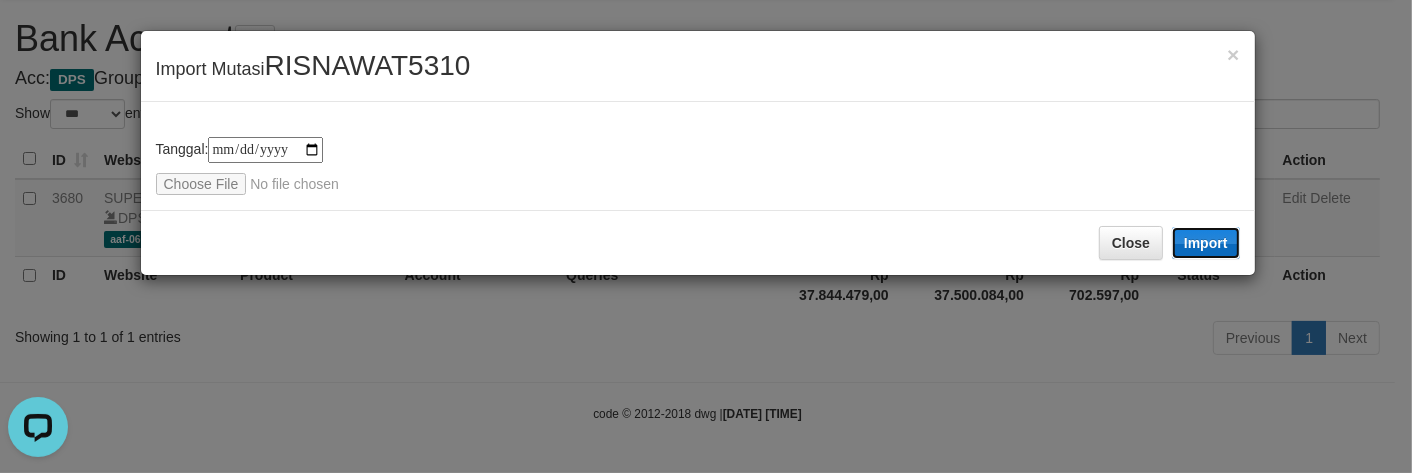 drag, startPoint x: 1213, startPoint y: 253, endPoint x: 1406, endPoint y: 5, distance: 314.2499 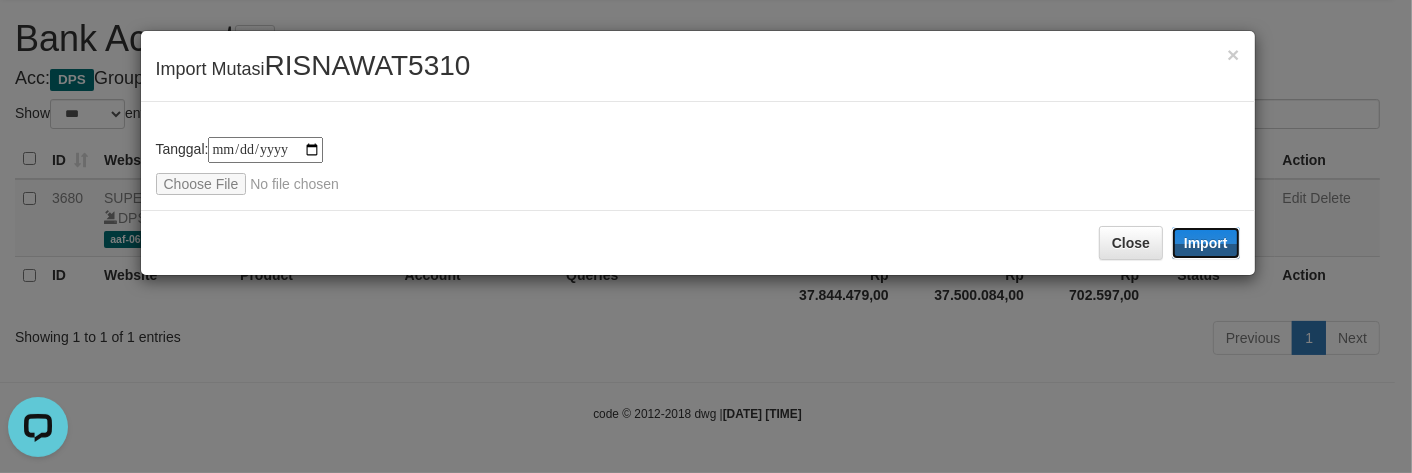 click on "Import" at bounding box center [1206, 243] 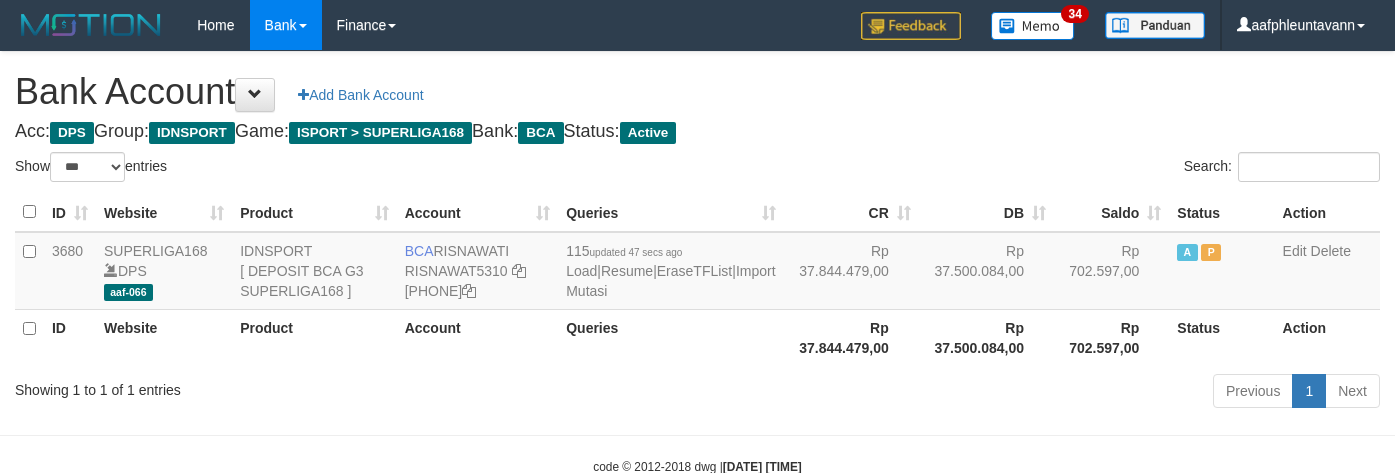 scroll, scrollTop: 75, scrollLeft: 0, axis: vertical 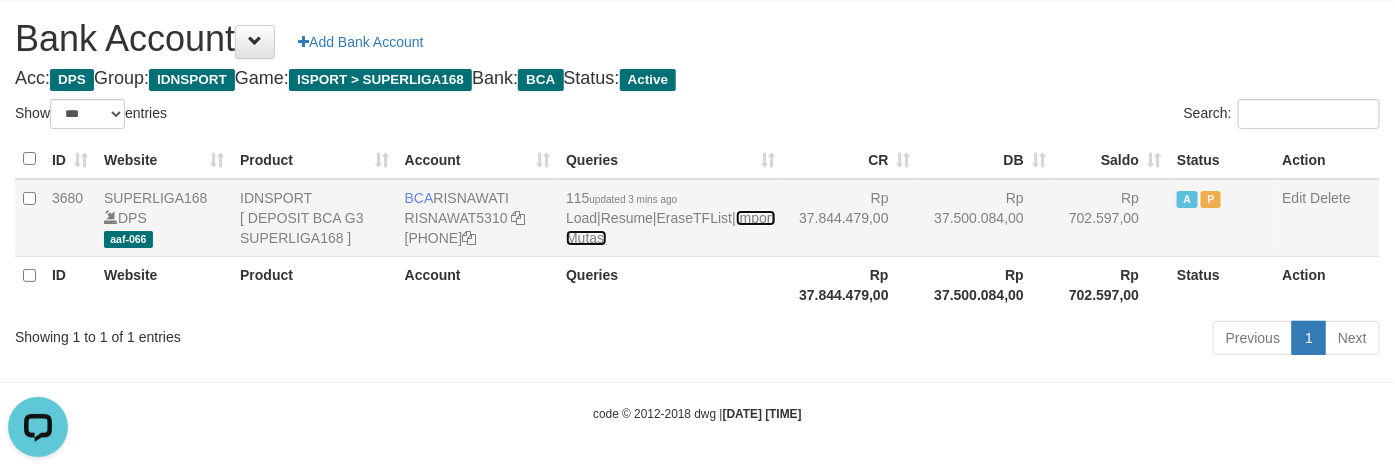 click on "Import Mutasi" at bounding box center [670, 228] 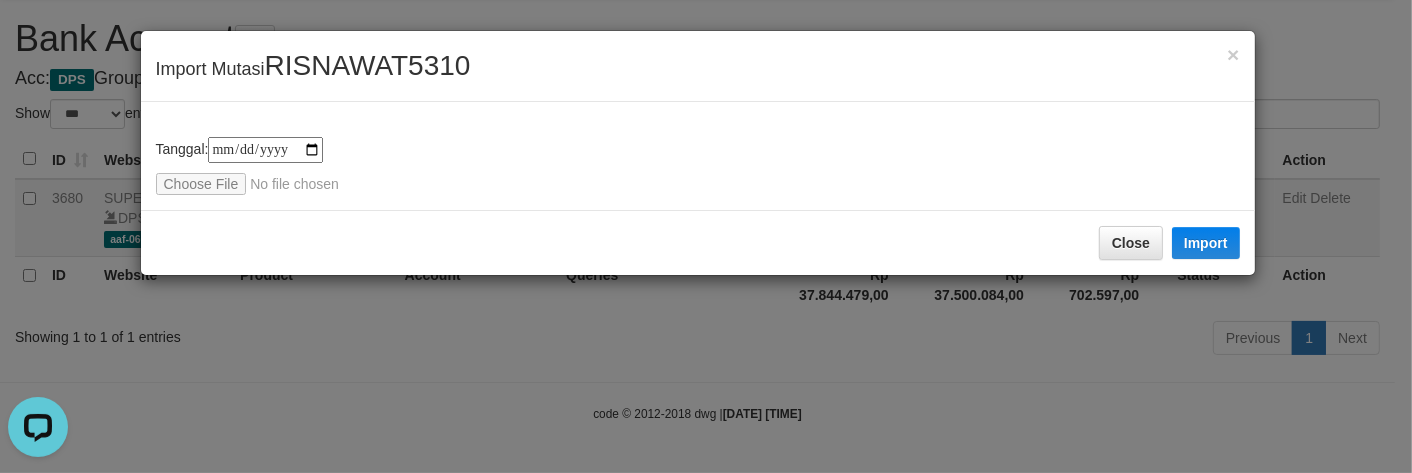 type on "**********" 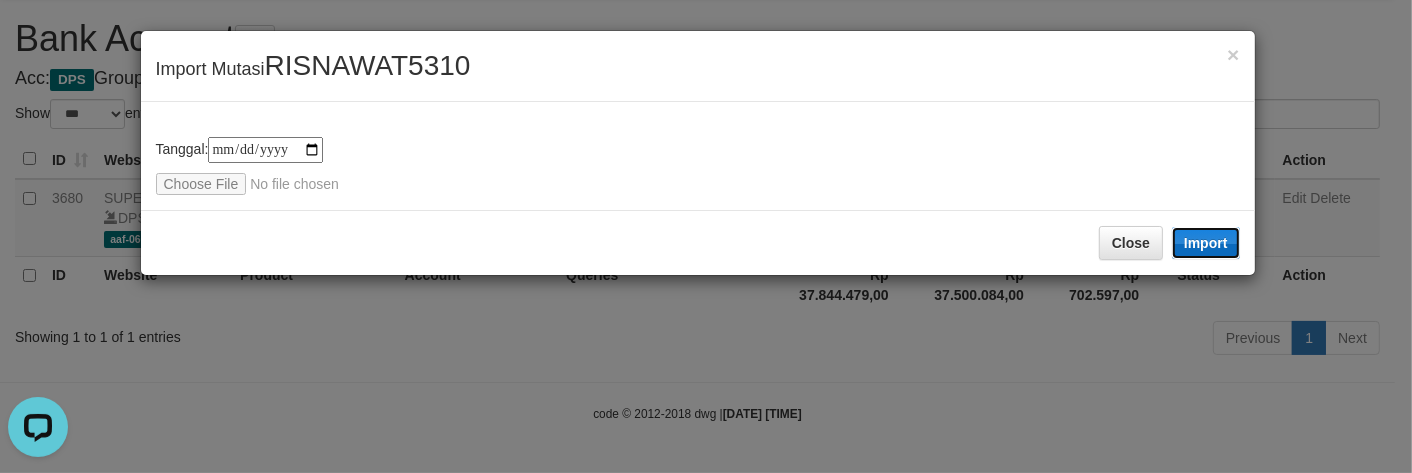 drag, startPoint x: 1216, startPoint y: 245, endPoint x: 1410, endPoint y: 118, distance: 231.8728 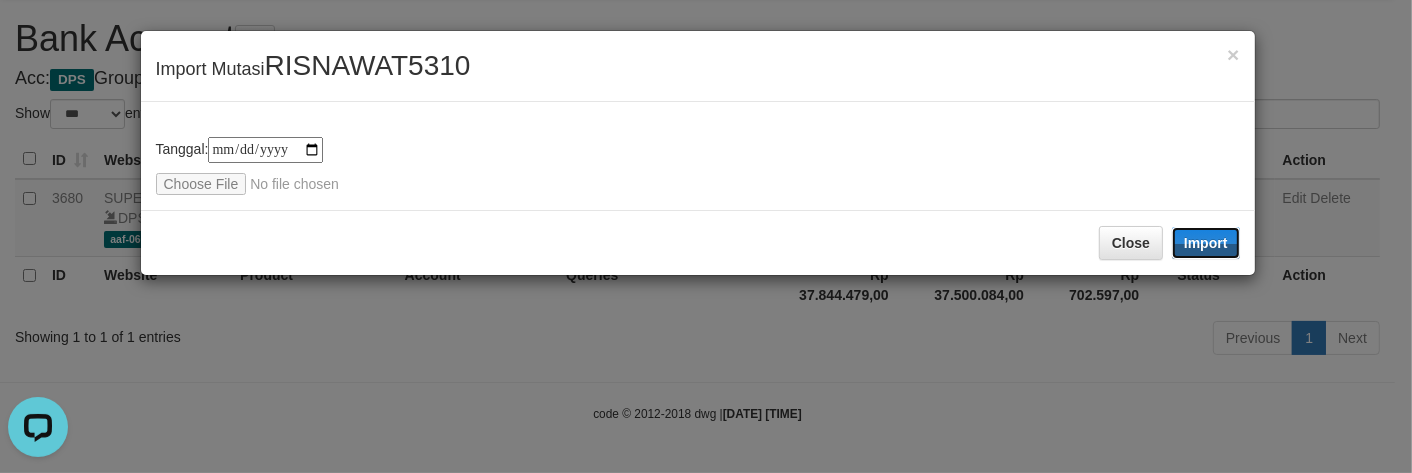 click on "Import" at bounding box center (1206, 243) 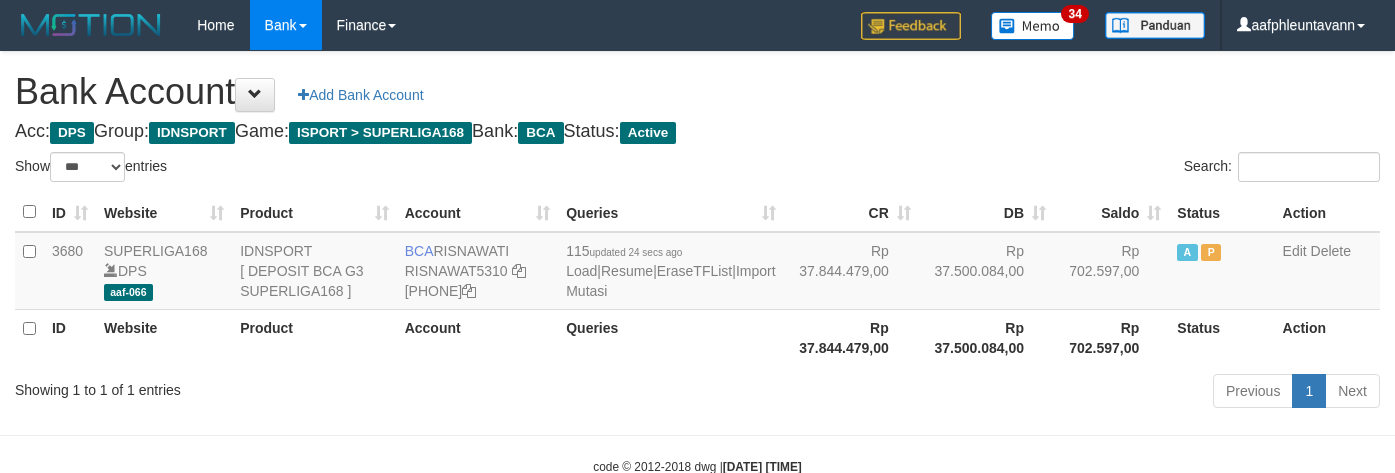 scroll, scrollTop: 75, scrollLeft: 0, axis: vertical 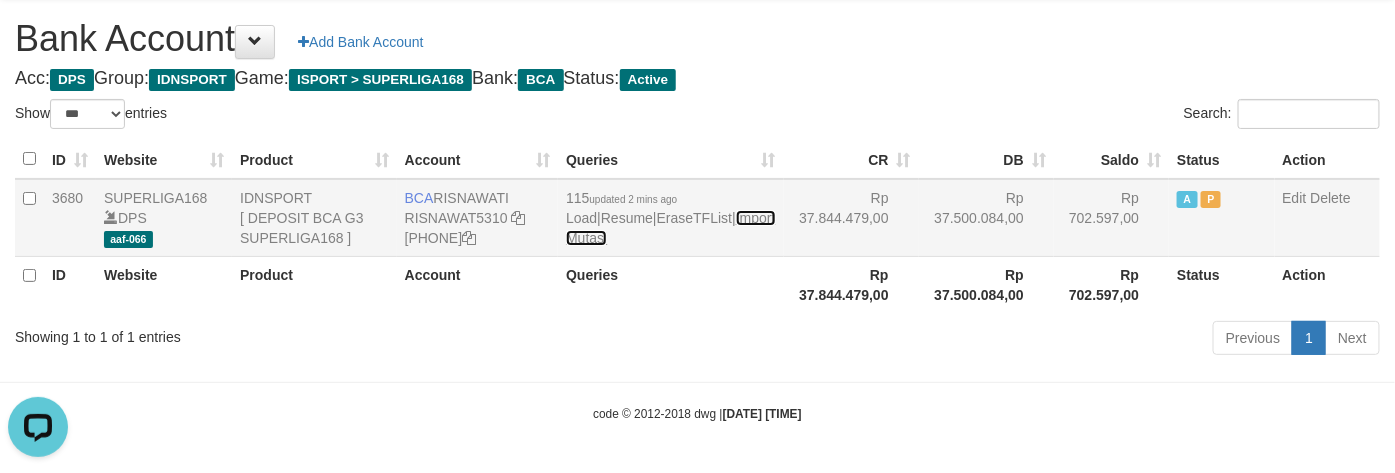 click on "Import Mutasi" at bounding box center (670, 228) 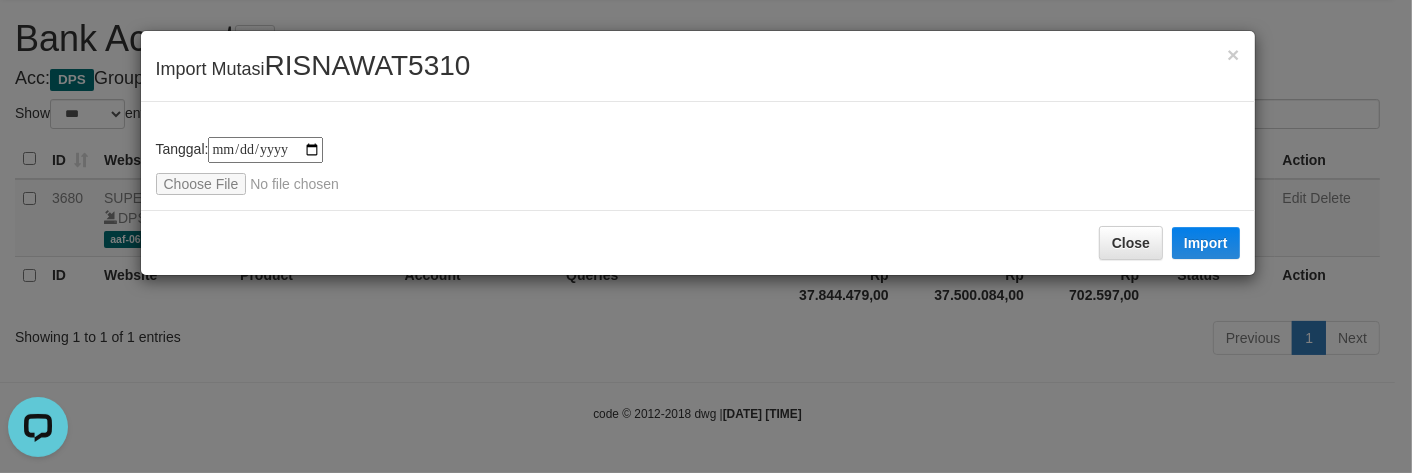 type on "**********" 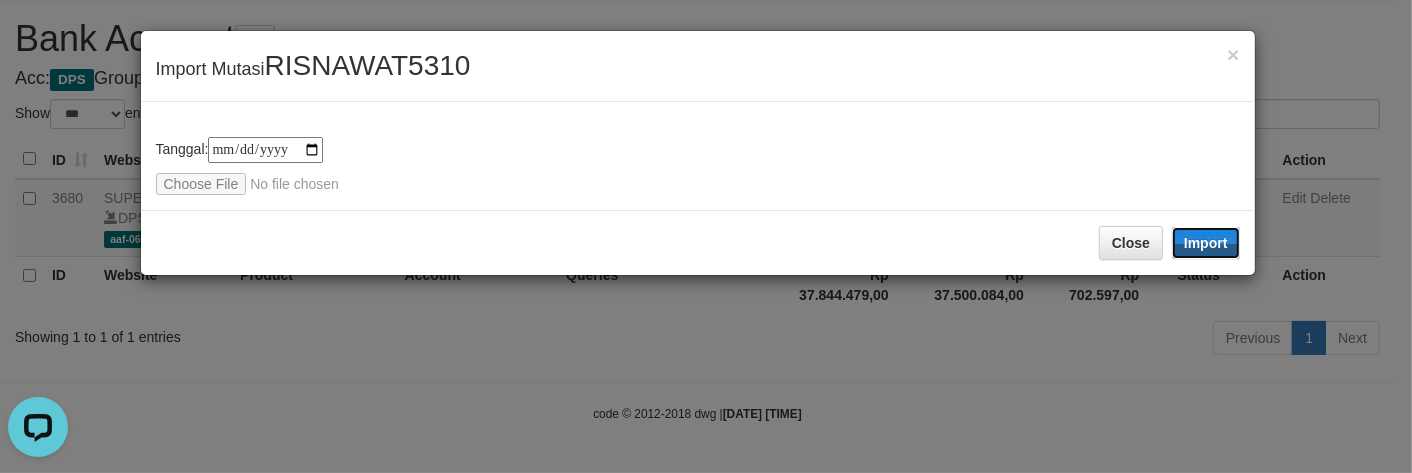 drag, startPoint x: 1230, startPoint y: 243, endPoint x: 193, endPoint y: 0, distance: 1065.0906 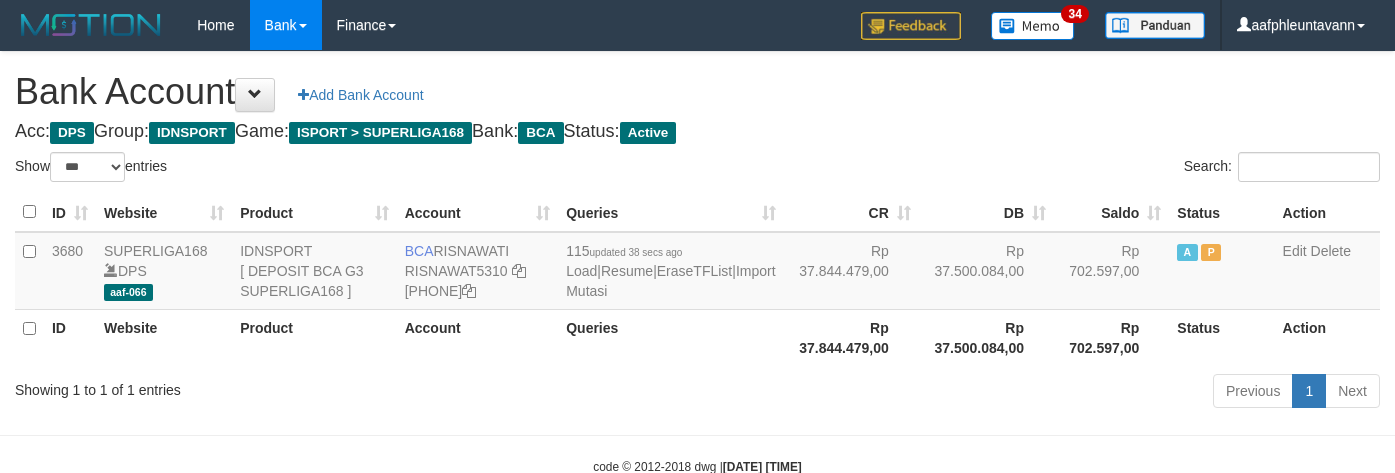 scroll, scrollTop: 75, scrollLeft: 0, axis: vertical 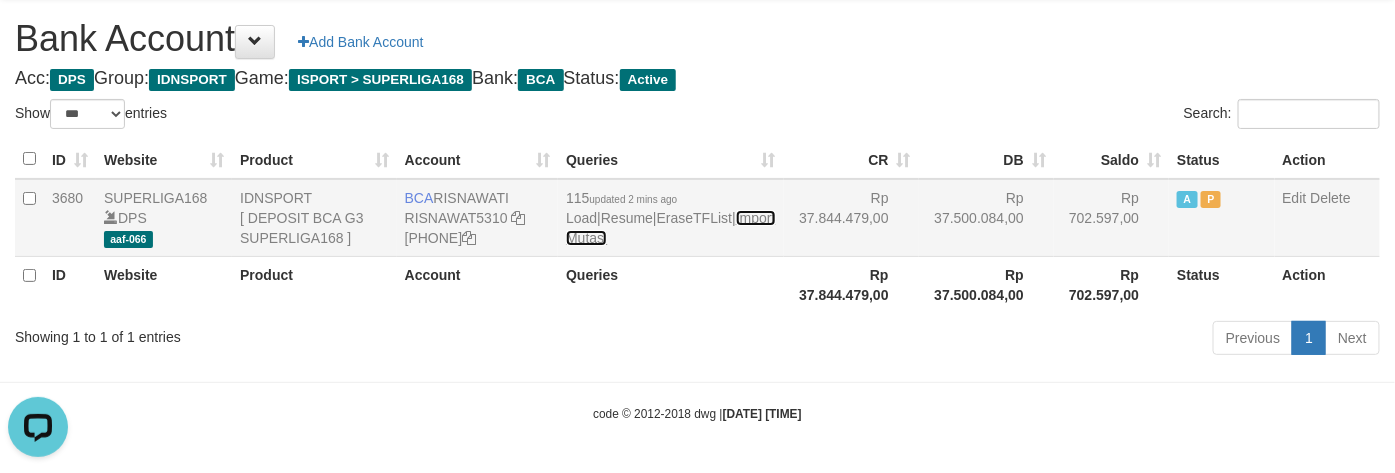 click on "Import Mutasi" at bounding box center (670, 228) 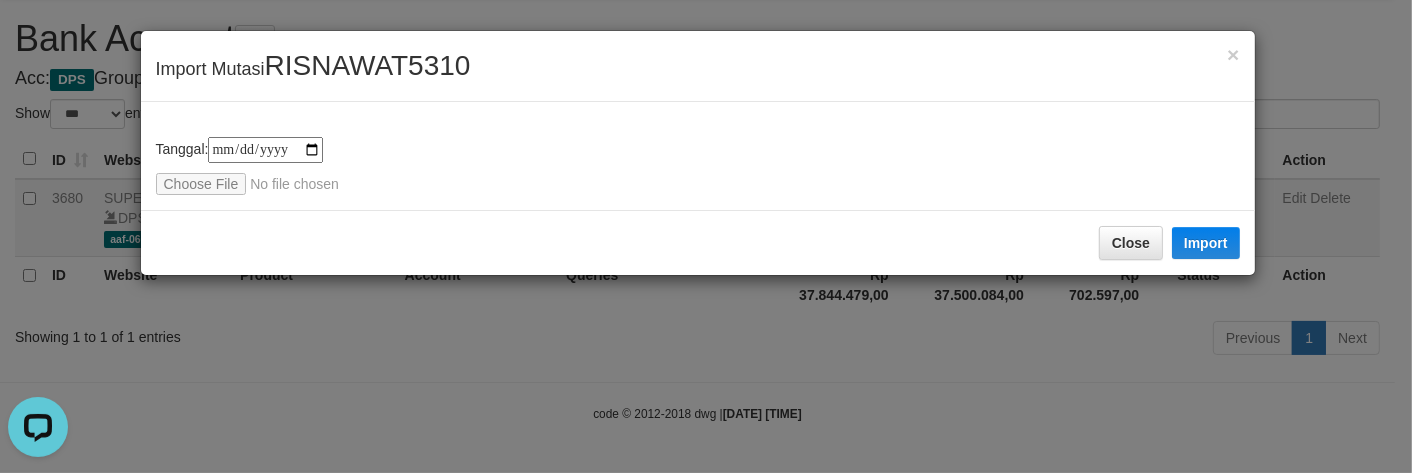 type on "**********" 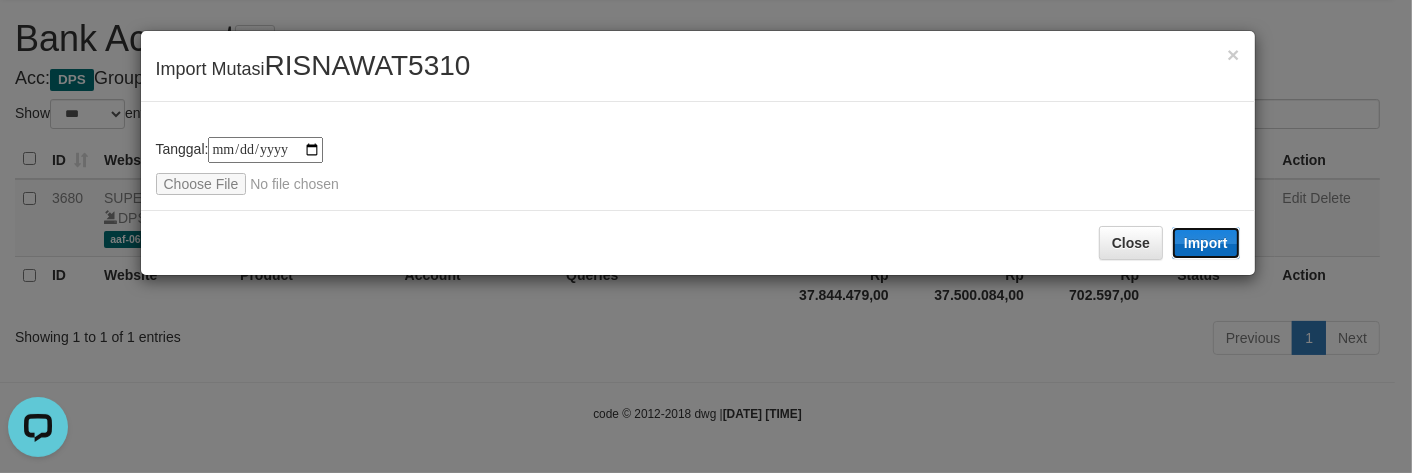 click on "Import" at bounding box center [1206, 243] 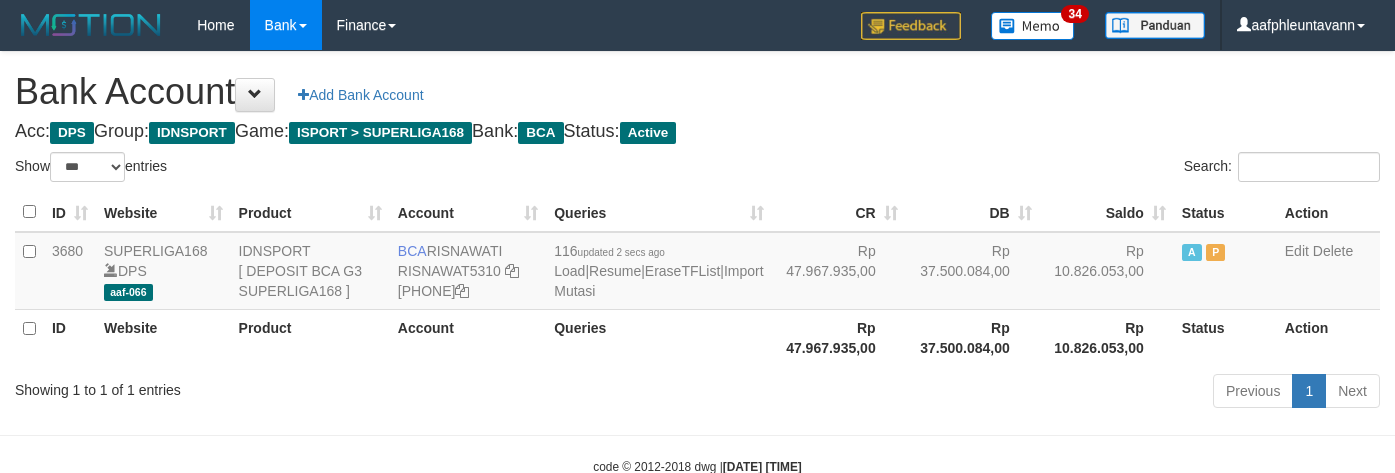 scroll, scrollTop: 75, scrollLeft: 0, axis: vertical 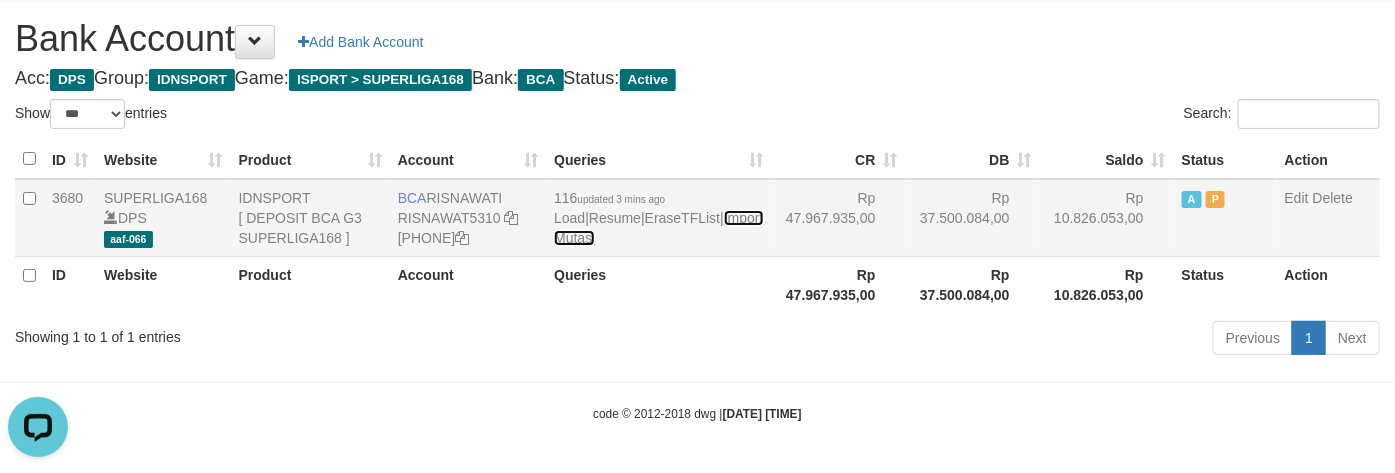 click on "Import Mutasi" at bounding box center (658, 228) 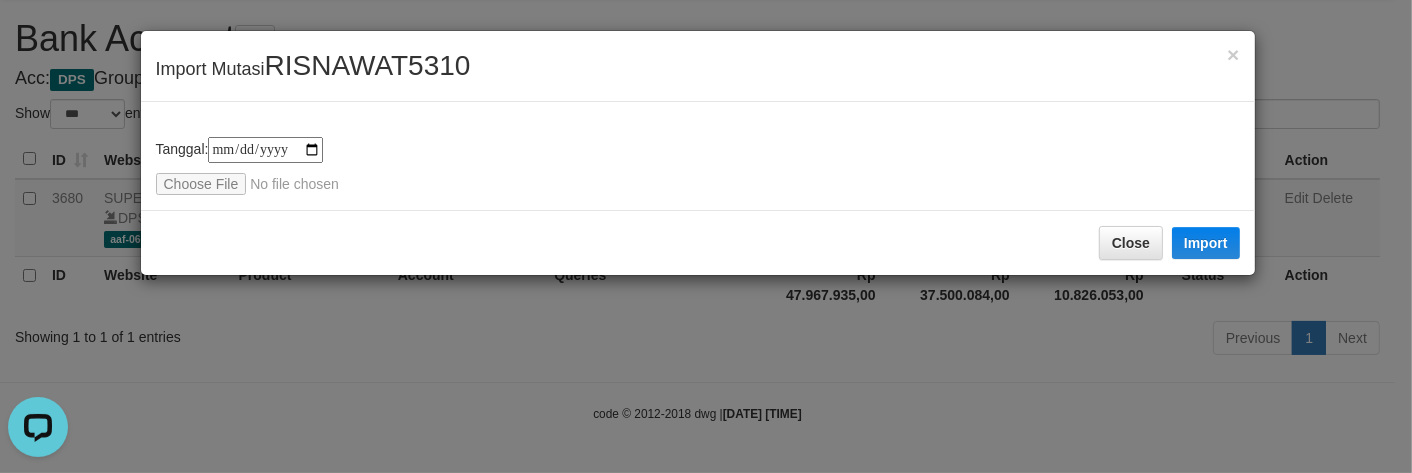 type on "**********" 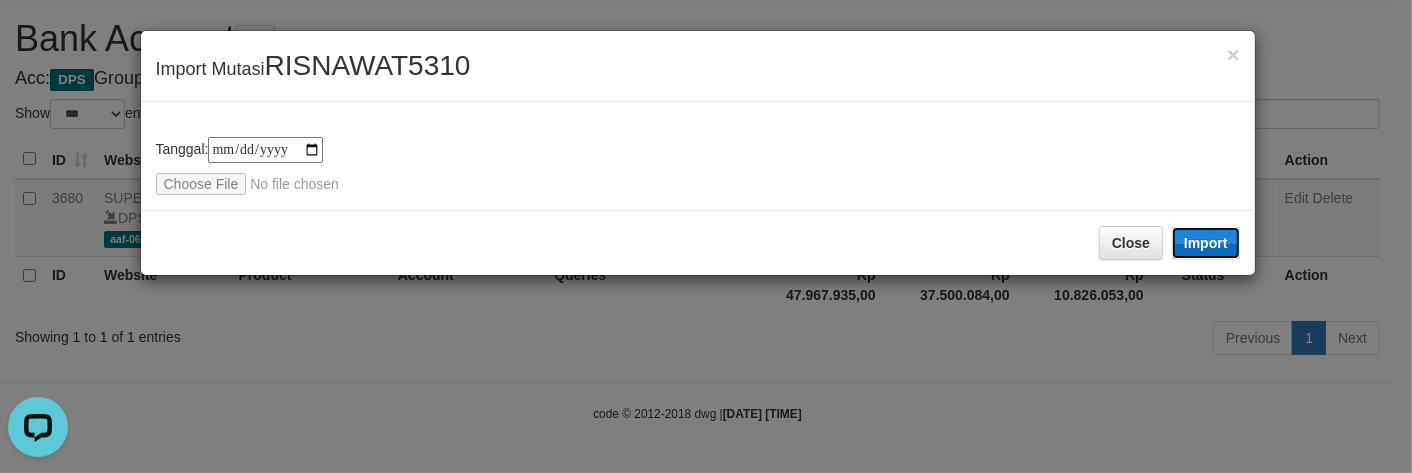 drag, startPoint x: 1210, startPoint y: 245, endPoint x: 851, endPoint y: 1, distance: 434.07028 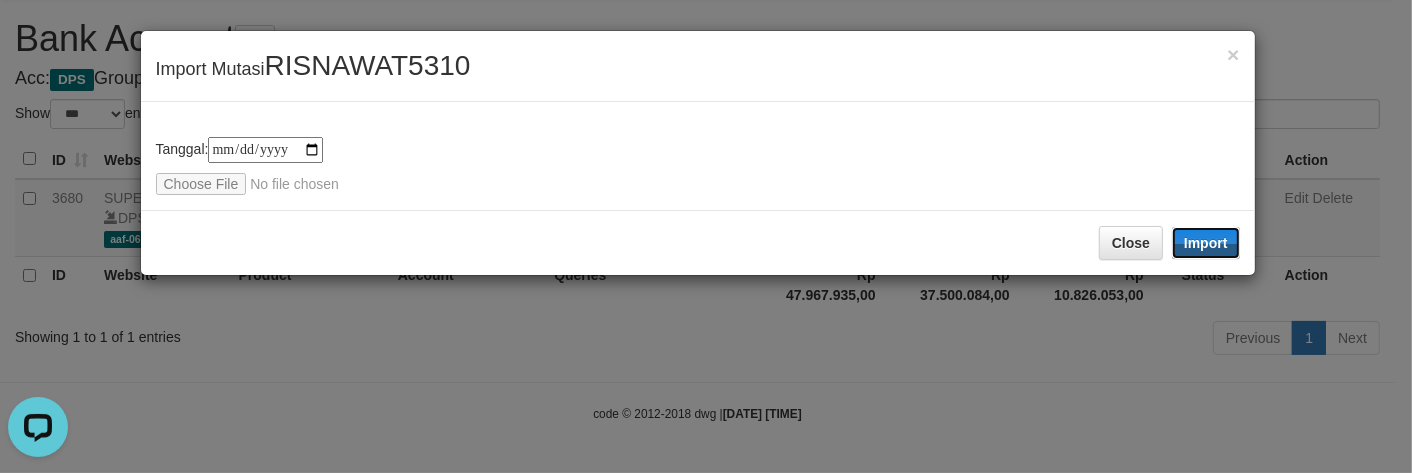 click on "Import" at bounding box center (1206, 243) 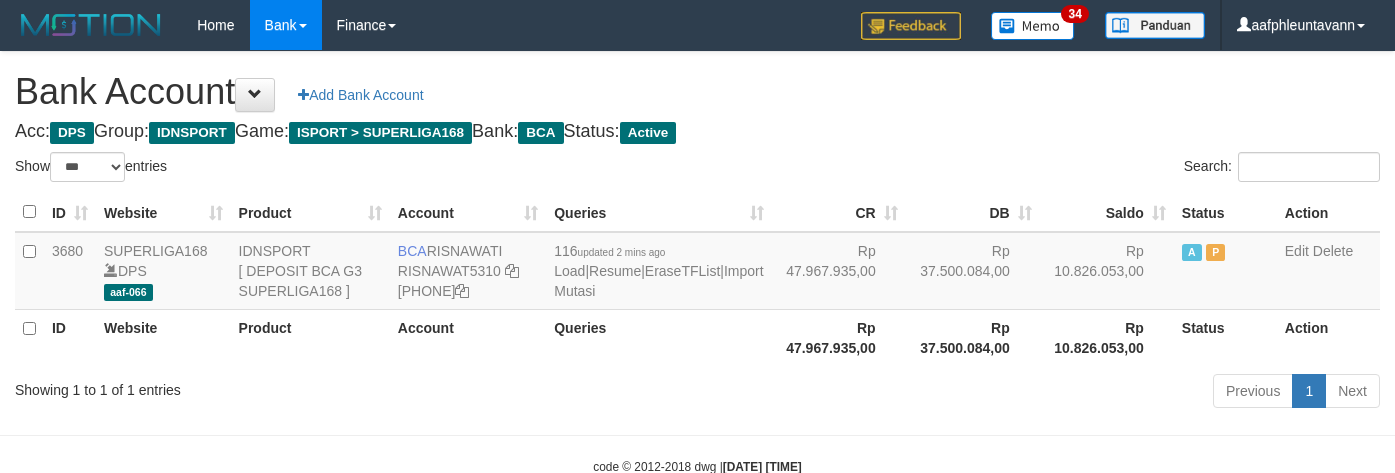 scroll, scrollTop: 75, scrollLeft: 0, axis: vertical 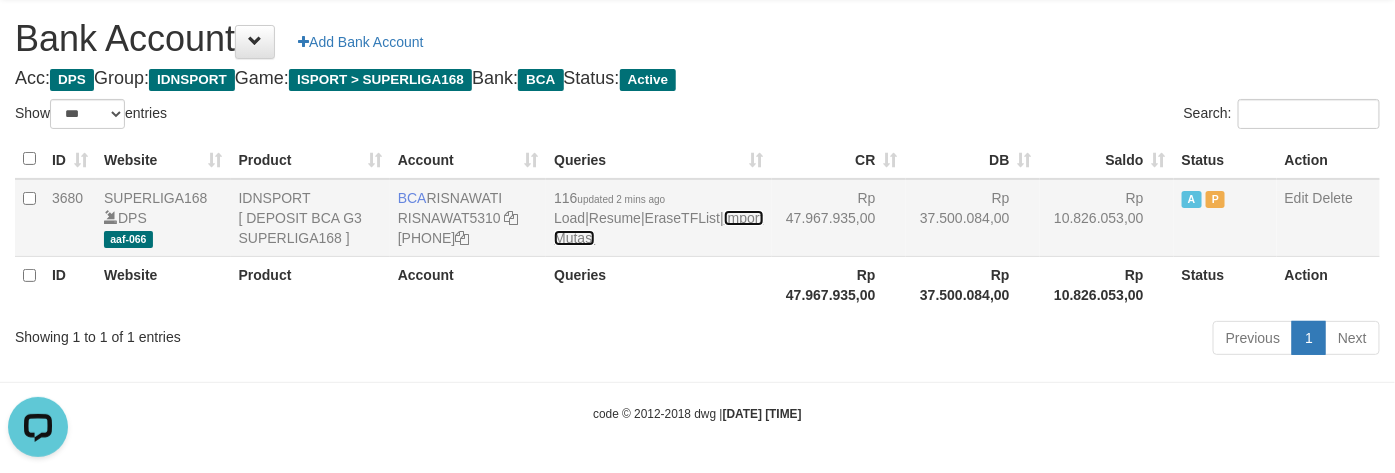 click on "Import Mutasi" at bounding box center (658, 228) 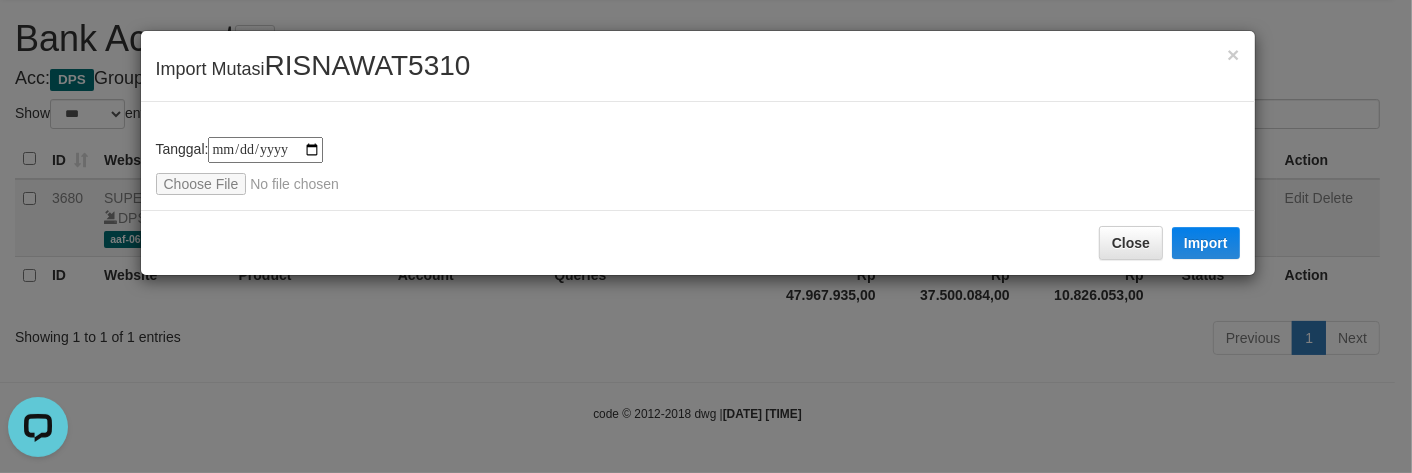 type on "**********" 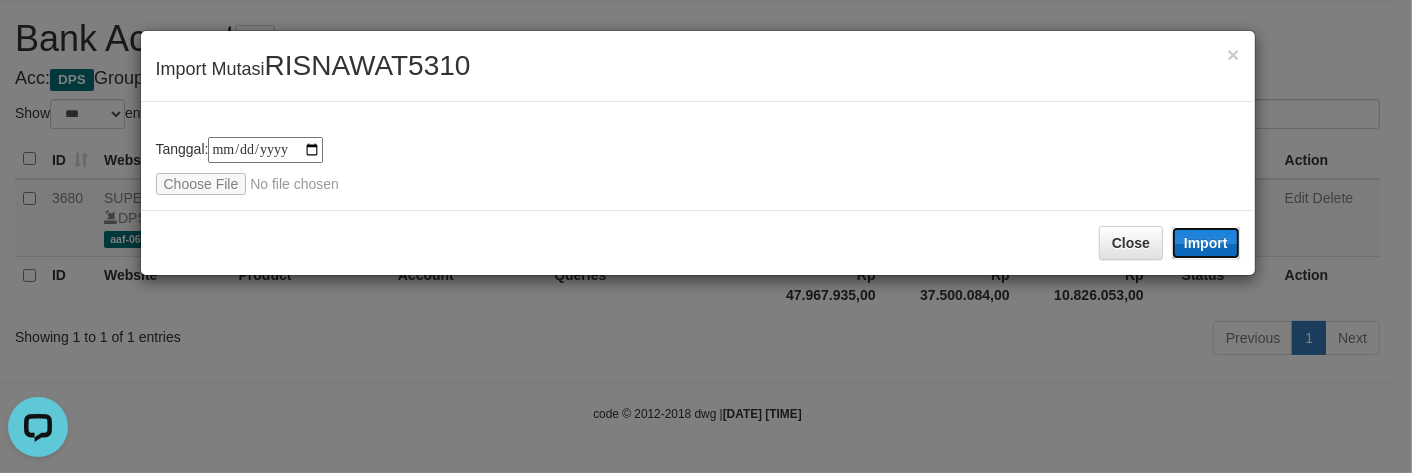 click on "Import" at bounding box center (1206, 243) 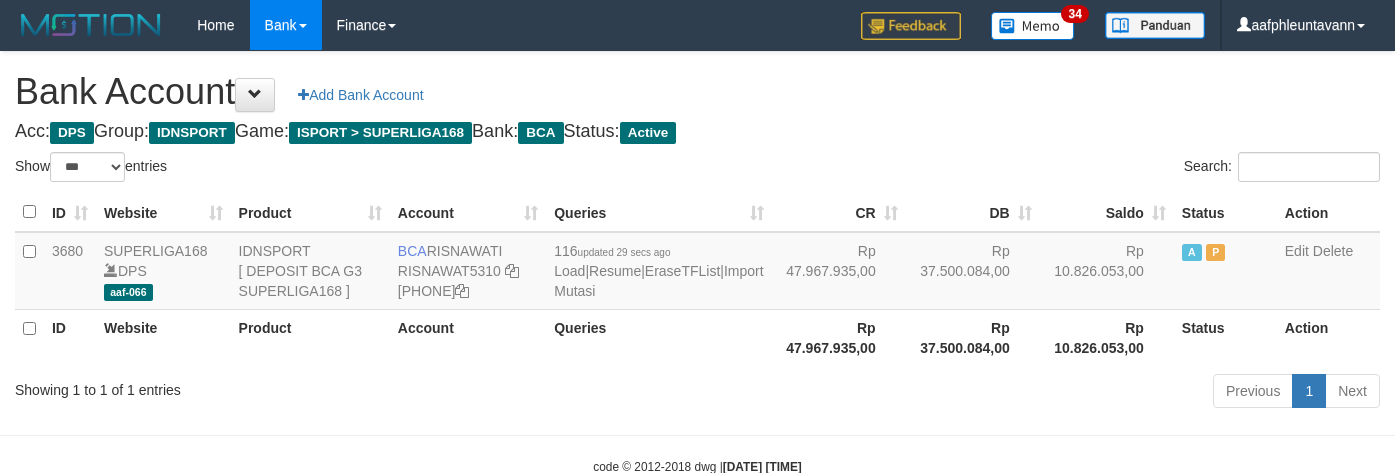 scroll, scrollTop: 75, scrollLeft: 0, axis: vertical 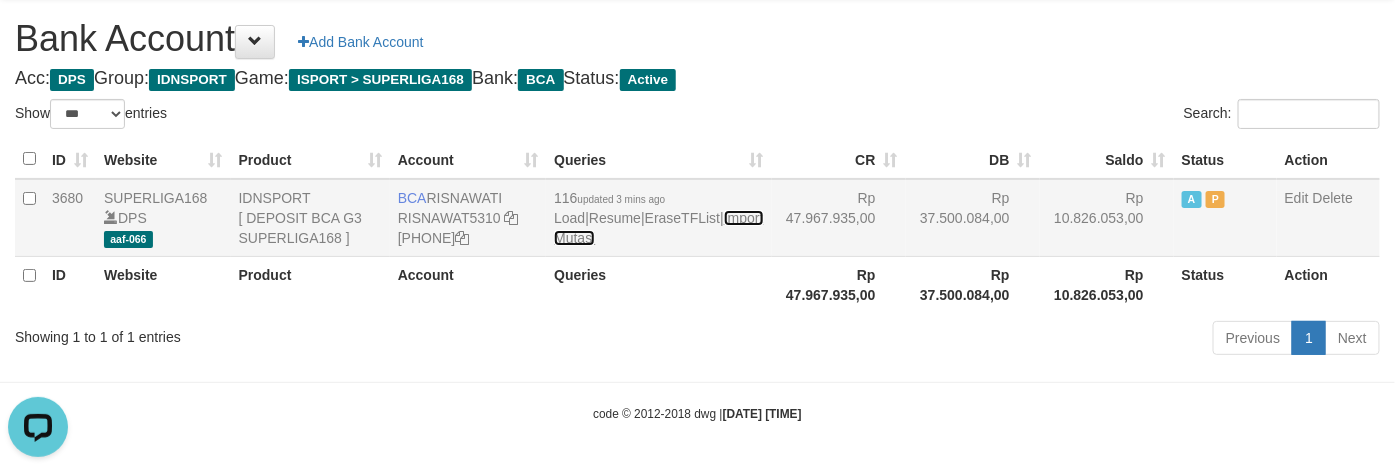 click on "Import Mutasi" at bounding box center [658, 228] 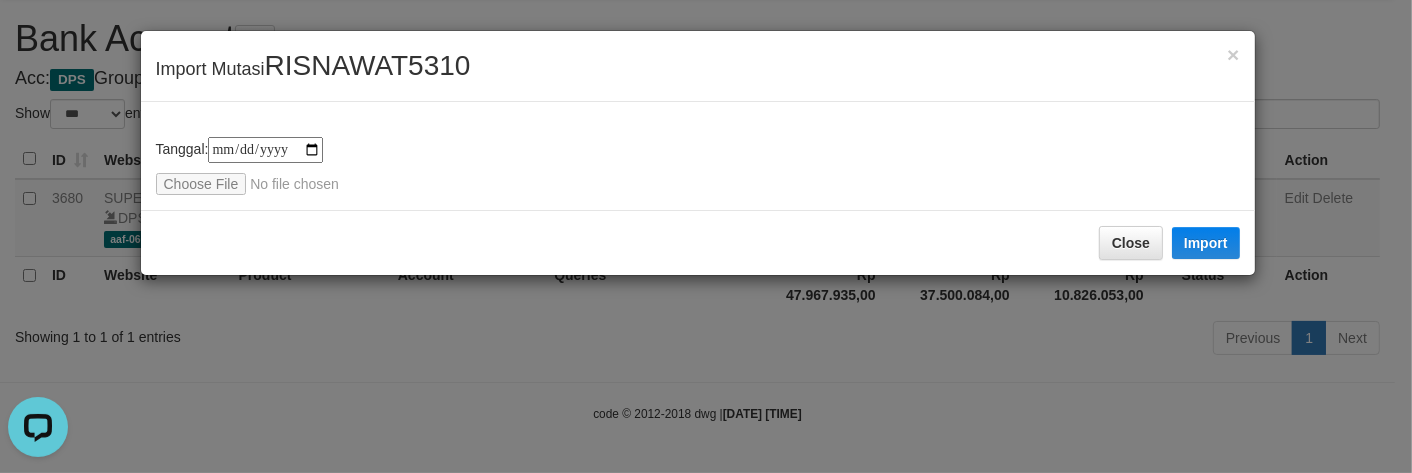 type on "**********" 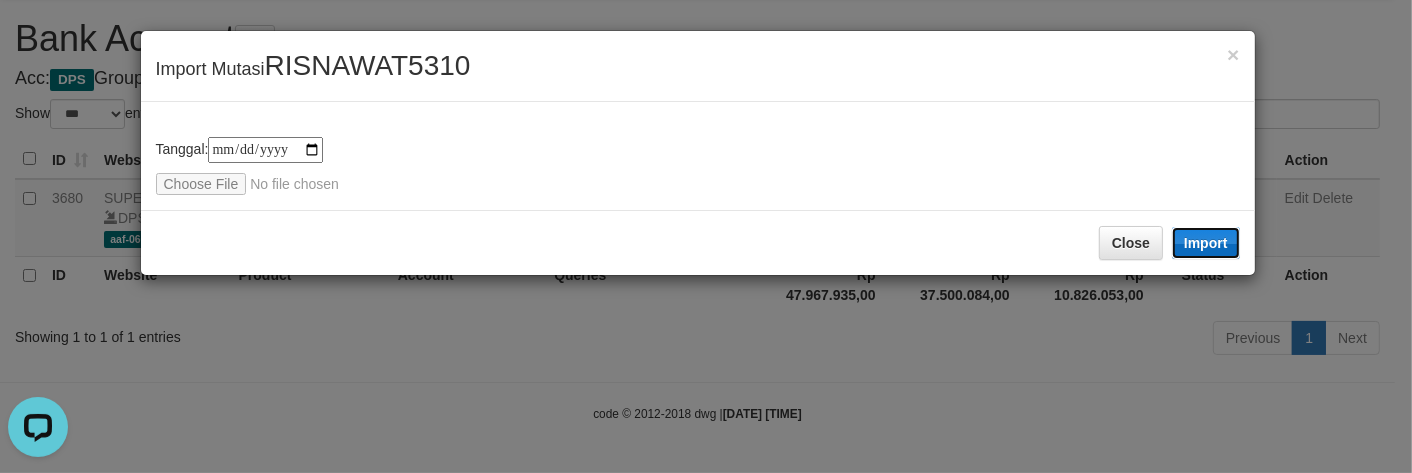 click on "Import" at bounding box center [1206, 243] 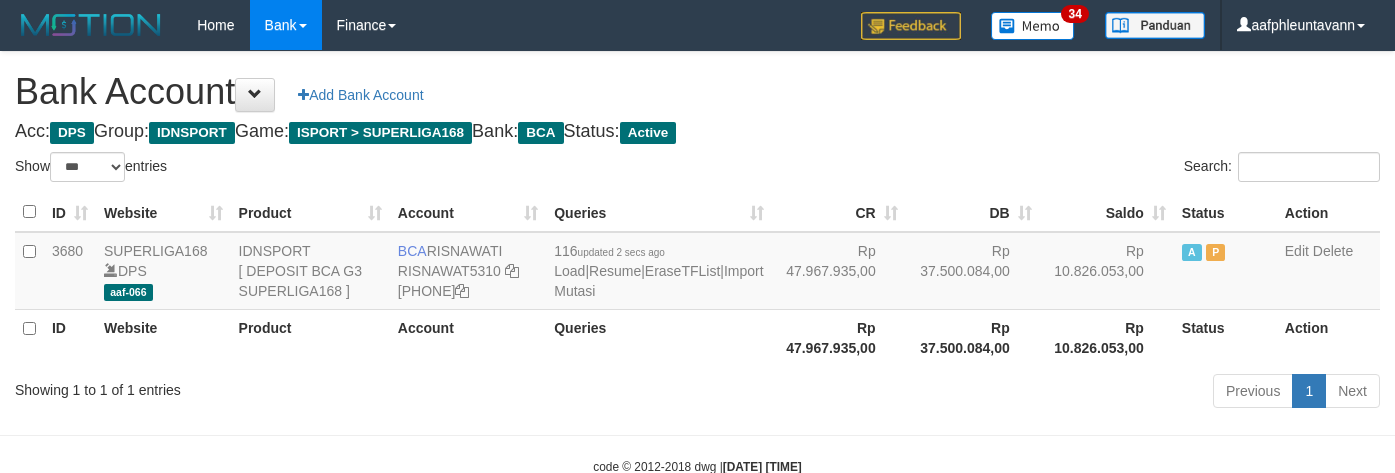scroll, scrollTop: 75, scrollLeft: 0, axis: vertical 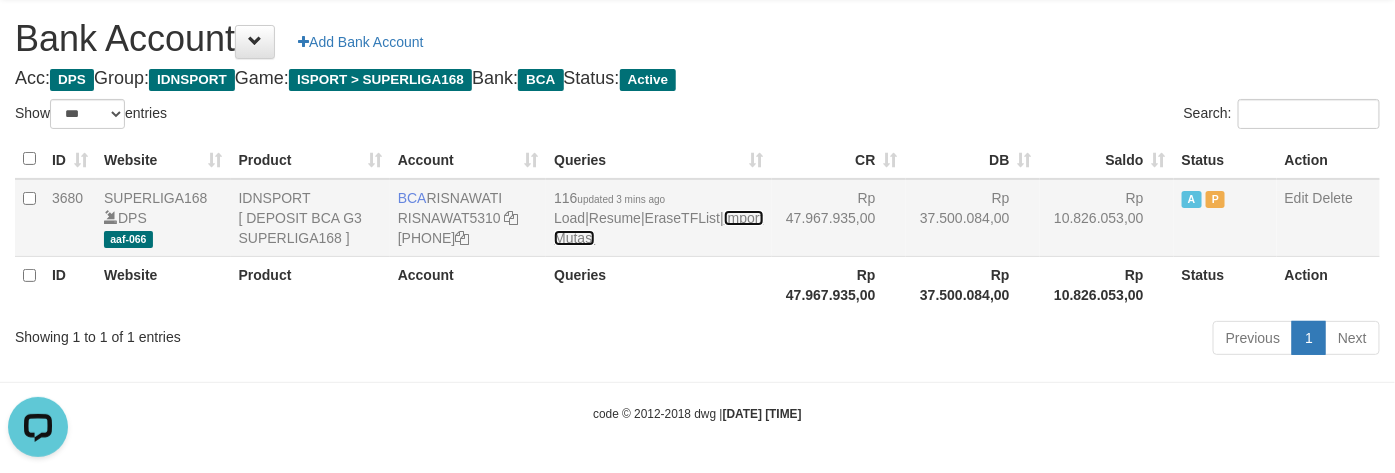 click on "Import Mutasi" at bounding box center (658, 228) 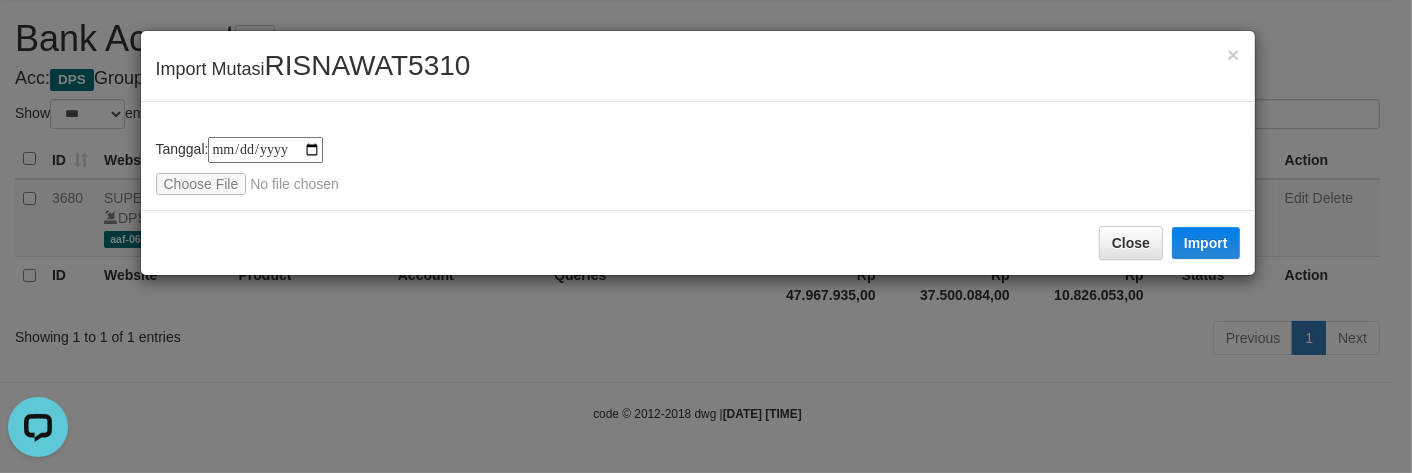 type on "**********" 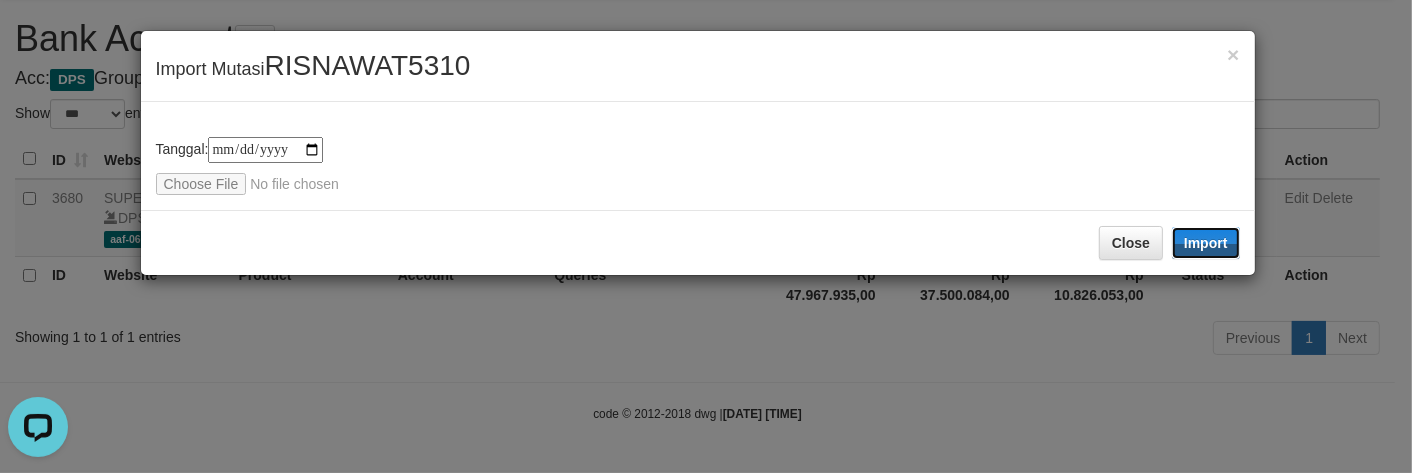 click on "Import" at bounding box center (1206, 243) 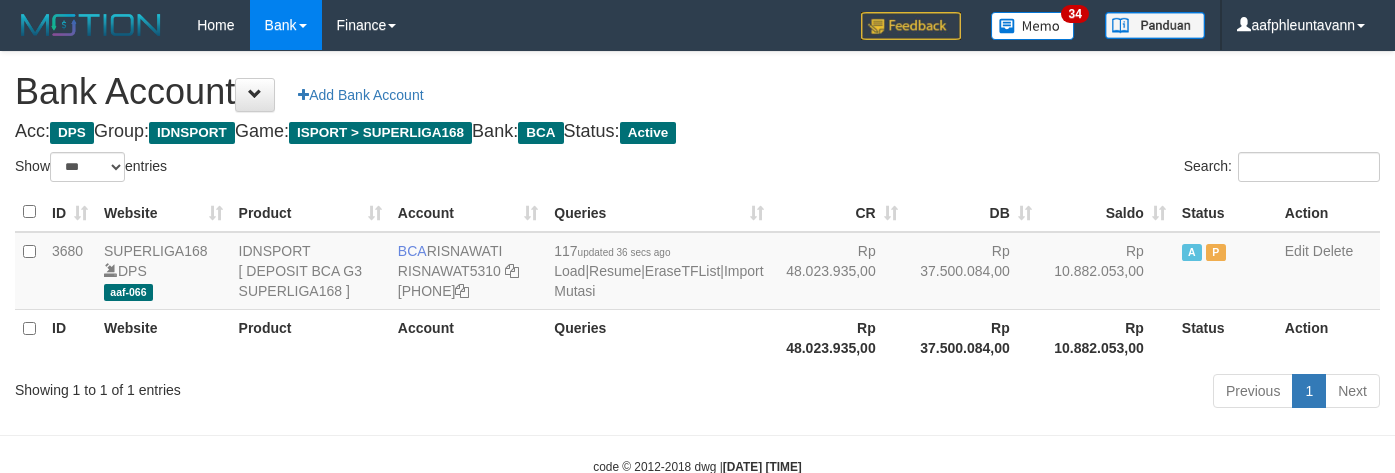 scroll, scrollTop: 75, scrollLeft: 0, axis: vertical 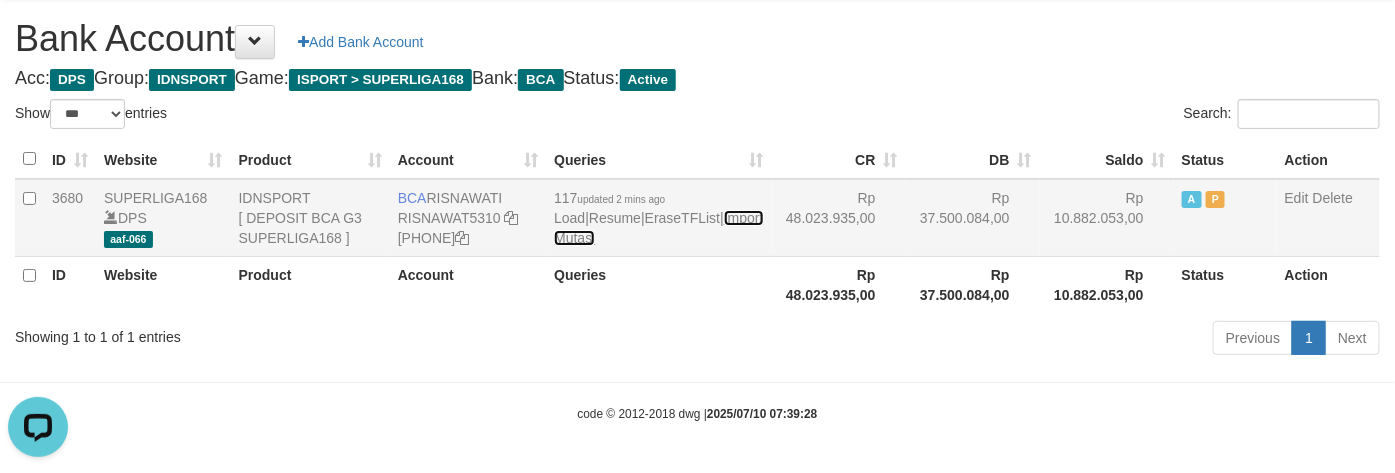 click on "Import Mutasi" at bounding box center (658, 228) 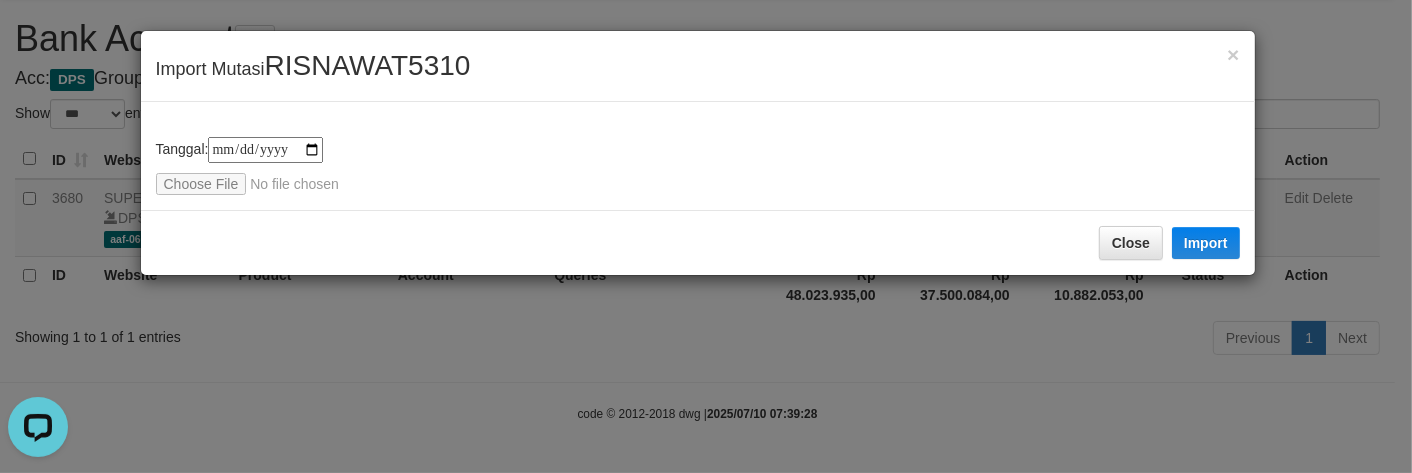 type on "**********" 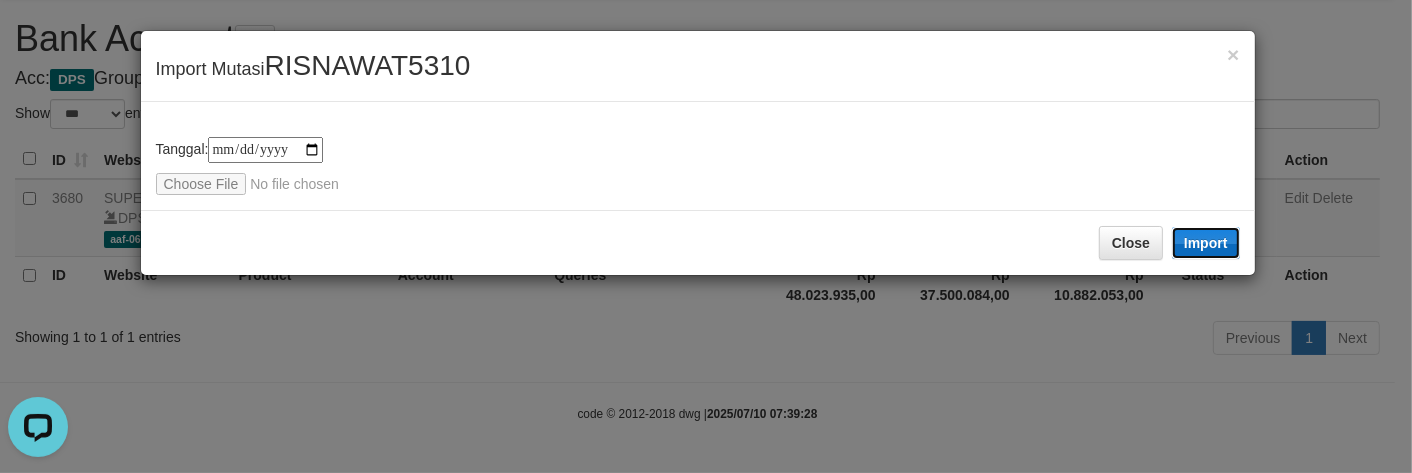 click on "Import" at bounding box center [1206, 243] 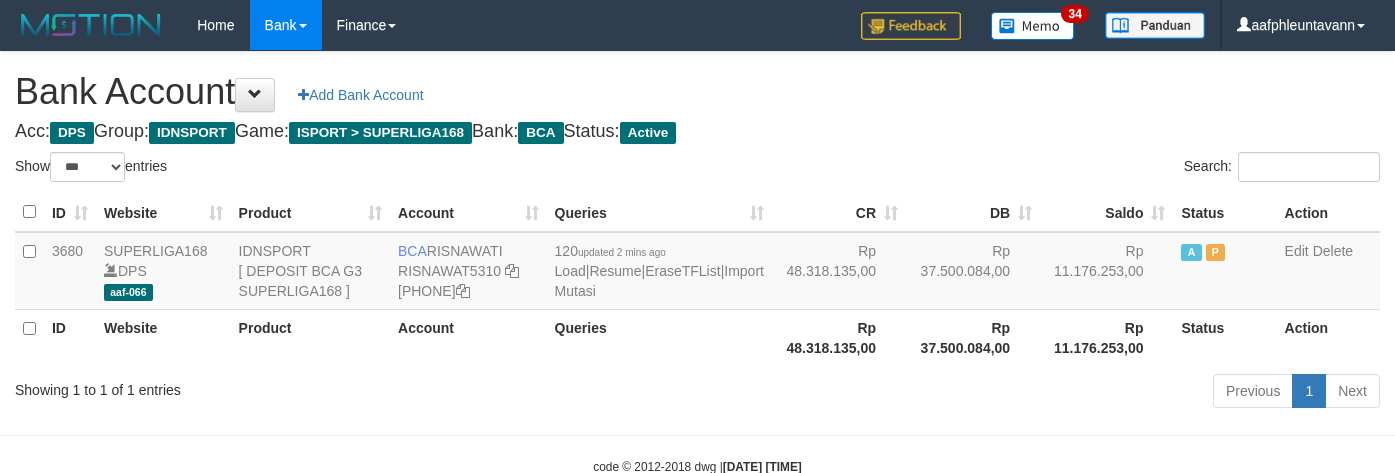 scroll, scrollTop: 75, scrollLeft: 0, axis: vertical 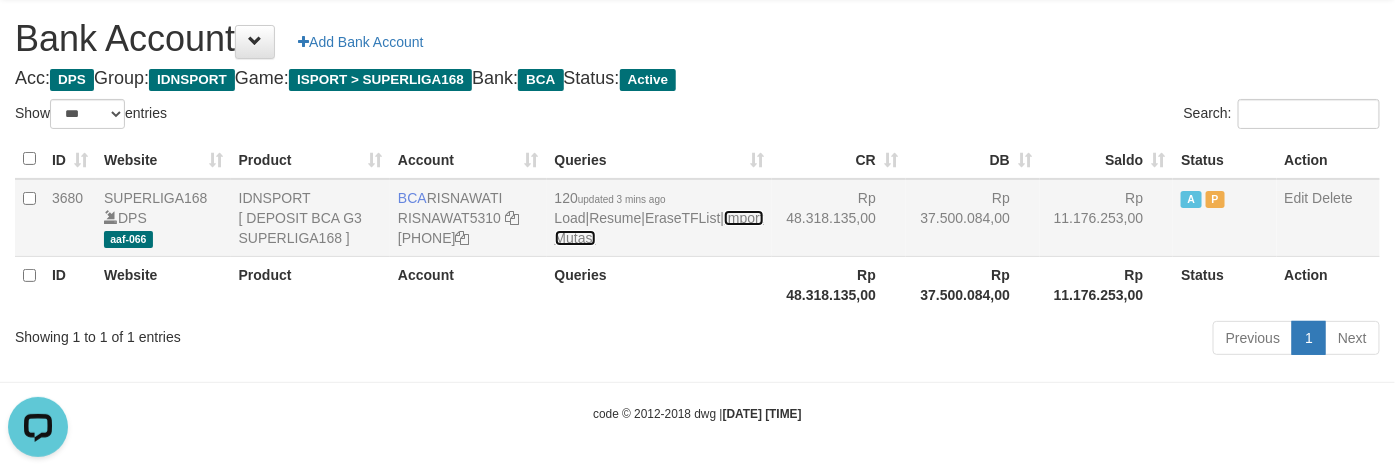 click on "Import Mutasi" at bounding box center [659, 228] 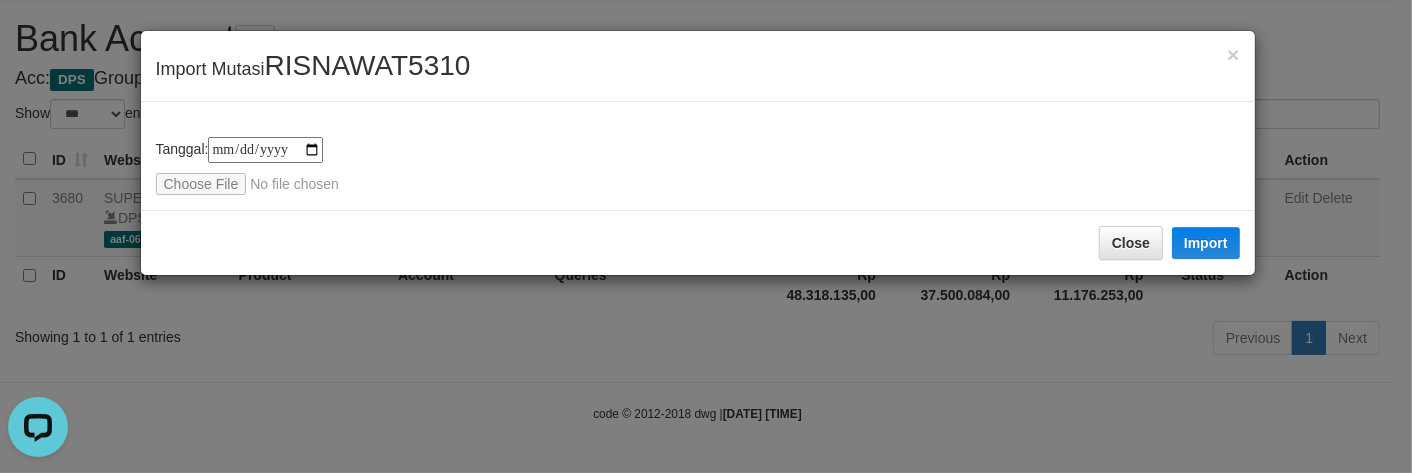 type on "**********" 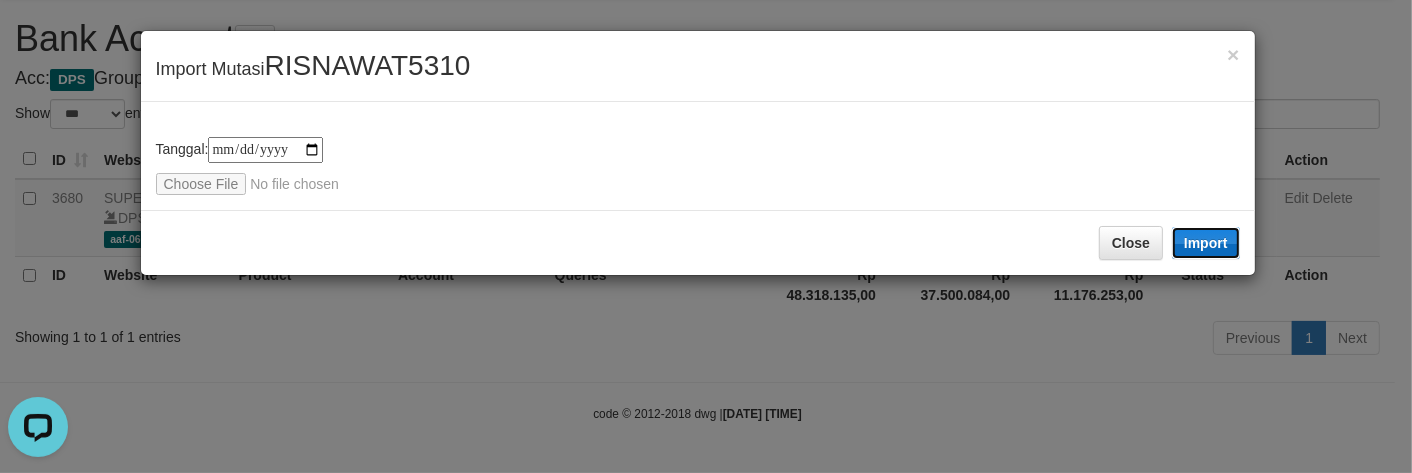 drag, startPoint x: 1218, startPoint y: 238, endPoint x: 1244, endPoint y: 166, distance: 76.55064 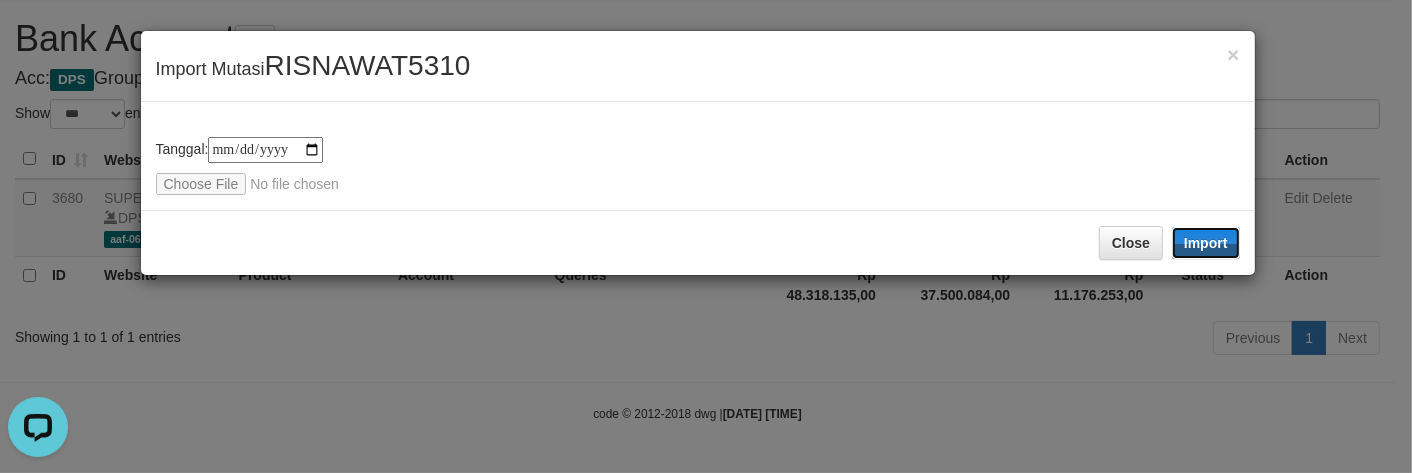 click on "Import" at bounding box center [1206, 243] 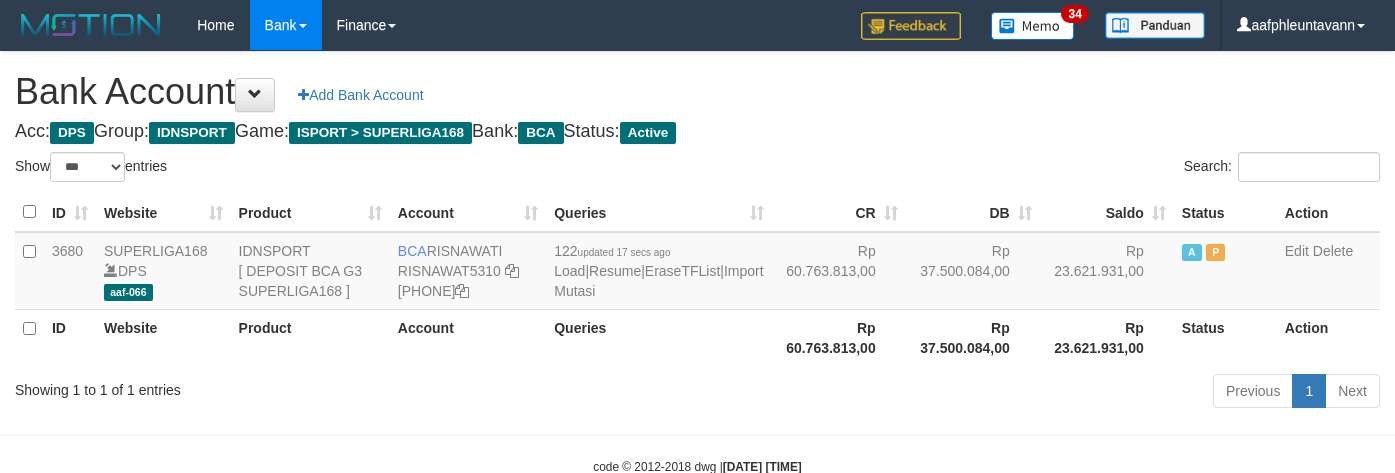 scroll, scrollTop: 75, scrollLeft: 0, axis: vertical 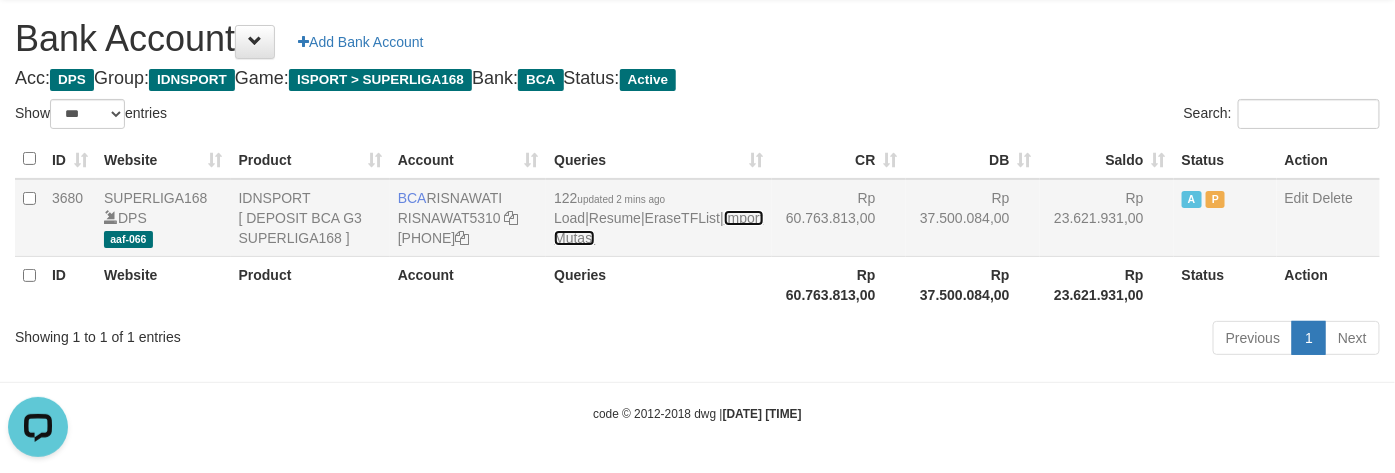 click on "Import Mutasi" at bounding box center (658, 228) 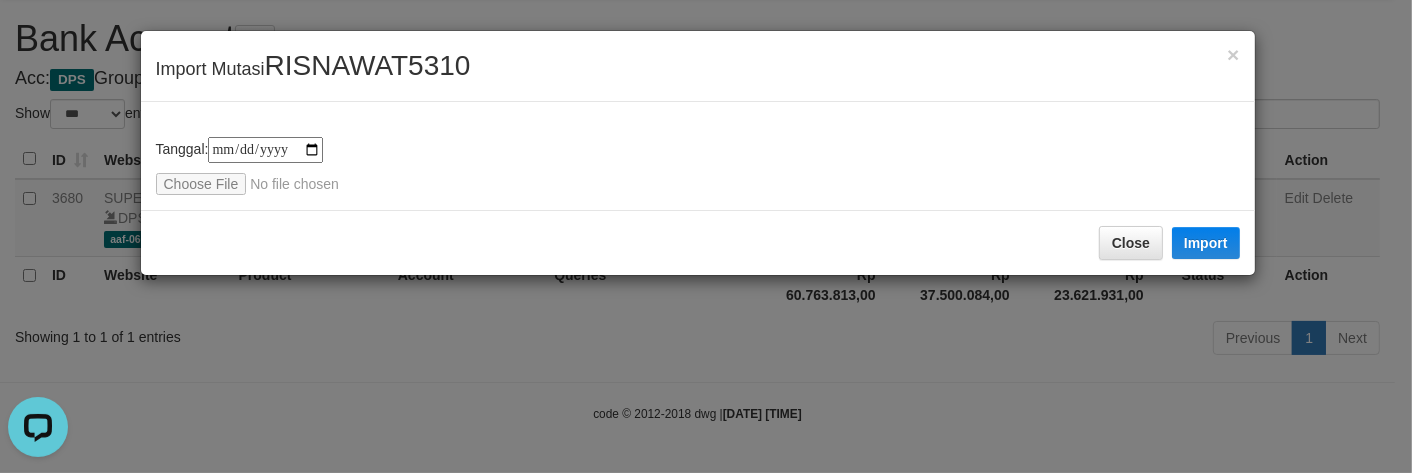 type on "**********" 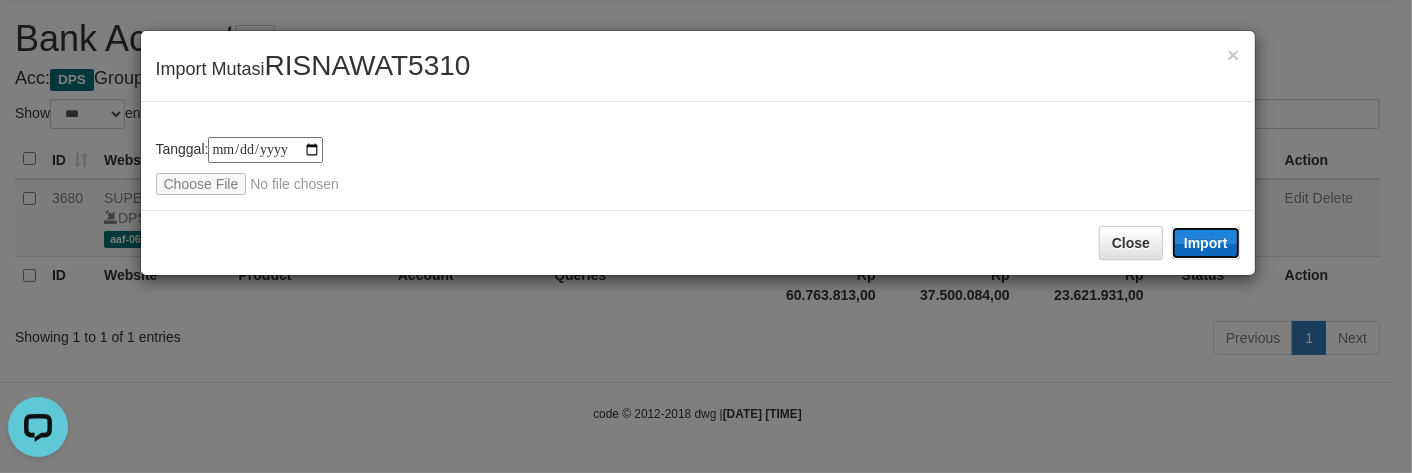 click on "Import" at bounding box center [1206, 243] 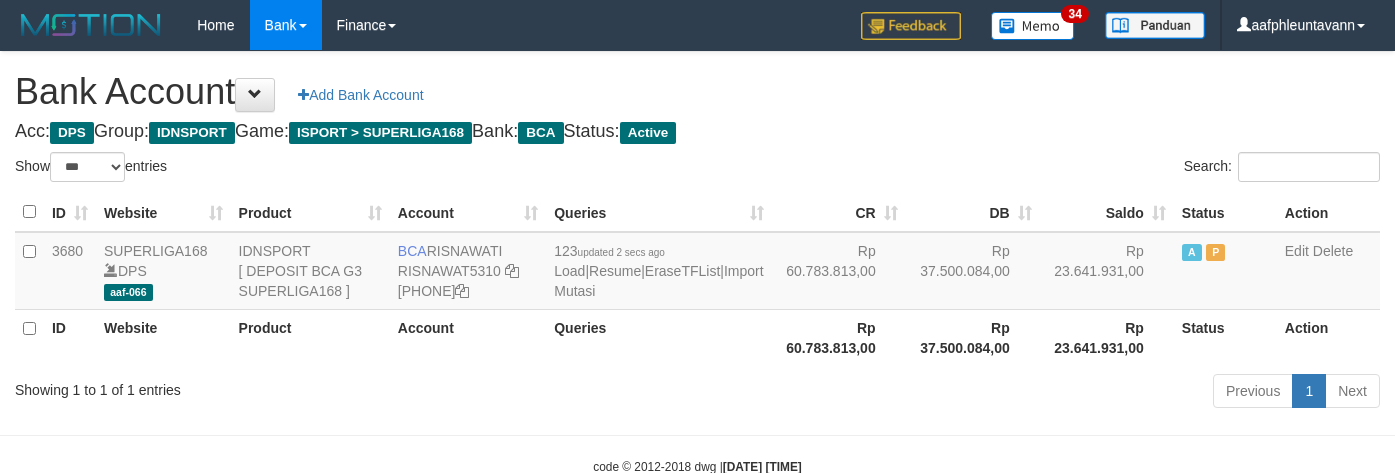 scroll, scrollTop: 75, scrollLeft: 0, axis: vertical 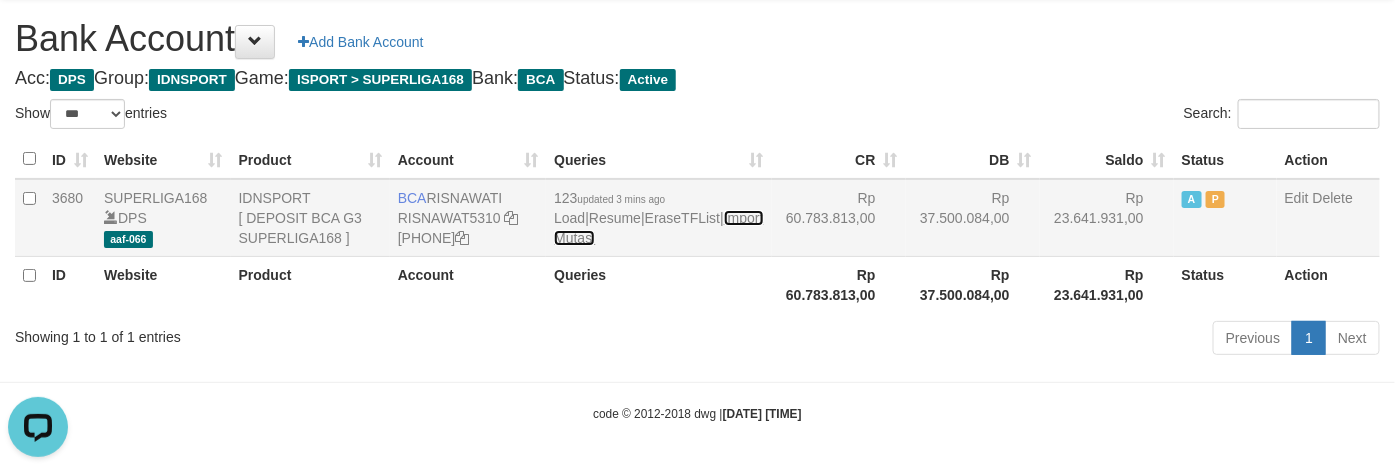 click on "Import Mutasi" at bounding box center (658, 228) 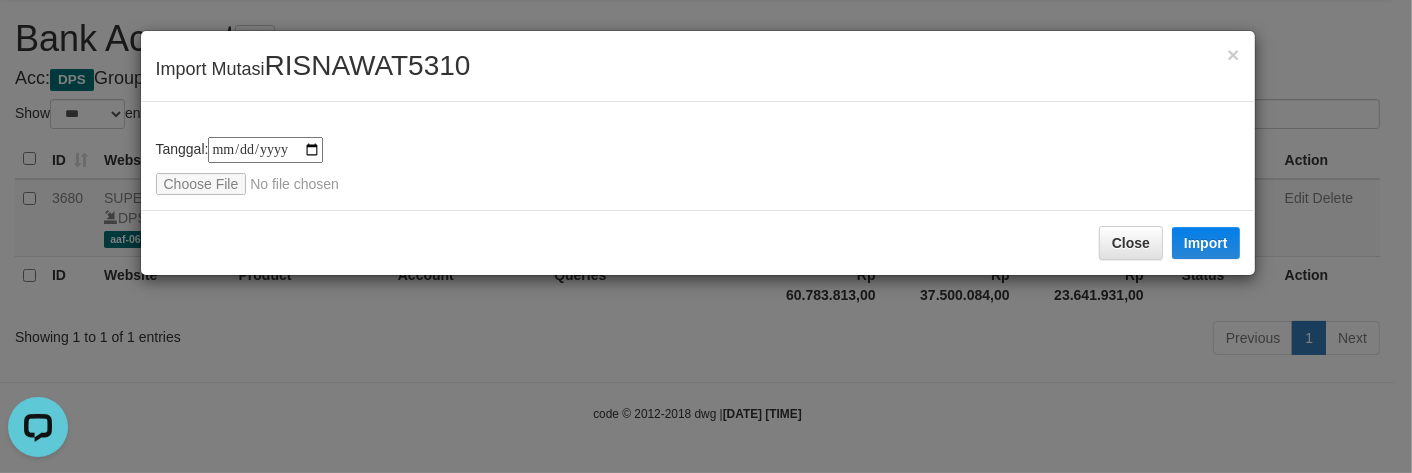 type on "**********" 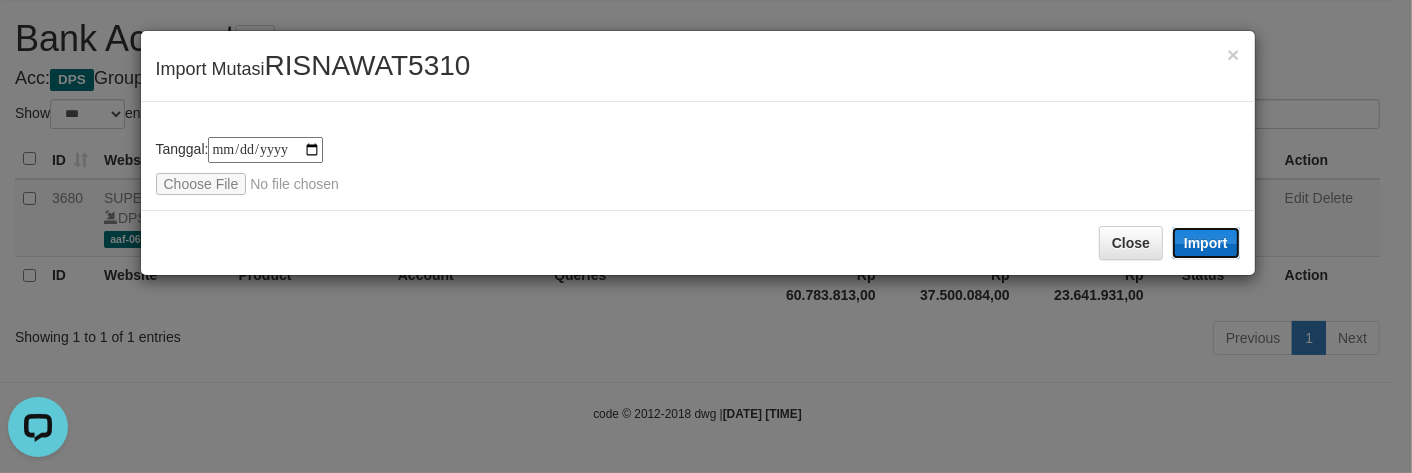 click on "Import" at bounding box center [1206, 243] 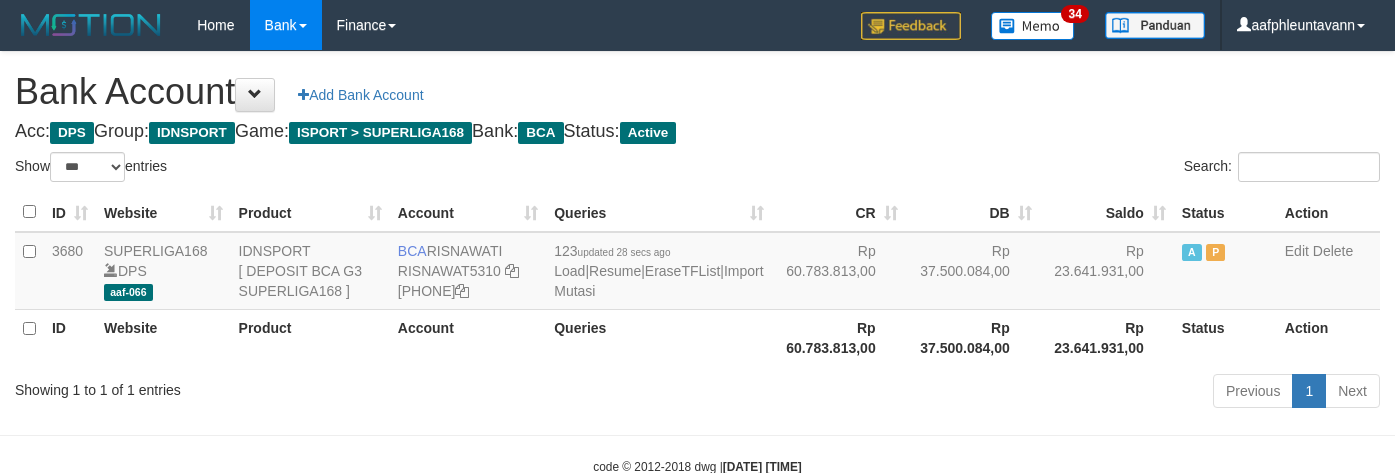scroll, scrollTop: 75, scrollLeft: 0, axis: vertical 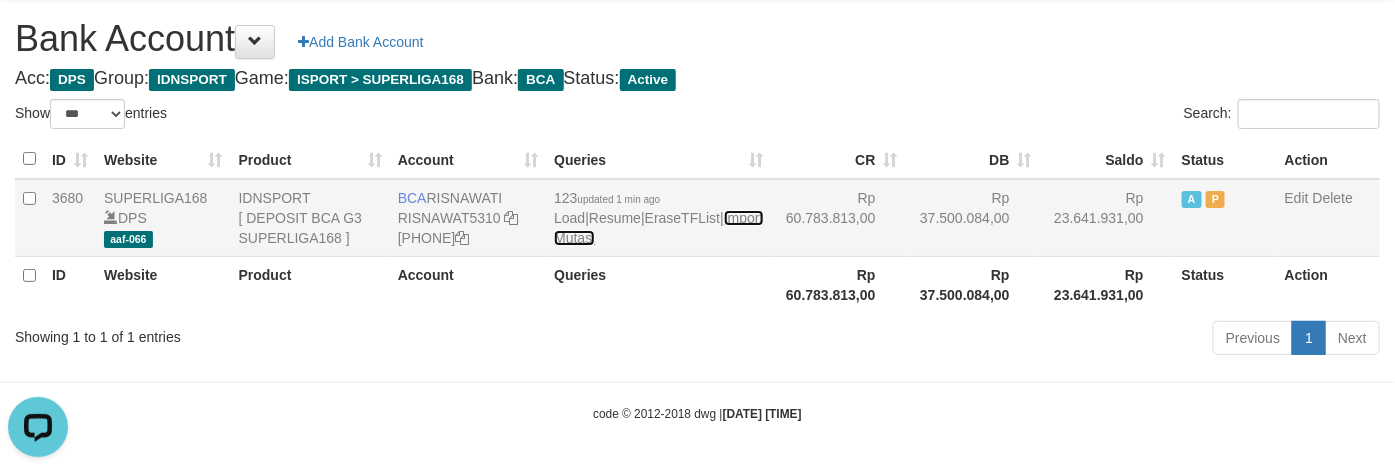 click on "Import Mutasi" at bounding box center (658, 228) 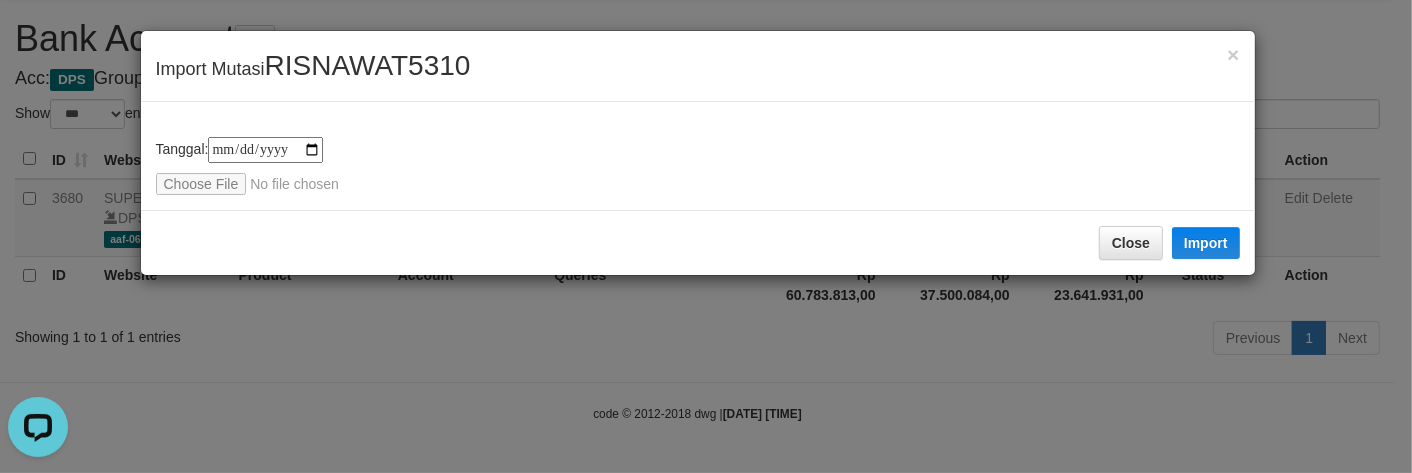 type on "**********" 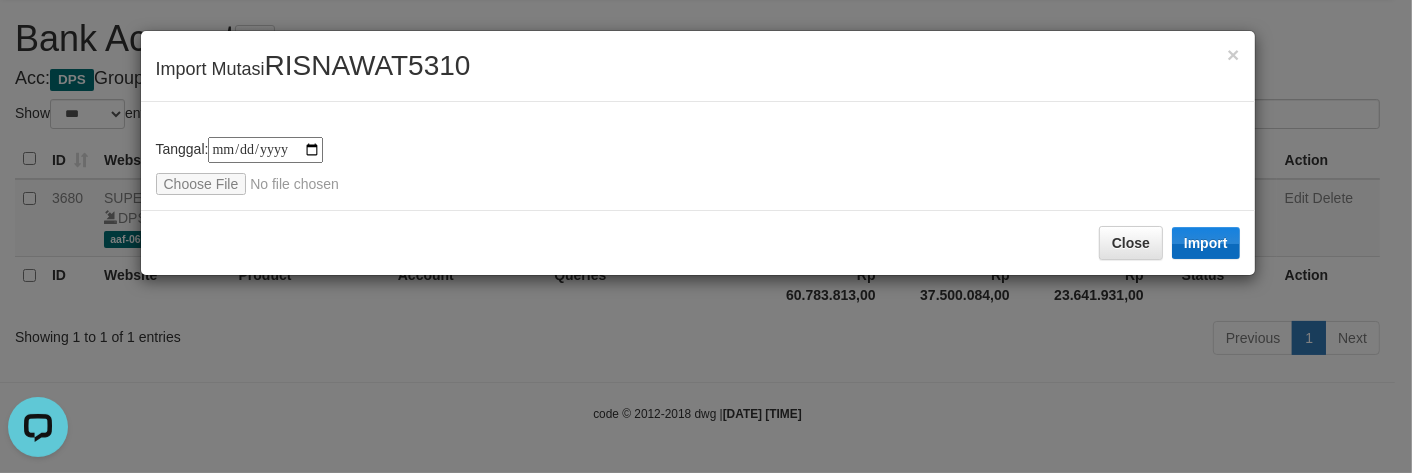 click on "Close
Import" at bounding box center [698, 242] 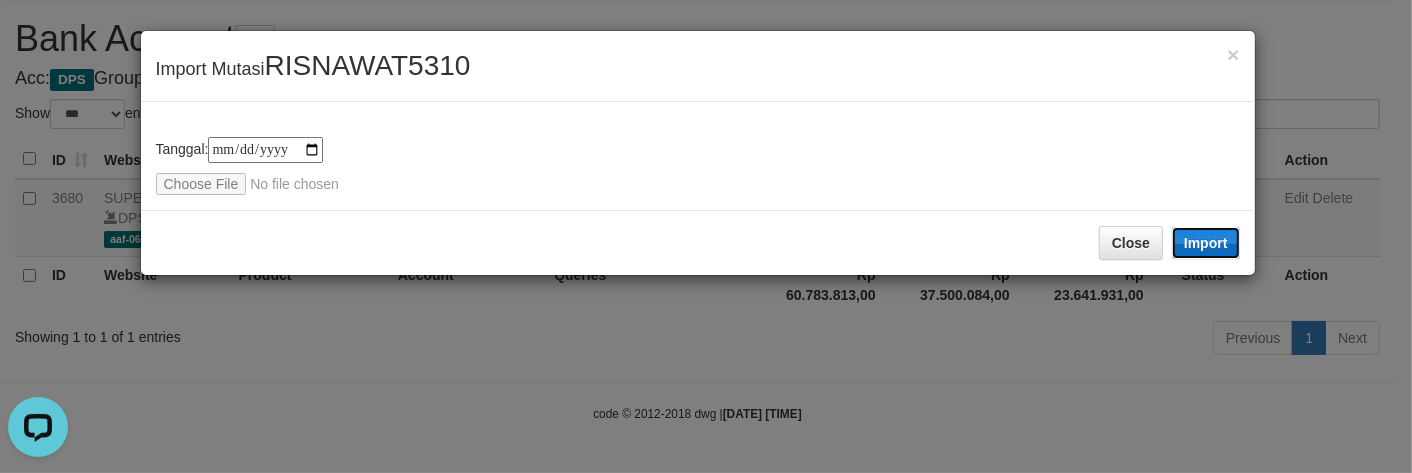 click on "Import" at bounding box center [1206, 243] 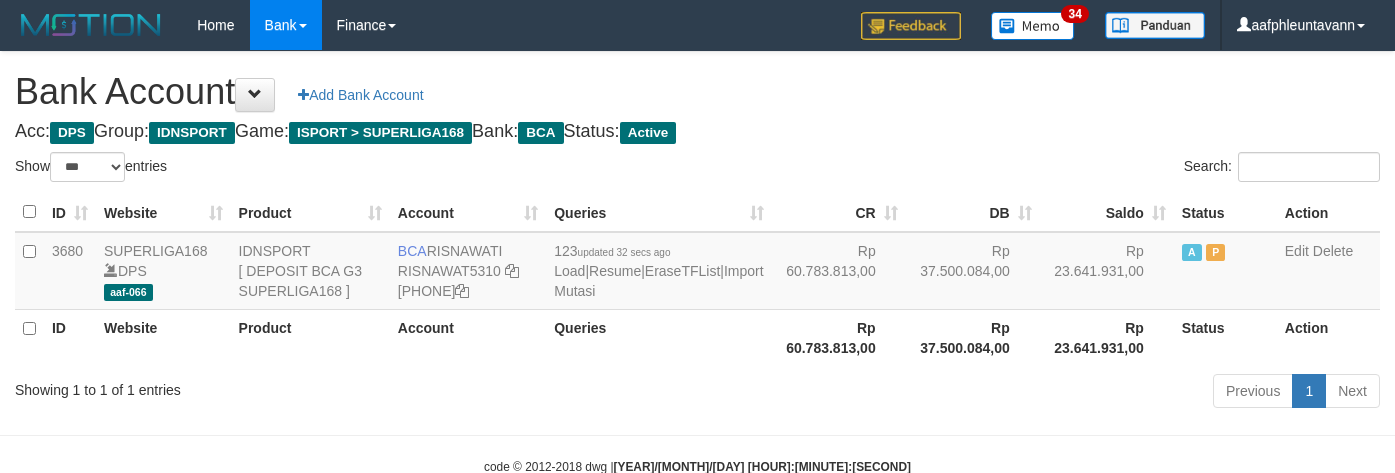 scroll, scrollTop: 75, scrollLeft: 0, axis: vertical 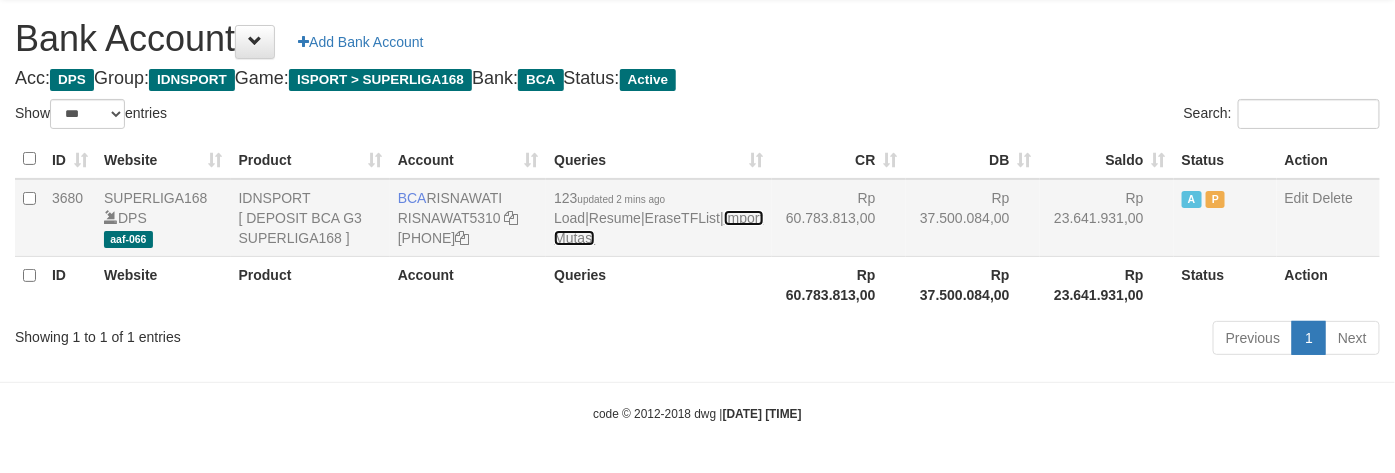 click on "Import Mutasi" at bounding box center [658, 228] 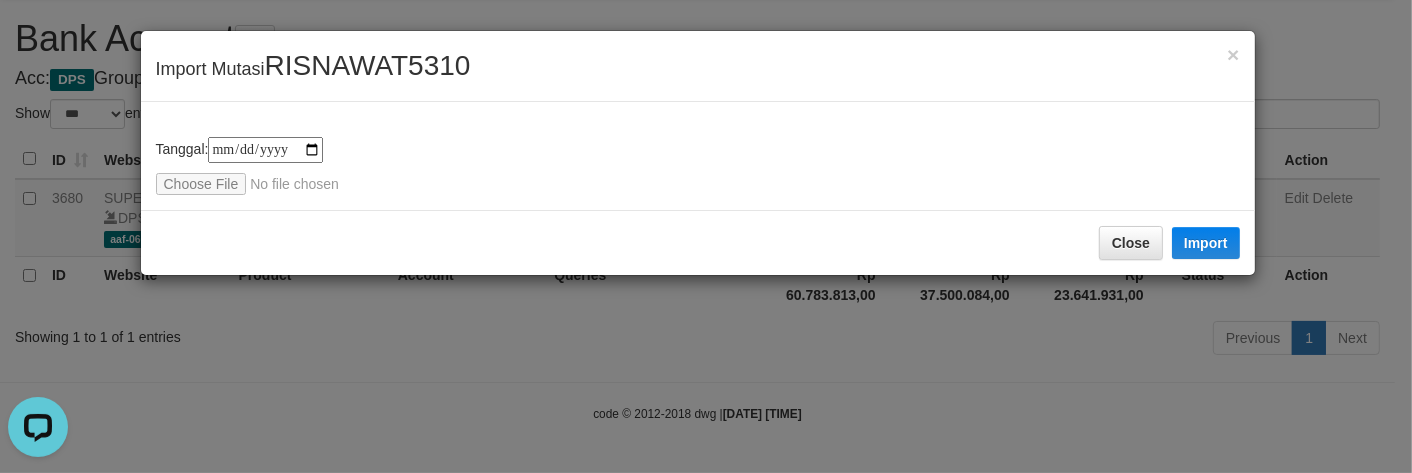 scroll, scrollTop: 0, scrollLeft: 0, axis: both 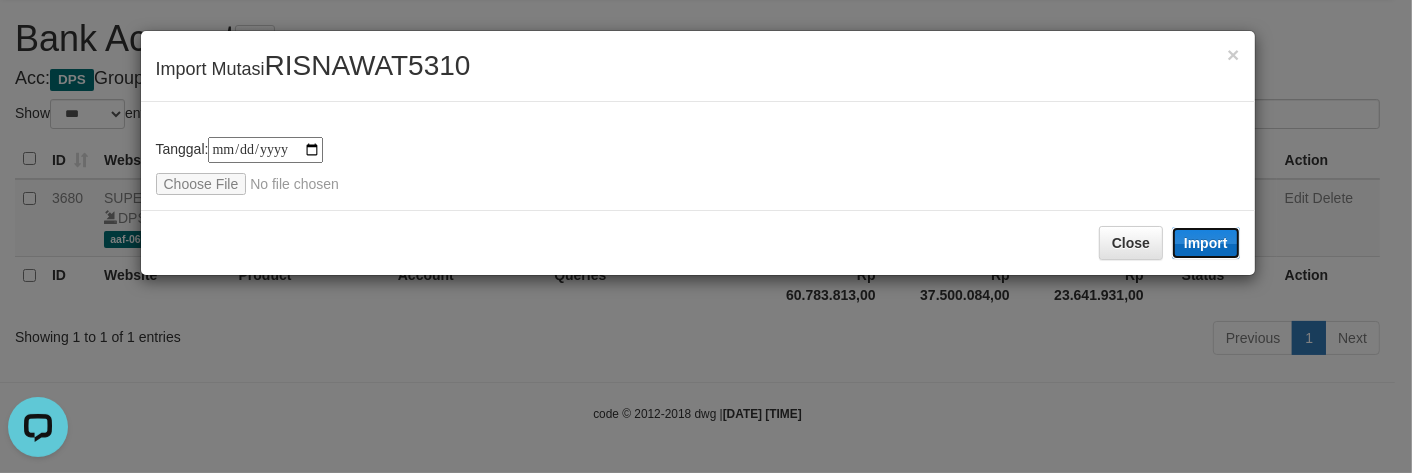 click on "Import" at bounding box center [1206, 243] 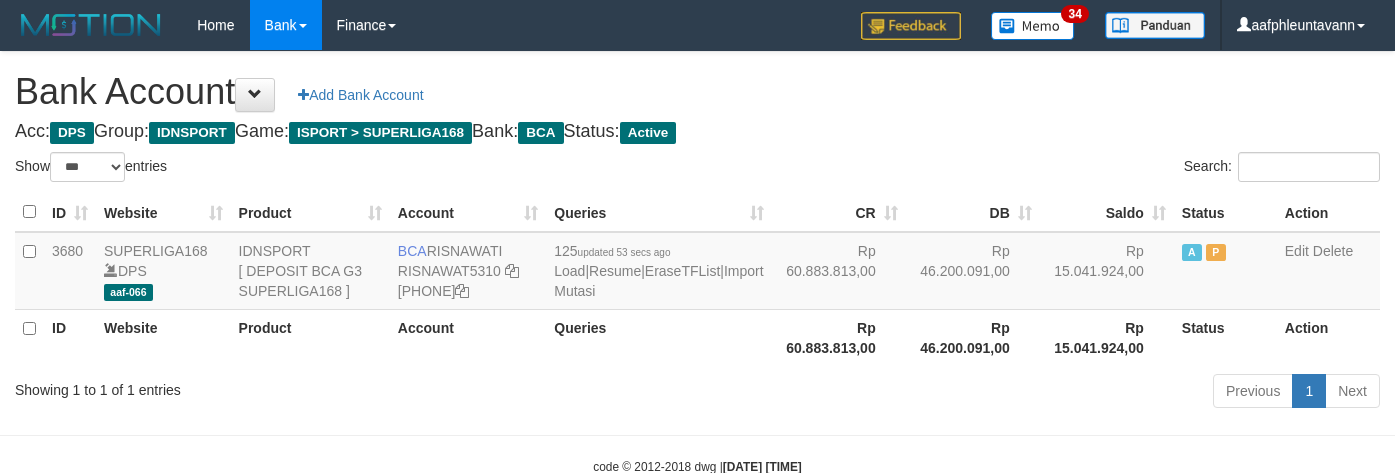 scroll, scrollTop: 75, scrollLeft: 0, axis: vertical 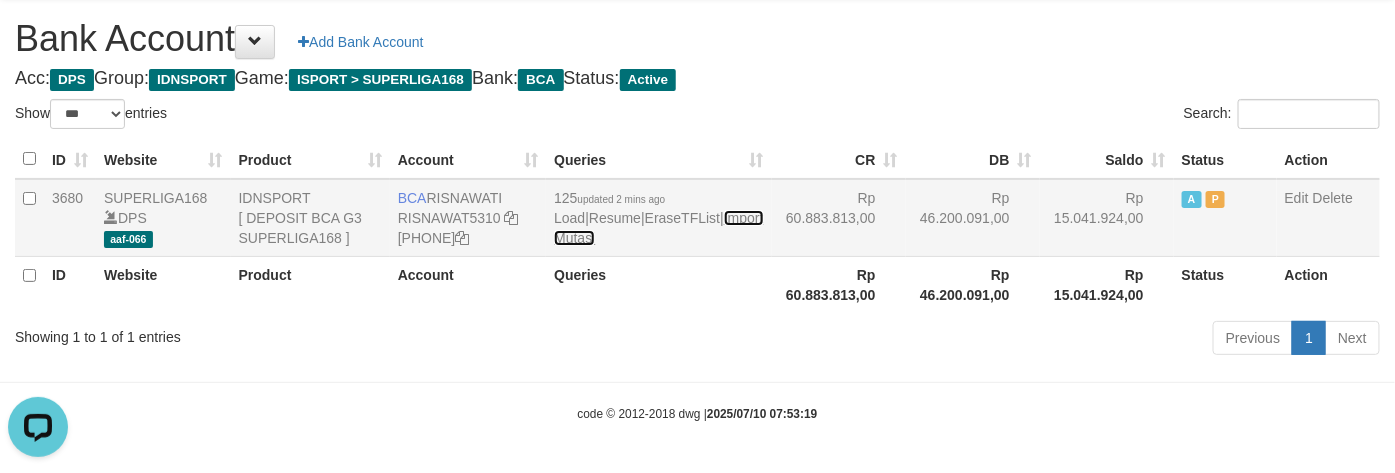 click on "Import Mutasi" at bounding box center [658, 228] 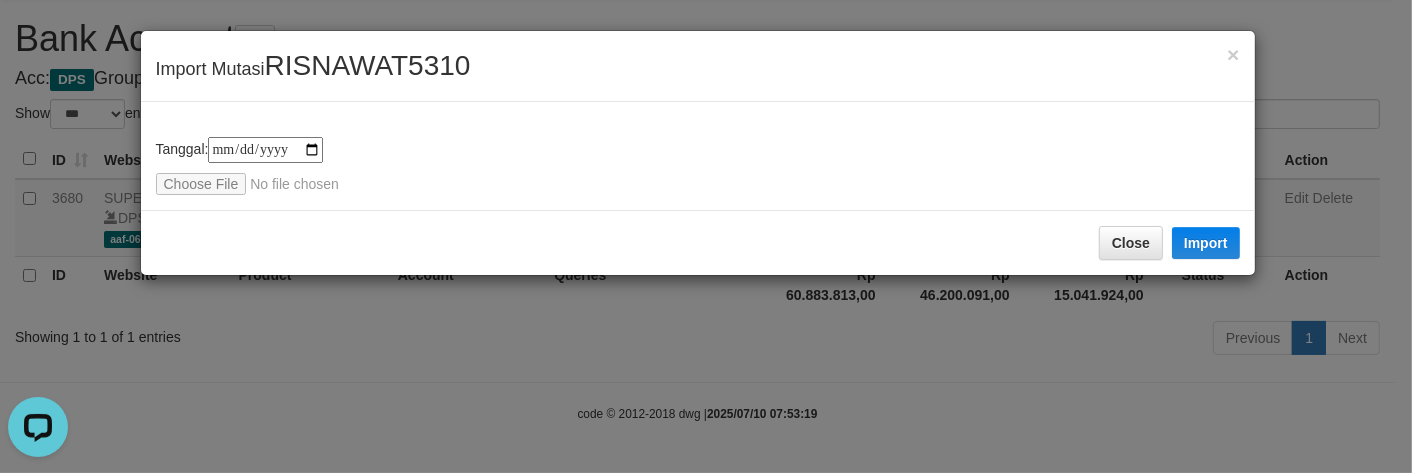 type on "**********" 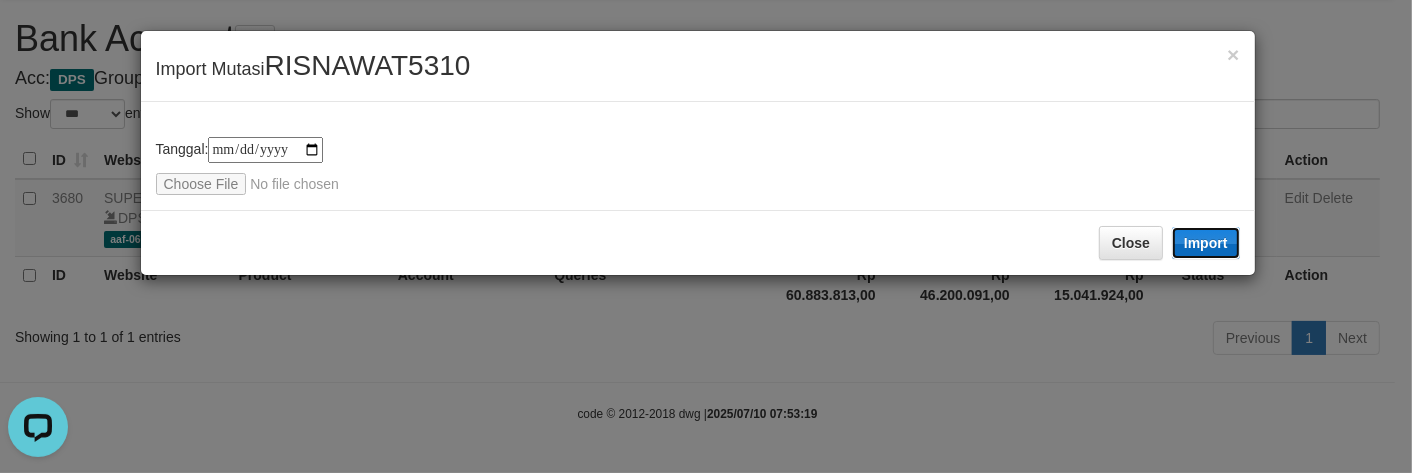 click on "Import" at bounding box center (1206, 243) 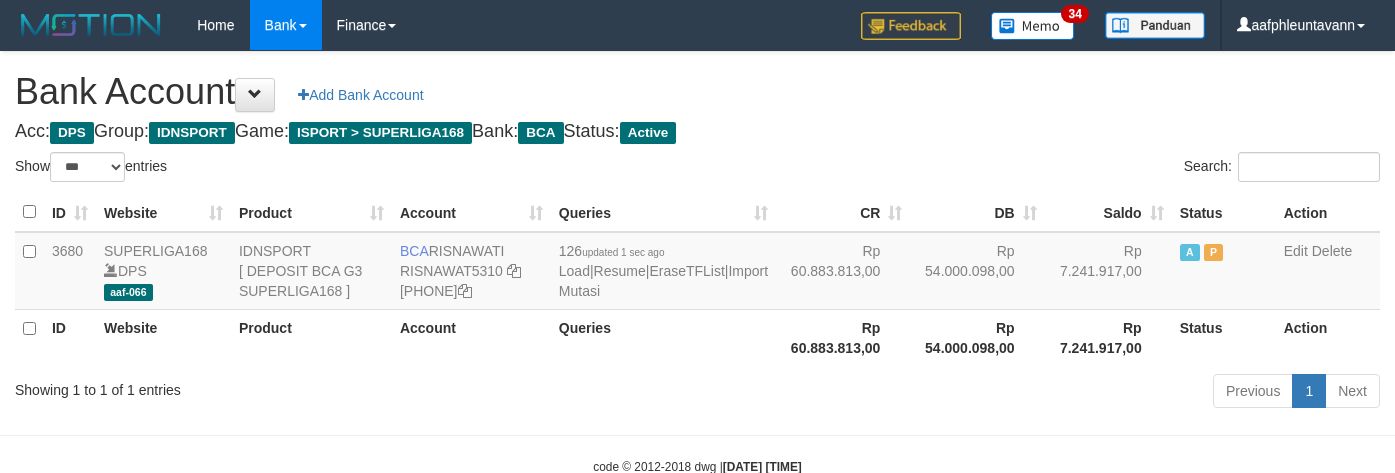 scroll, scrollTop: 75, scrollLeft: 0, axis: vertical 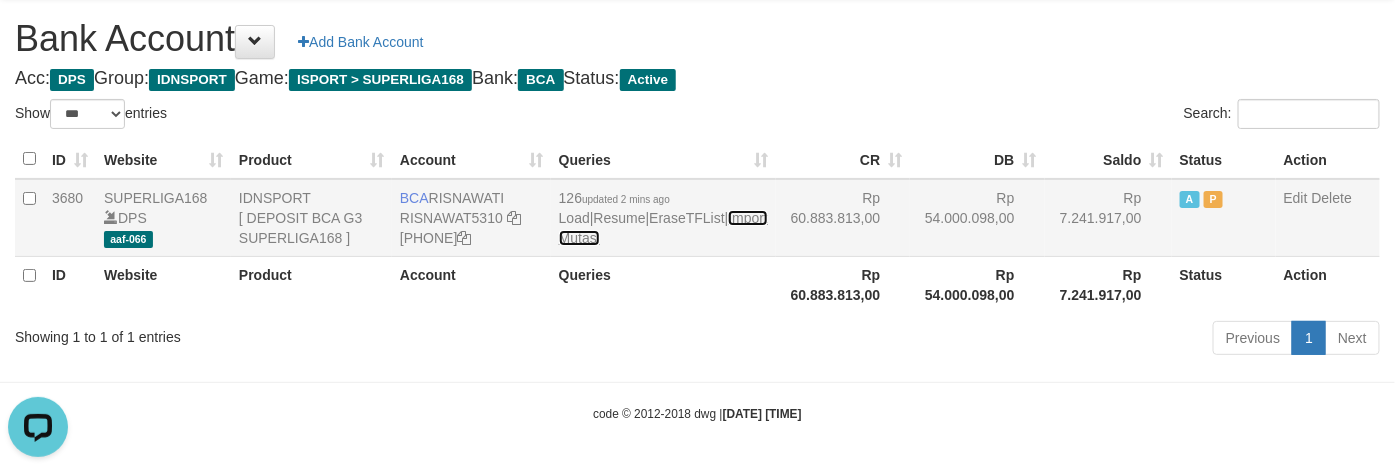 click on "Import Mutasi" at bounding box center (663, 228) 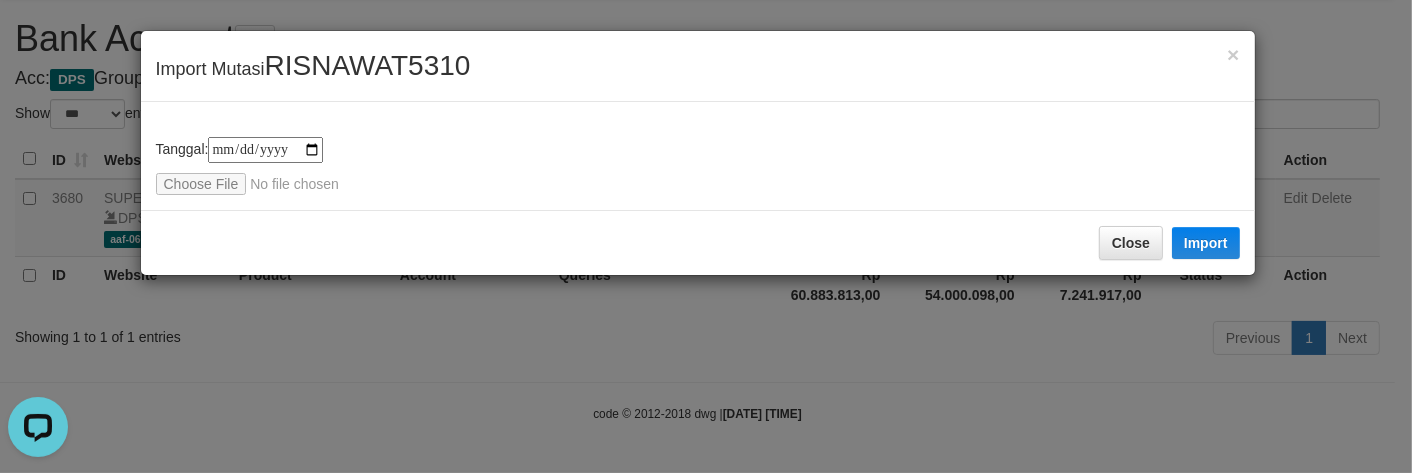 type on "**********" 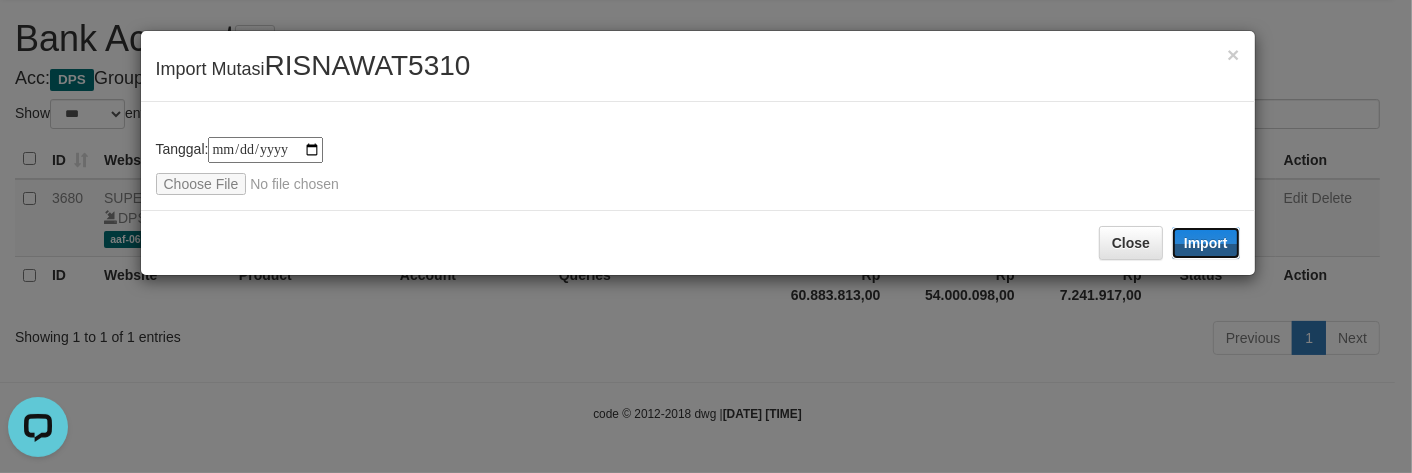 drag, startPoint x: 1200, startPoint y: 251, endPoint x: 893, endPoint y: 0, distance: 396.5476 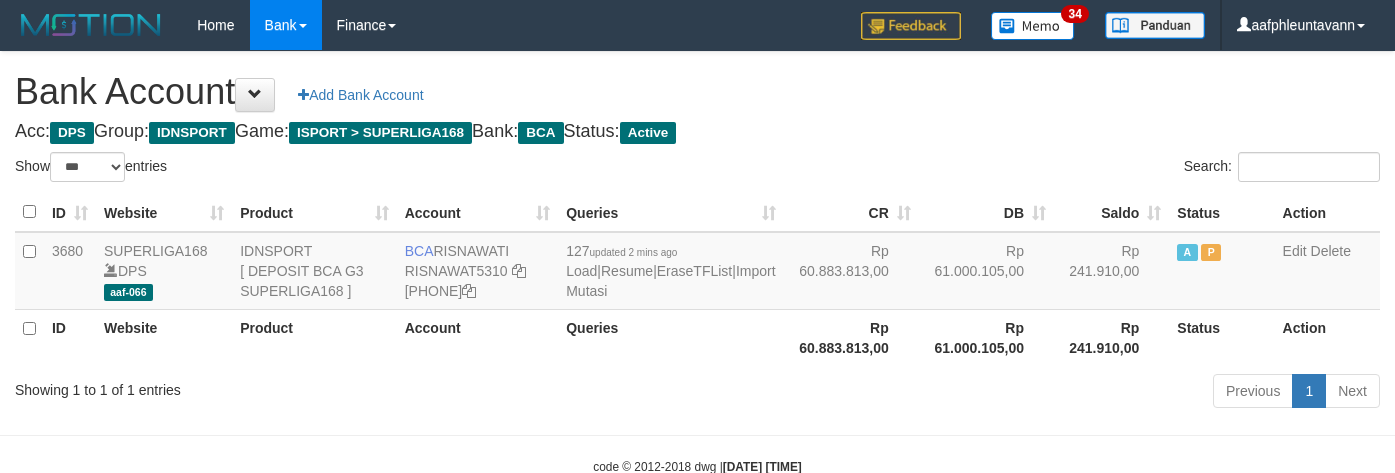 scroll, scrollTop: 75, scrollLeft: 0, axis: vertical 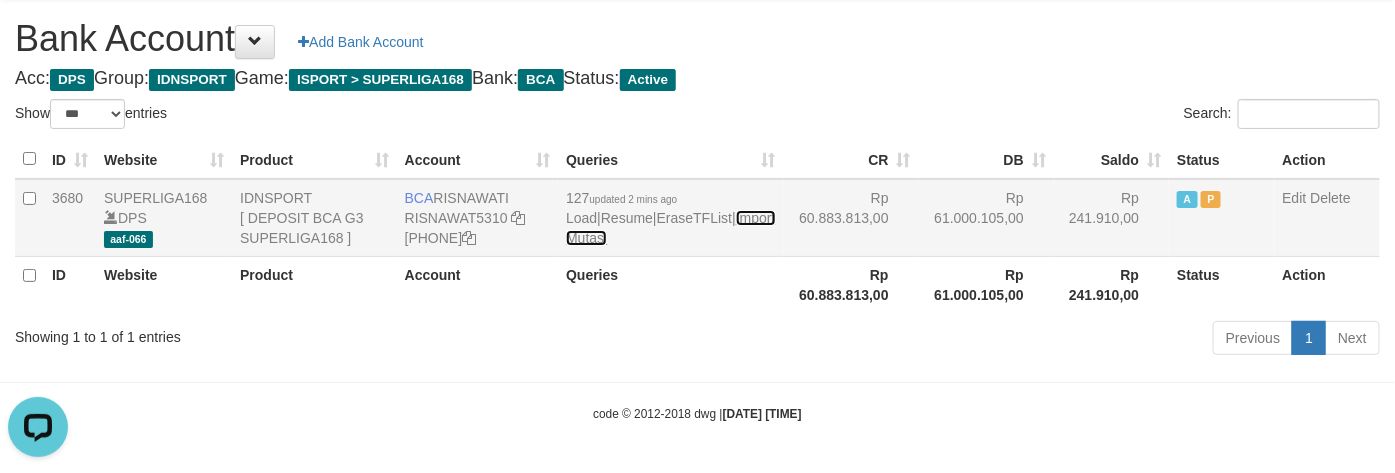 click on "Import Mutasi" at bounding box center [670, 228] 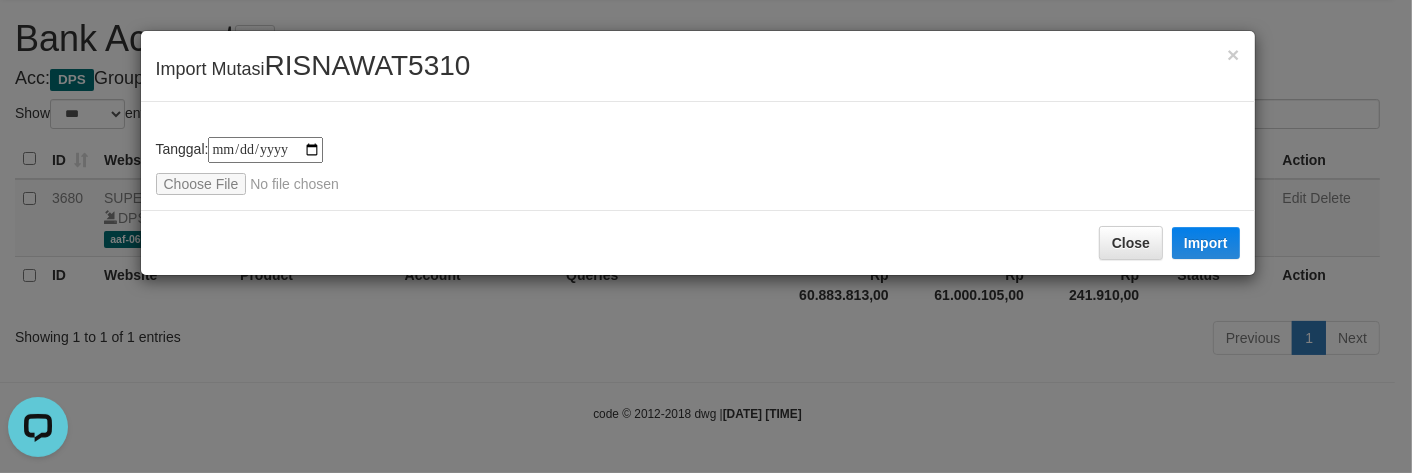 type on "**********" 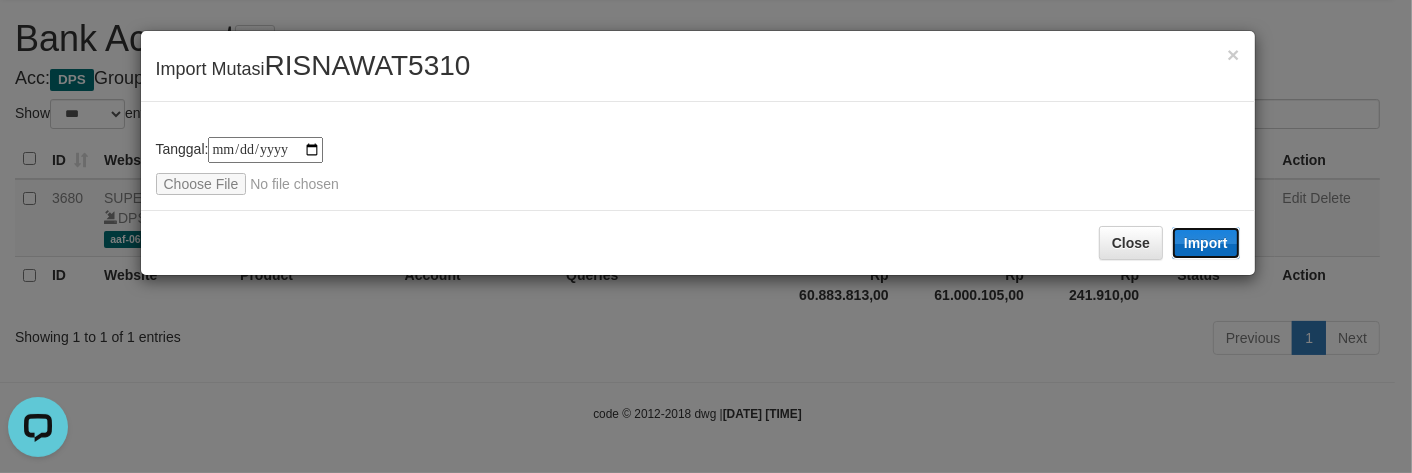click on "Import" at bounding box center [1206, 243] 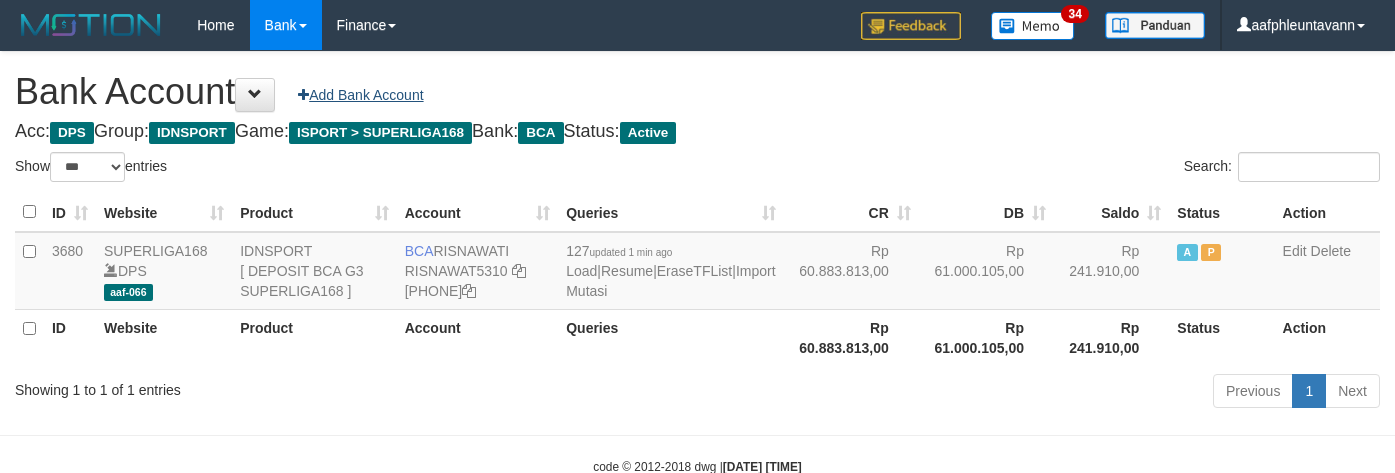 scroll, scrollTop: 75, scrollLeft: 0, axis: vertical 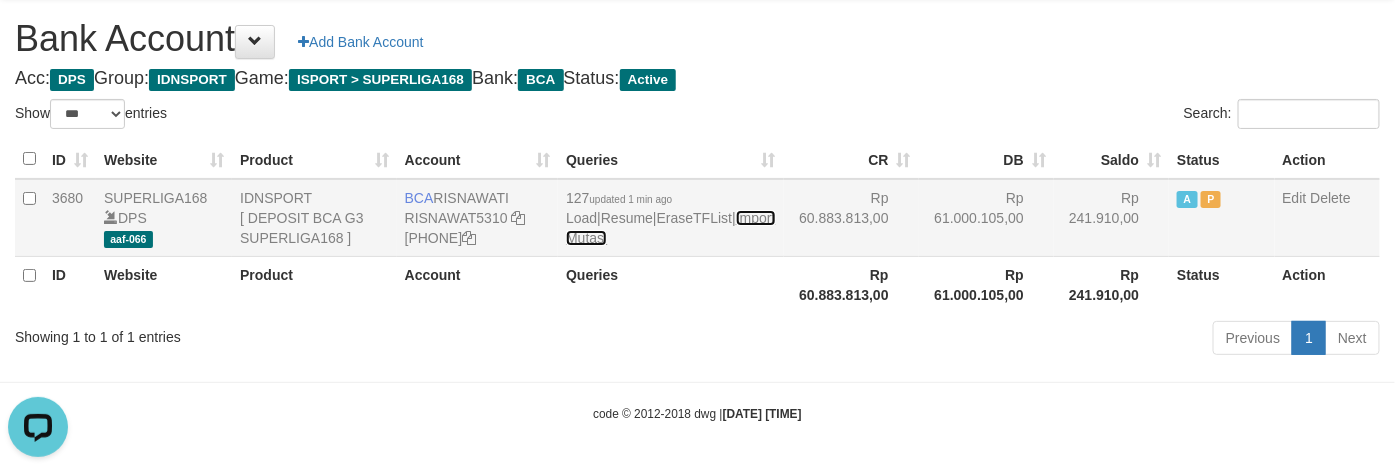 click on "Import Mutasi" at bounding box center (670, 228) 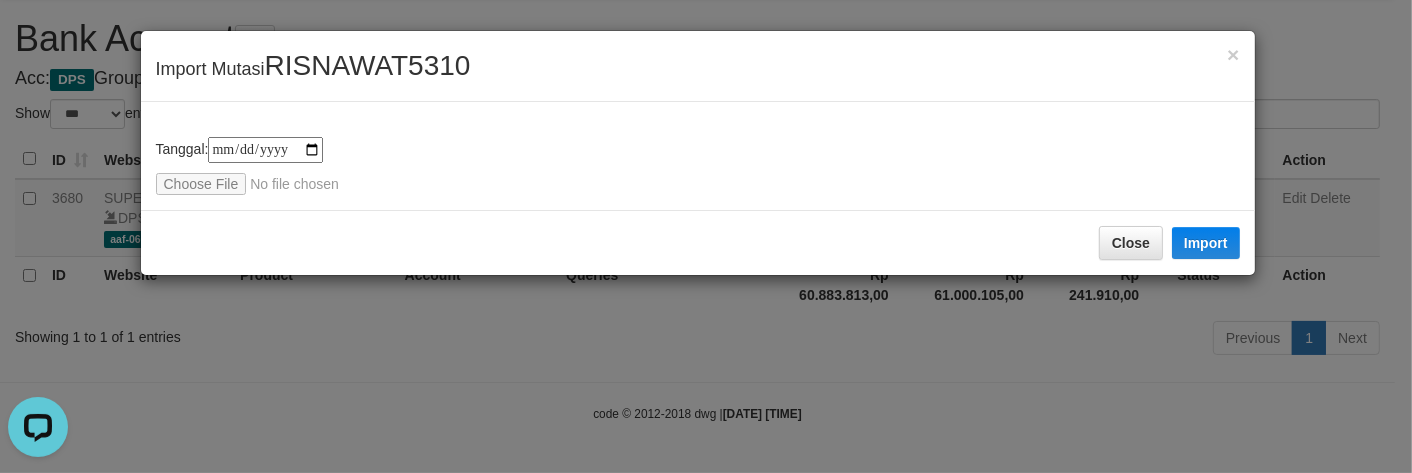 type on "**********" 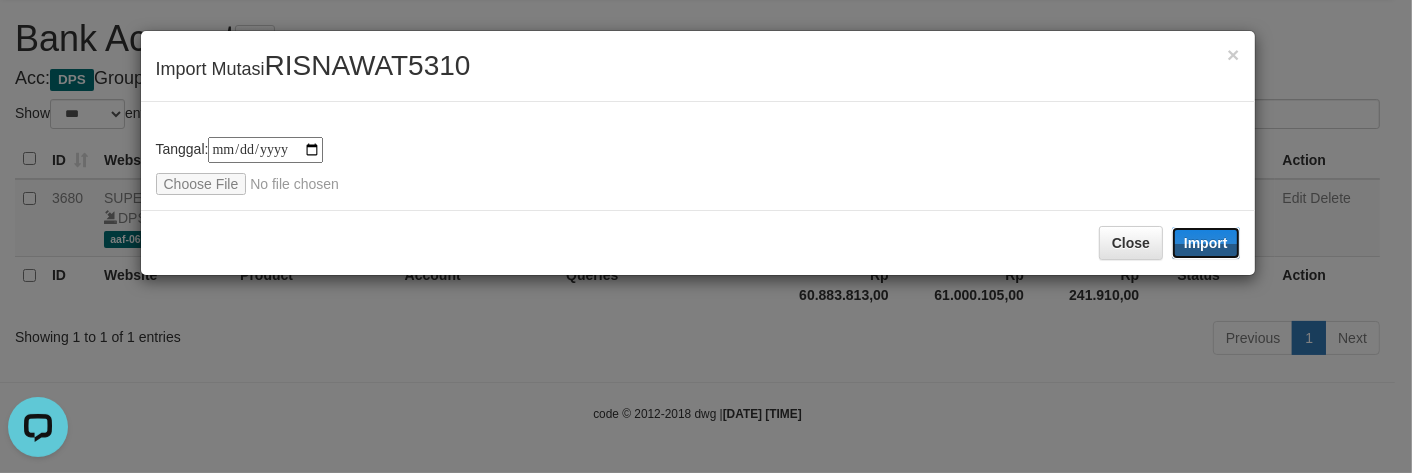 click on "Import" at bounding box center (1206, 243) 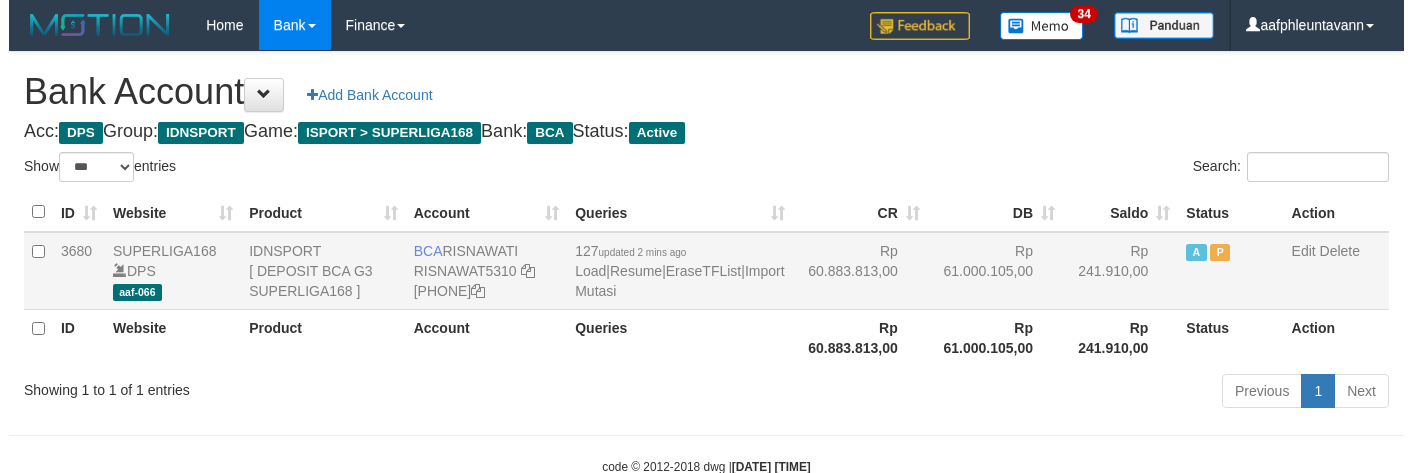 scroll, scrollTop: 75, scrollLeft: 0, axis: vertical 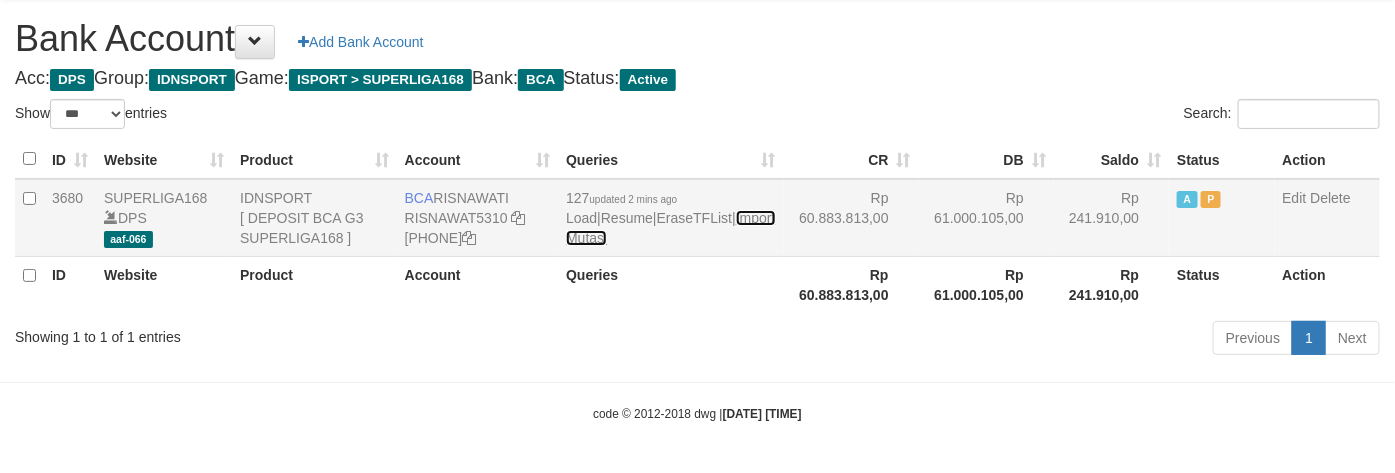 click on "Import Mutasi" at bounding box center [670, 228] 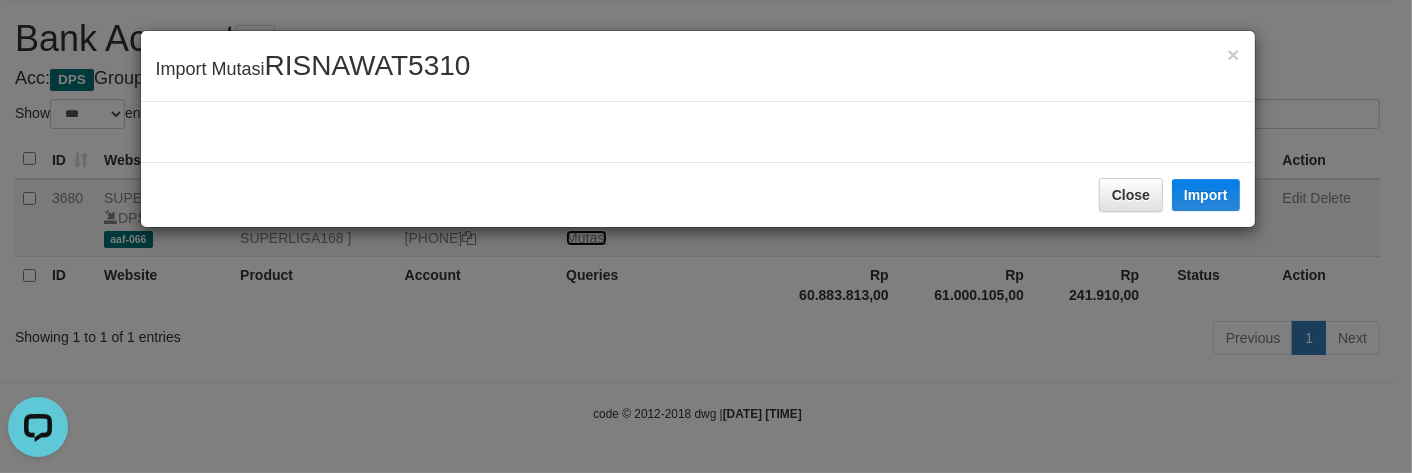 scroll, scrollTop: 0, scrollLeft: 0, axis: both 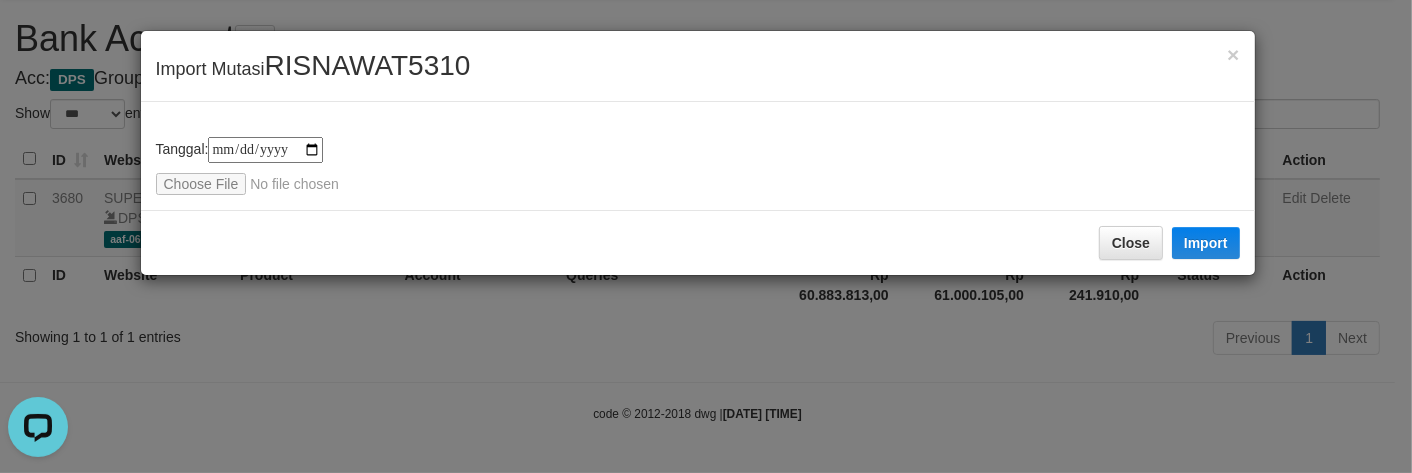 type on "**********" 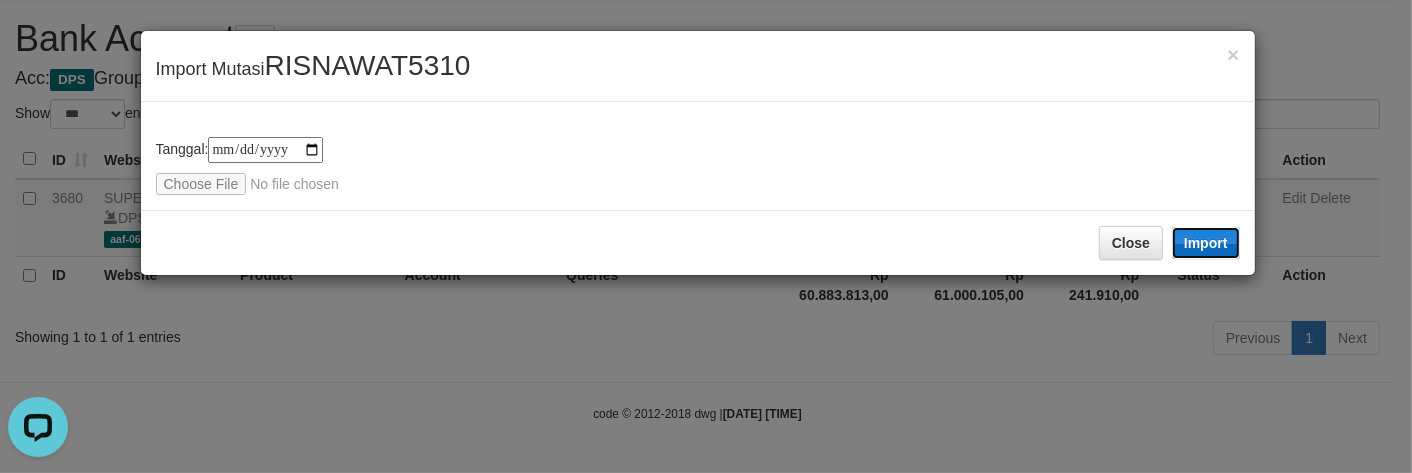 click on "Import" at bounding box center (1206, 243) 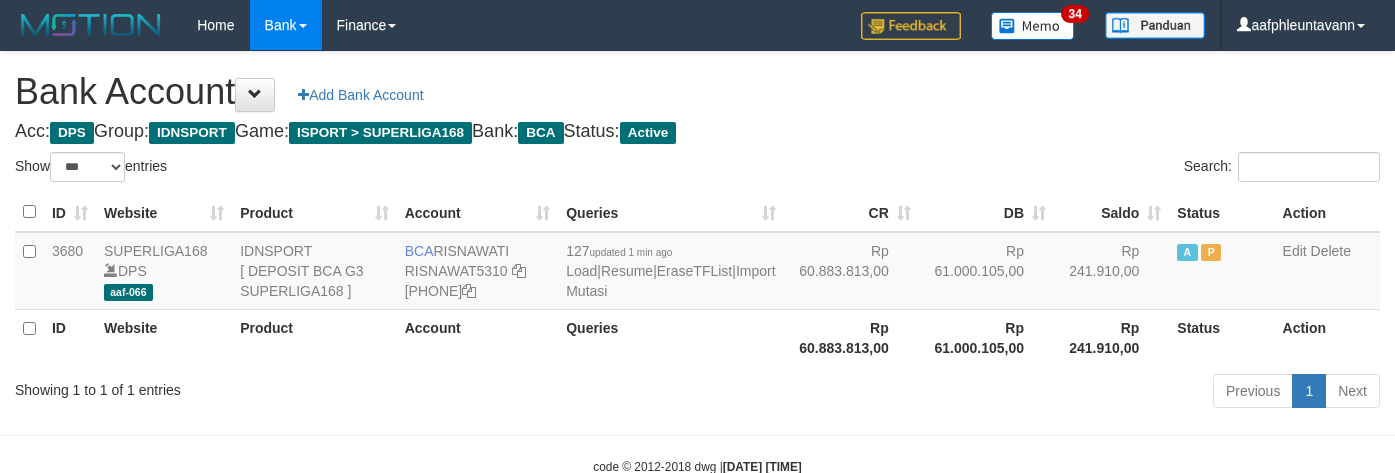 scroll, scrollTop: 75, scrollLeft: 0, axis: vertical 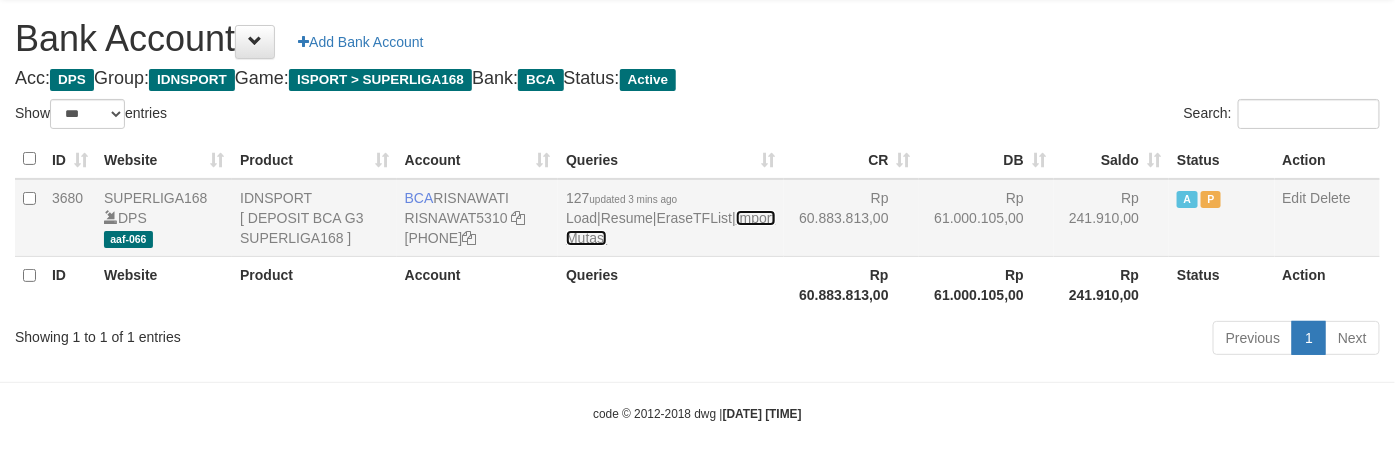 click on "Import Mutasi" at bounding box center (670, 228) 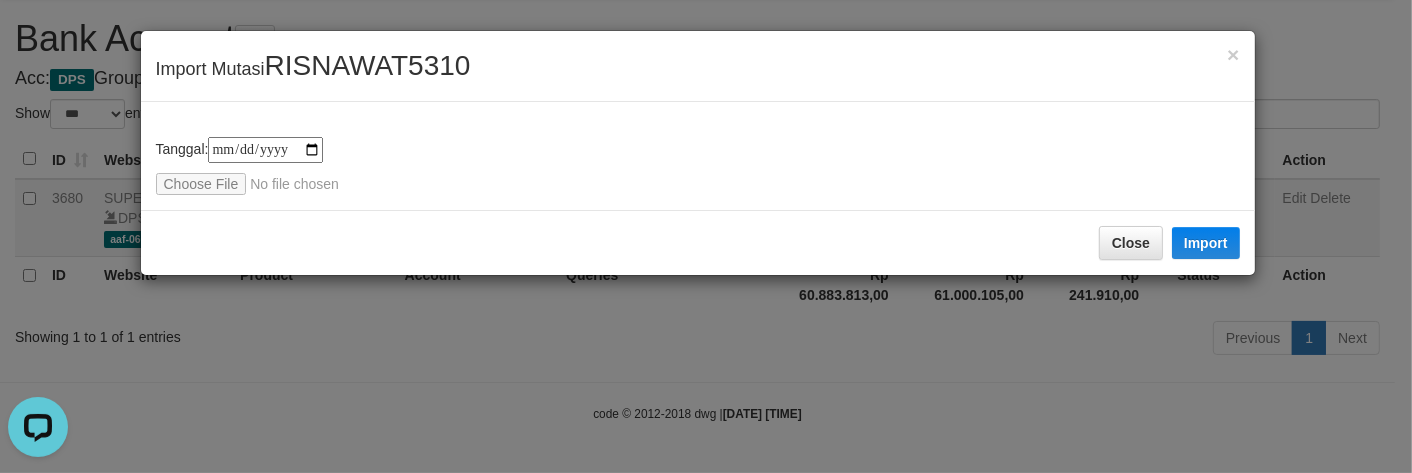 scroll, scrollTop: 0, scrollLeft: 0, axis: both 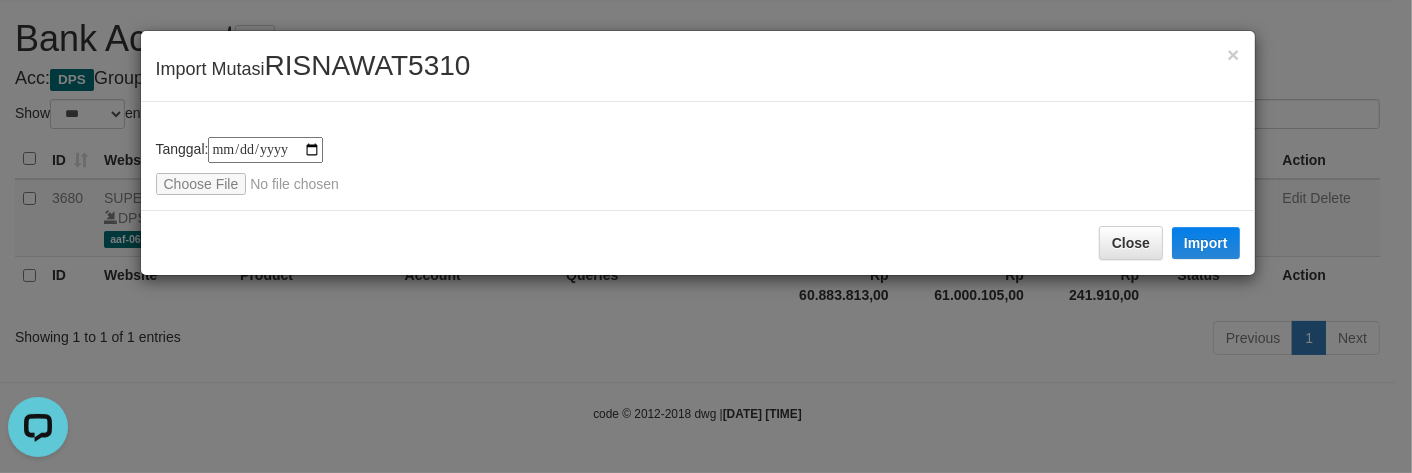 type on "**********" 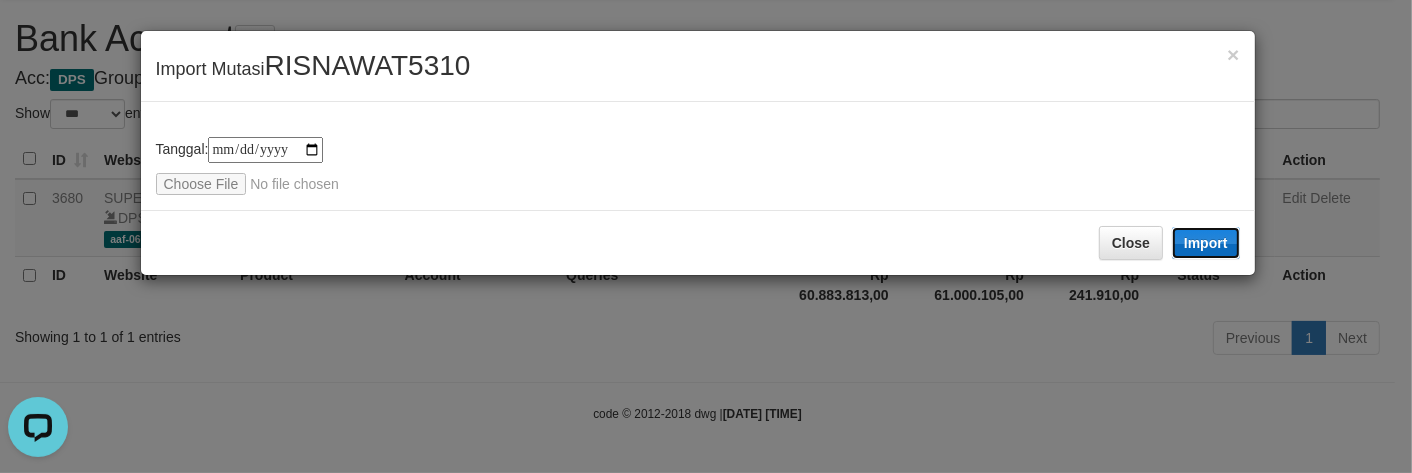 drag, startPoint x: 1217, startPoint y: 242, endPoint x: 1154, endPoint y: 255, distance: 64.327286 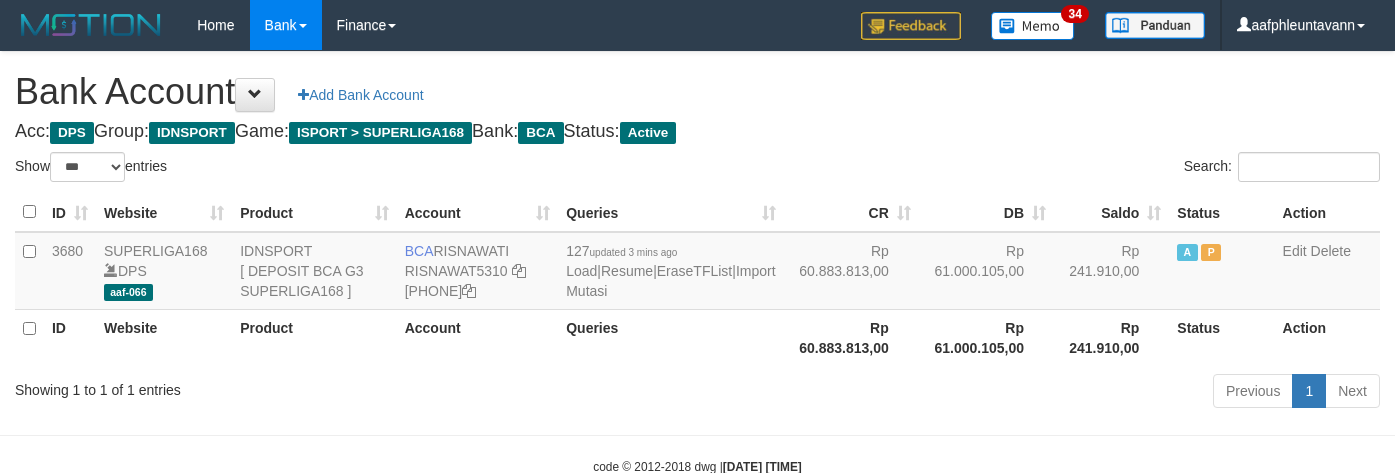 scroll, scrollTop: 75, scrollLeft: 0, axis: vertical 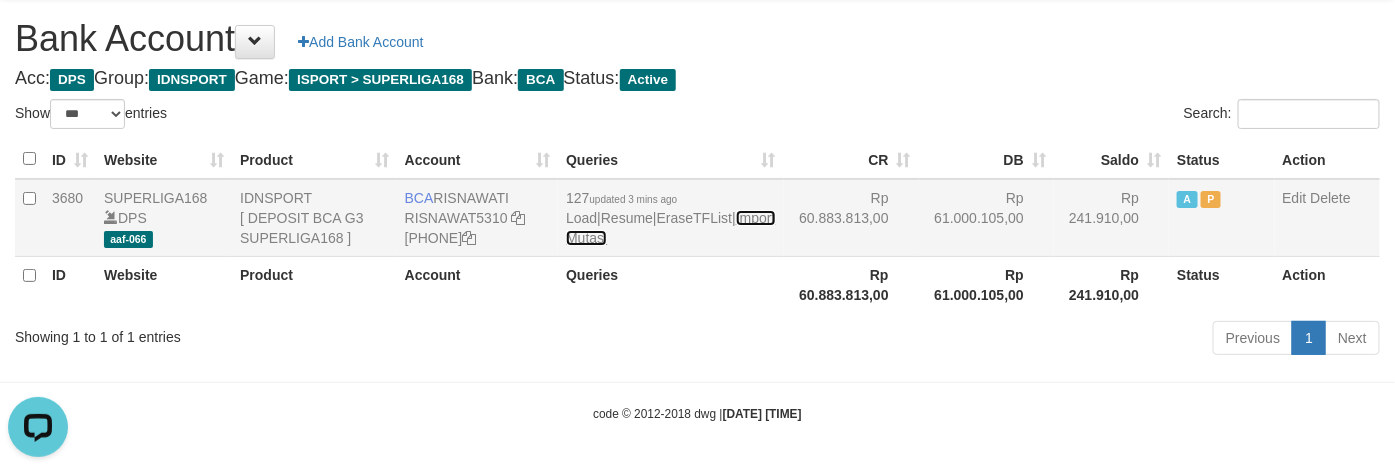 click on "Import Mutasi" at bounding box center (670, 228) 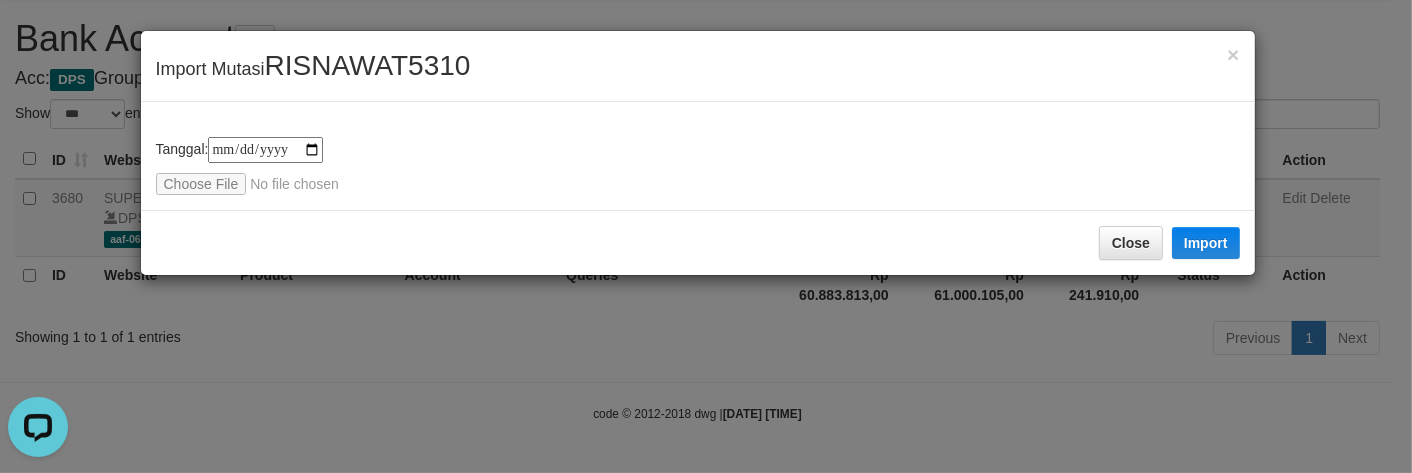 type on "**********" 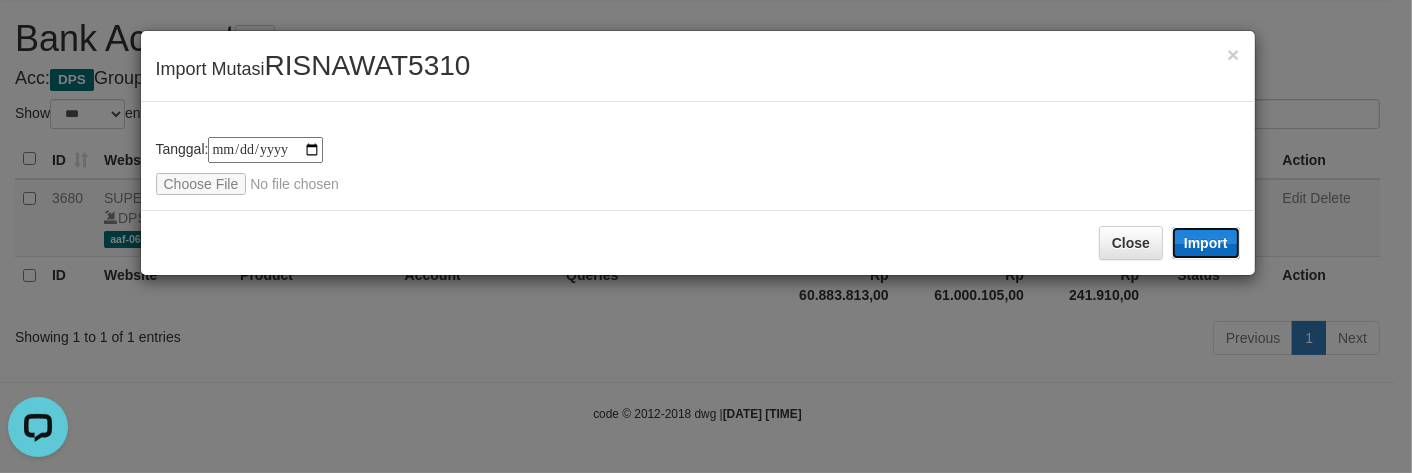 click on "Import" at bounding box center [1206, 243] 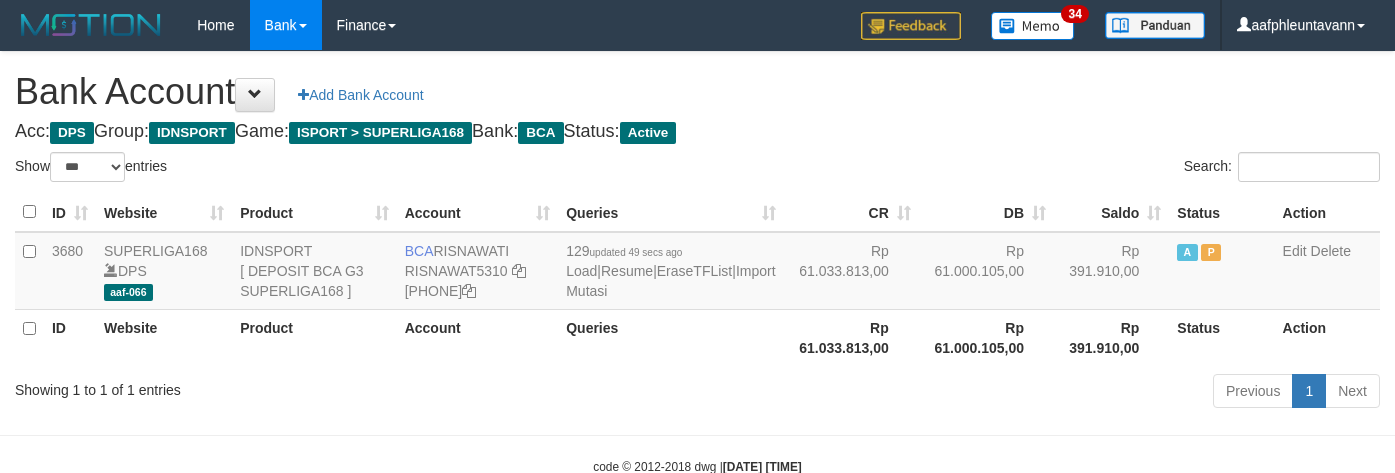 scroll, scrollTop: 75, scrollLeft: 0, axis: vertical 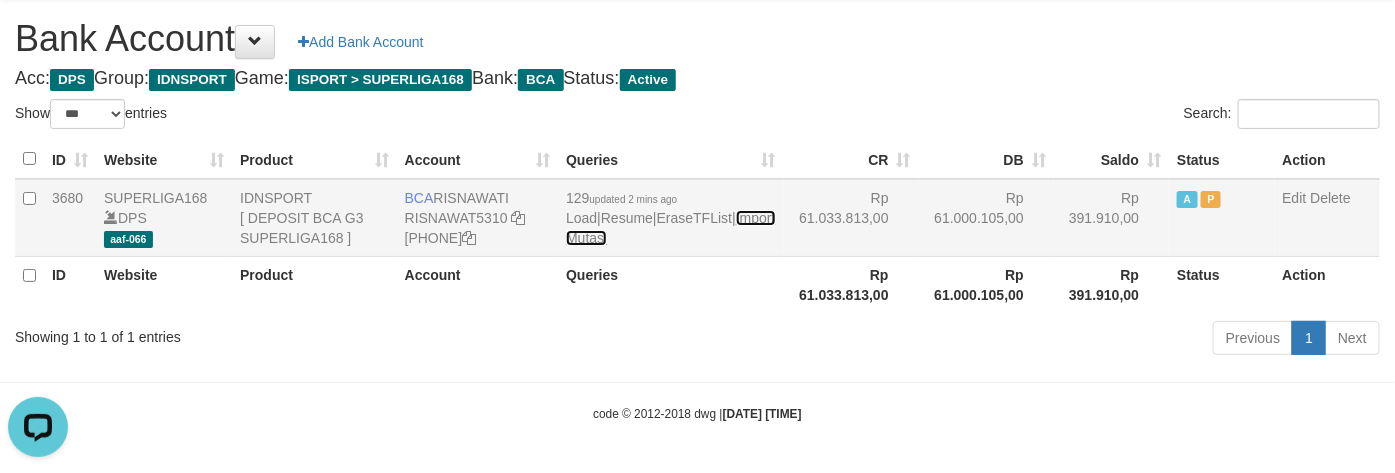click on "Import Mutasi" at bounding box center (670, 228) 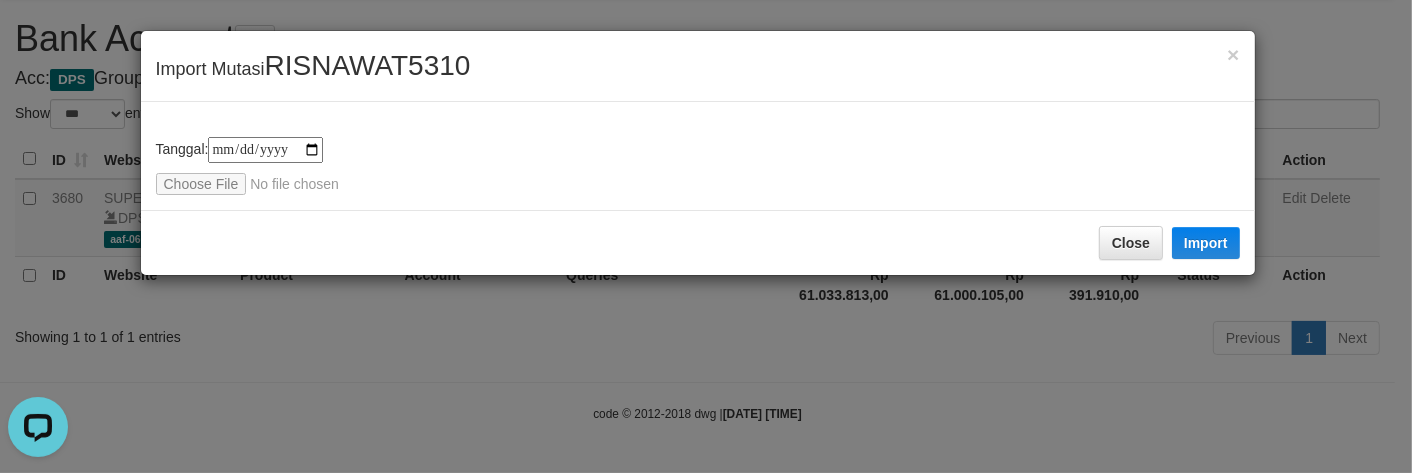 type on "**********" 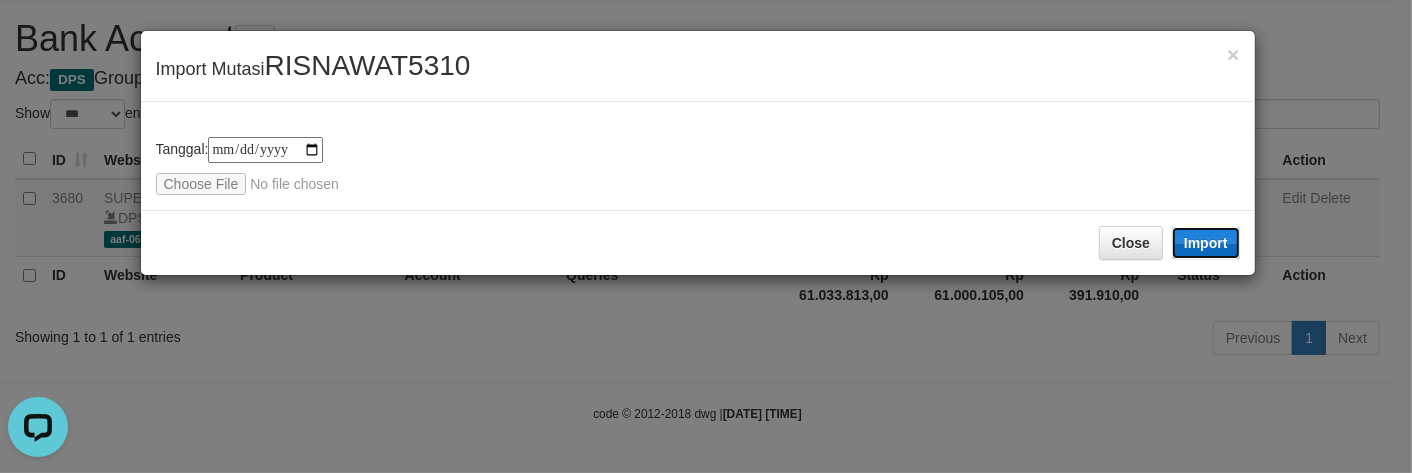click on "Import" at bounding box center [1206, 243] 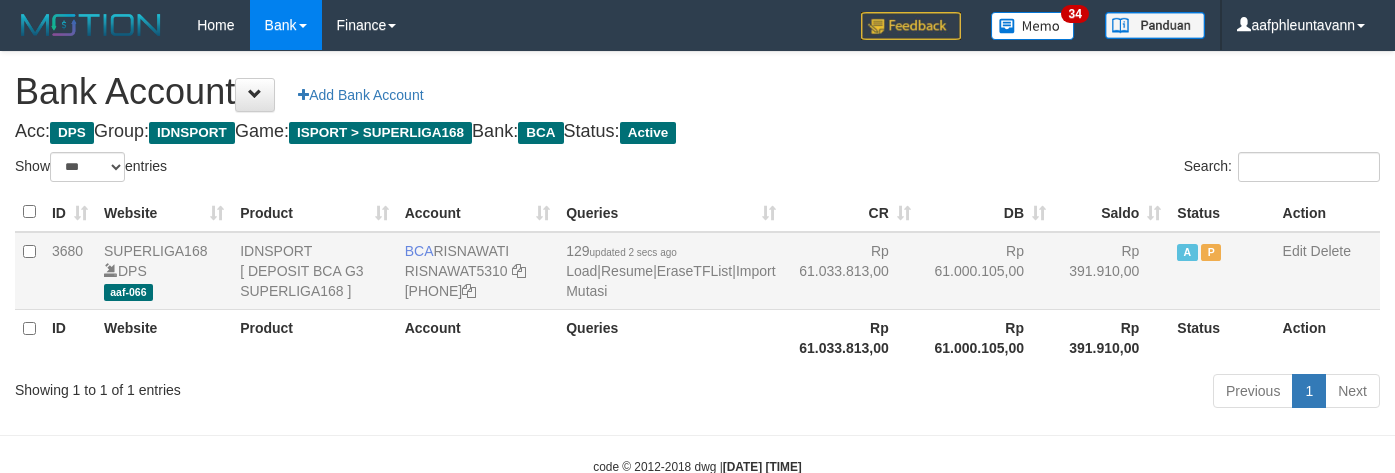 scroll, scrollTop: 75, scrollLeft: 0, axis: vertical 